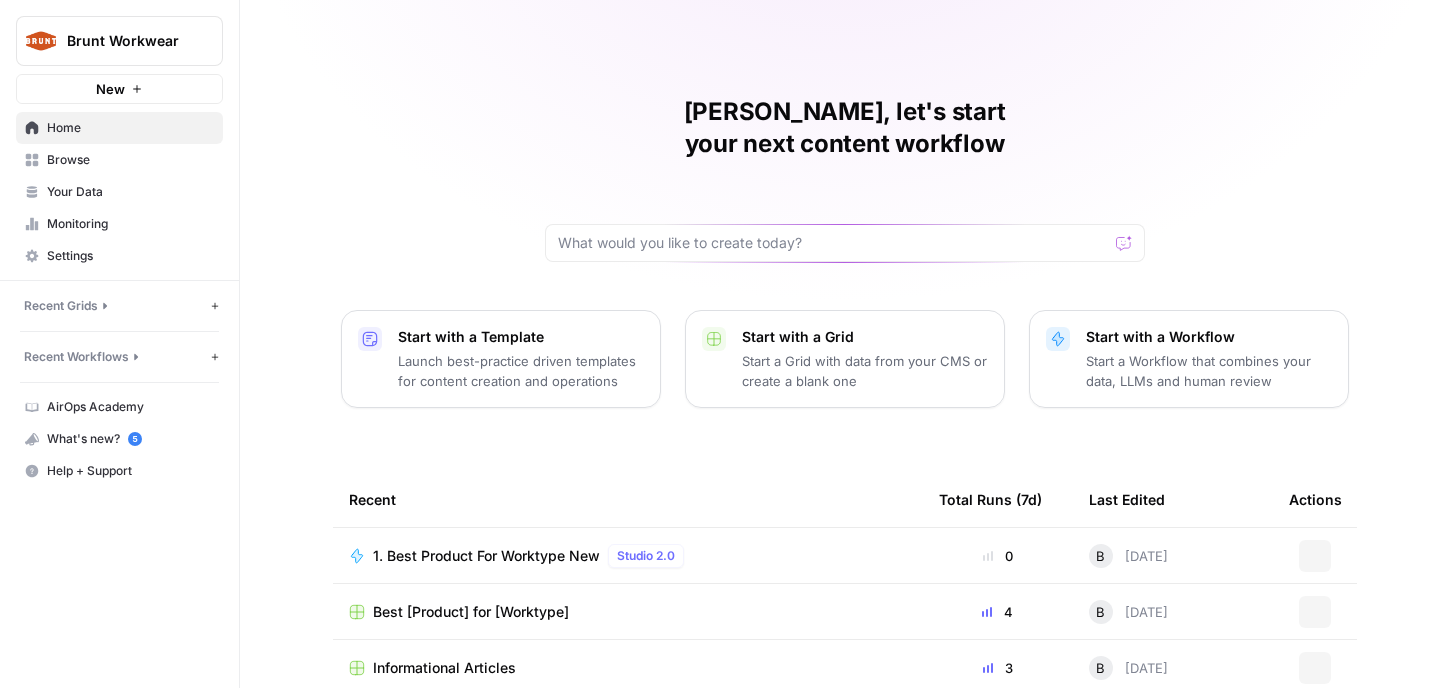 scroll, scrollTop: 0, scrollLeft: 0, axis: both 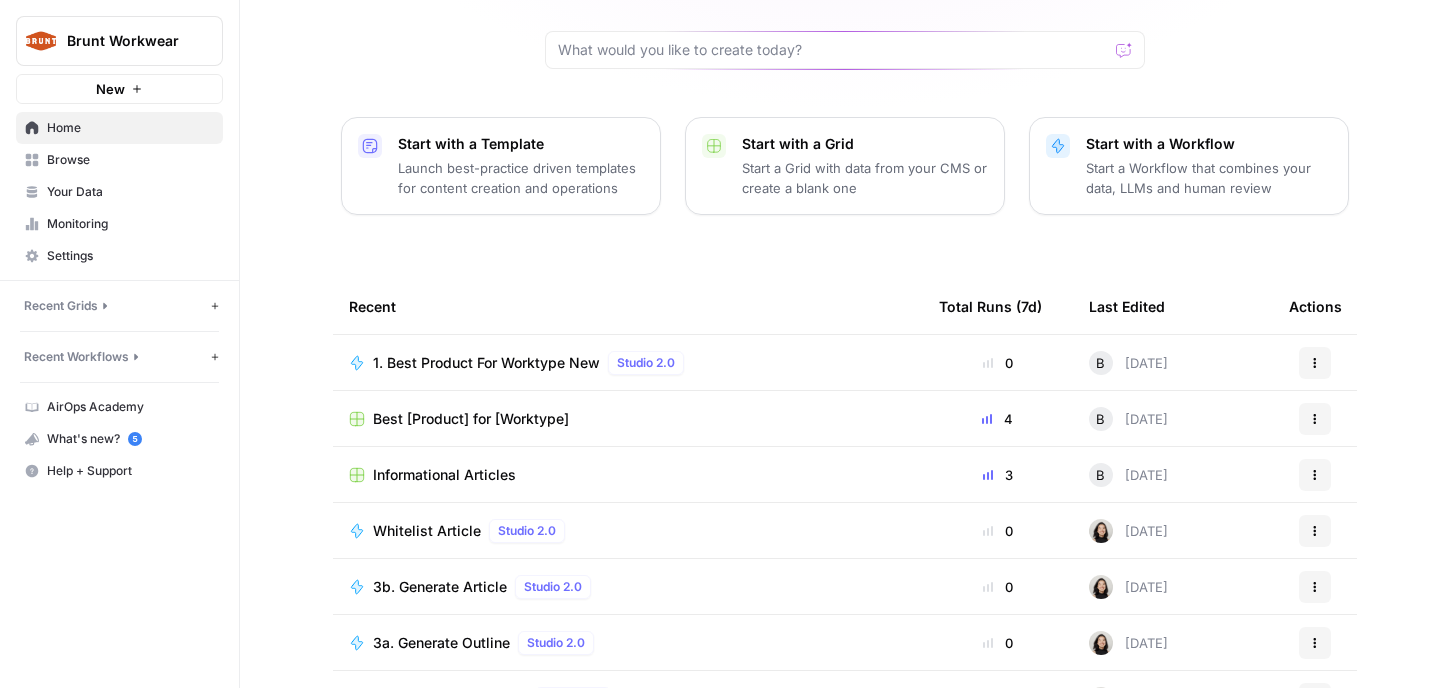click on "1. Best Product For Worktype New Studio 2.0" at bounding box center [628, 363] 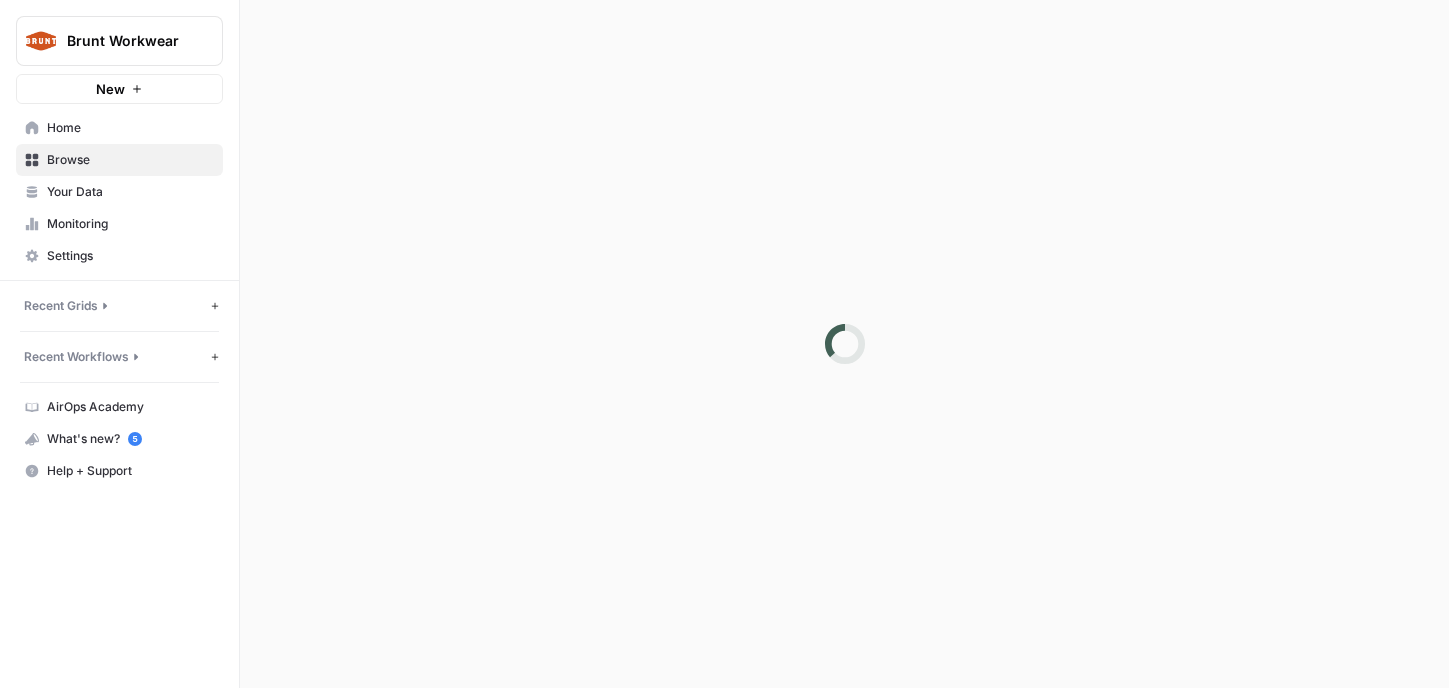 scroll, scrollTop: 0, scrollLeft: 0, axis: both 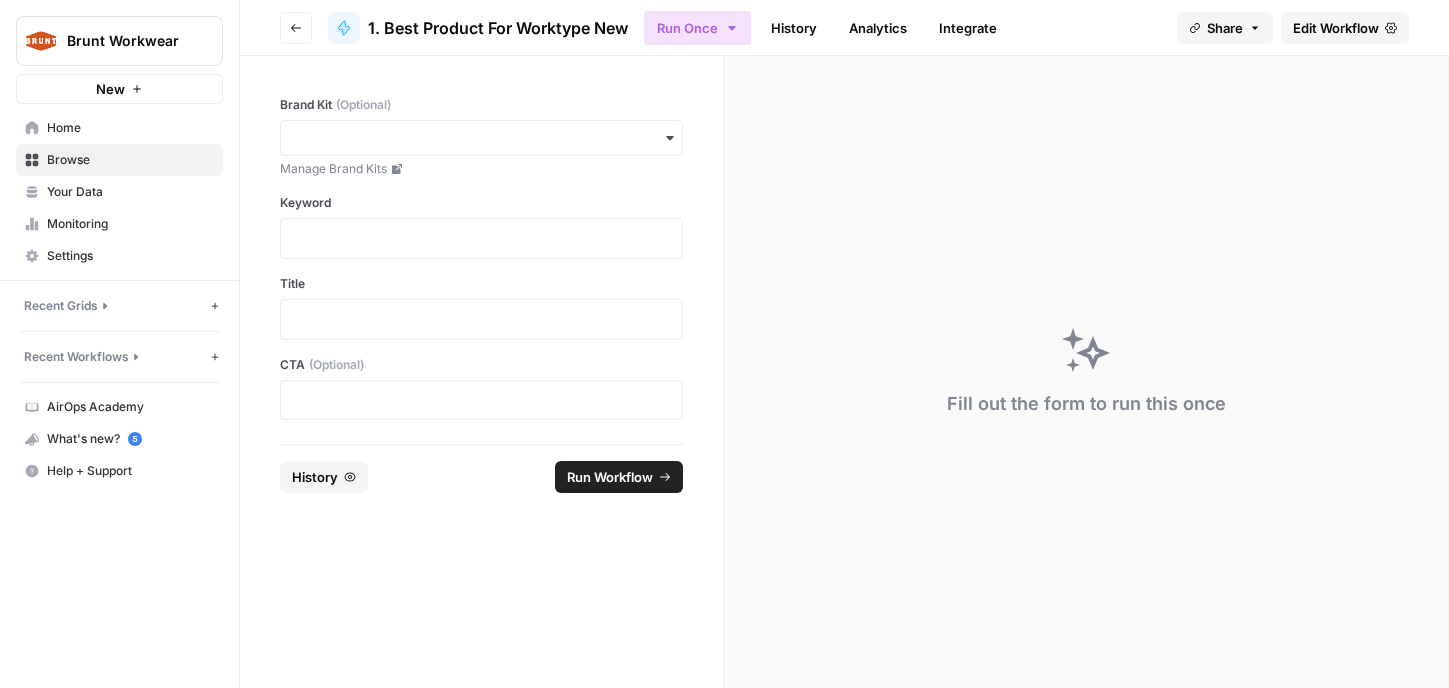 click 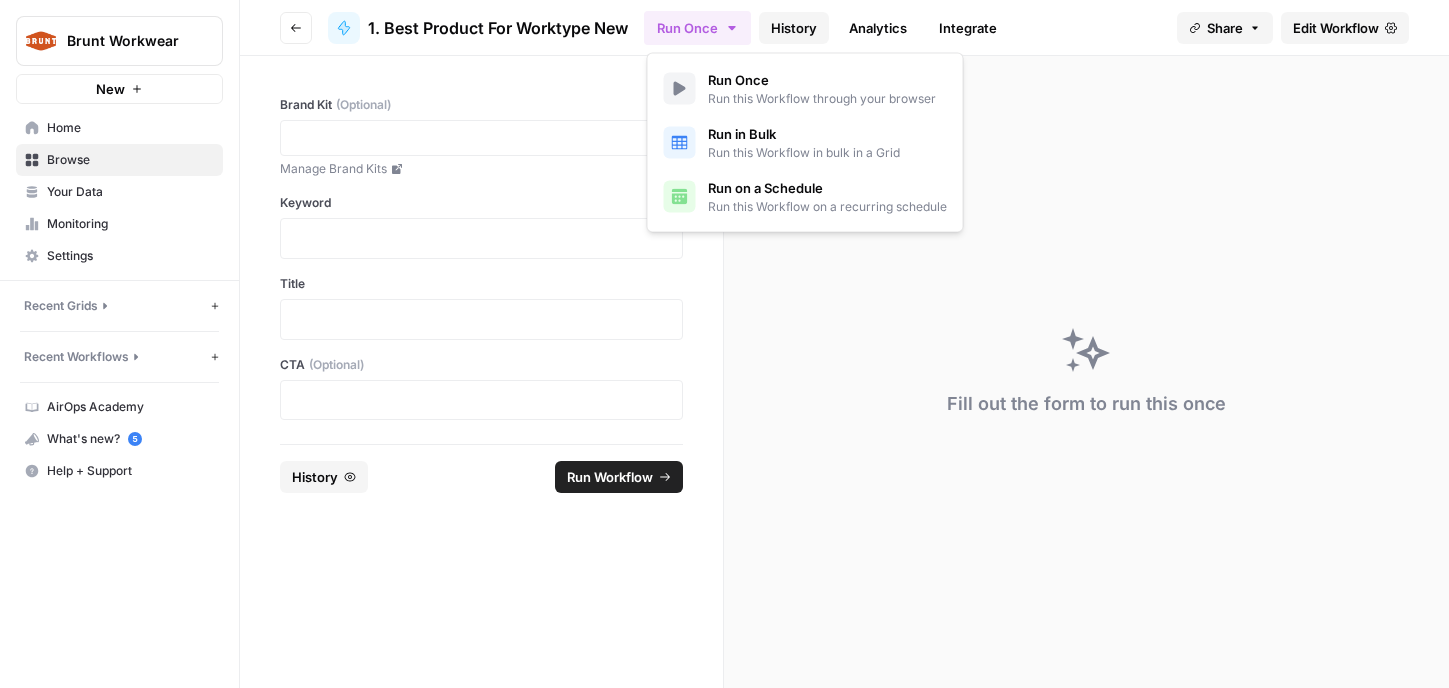 click on "History" at bounding box center (794, 28) 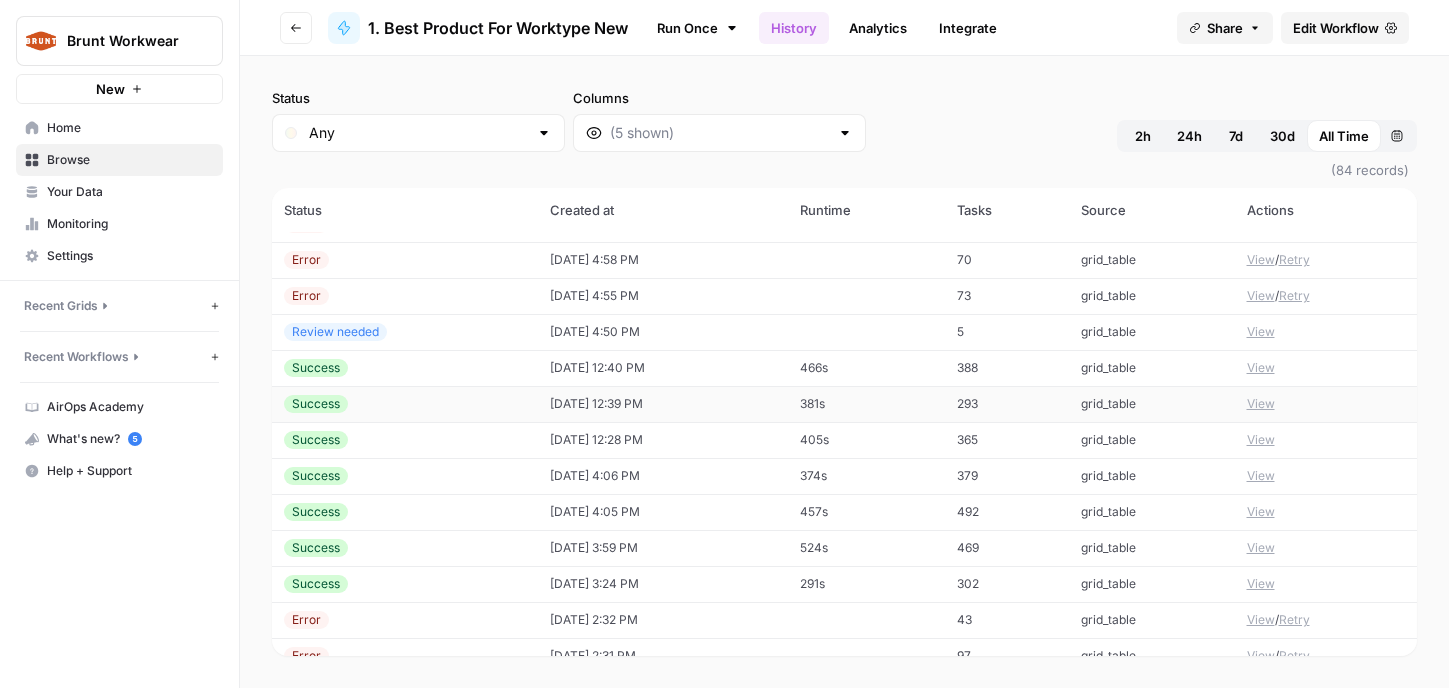 scroll, scrollTop: 0, scrollLeft: 0, axis: both 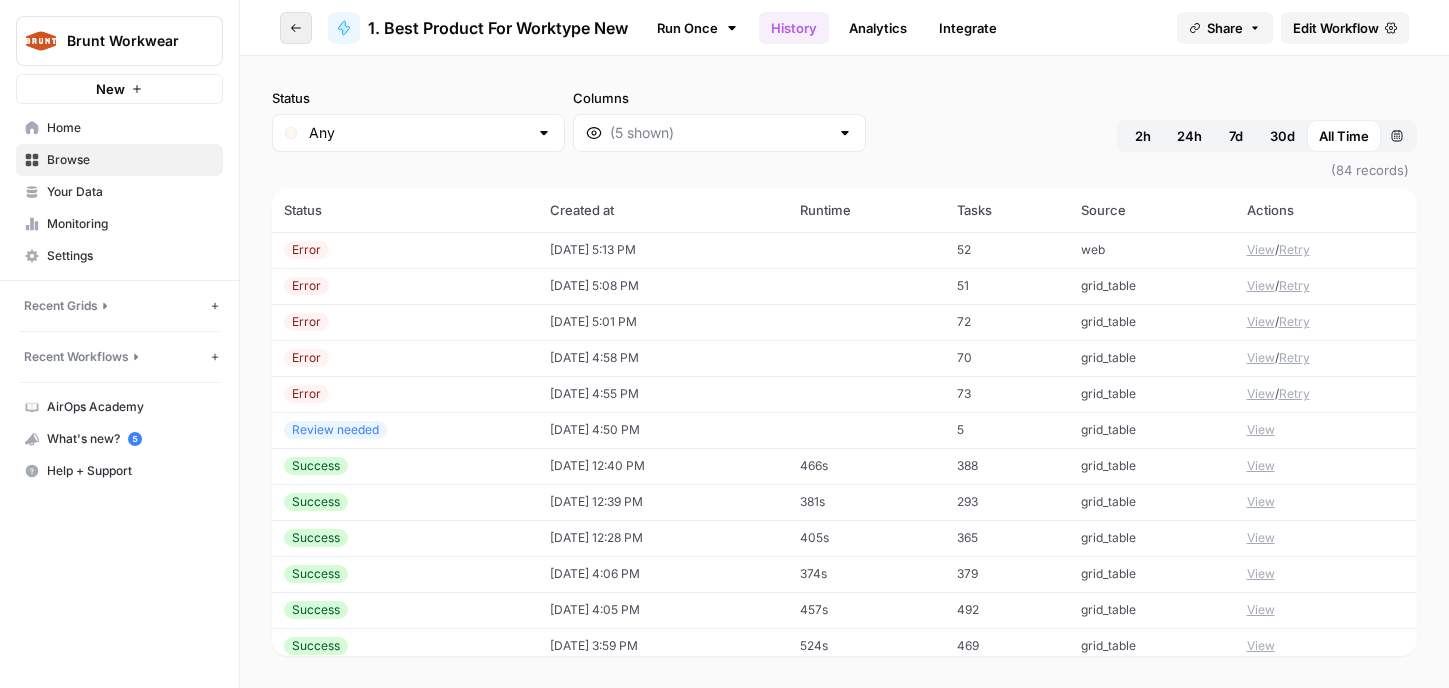 click on "Go back" at bounding box center [296, 28] 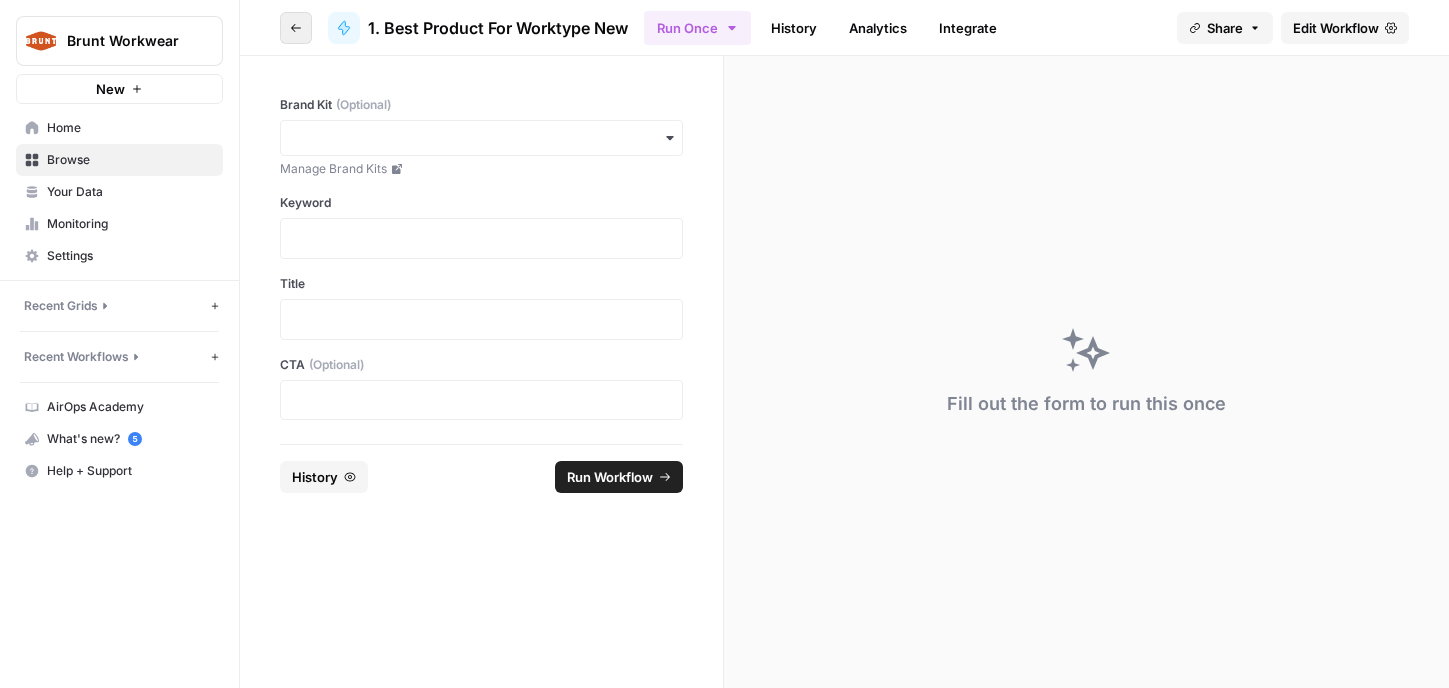 click on "Go back" at bounding box center [296, 28] 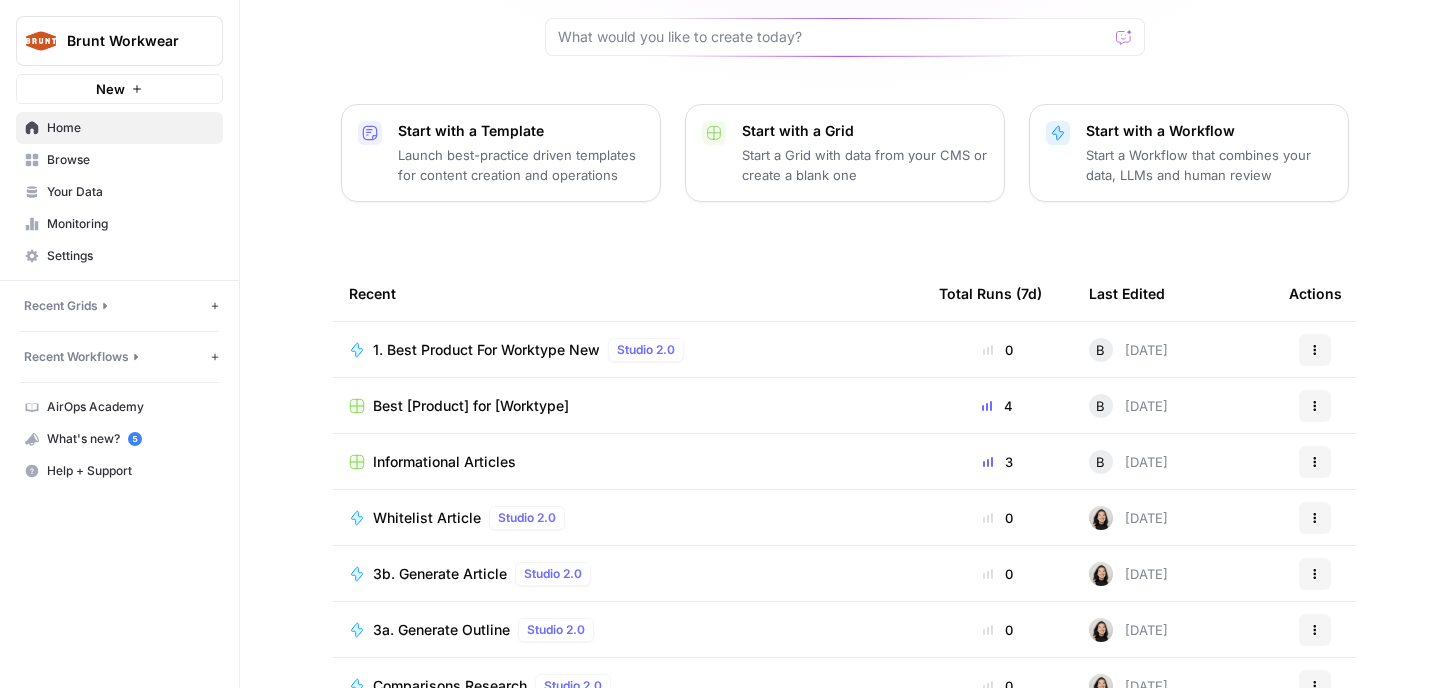scroll, scrollTop: 232, scrollLeft: 0, axis: vertical 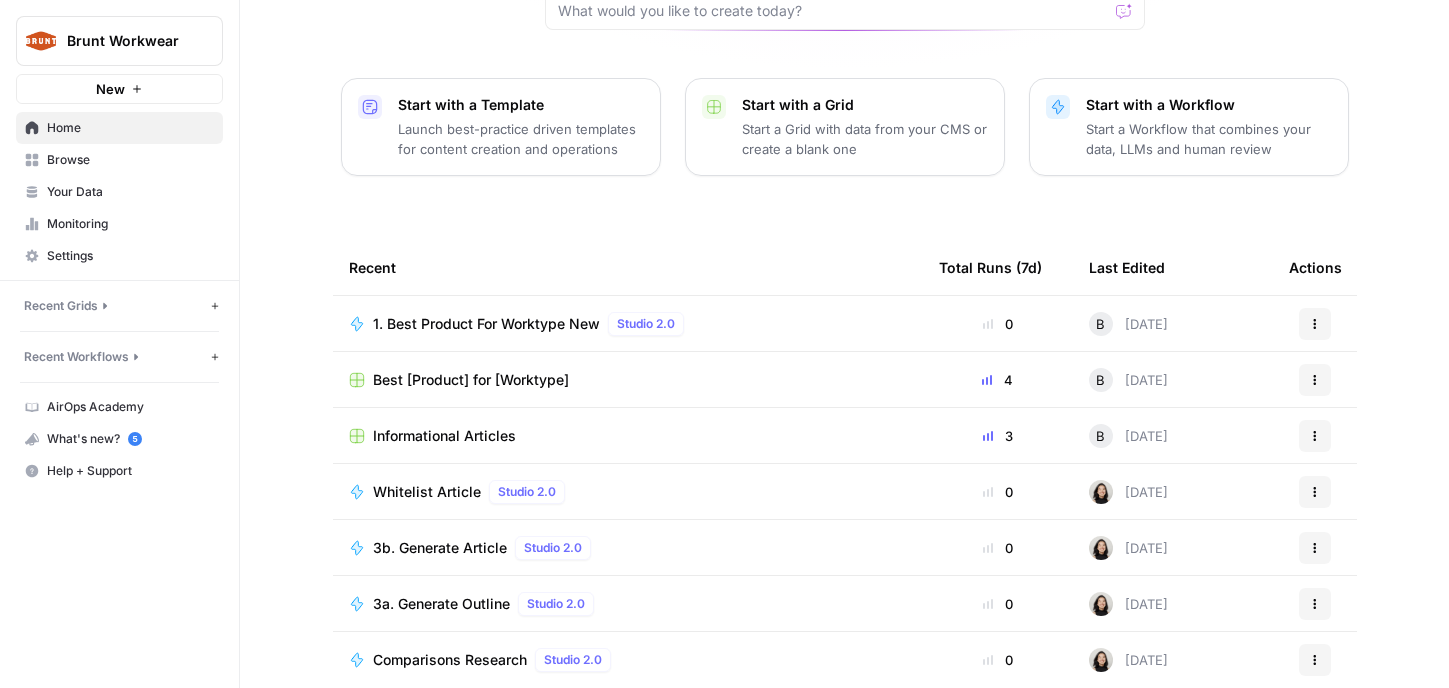 click on "Best [Product] for [Worktype]" at bounding box center (628, 380) 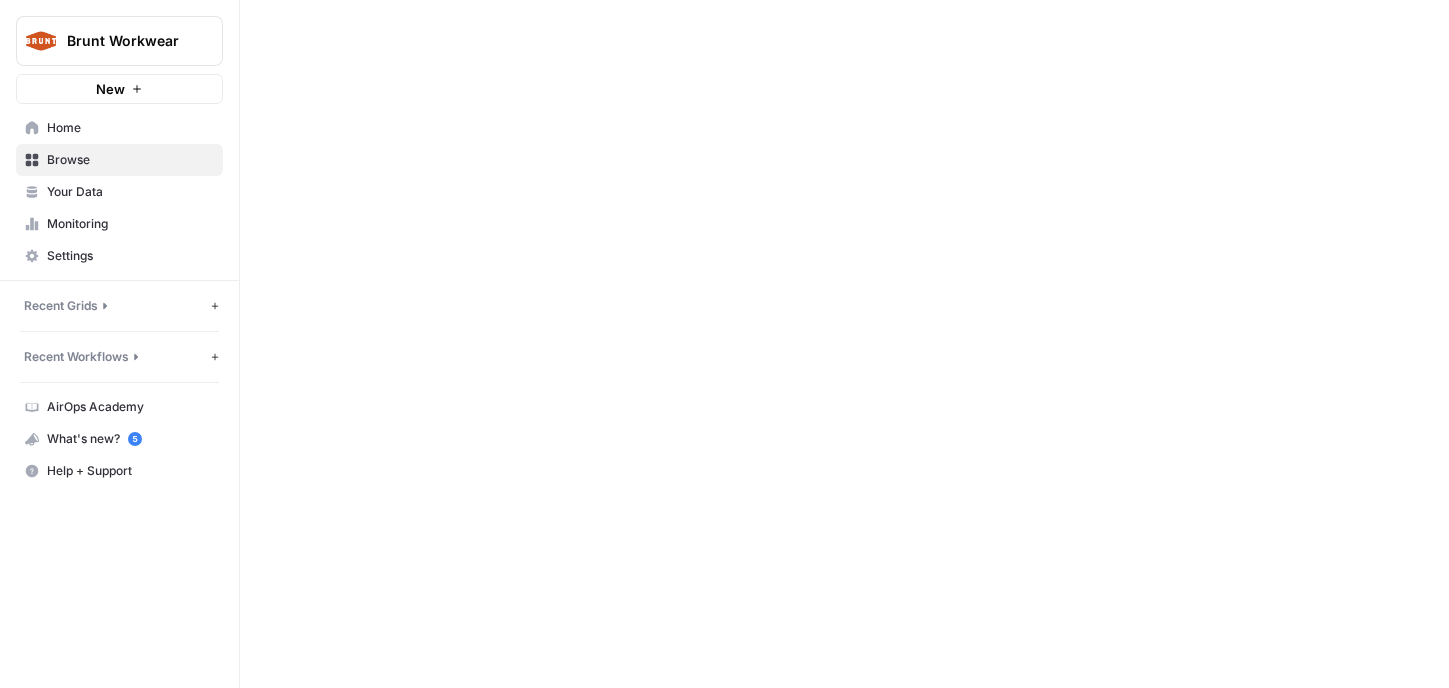 scroll, scrollTop: 0, scrollLeft: 0, axis: both 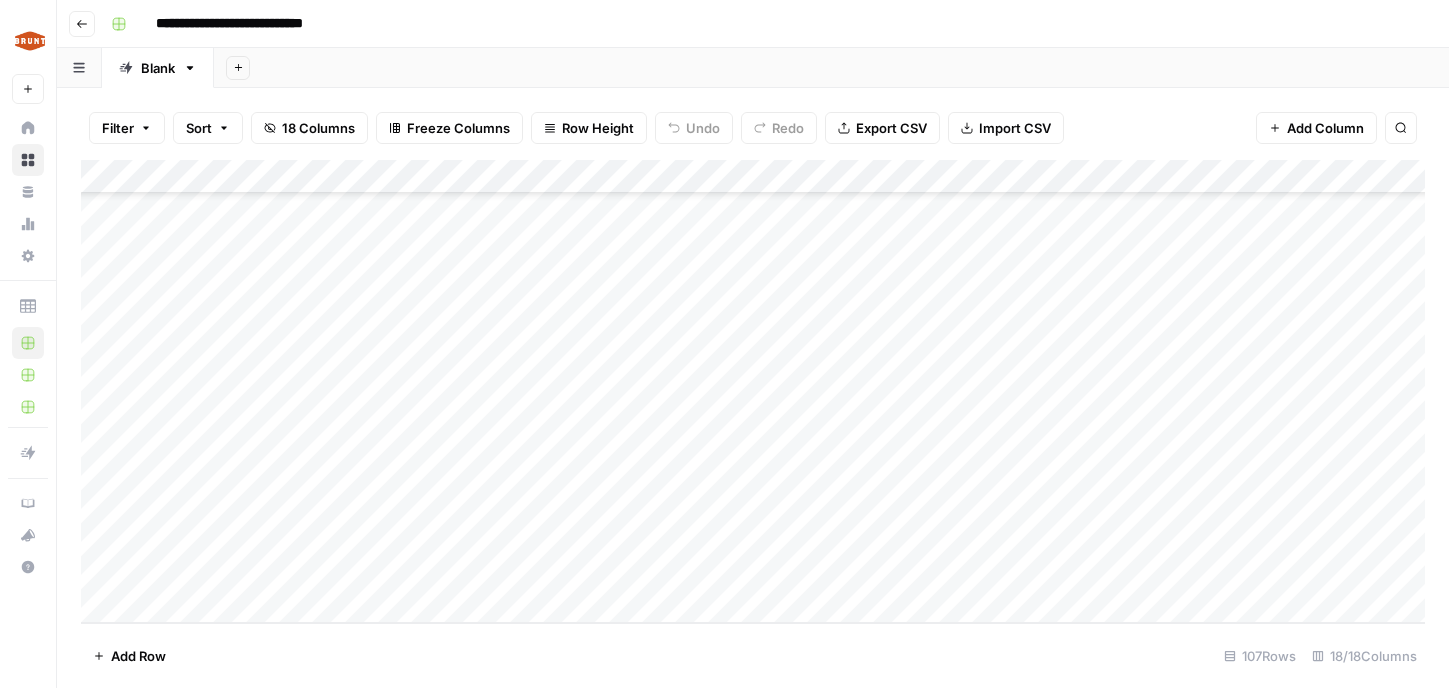 click on "Add Column" at bounding box center [753, 391] 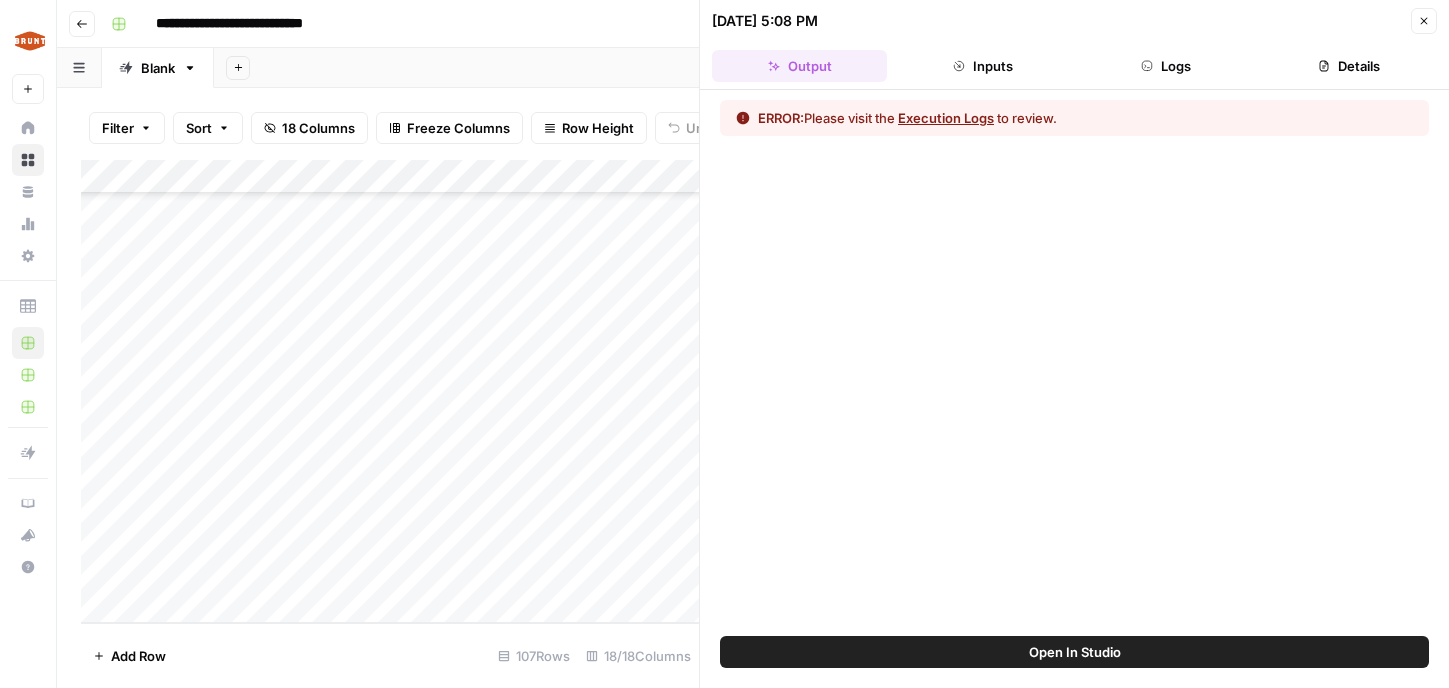 click on "Execution Logs" at bounding box center [946, 118] 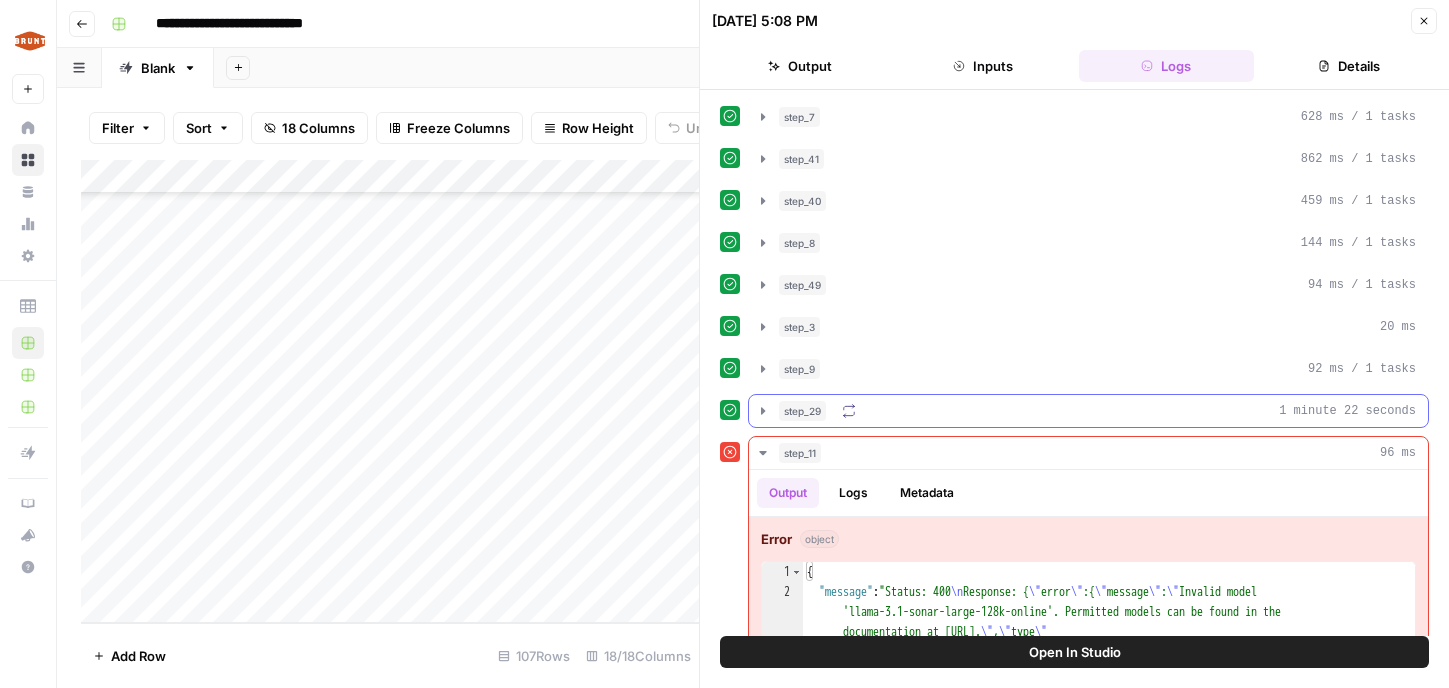 scroll, scrollTop: 88, scrollLeft: 0, axis: vertical 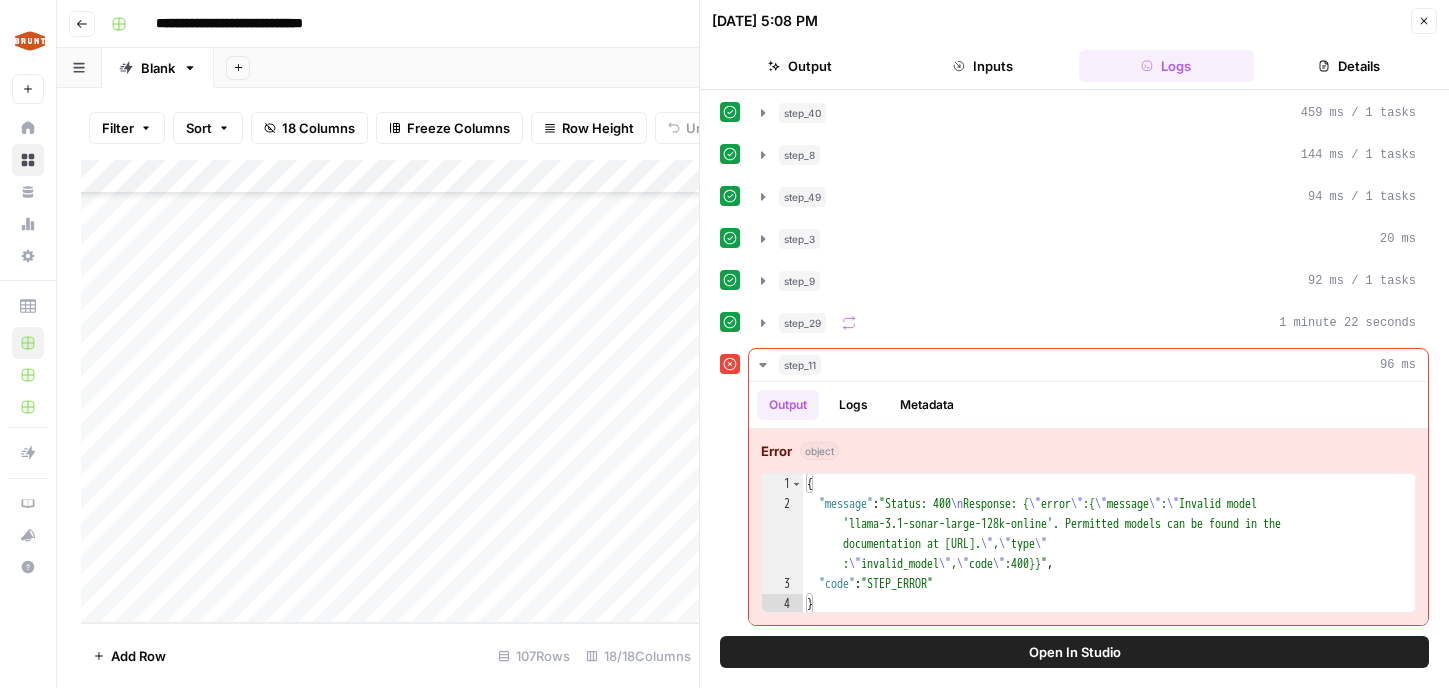 click on "{    "message" :  "Status: 400  \n Response: { \" error \" :{ \" message \" : \" Invalid model         'llama-3.1-sonar-large-128k-online'. Permitted models can be found in the         documentation at https://docs.perplexity.ai/guides/model-cards. \" , \" type \"        : \" invalid_model \" , \" code \" :400}}" ,    "code" :  "STEP_ERROR" }" at bounding box center [1109, 564] 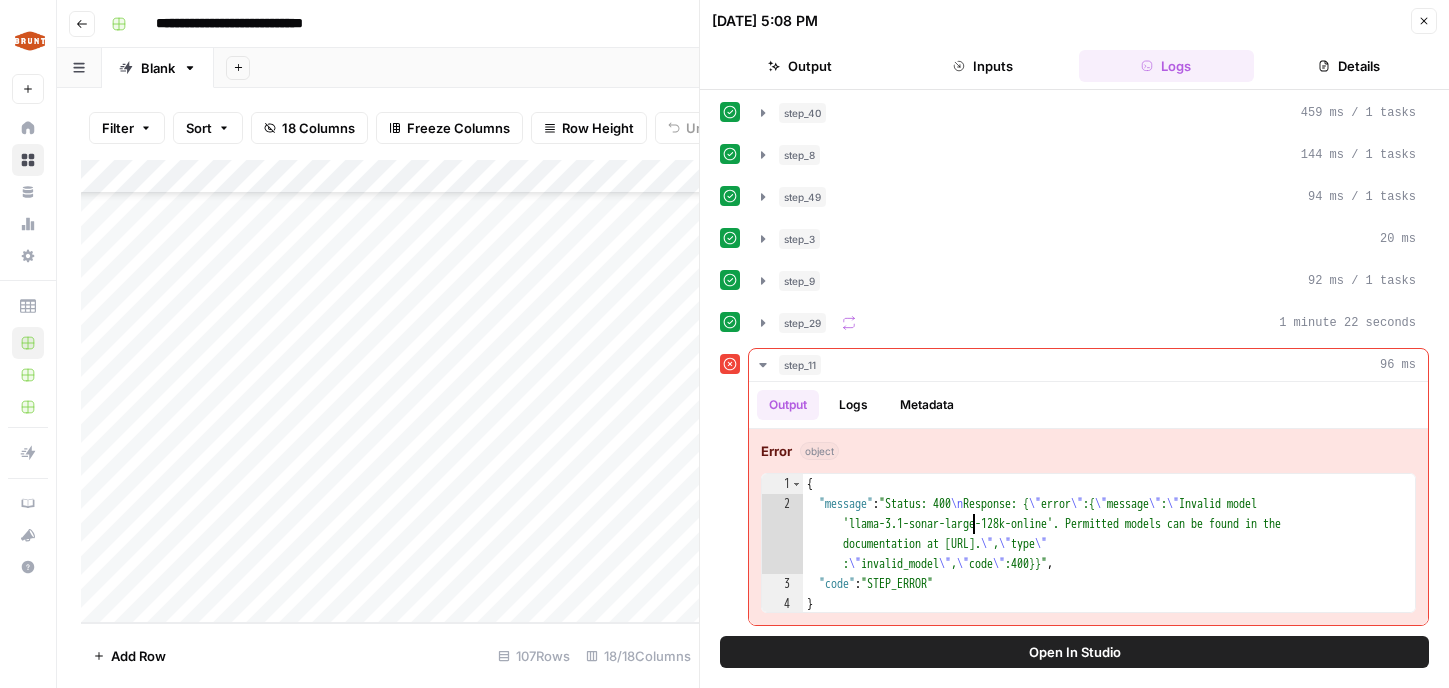 click on "{    "message" :  "Status: 400  \n Response: { \" error \" :{ \" message \" : \" Invalid model         'llama-3.1-sonar-large-128k-online'. Permitted models can be found in the         documentation at https://docs.perplexity.ai/guides/model-cards. \" , \" type \"        : \" invalid_model \" , \" code \" :400}}" ,    "code" :  "STEP_ERROR" }" at bounding box center (1109, 564) 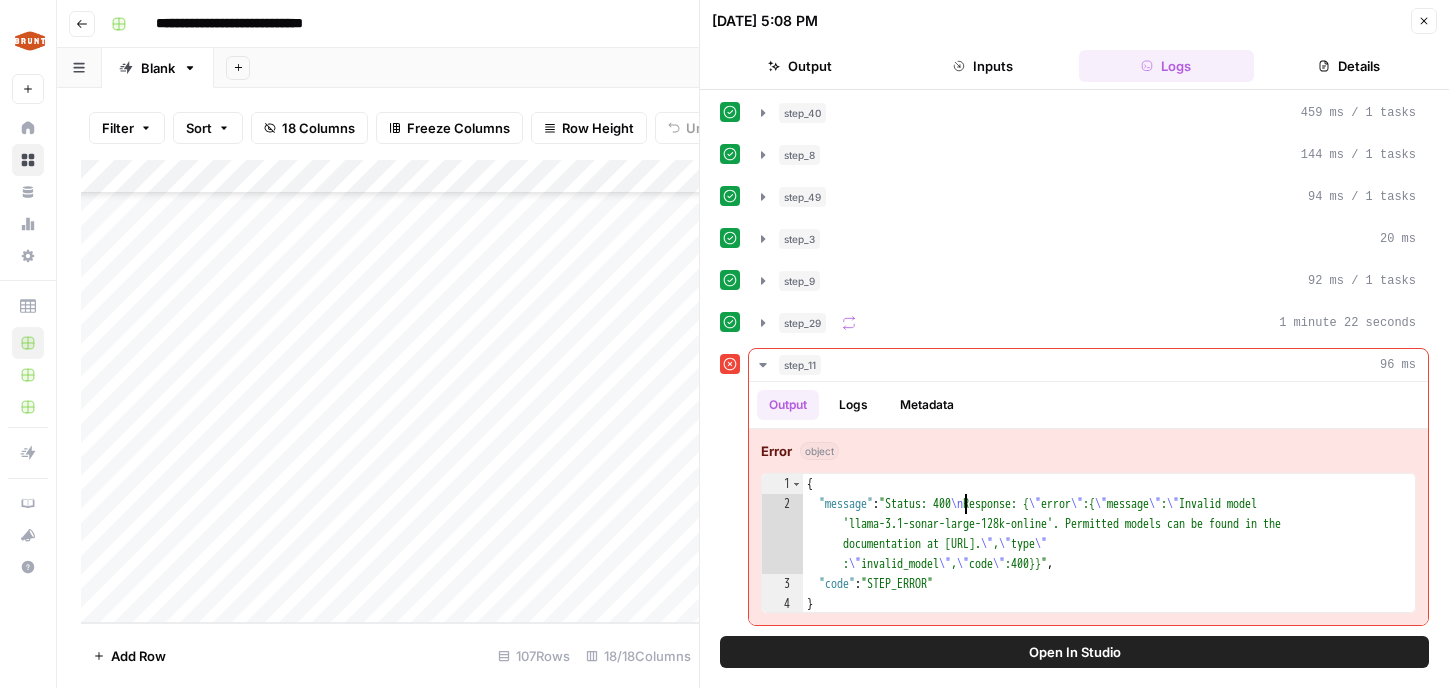 click on "{    "message" :  "Status: 400  \n Response: { \" error \" :{ \" message \" : \" Invalid model         'llama-3.1-sonar-large-128k-online'. Permitted models can be found in the         documentation at https://docs.perplexity.ai/guides/model-cards. \" , \" type \"        : \" invalid_model \" , \" code \" :400}}" ,    "code" :  "STEP_ERROR" }" at bounding box center (1109, 564) 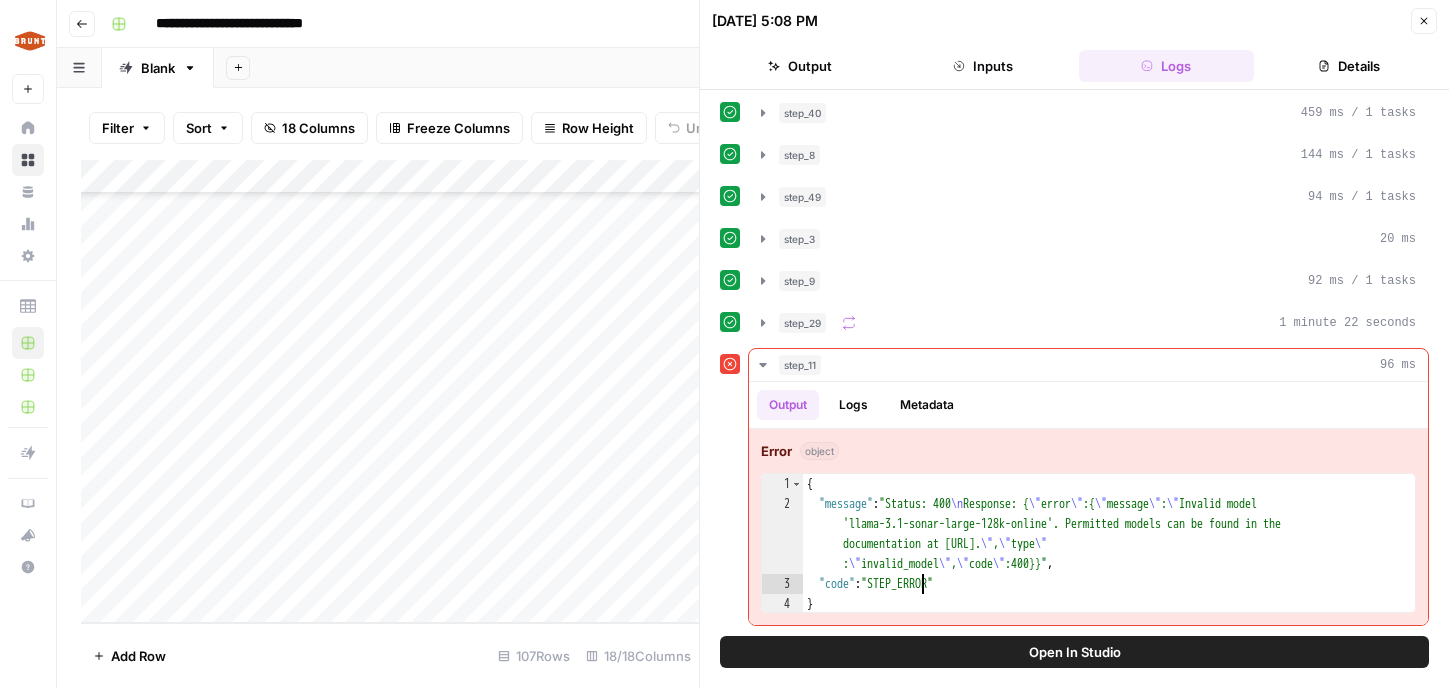 click on "{    "message" :  "Status: 400  \n Response: { \" error \" :{ \" message \" : \" Invalid model         'llama-3.1-sonar-large-128k-online'. Permitted models can be found in the         documentation at https://docs.perplexity.ai/guides/model-cards. \" , \" type \"        : \" invalid_model \" , \" code \" :400}}" ,    "code" :  "STEP_ERROR" }" at bounding box center (1109, 564) 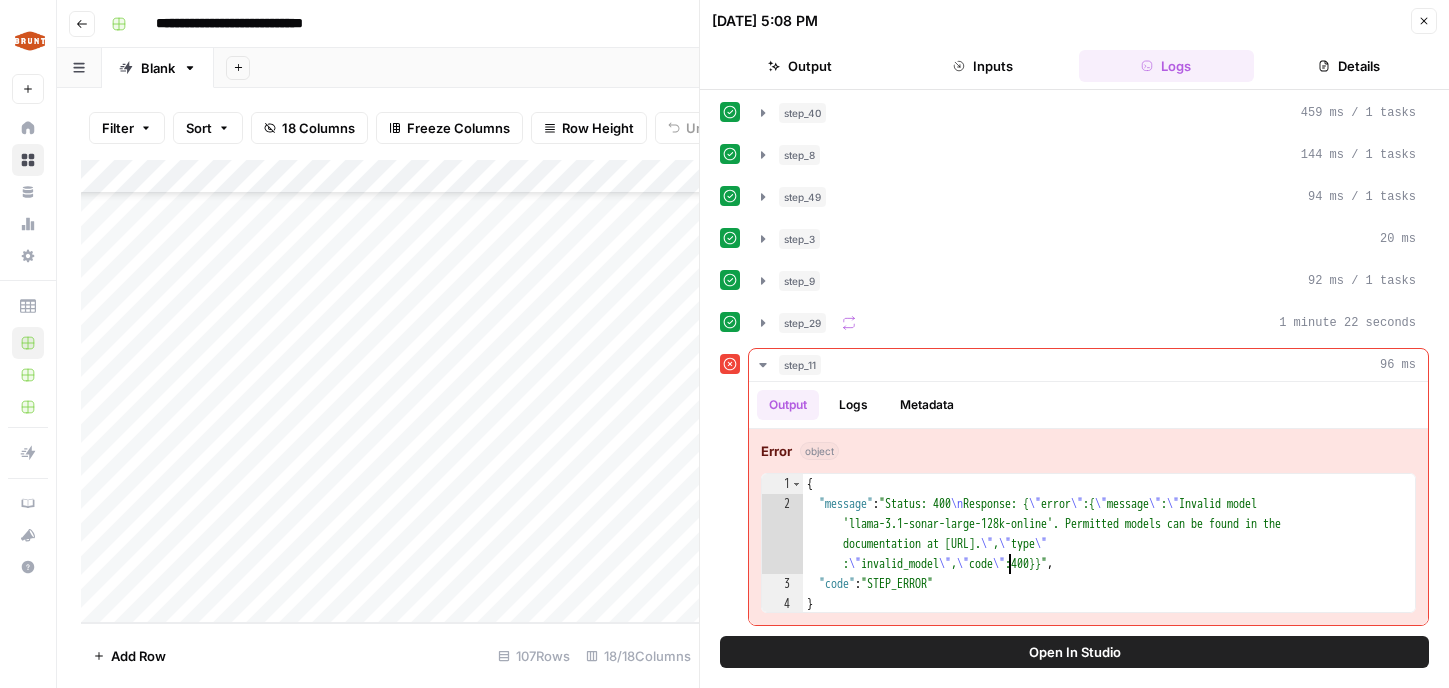click on "{    "message" :  "Status: 400  \n Response: { \" error \" :{ \" message \" : \" Invalid model         'llama-3.1-sonar-large-128k-online'. Permitted models can be found in the         documentation at https://docs.perplexity.ai/guides/model-cards. \" , \" type \"        : \" invalid_model \" , \" code \" :400}}" ,    "code" :  "STEP_ERROR" }" at bounding box center [1109, 564] 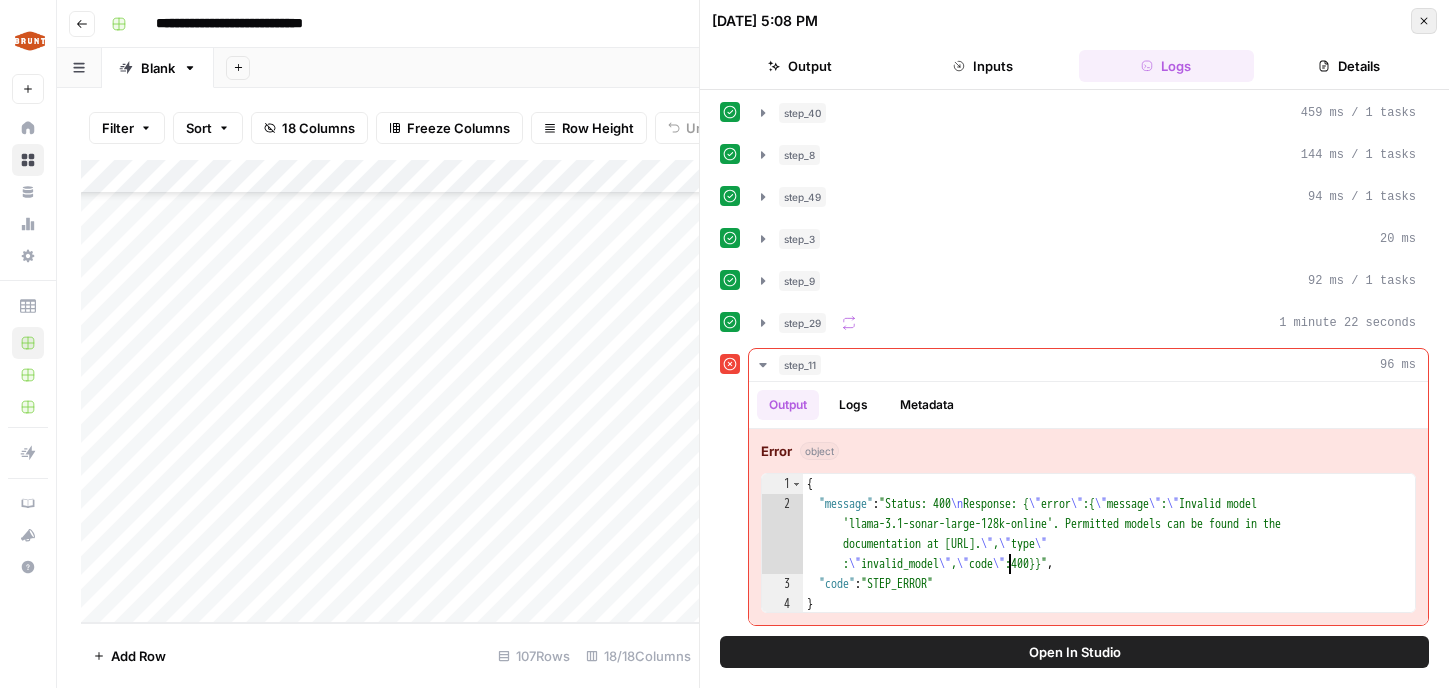 click on "Close" at bounding box center [1424, 21] 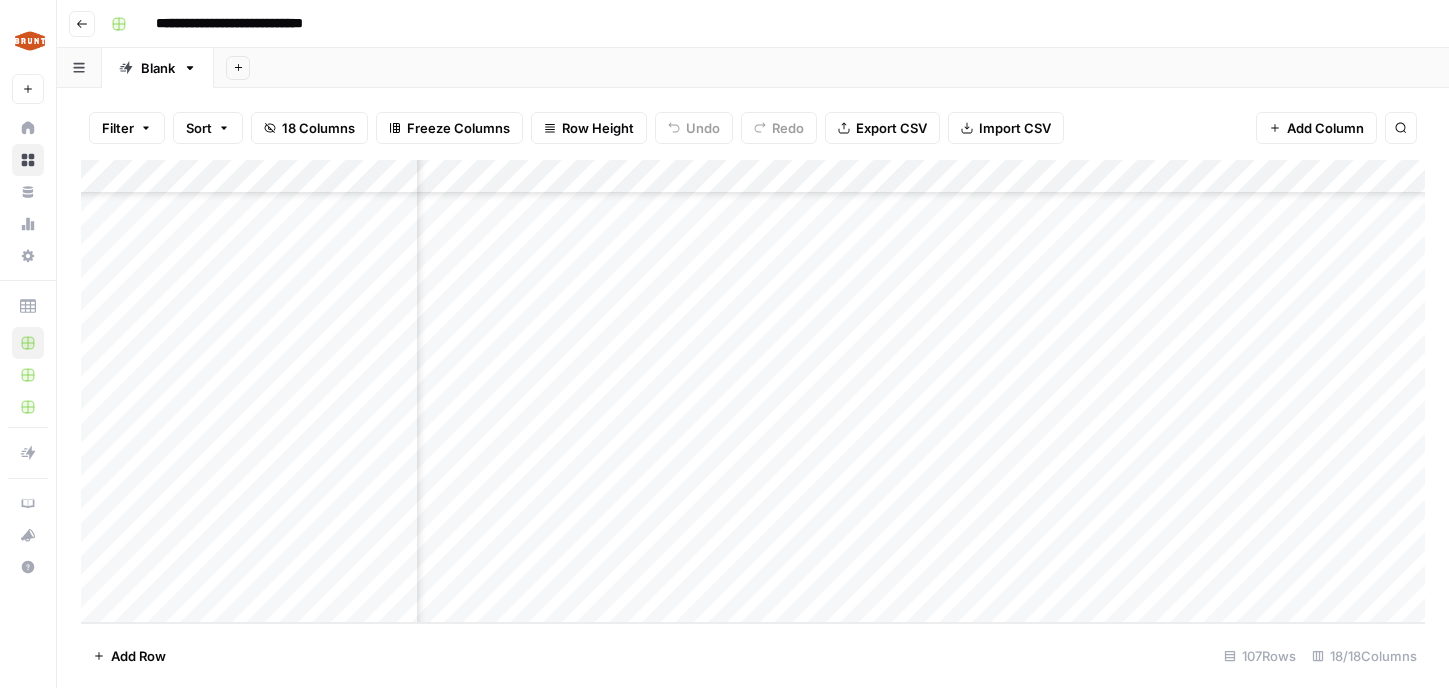scroll, scrollTop: 3241, scrollLeft: 303, axis: both 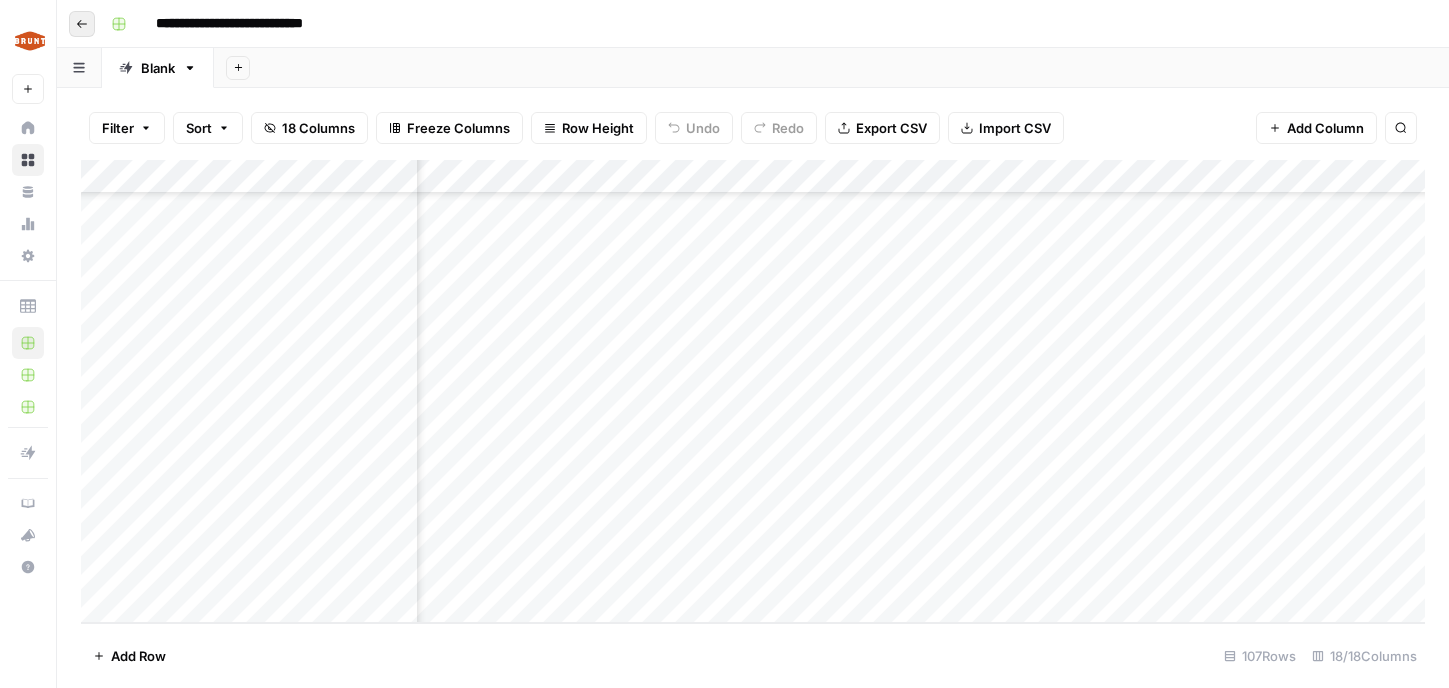 click 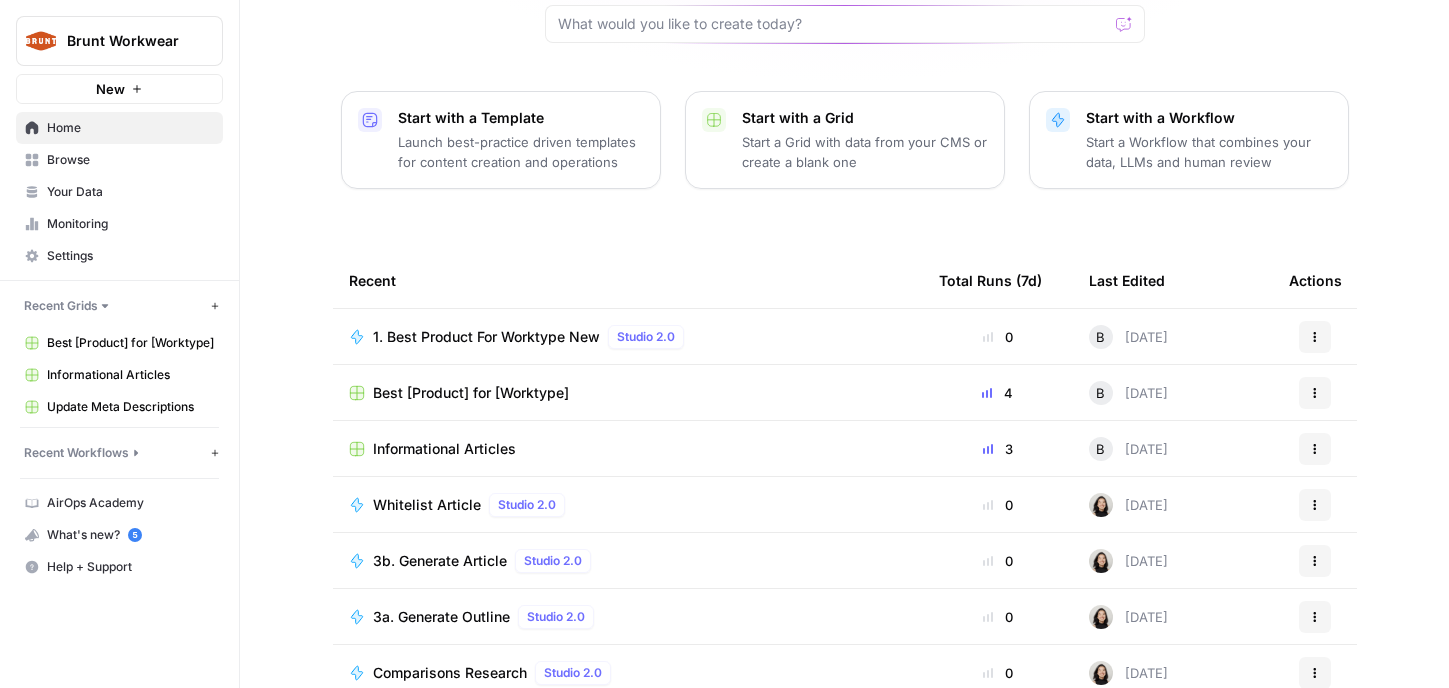 scroll, scrollTop: 224, scrollLeft: 0, axis: vertical 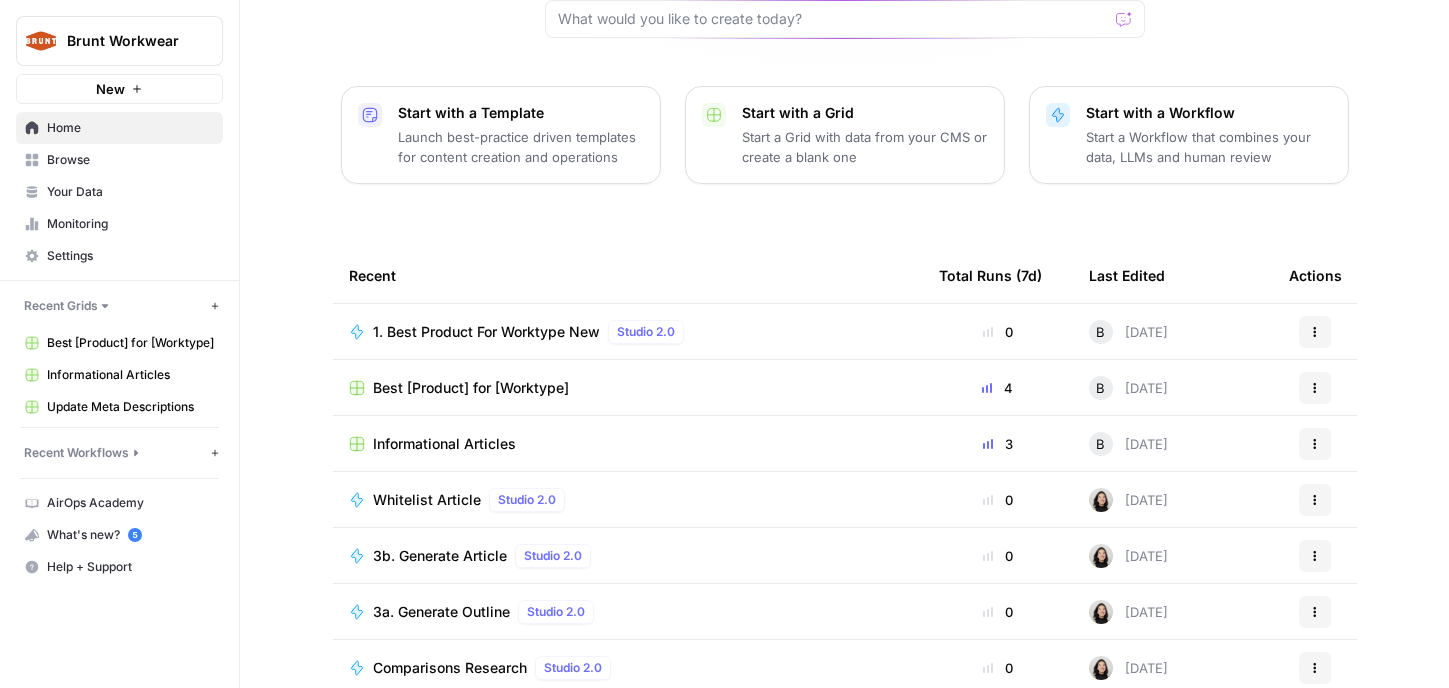 click on "3b. Generate Article Studio 2.0" at bounding box center [628, 556] 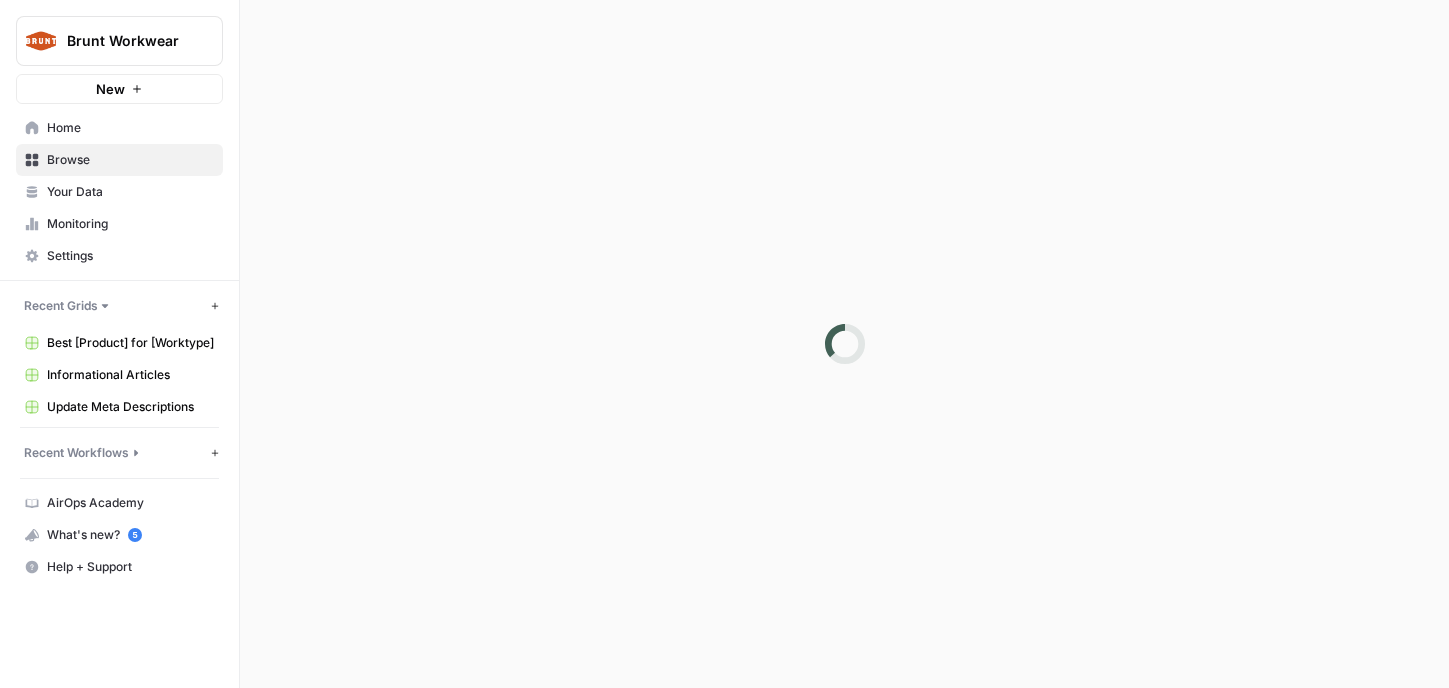 scroll, scrollTop: 0, scrollLeft: 0, axis: both 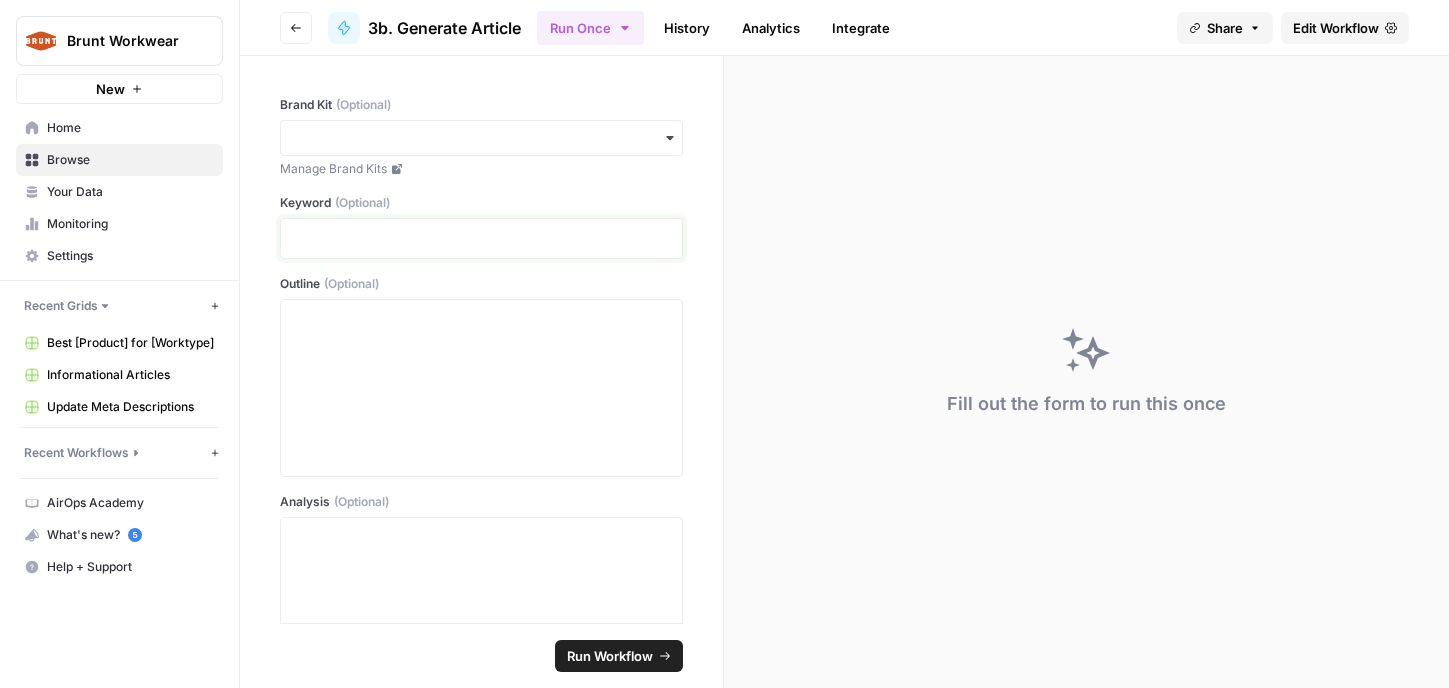 click at bounding box center [481, 238] 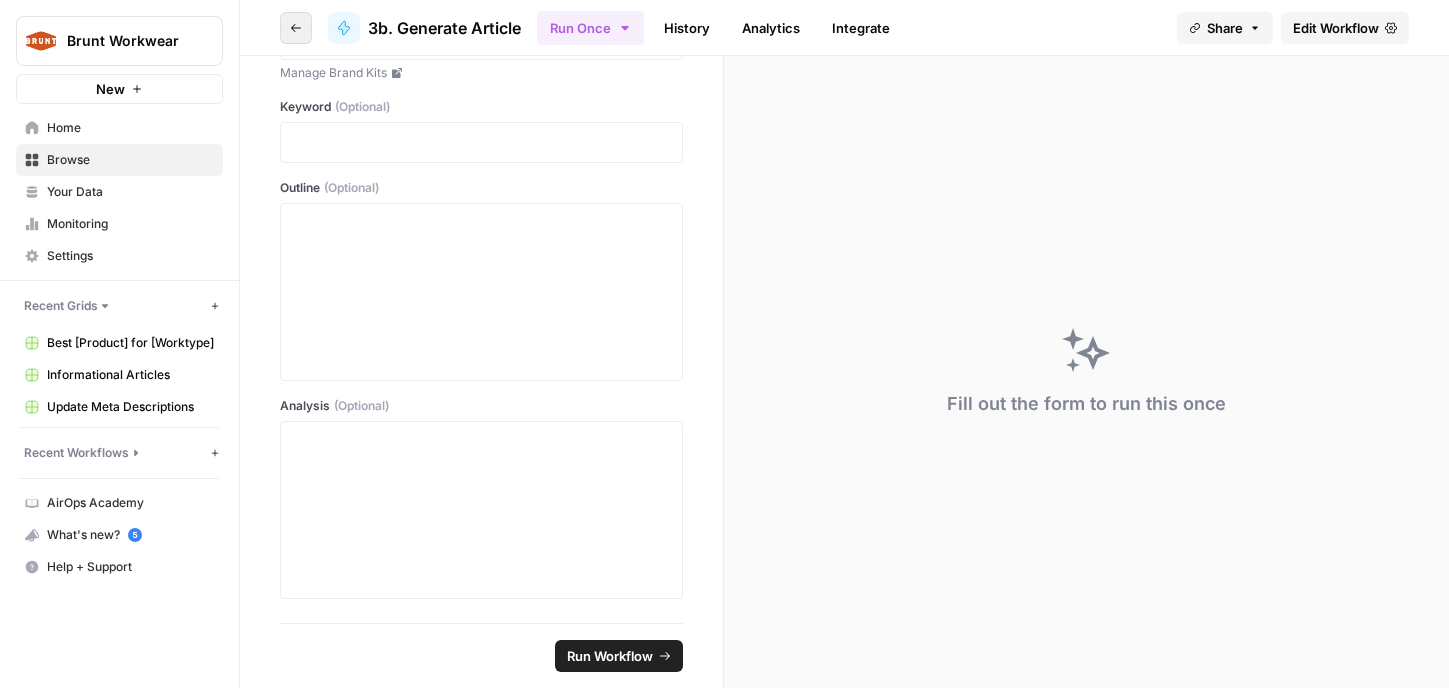 click 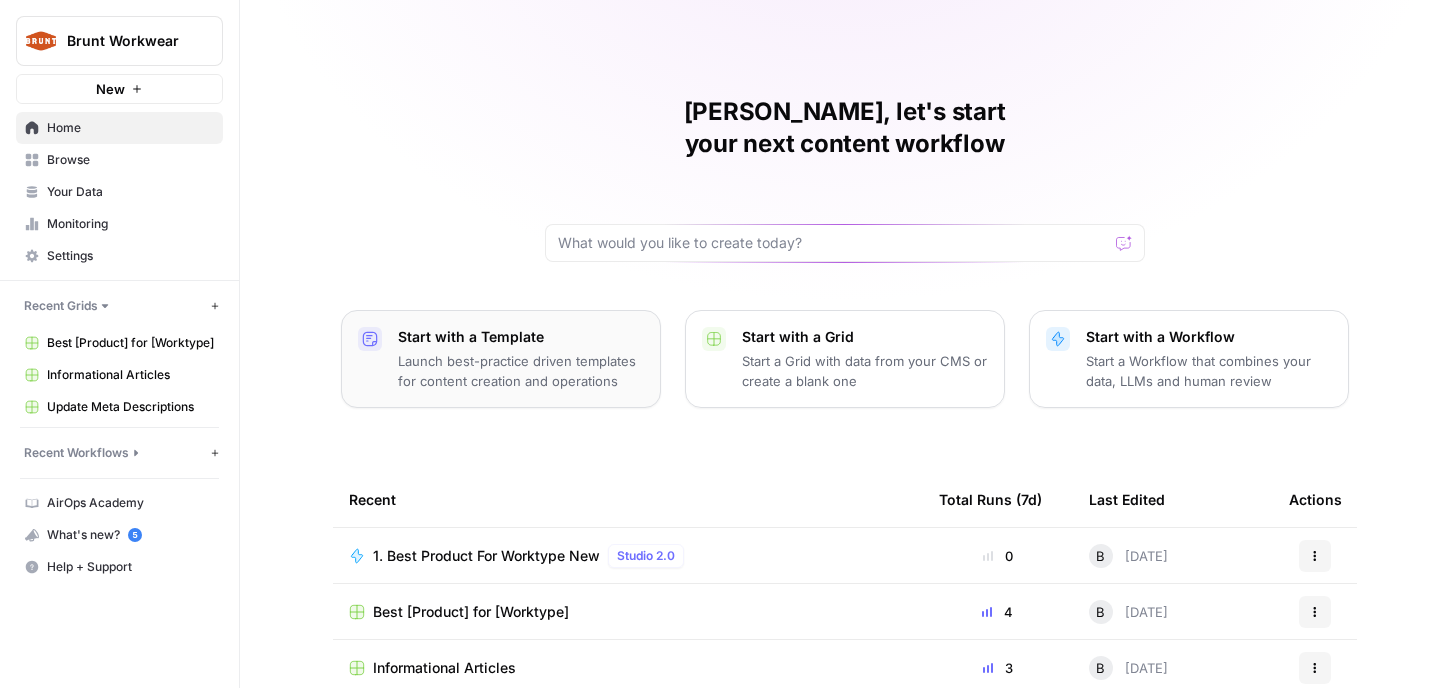 scroll, scrollTop: 174, scrollLeft: 0, axis: vertical 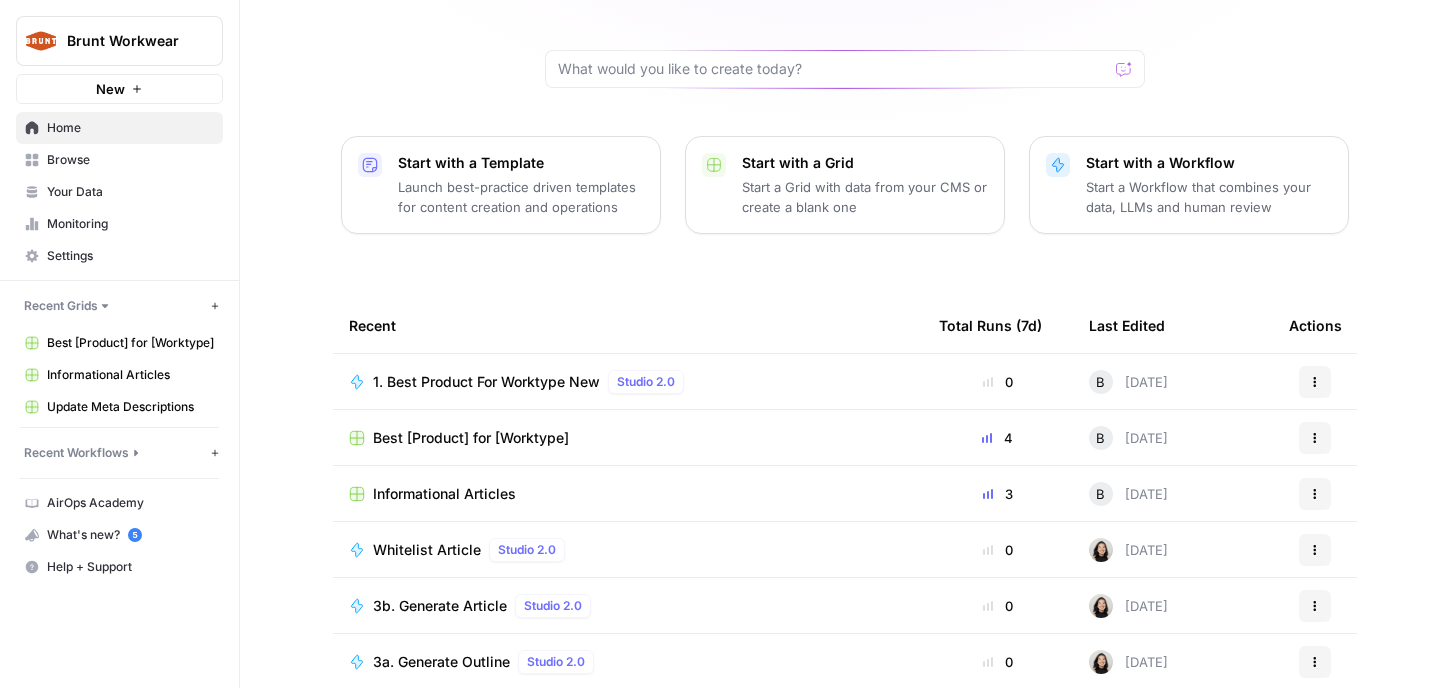 click on "Informational Articles" at bounding box center [628, 494] 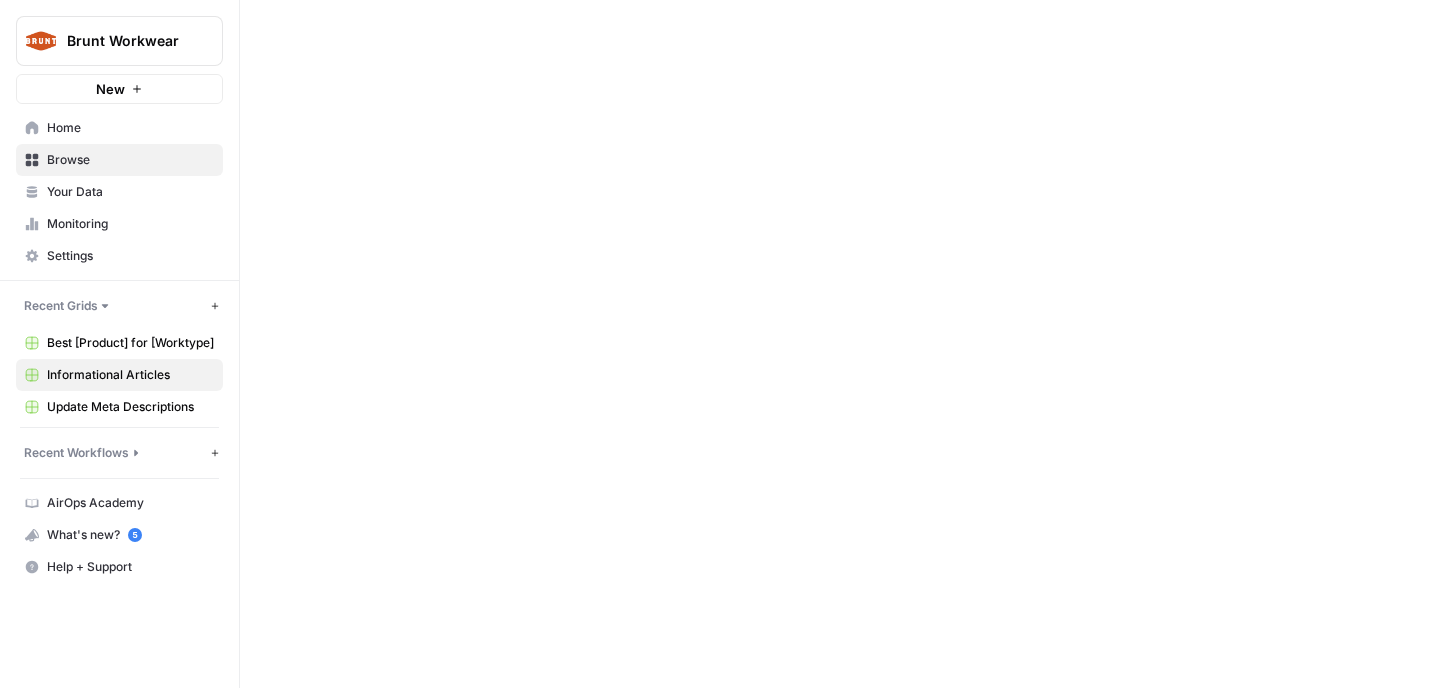 scroll, scrollTop: 0, scrollLeft: 0, axis: both 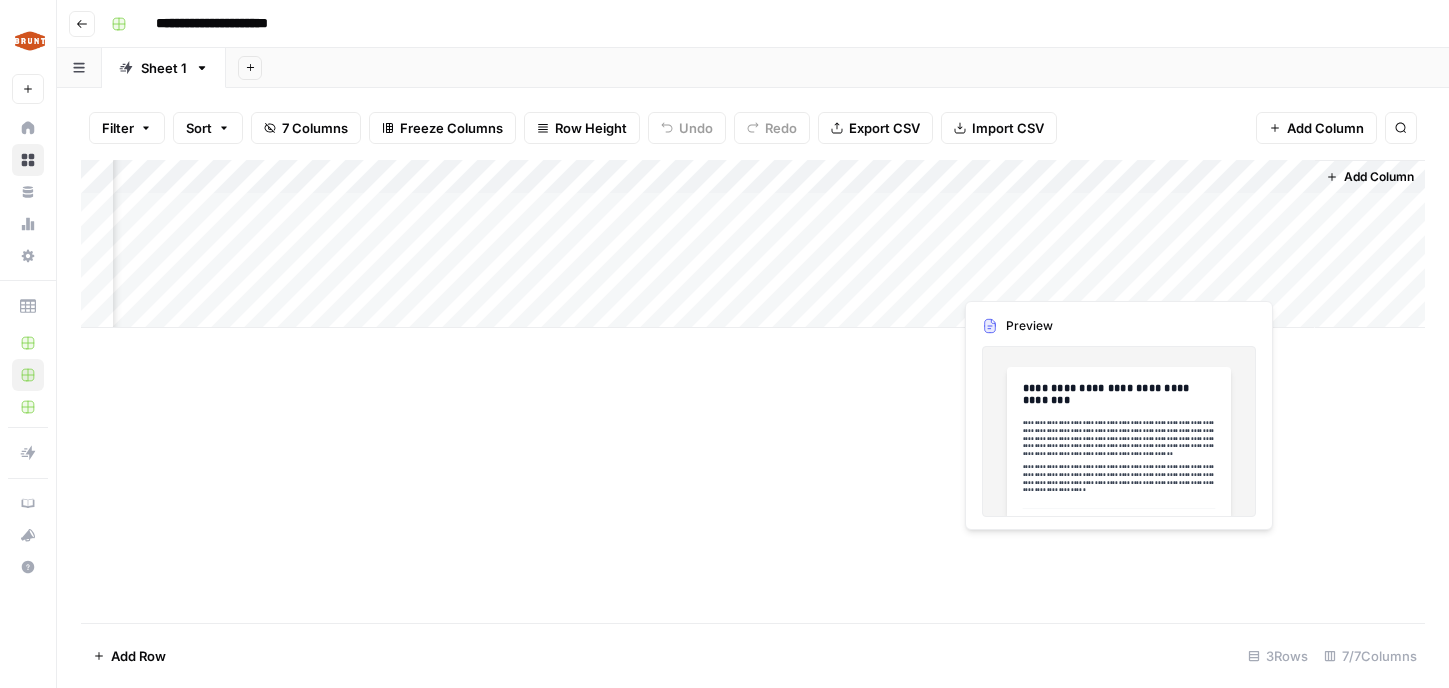 click on "Add Column" at bounding box center (753, 244) 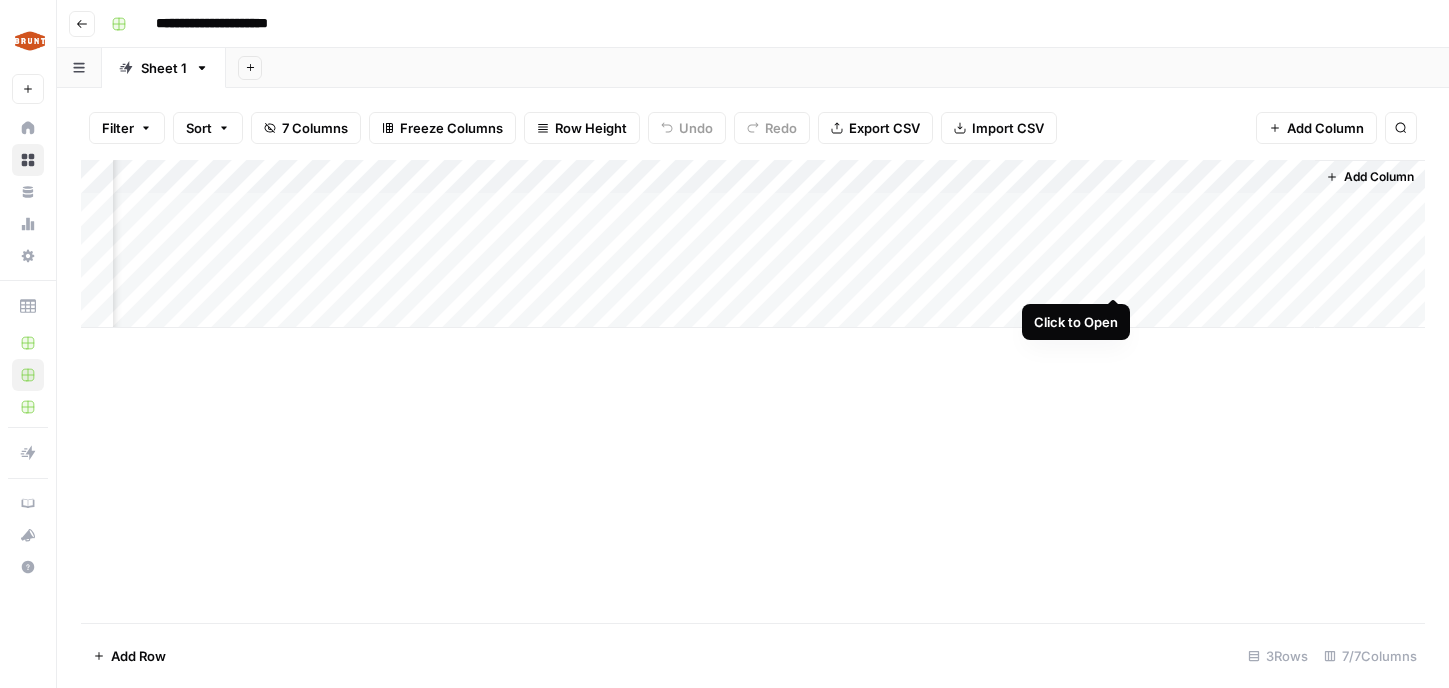 click on "Add Column" at bounding box center (753, 244) 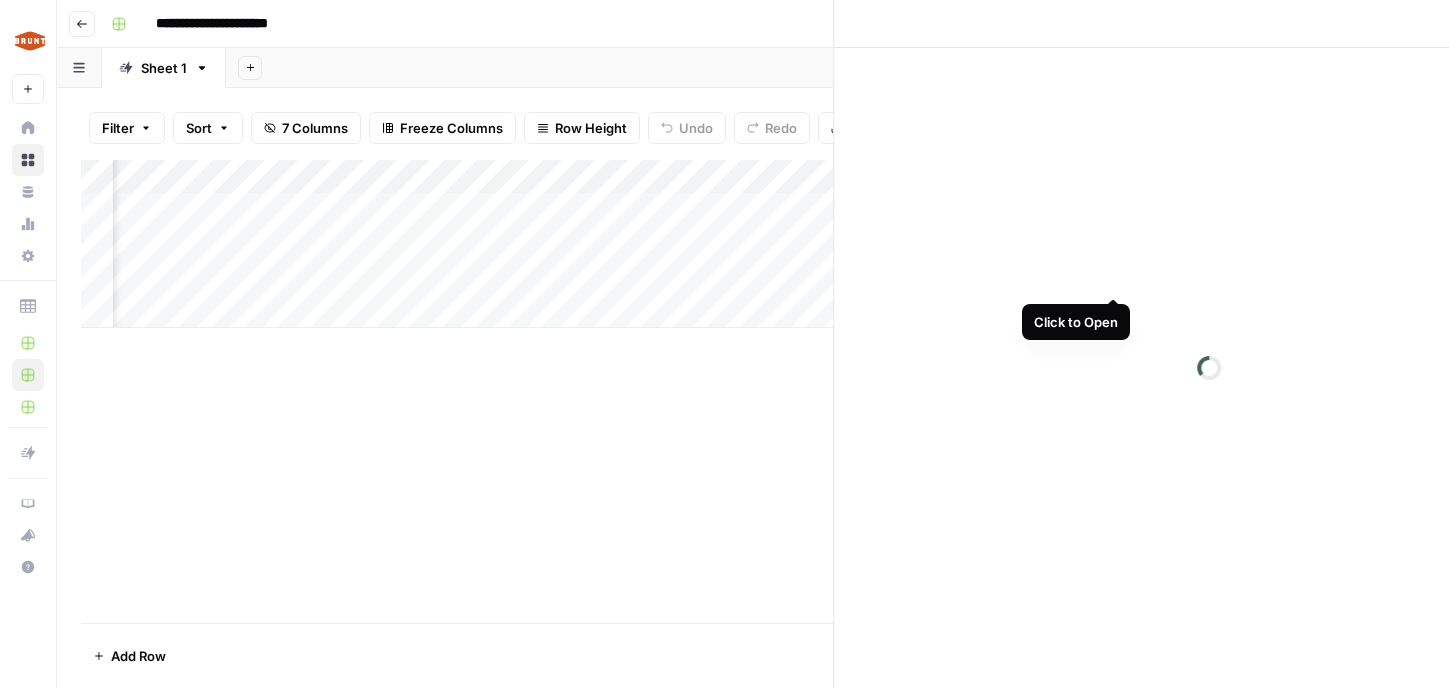 scroll, scrollTop: 0, scrollLeft: 142, axis: horizontal 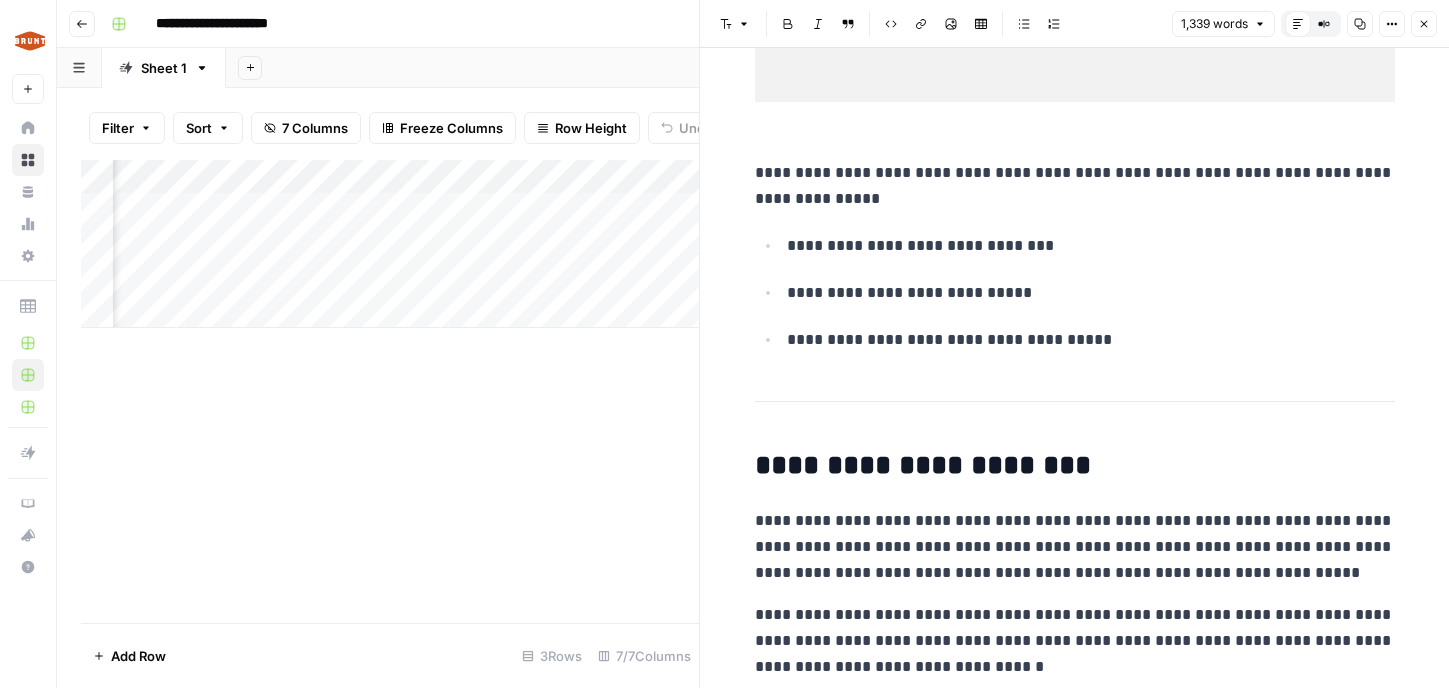 click on "Add Column" at bounding box center (390, 391) 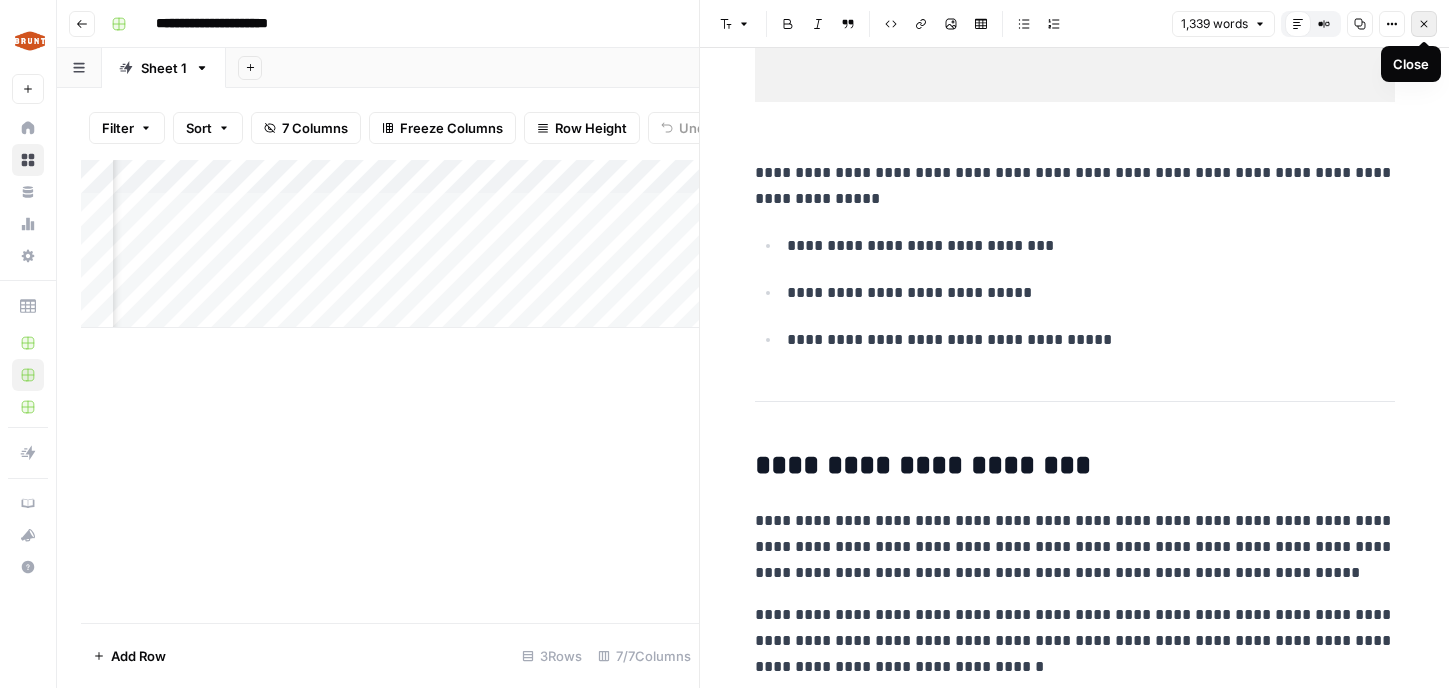 click 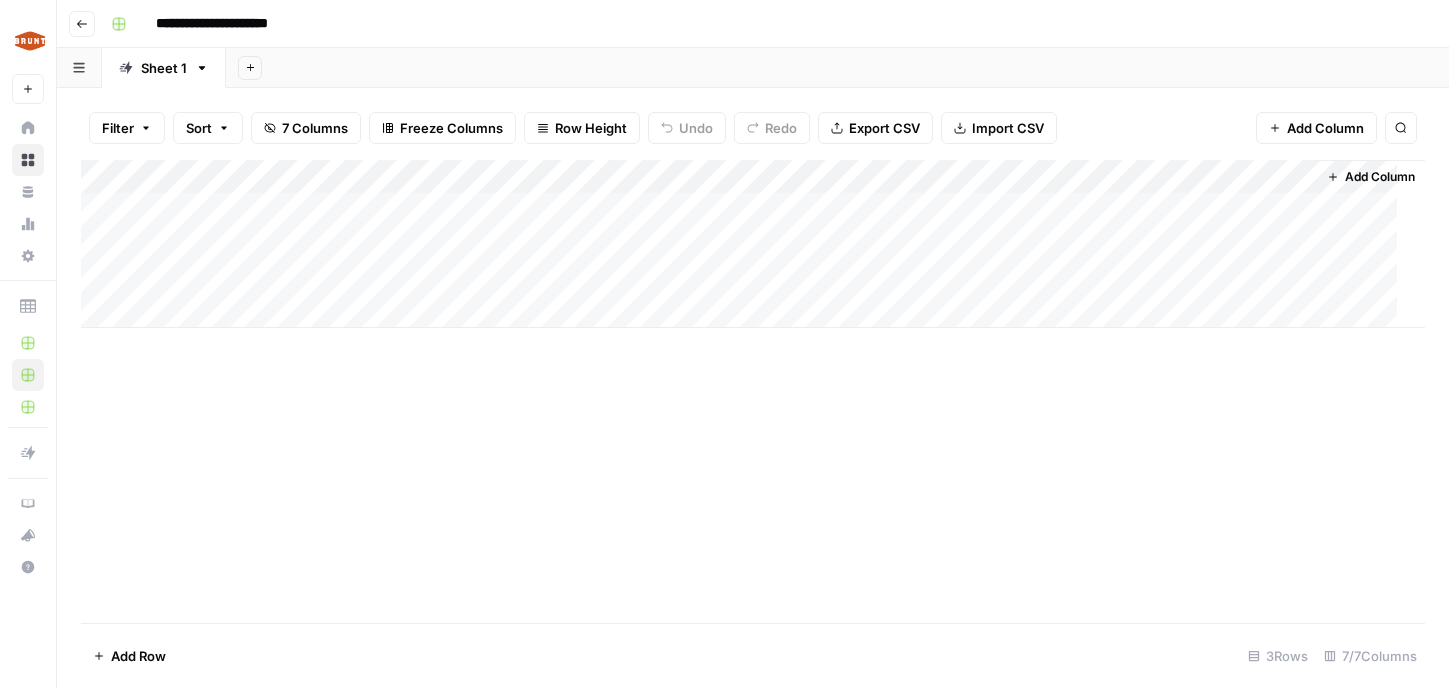 scroll, scrollTop: 0, scrollLeft: 0, axis: both 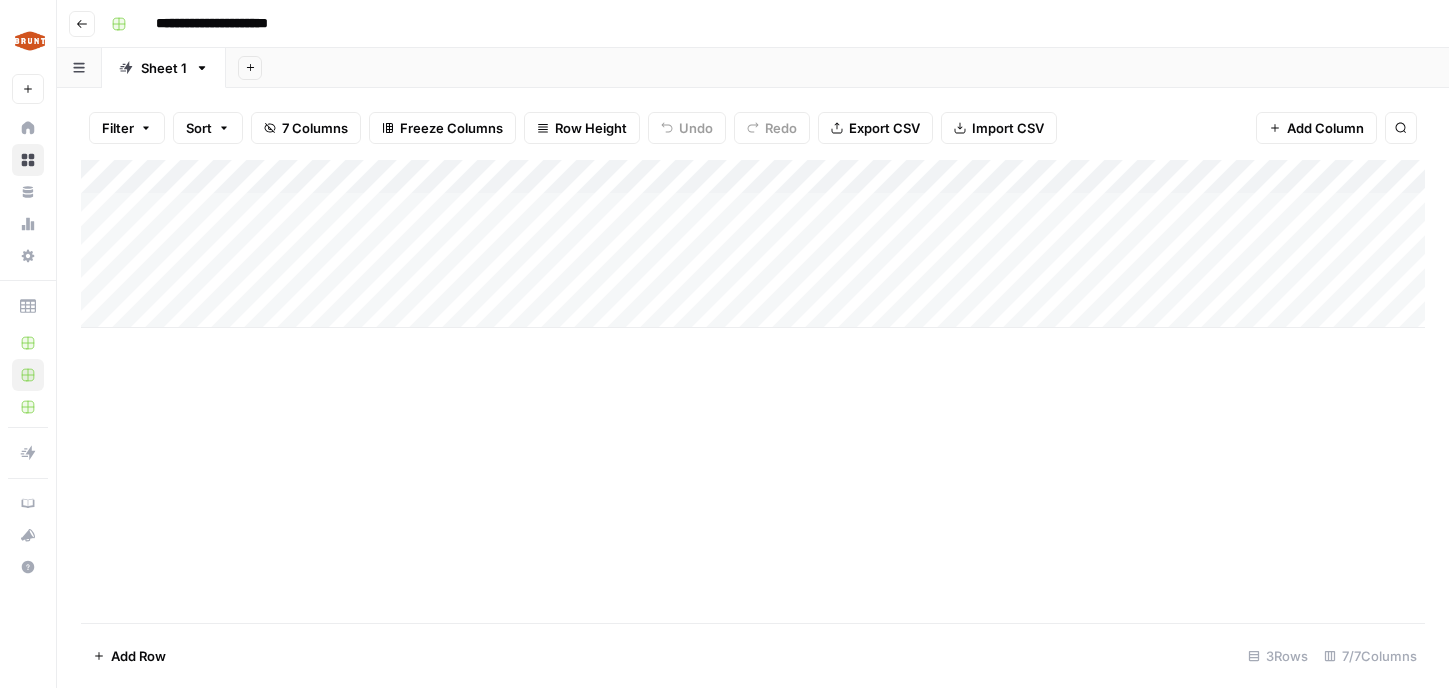 click on "Add Column" at bounding box center [753, 244] 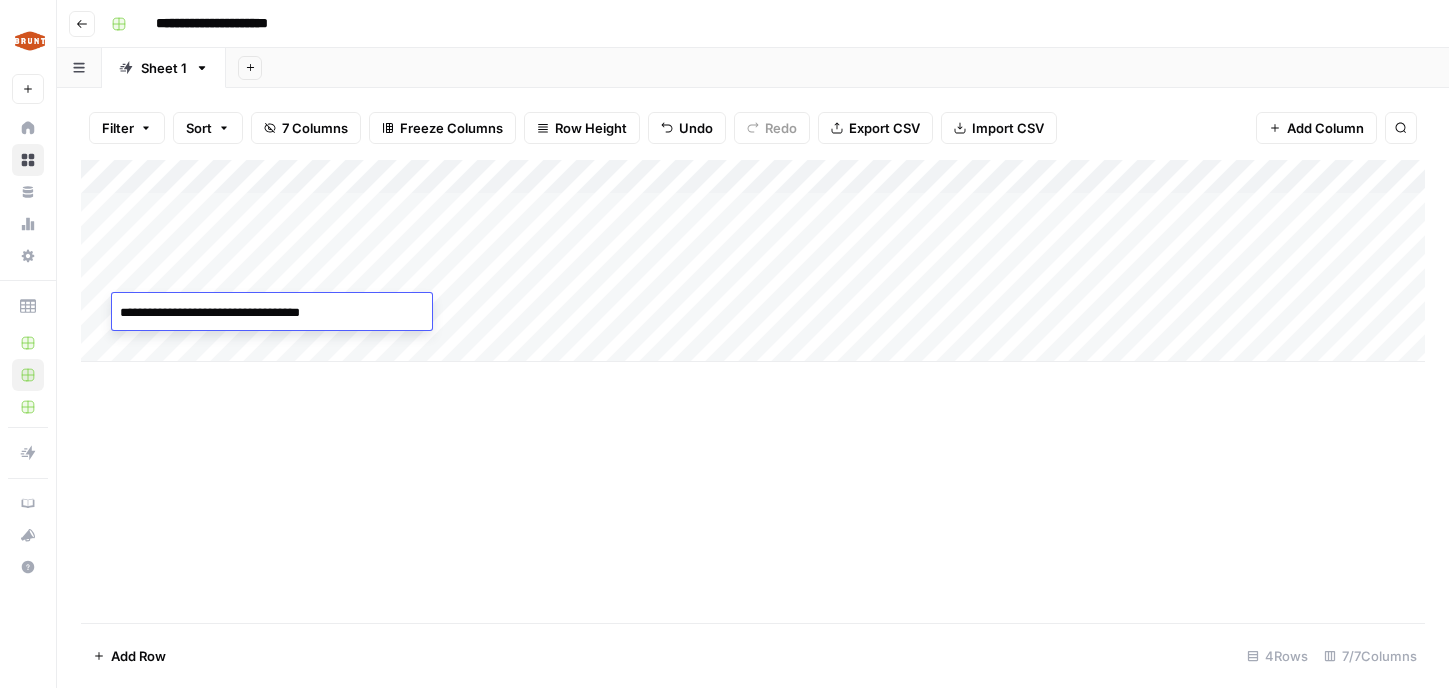 type on "**********" 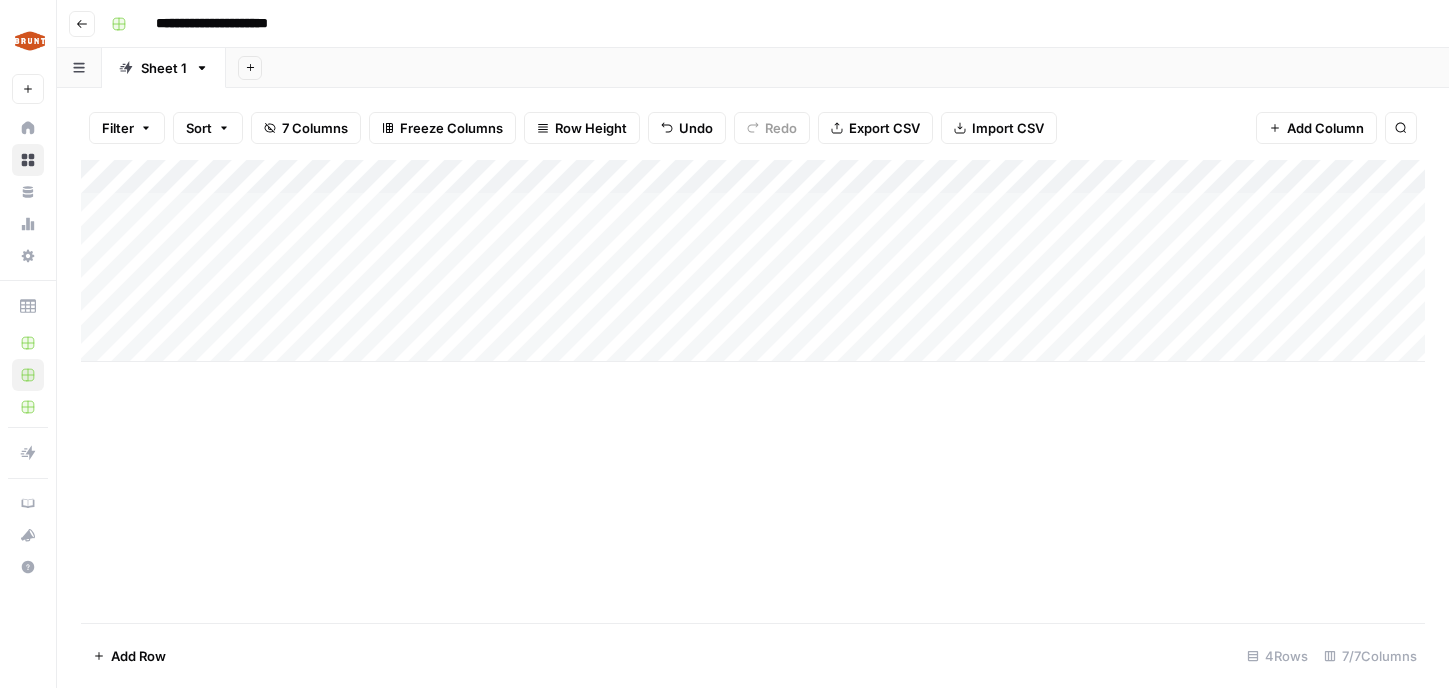 click on "Add Column" at bounding box center [753, 261] 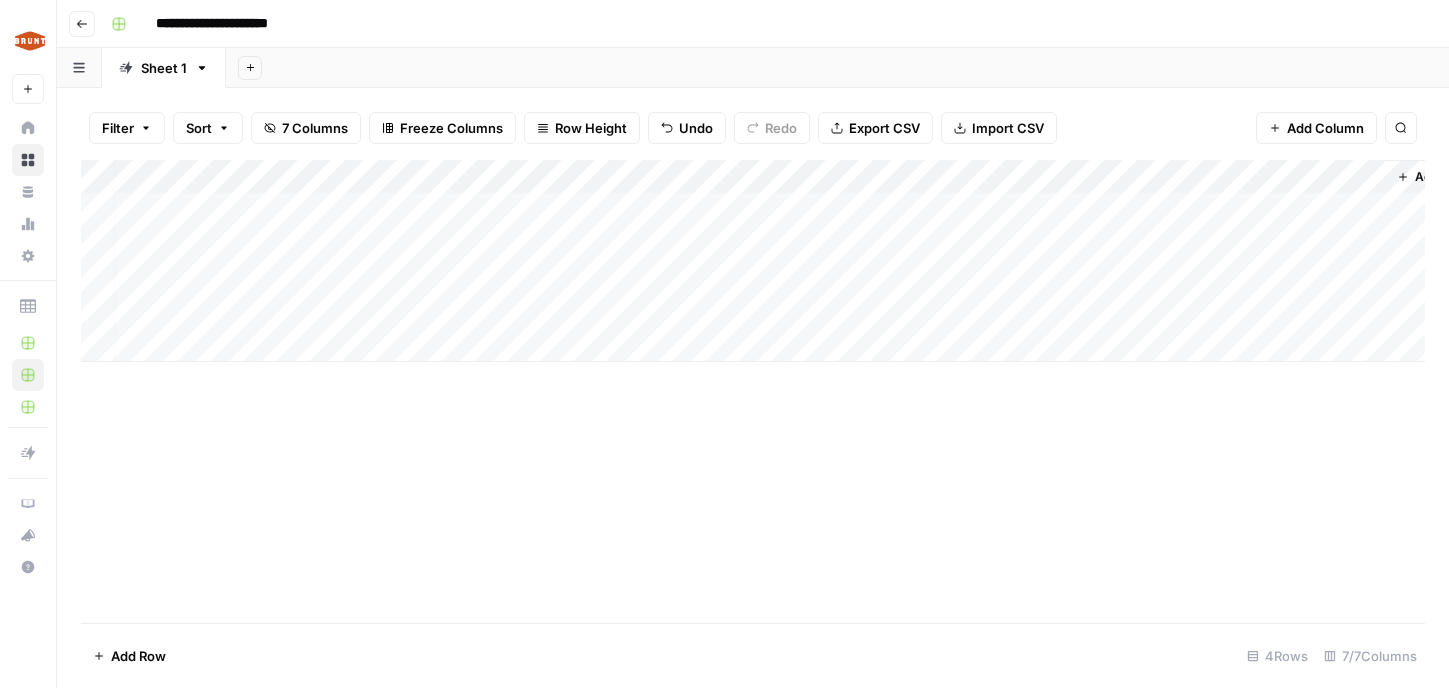 scroll, scrollTop: 0, scrollLeft: 0, axis: both 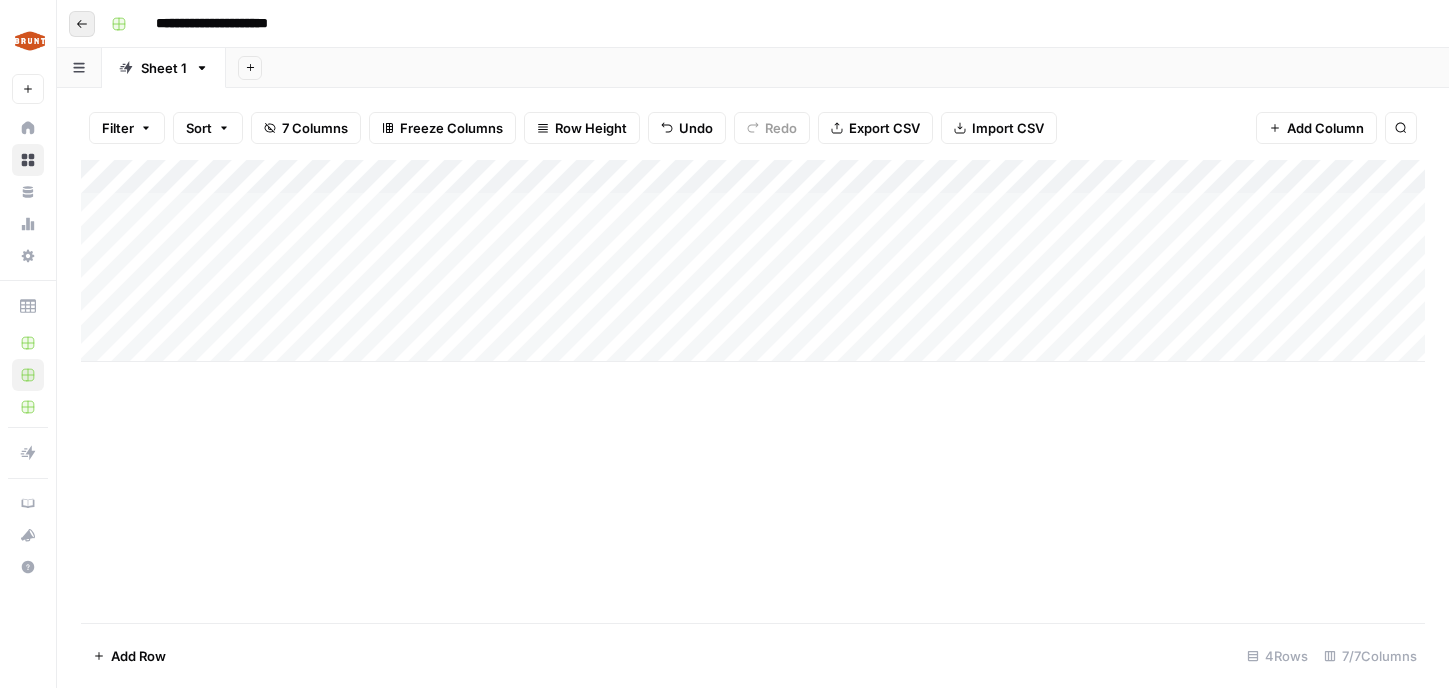 click 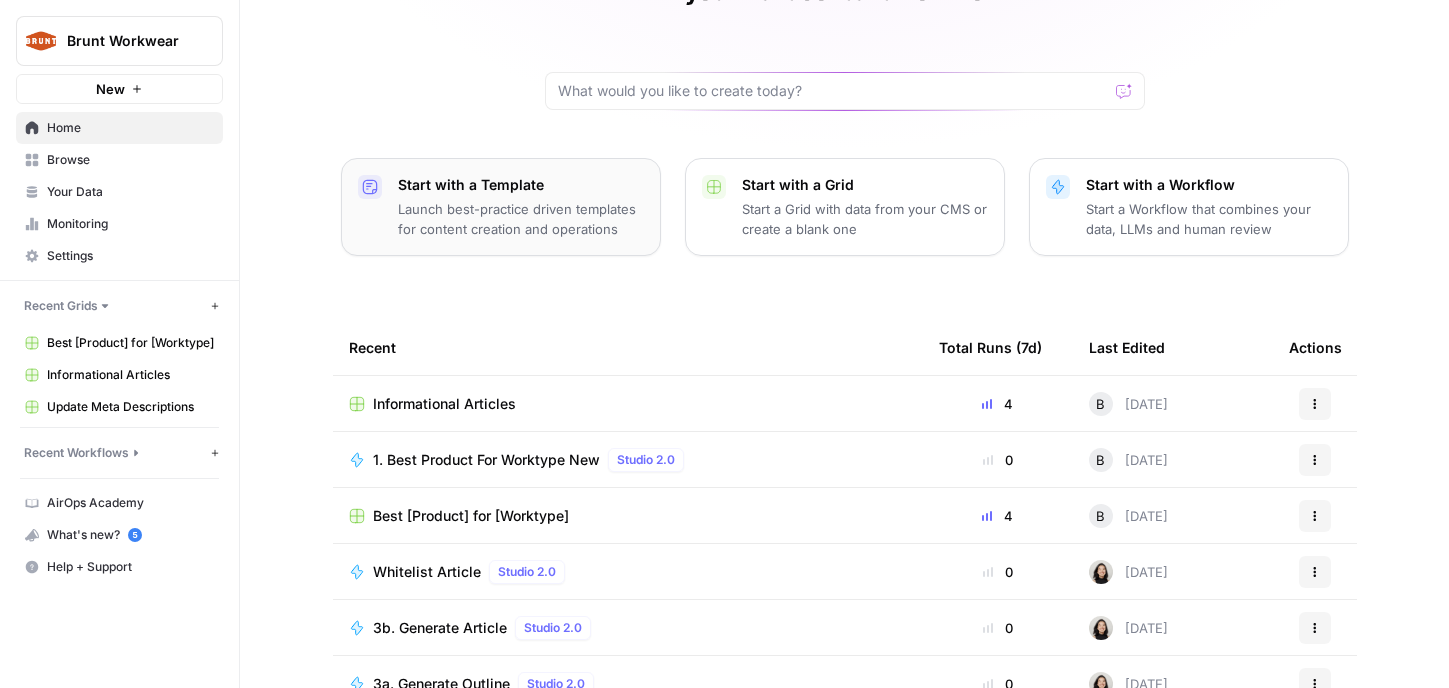 scroll, scrollTop: 232, scrollLeft: 0, axis: vertical 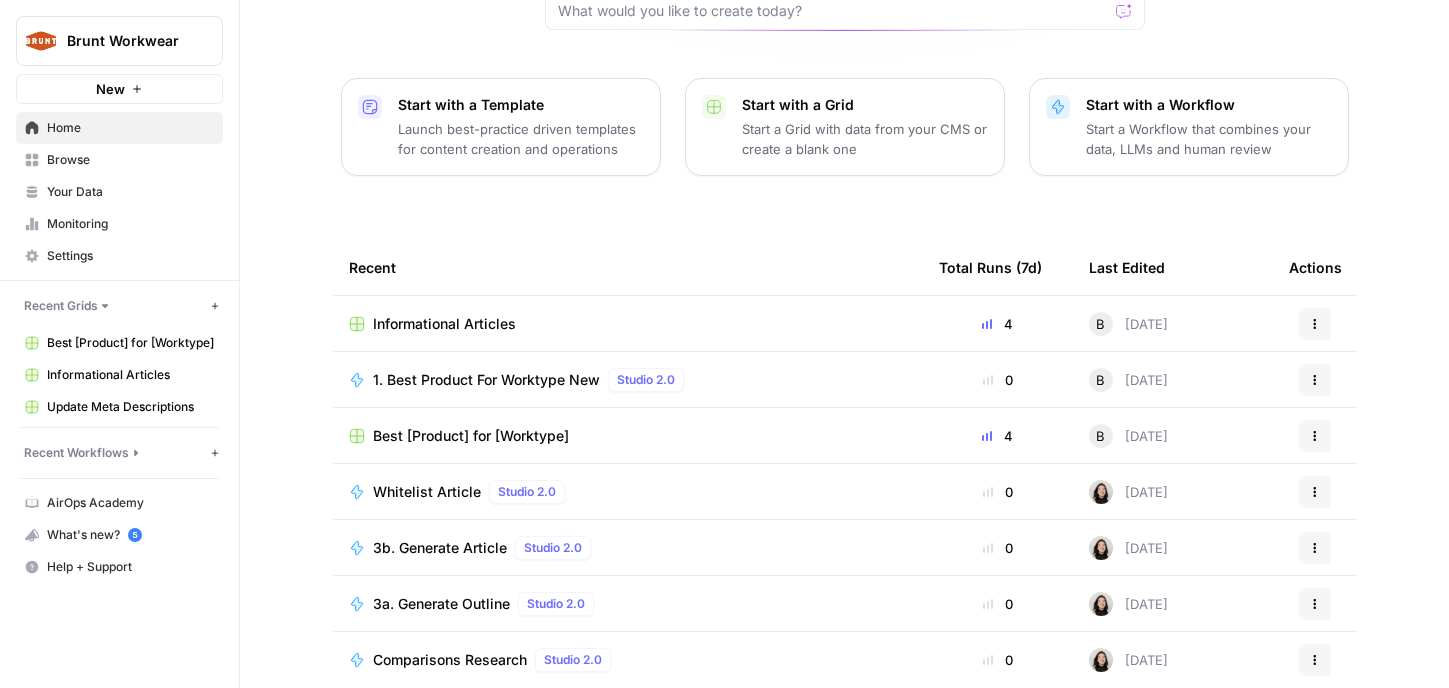 click on "Best [Product] for [Worktype]" at bounding box center (628, 436) 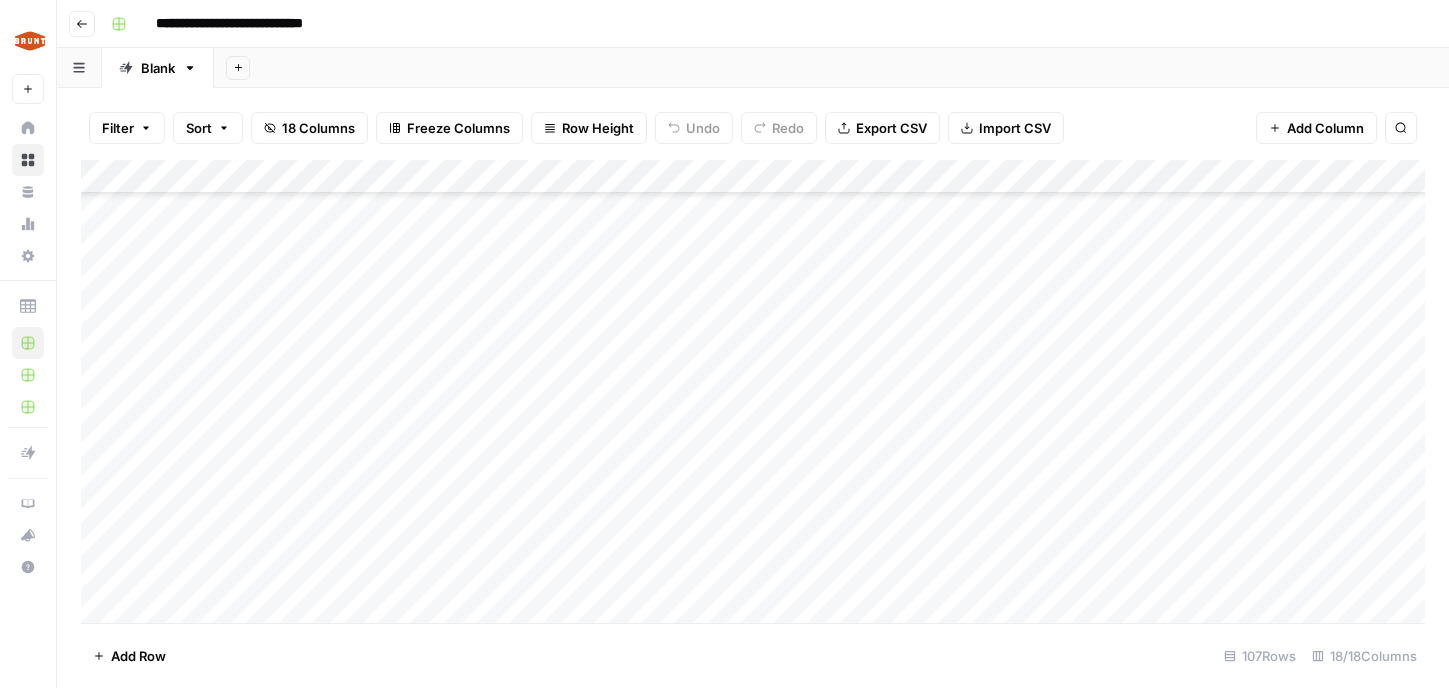 scroll, scrollTop: 3241, scrollLeft: 0, axis: vertical 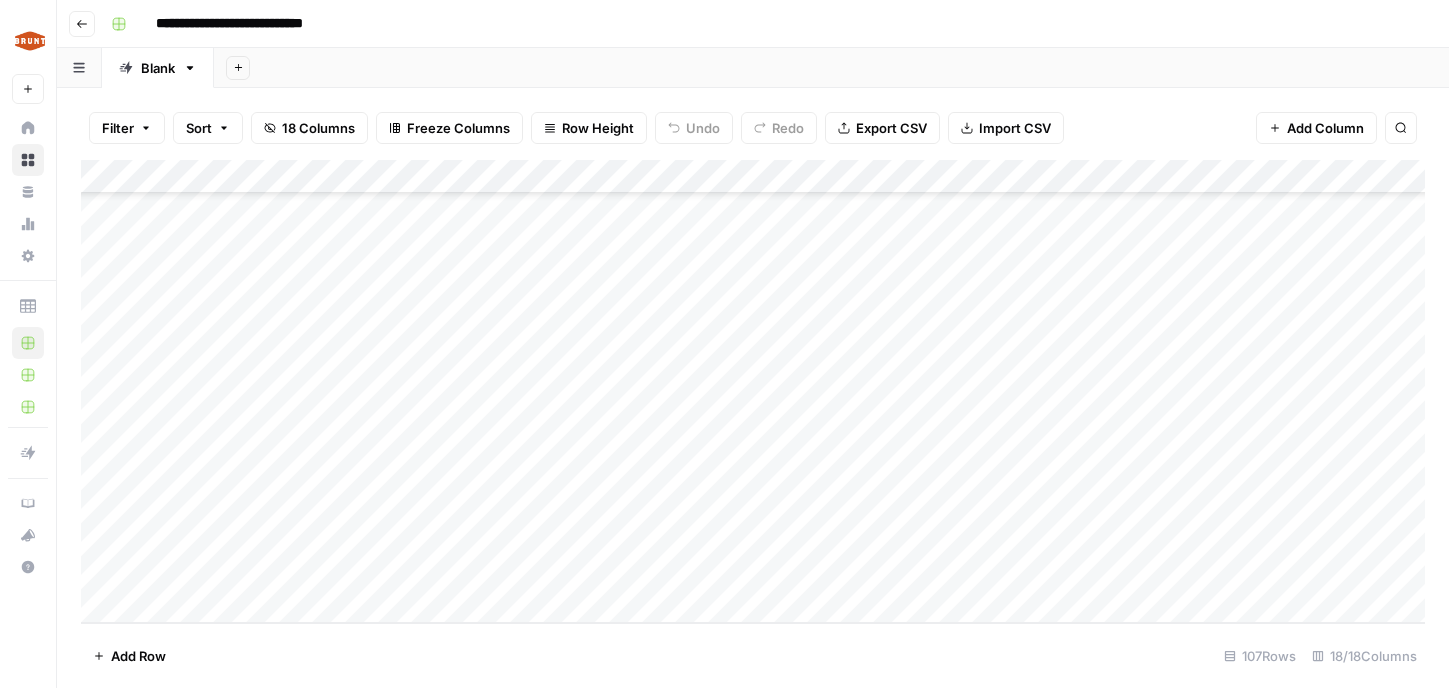 click on "Add Column" at bounding box center (753, 391) 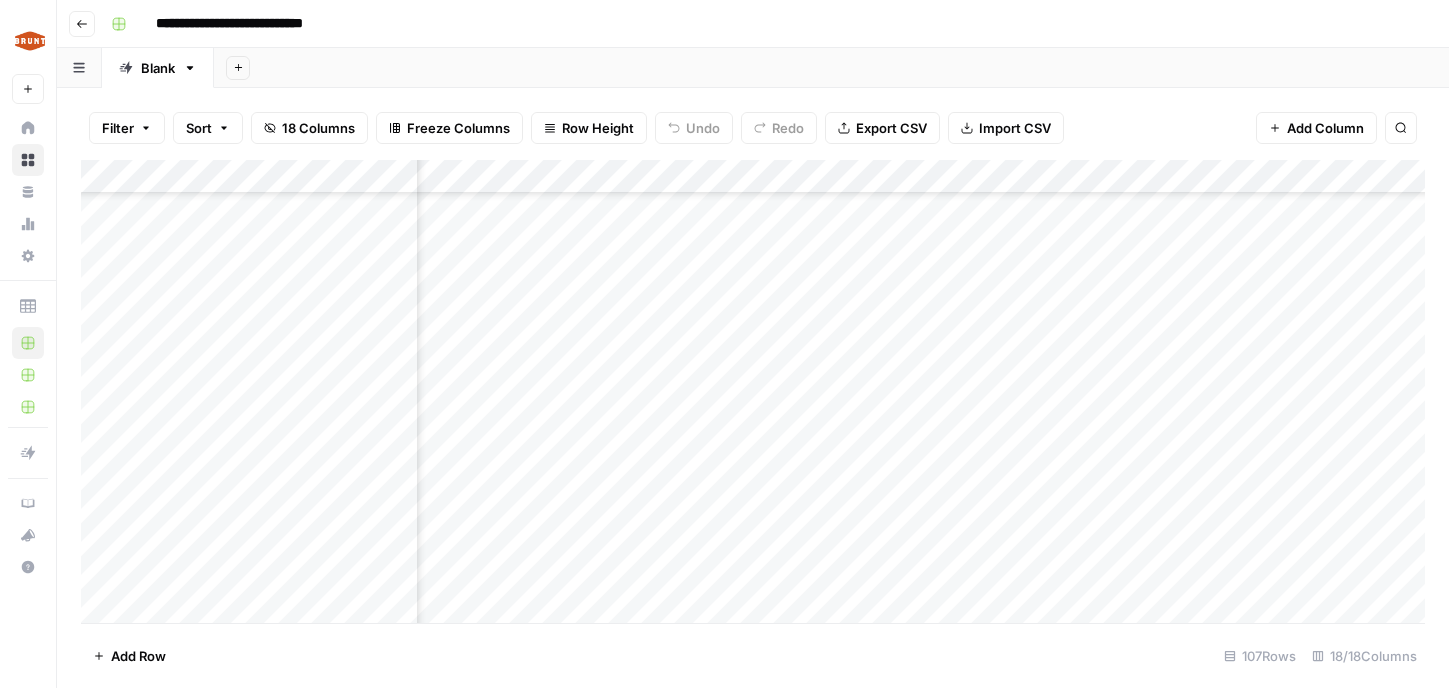 scroll, scrollTop: 3128, scrollLeft: 519, axis: both 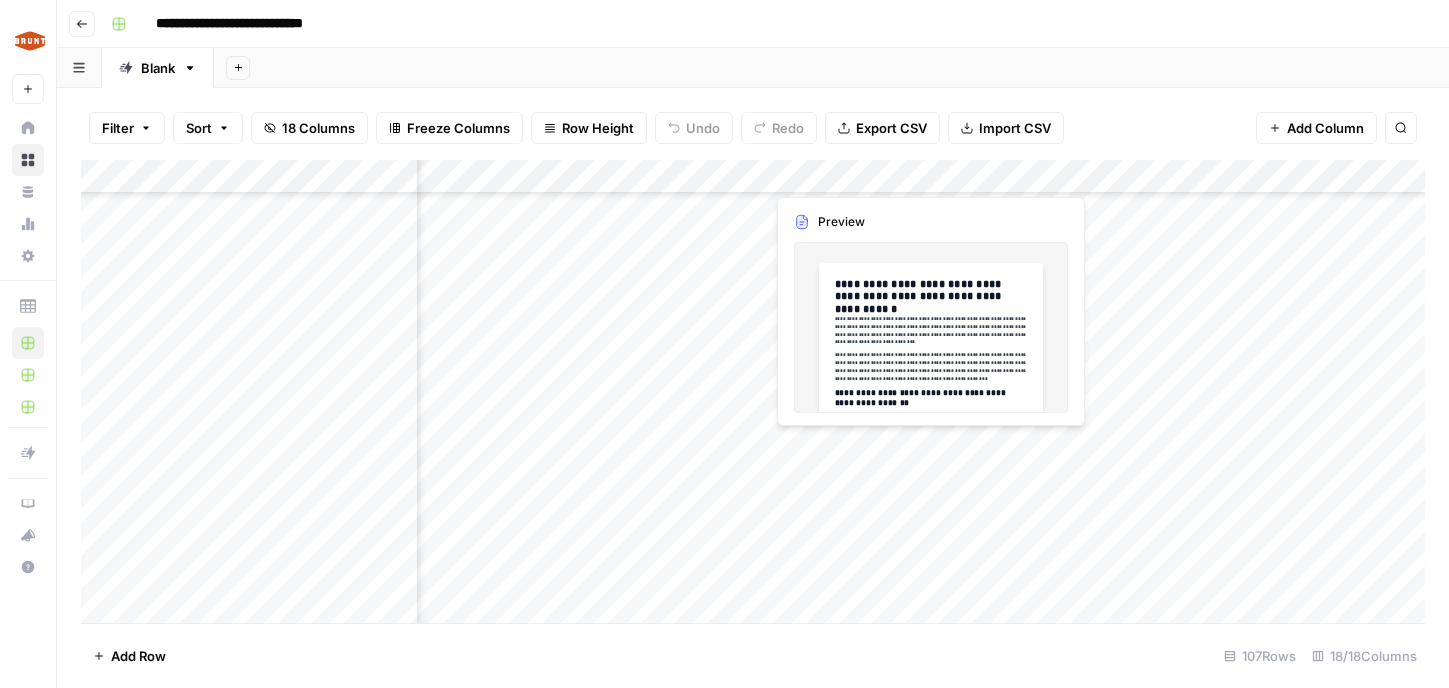 click on "Add Column" at bounding box center (753, 391) 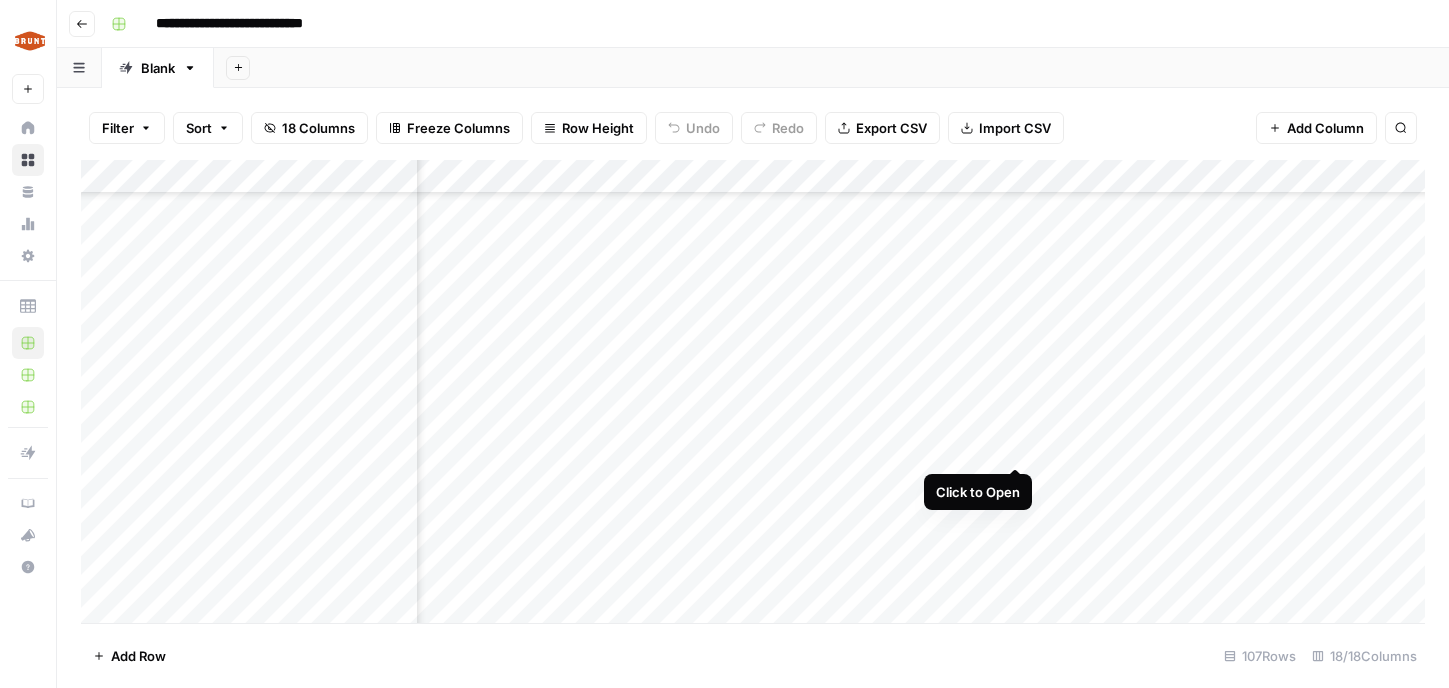 click on "Add Column" at bounding box center (753, 391) 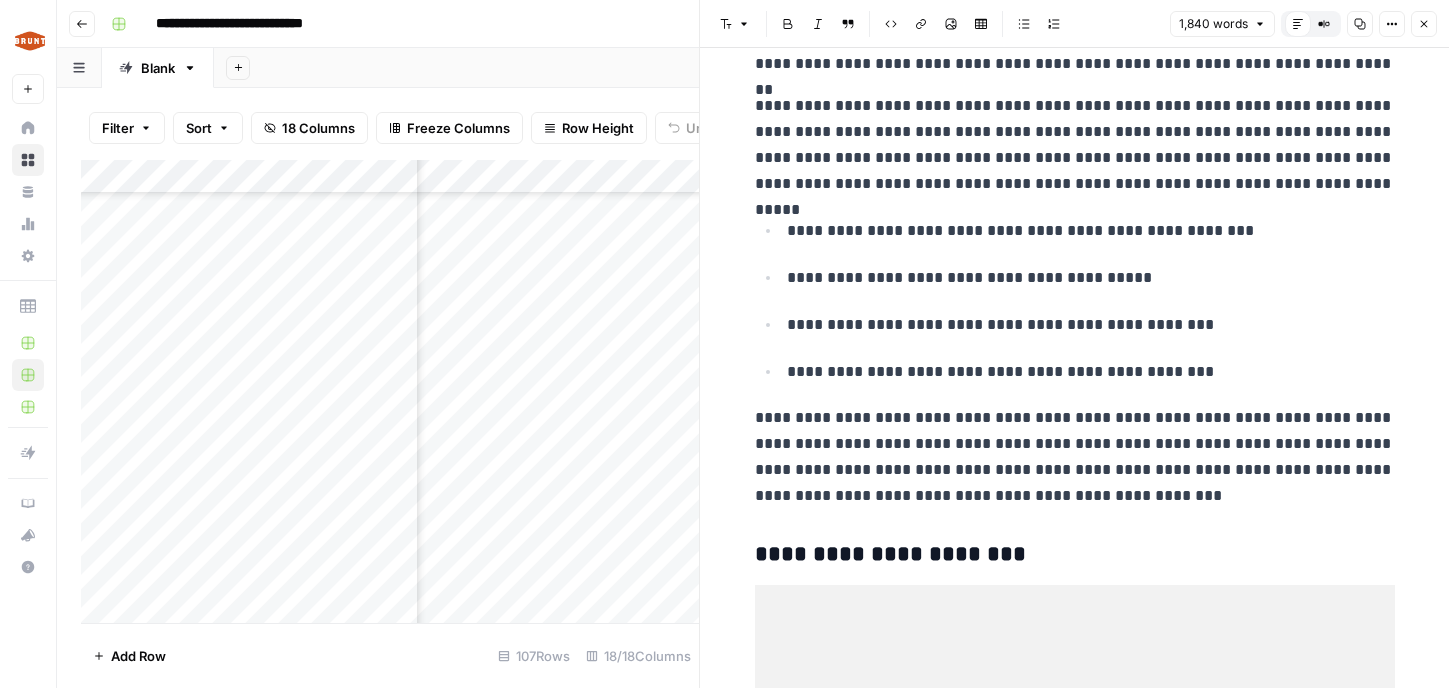 scroll, scrollTop: 3354, scrollLeft: 0, axis: vertical 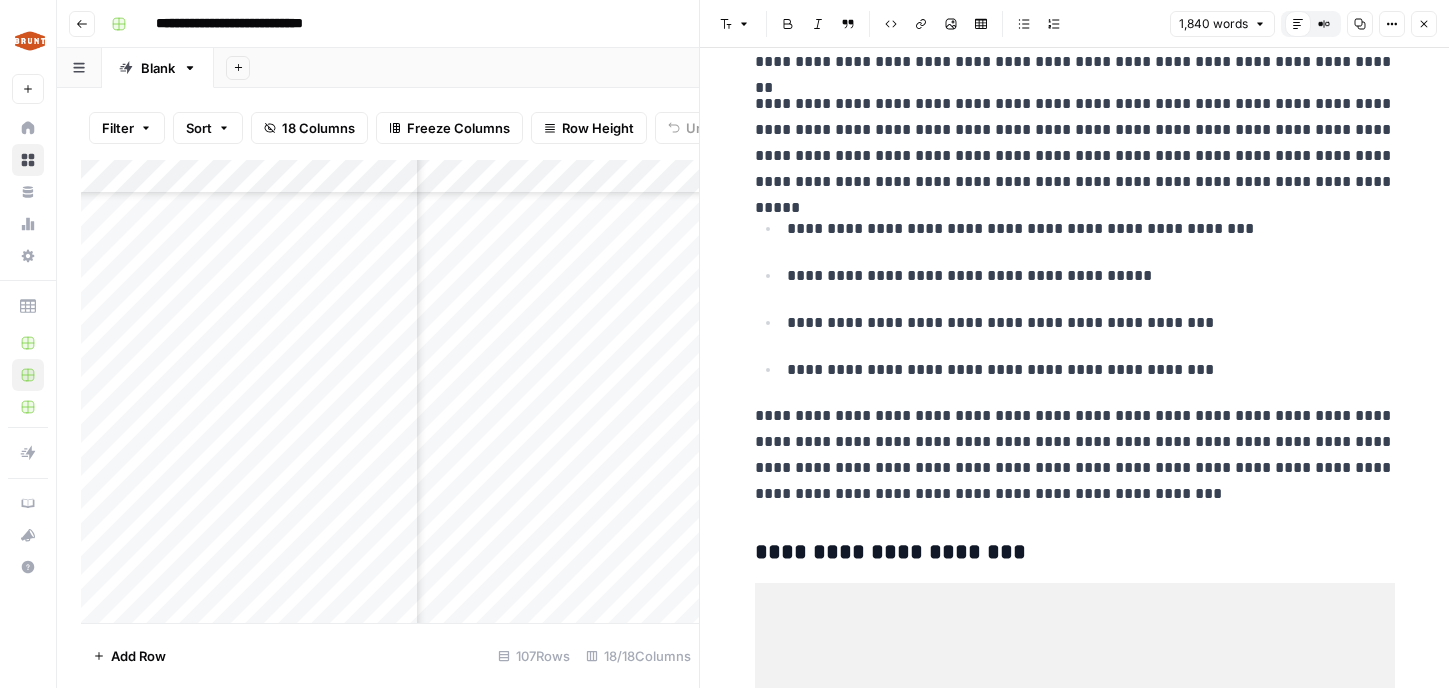 click on "**********" at bounding box center (1075, 455) 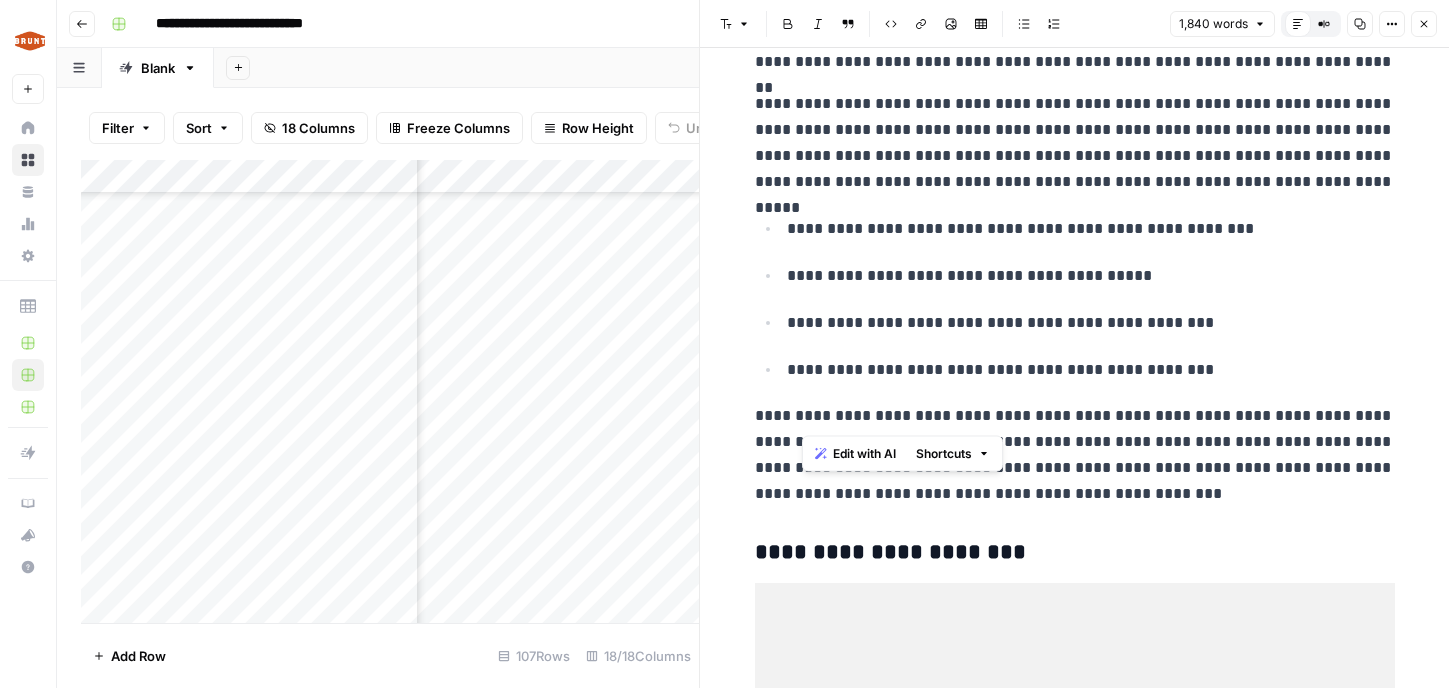 scroll, scrollTop: 3354, scrollLeft: 0, axis: vertical 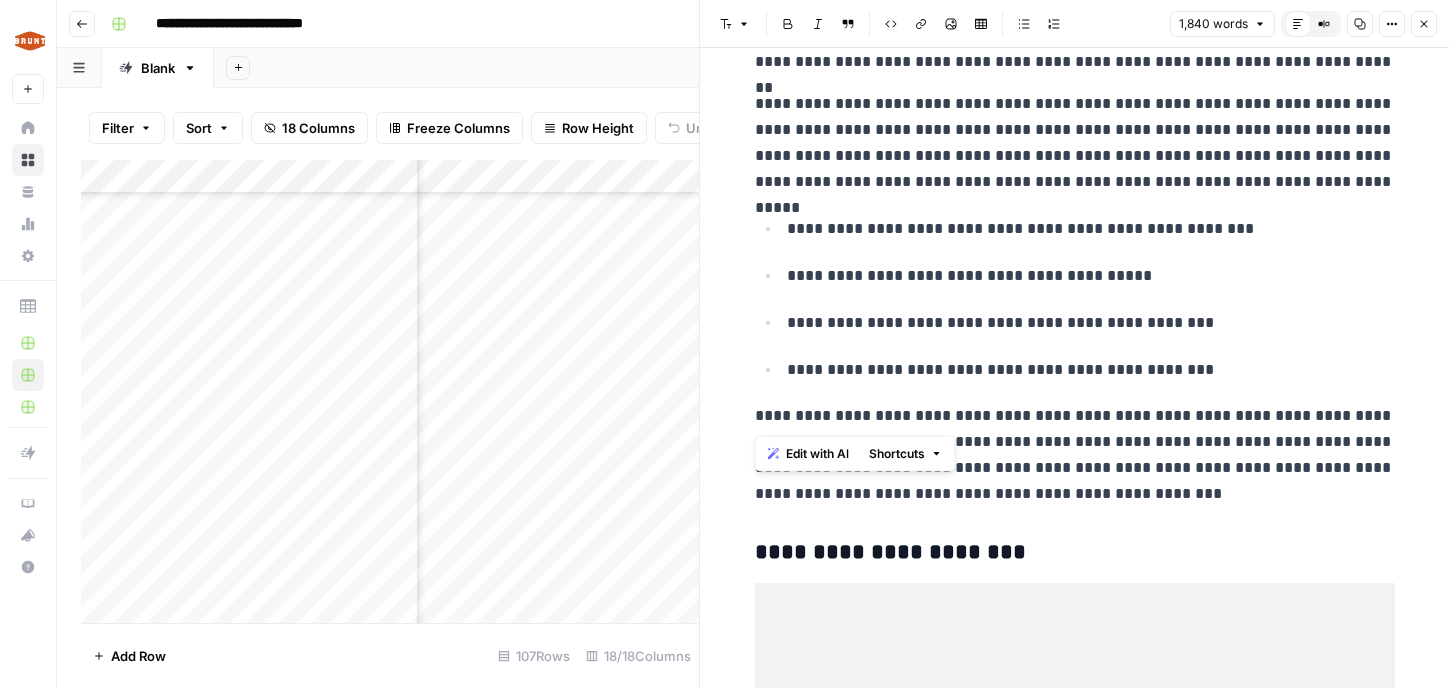 drag, startPoint x: 836, startPoint y: 418, endPoint x: 750, endPoint y: 418, distance: 86 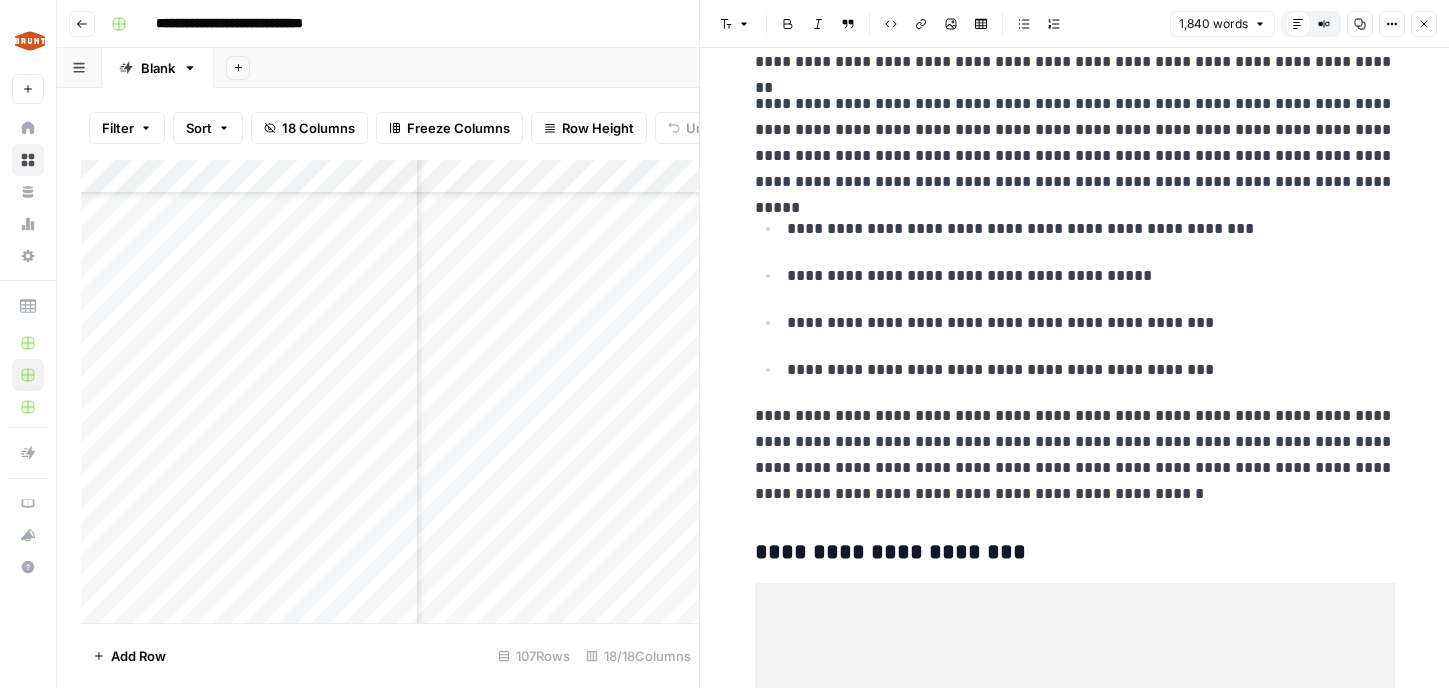 click on "**********" at bounding box center (1075, 1239) 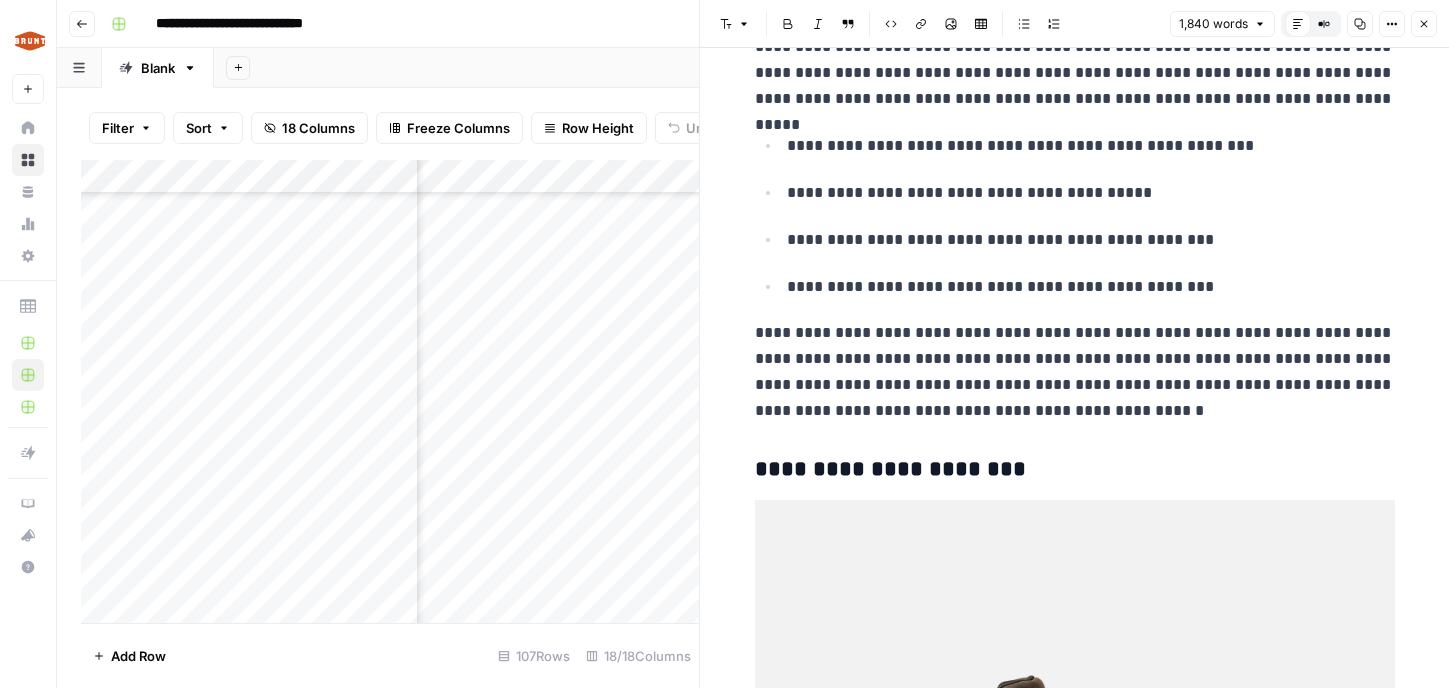 scroll, scrollTop: 3580, scrollLeft: 0, axis: vertical 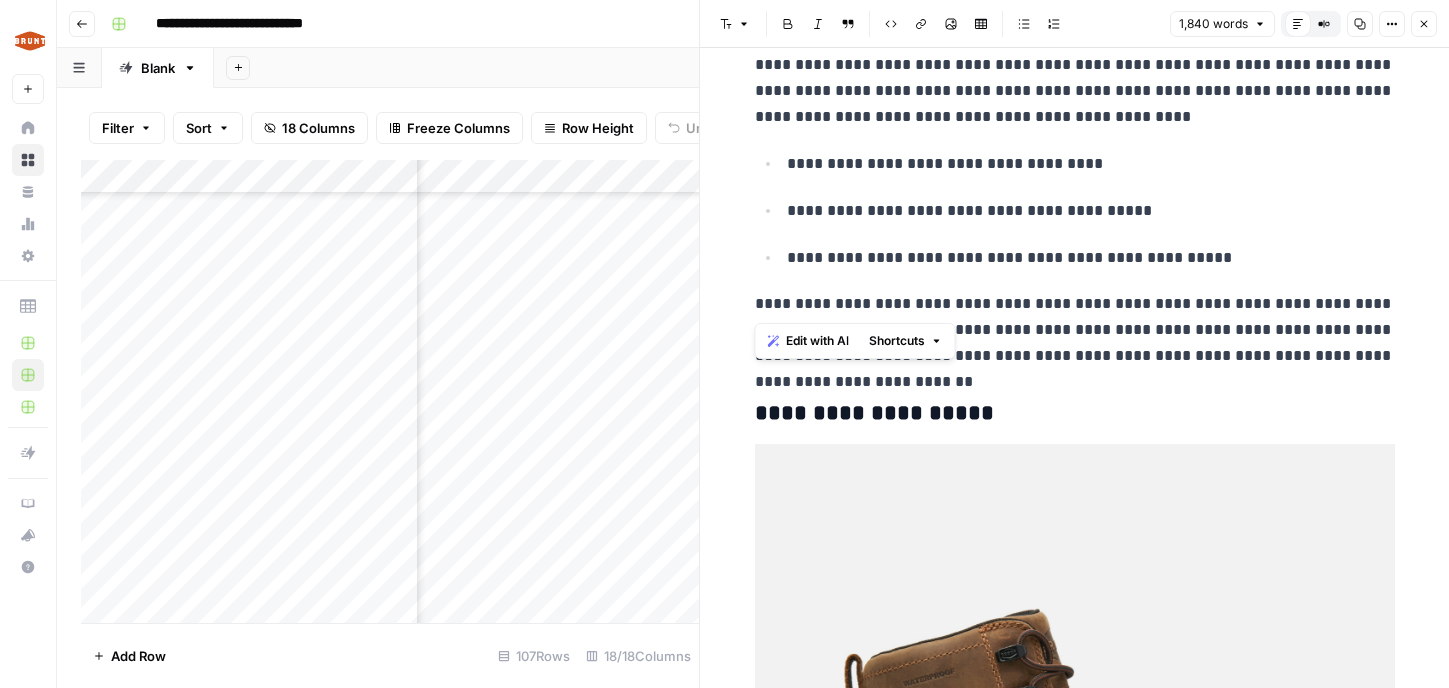 drag, startPoint x: 837, startPoint y: 305, endPoint x: 757, endPoint y: 306, distance: 80.00625 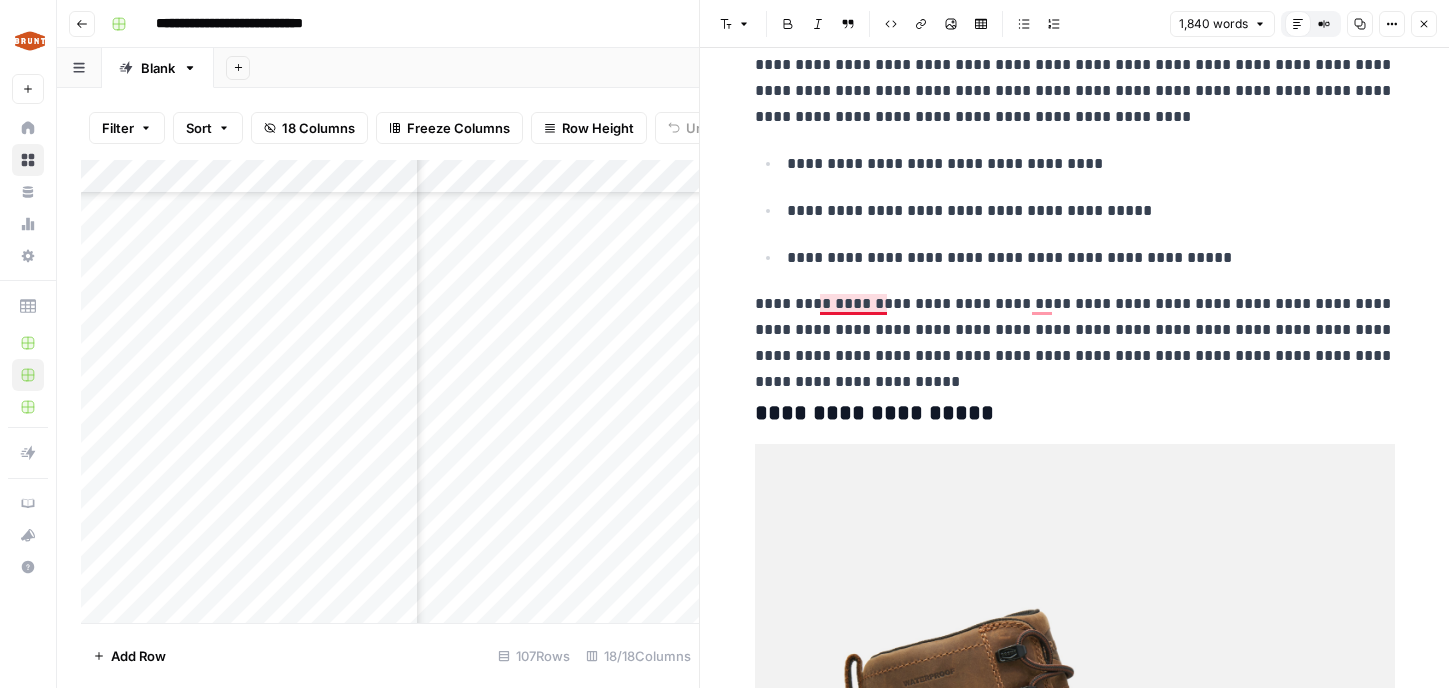 click on "**********" at bounding box center [1075, 330] 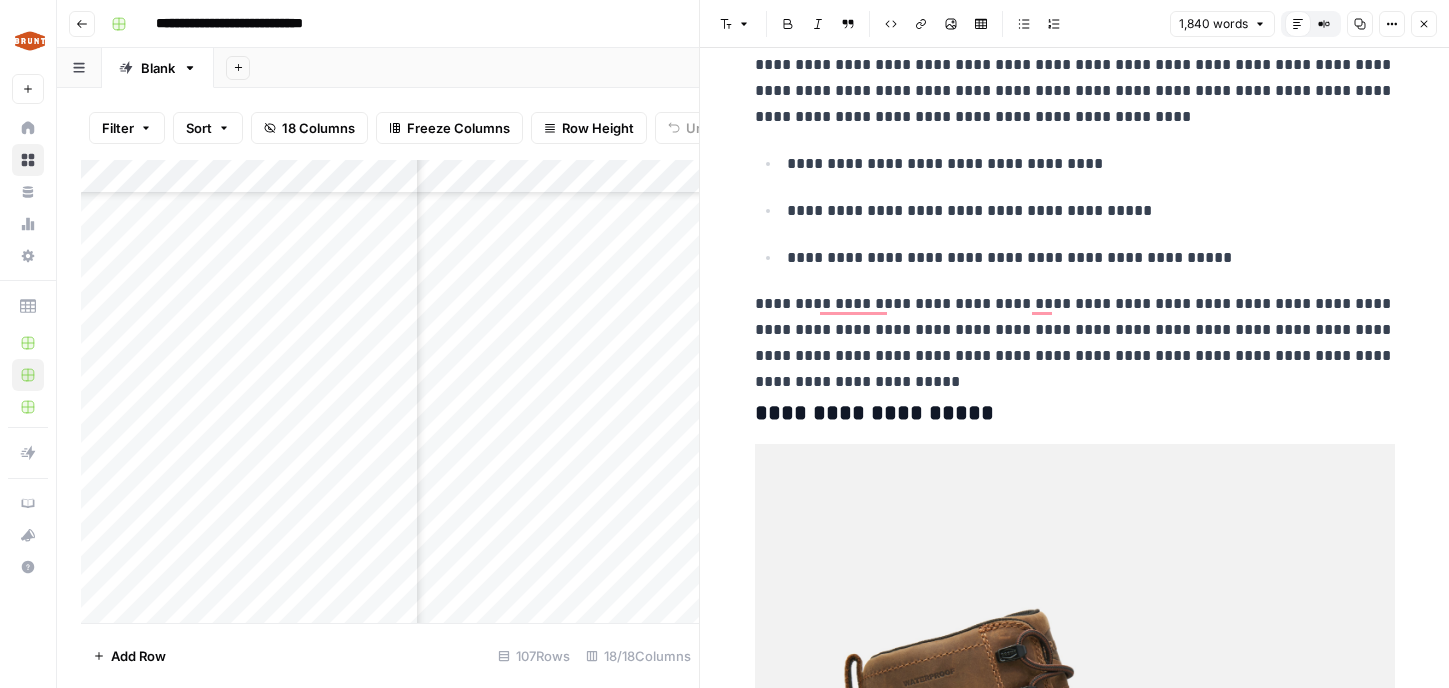 click on "**********" at bounding box center (1075, 330) 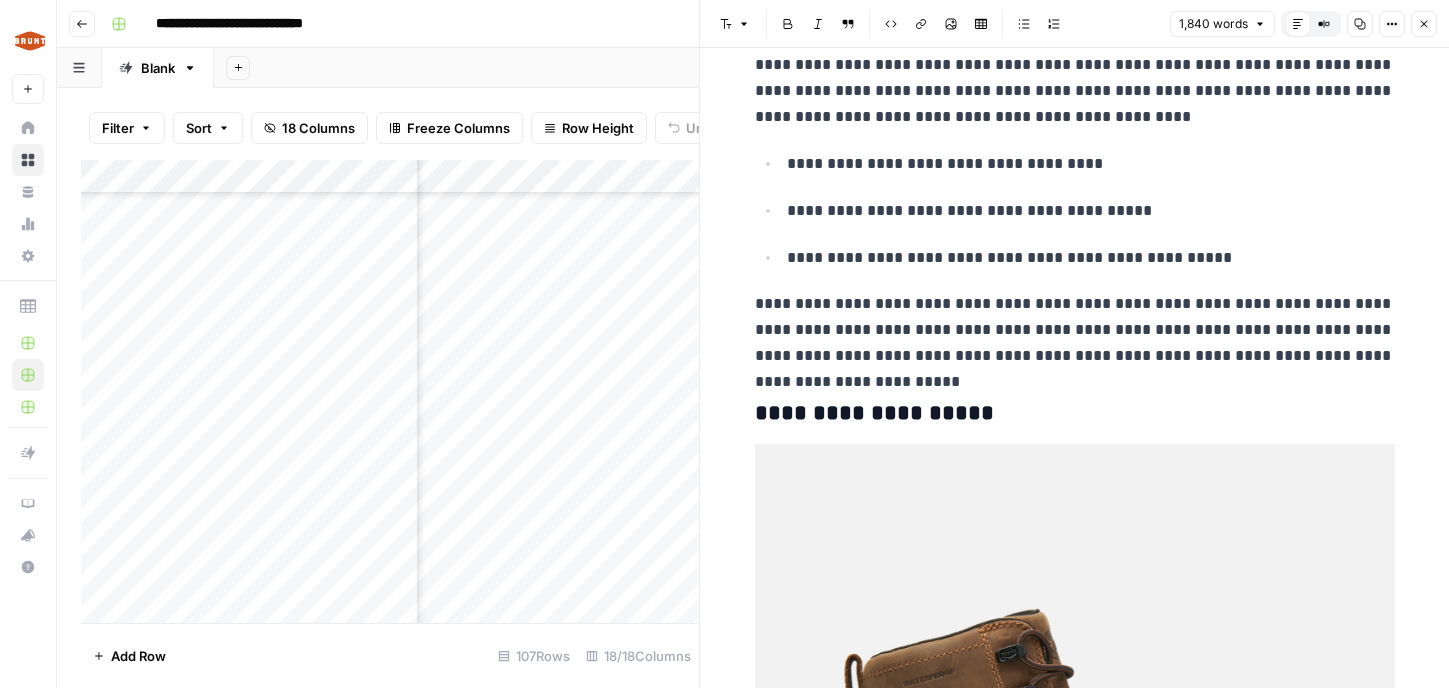 scroll, scrollTop: 5201, scrollLeft: 0, axis: vertical 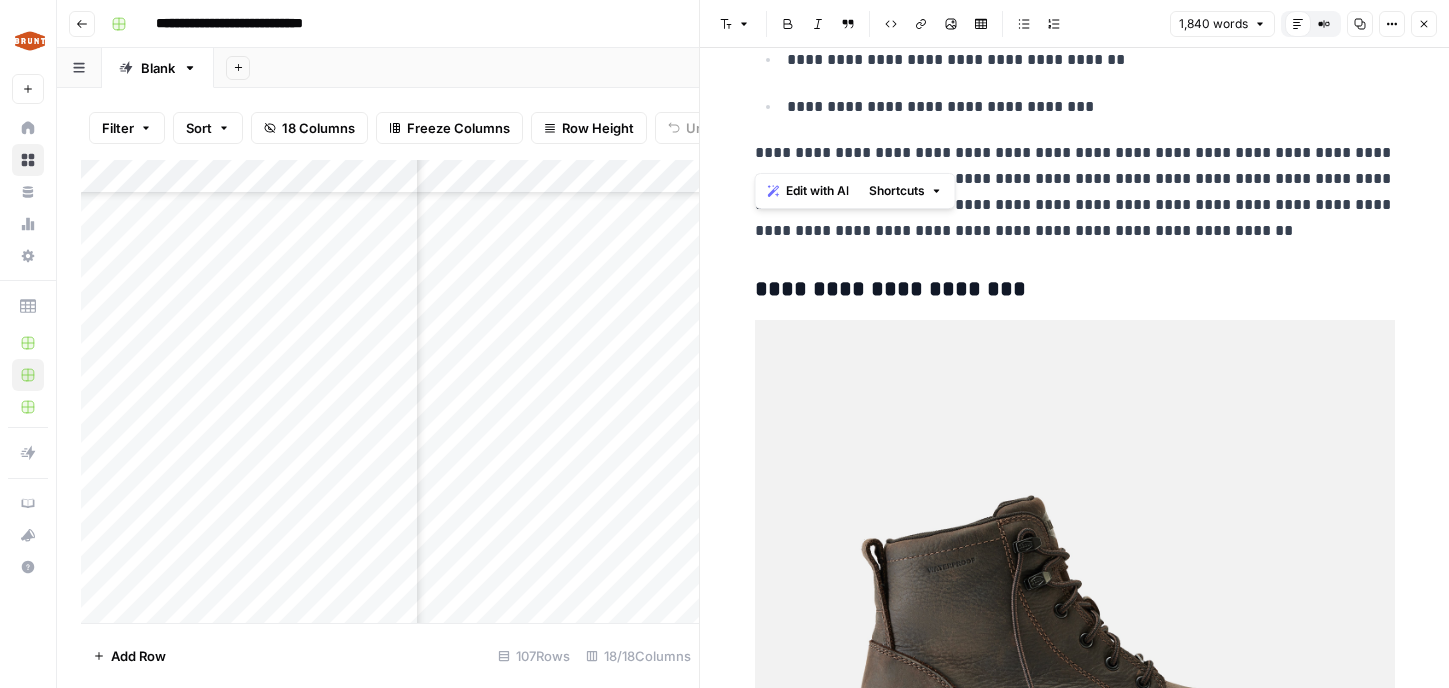 drag, startPoint x: 835, startPoint y: 156, endPoint x: 759, endPoint y: 157, distance: 76.00658 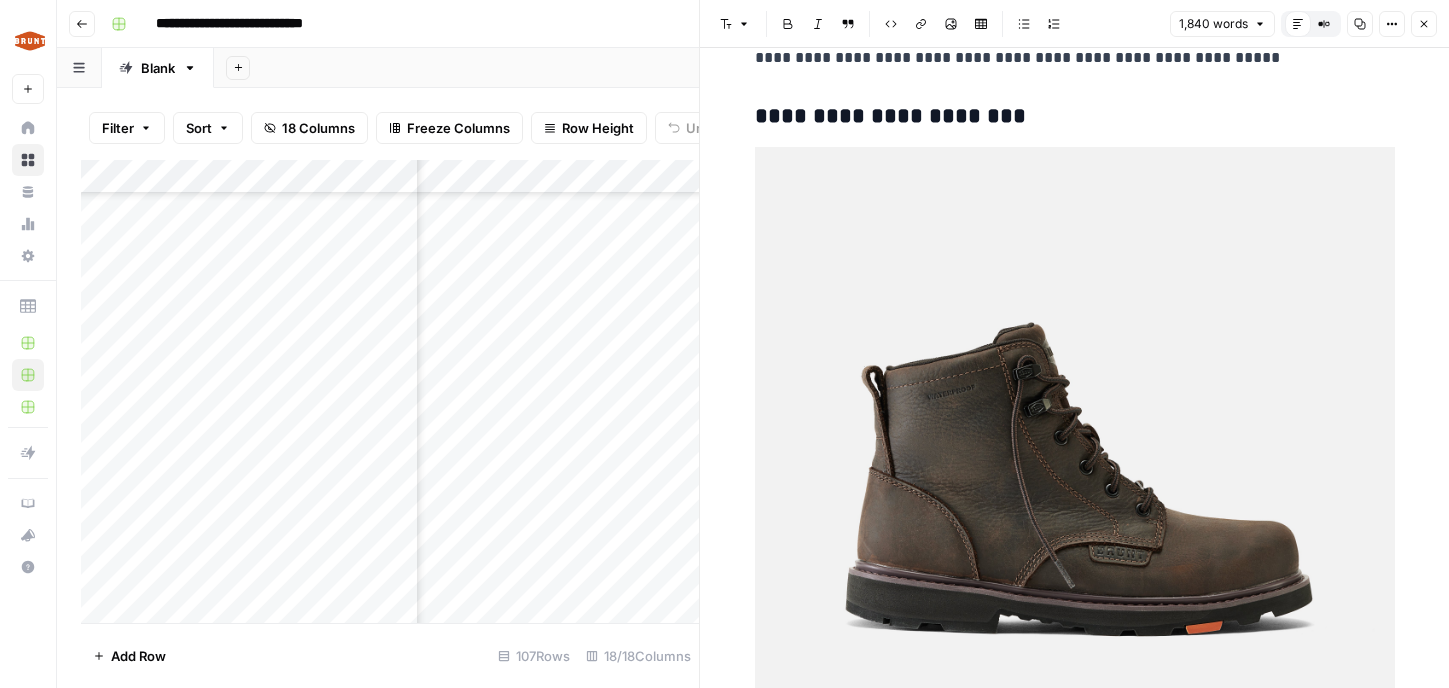 click on "**********" at bounding box center [1075, 117] 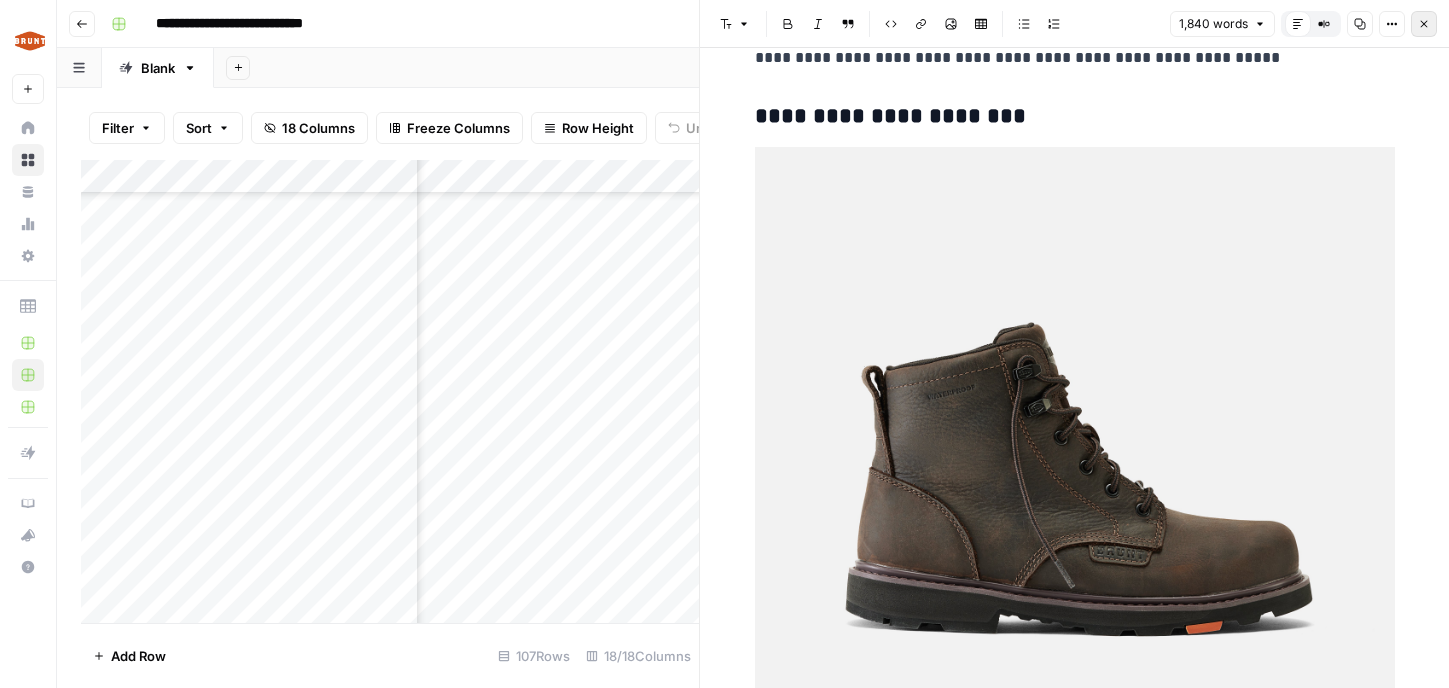click 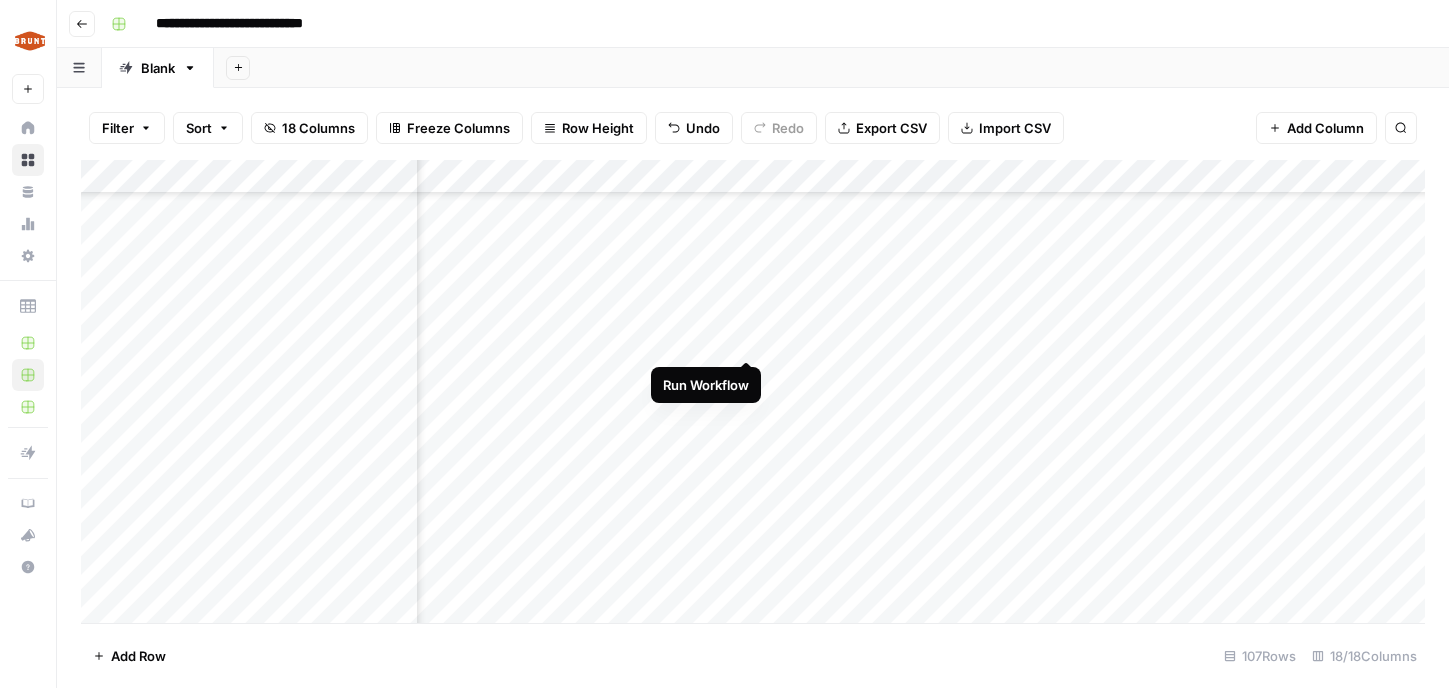 click on "Add Column" at bounding box center [753, 391] 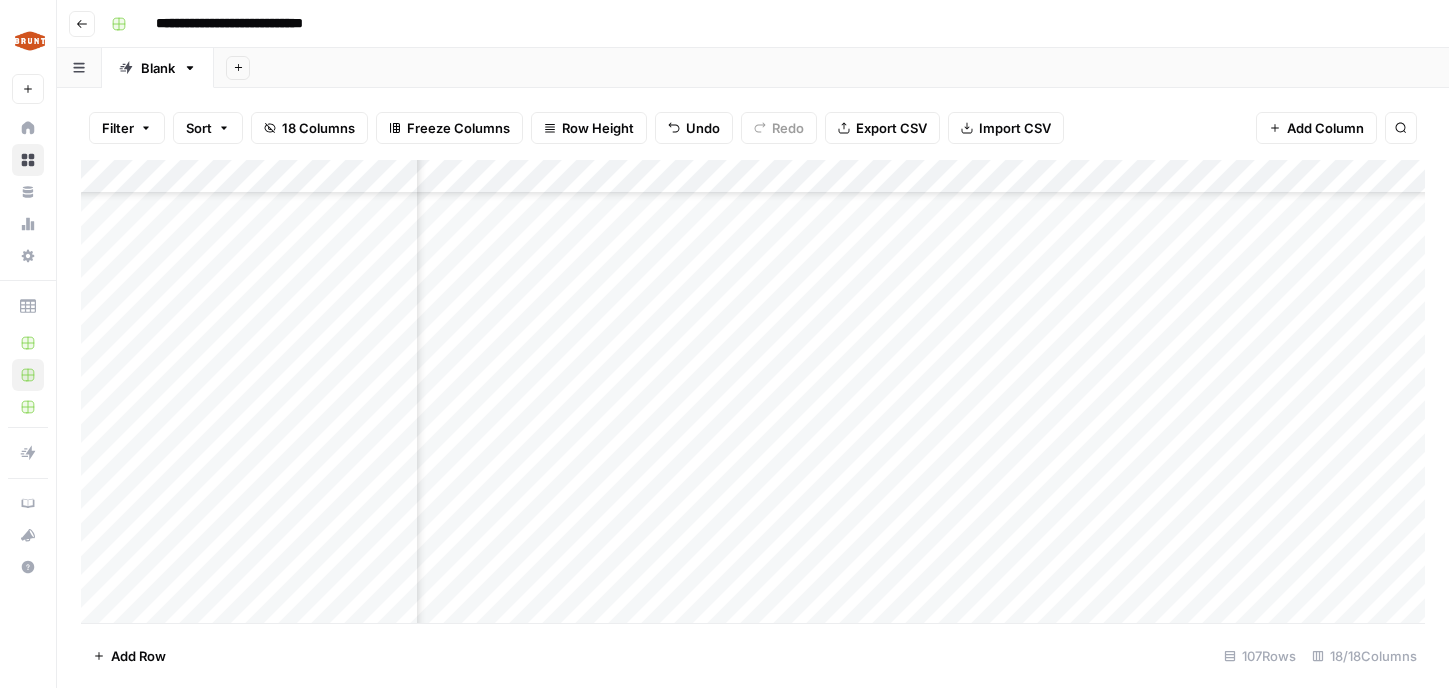 click on "Add Column" at bounding box center [753, 391] 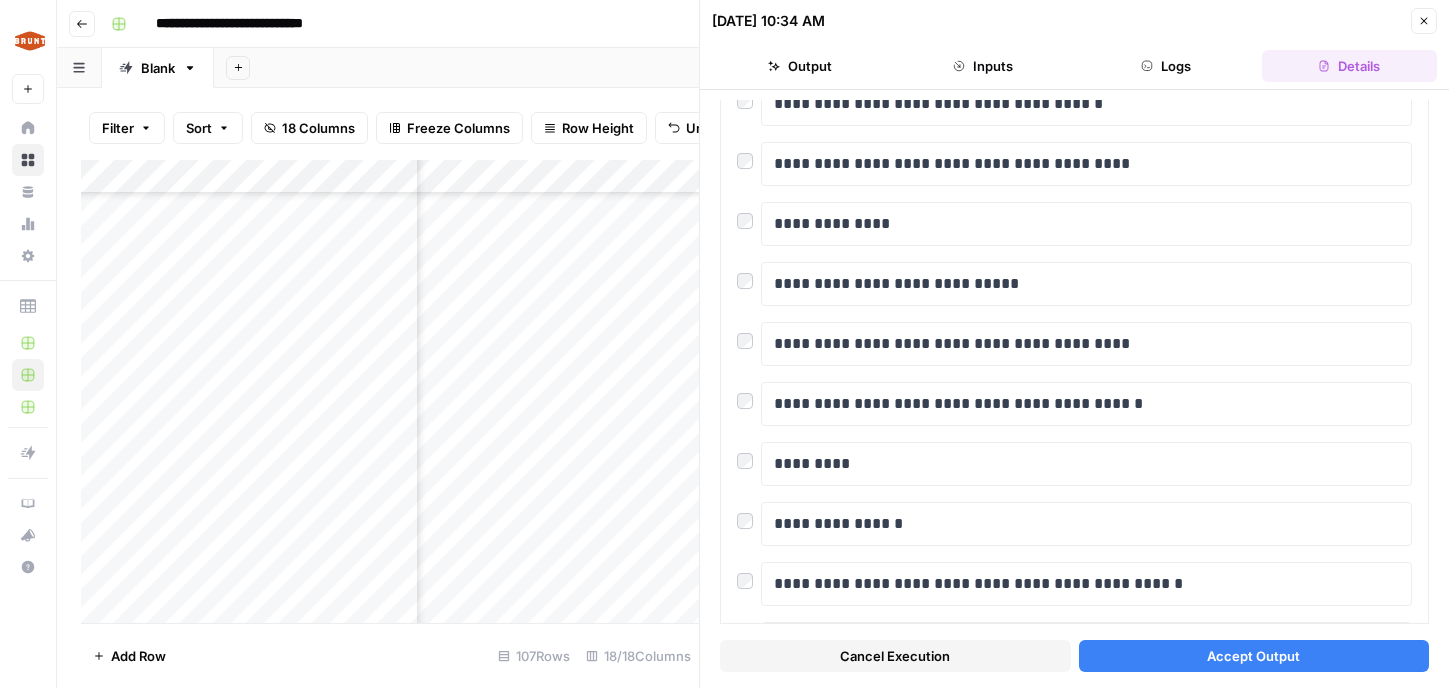 click on "Accept Output" at bounding box center (1253, 656) 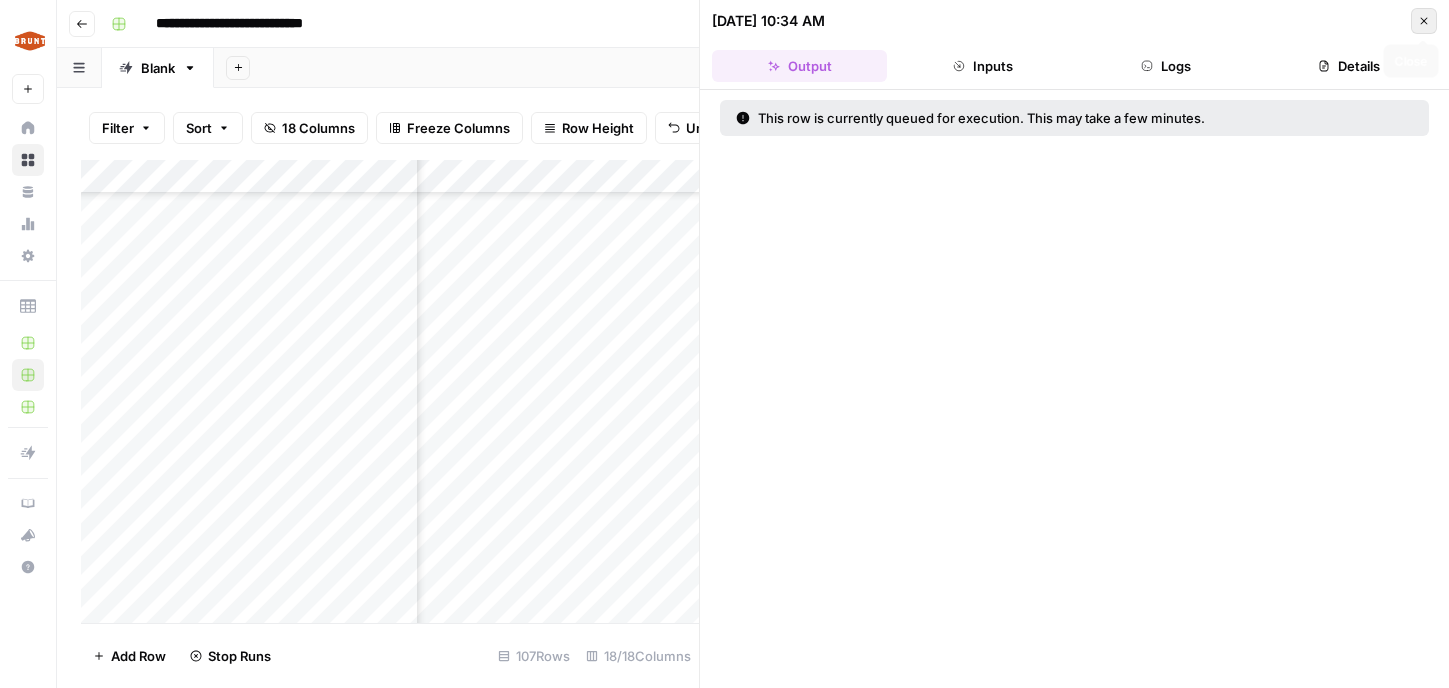 click on "Close" at bounding box center (1424, 21) 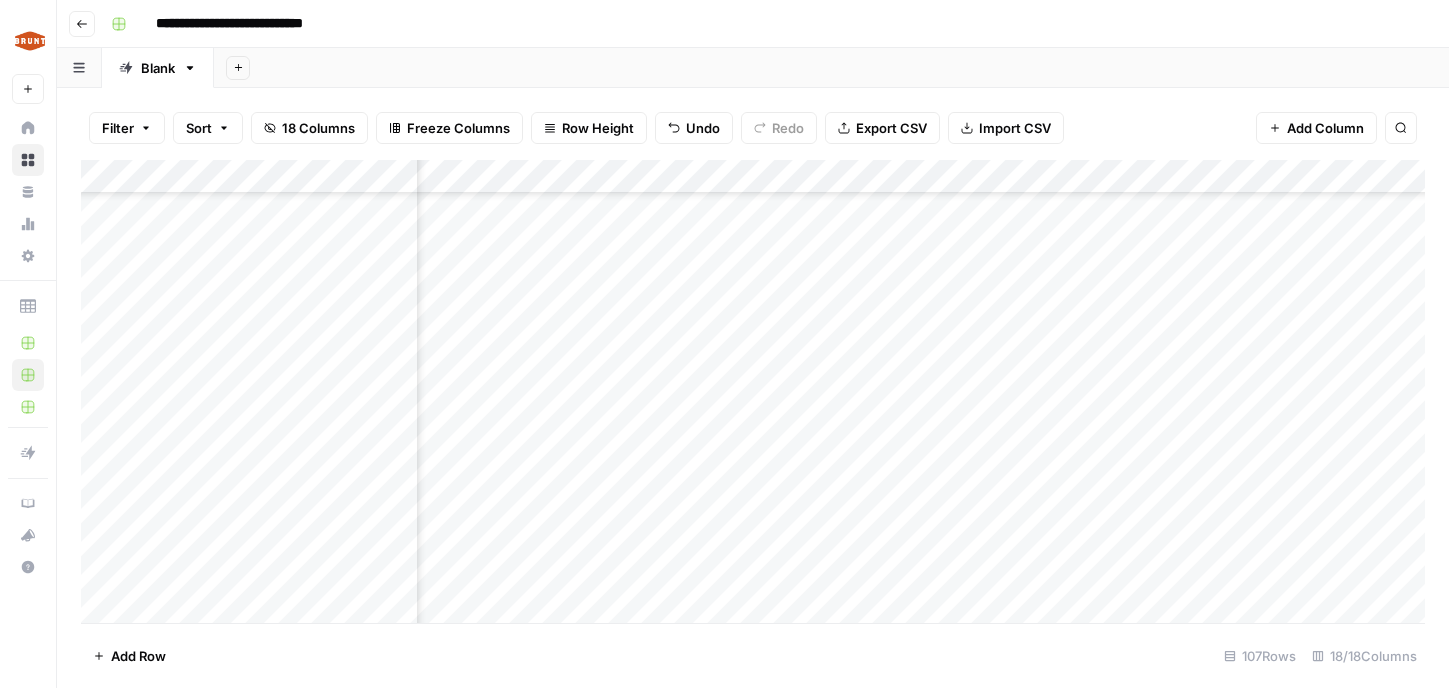 scroll, scrollTop: 3241, scrollLeft: 519, axis: both 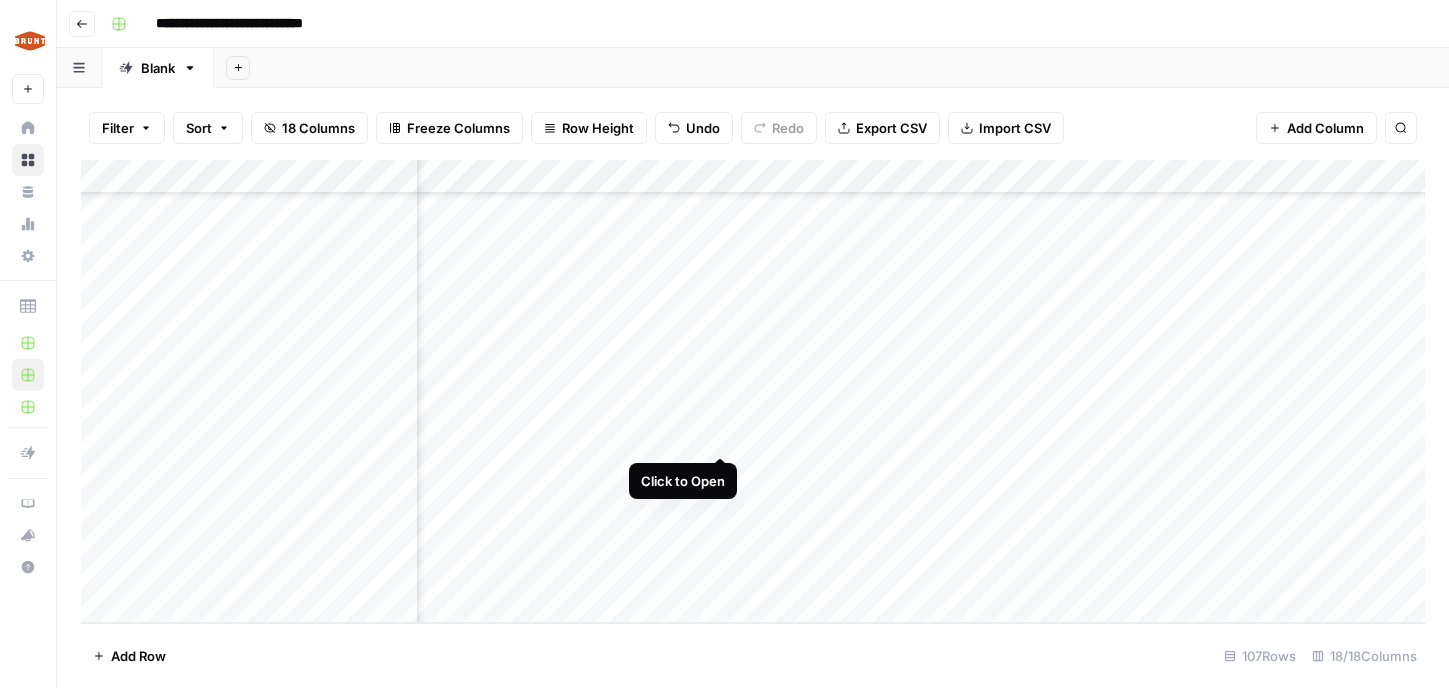 click on "Add Column" at bounding box center [753, 391] 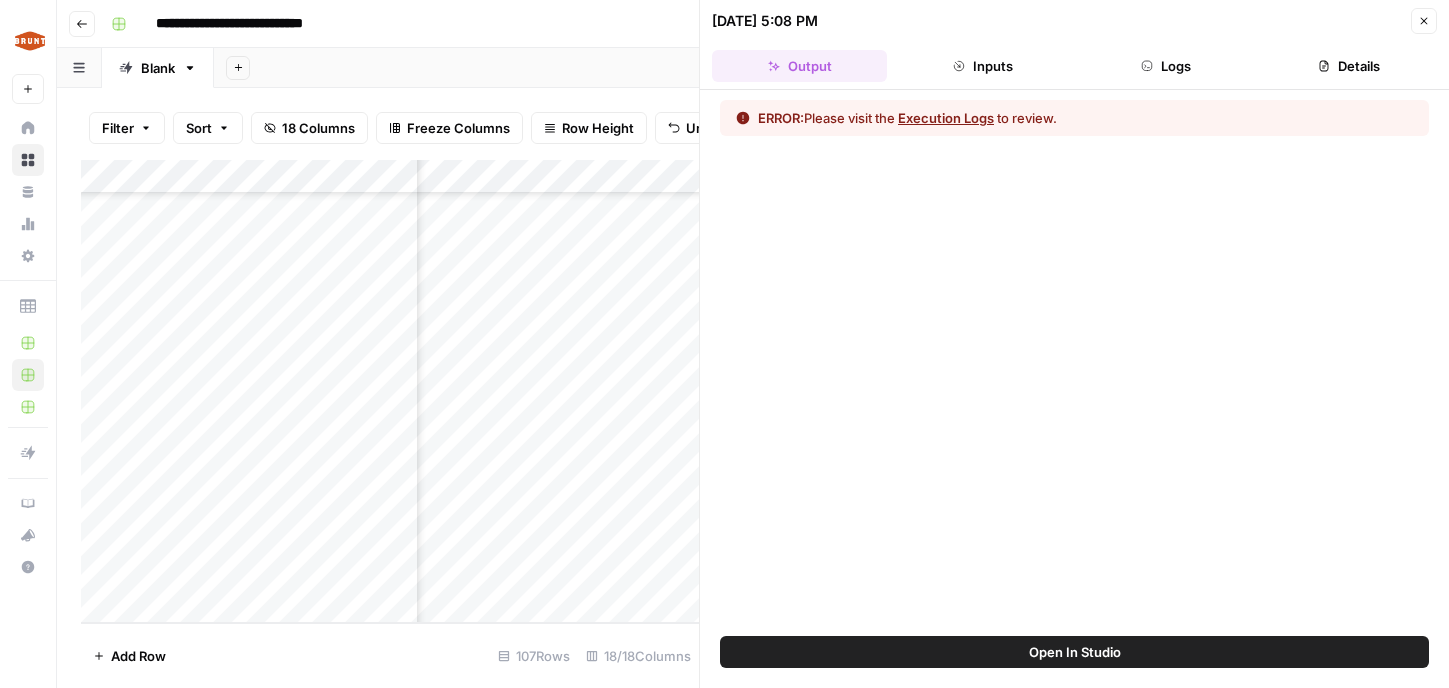 click on "Execution Logs" at bounding box center (946, 118) 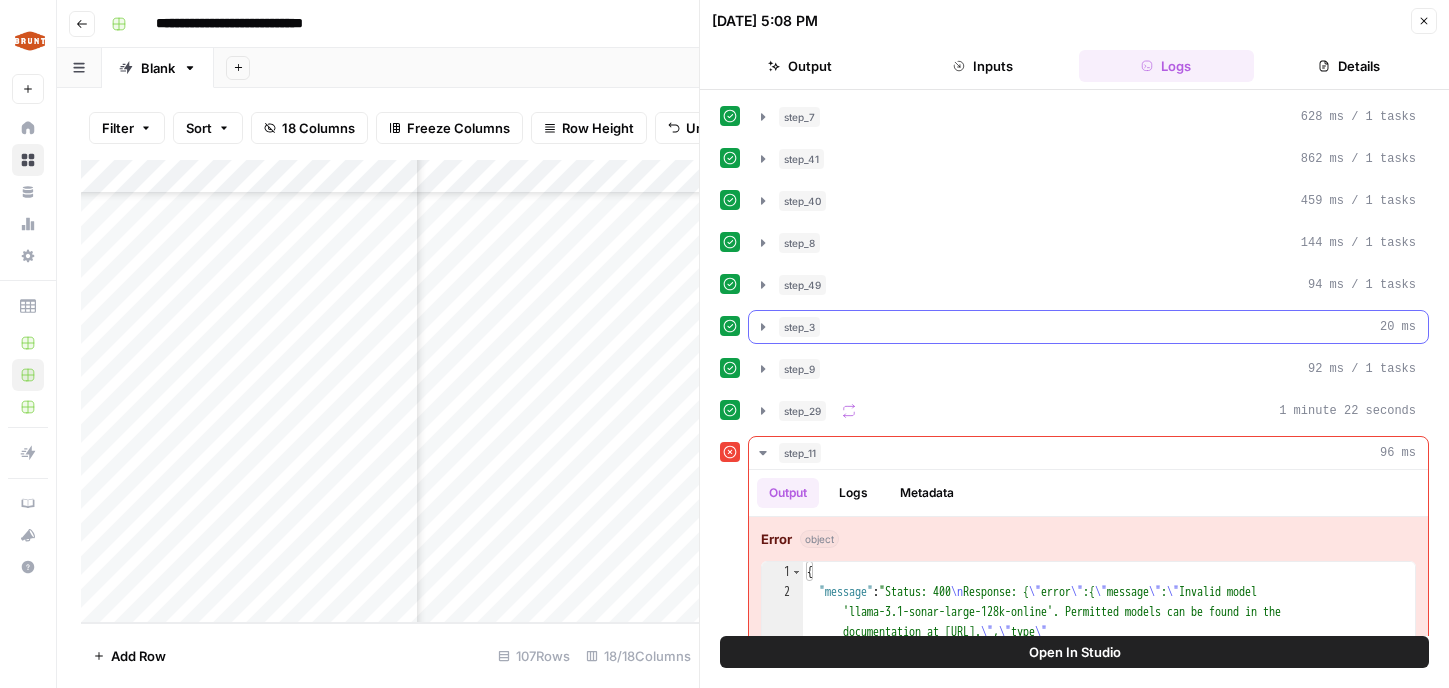scroll, scrollTop: 88, scrollLeft: 0, axis: vertical 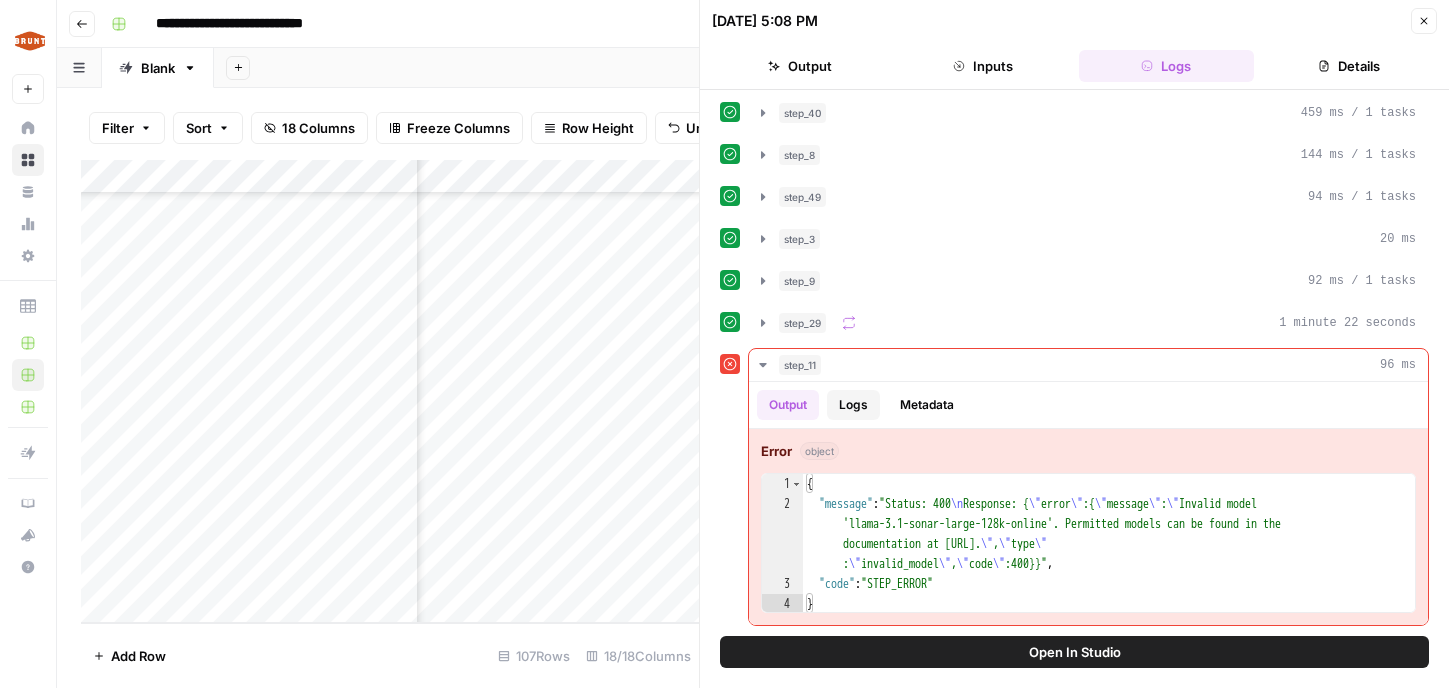 click on "Logs" at bounding box center (853, 405) 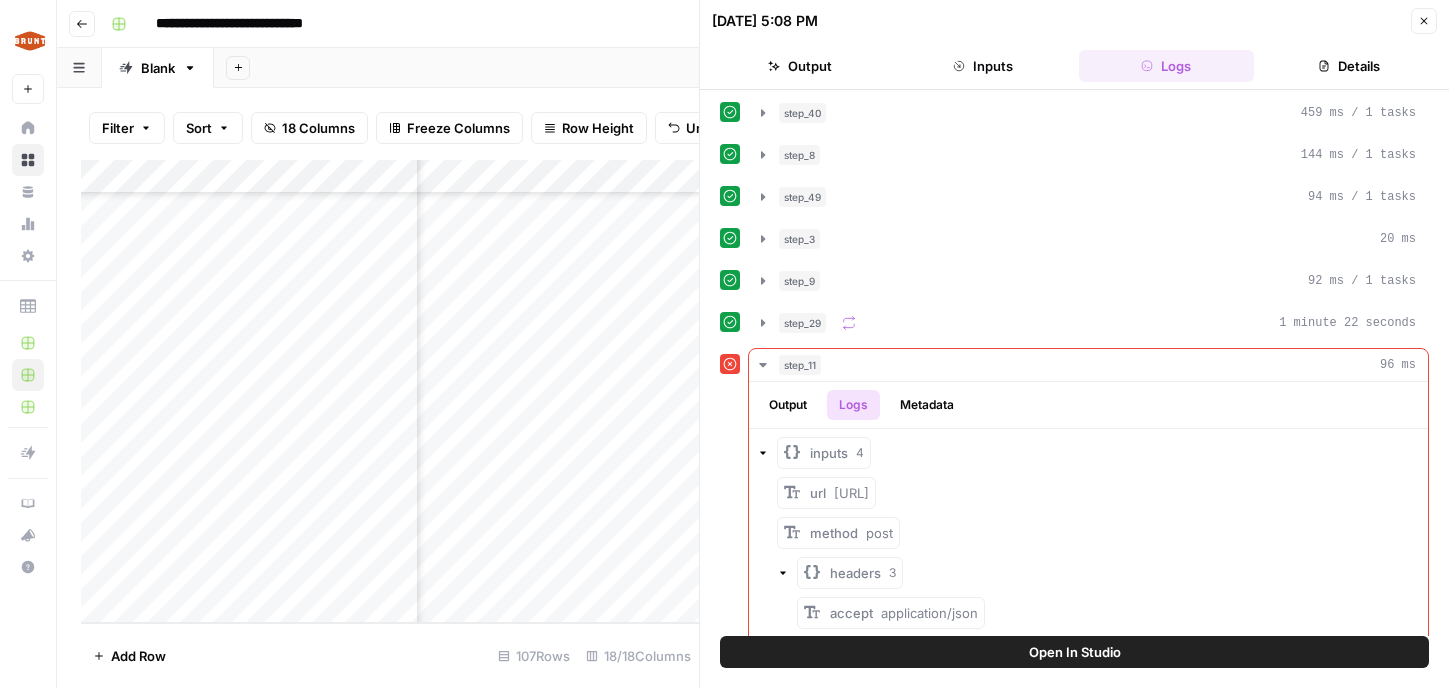 scroll, scrollTop: 113, scrollLeft: 0, axis: vertical 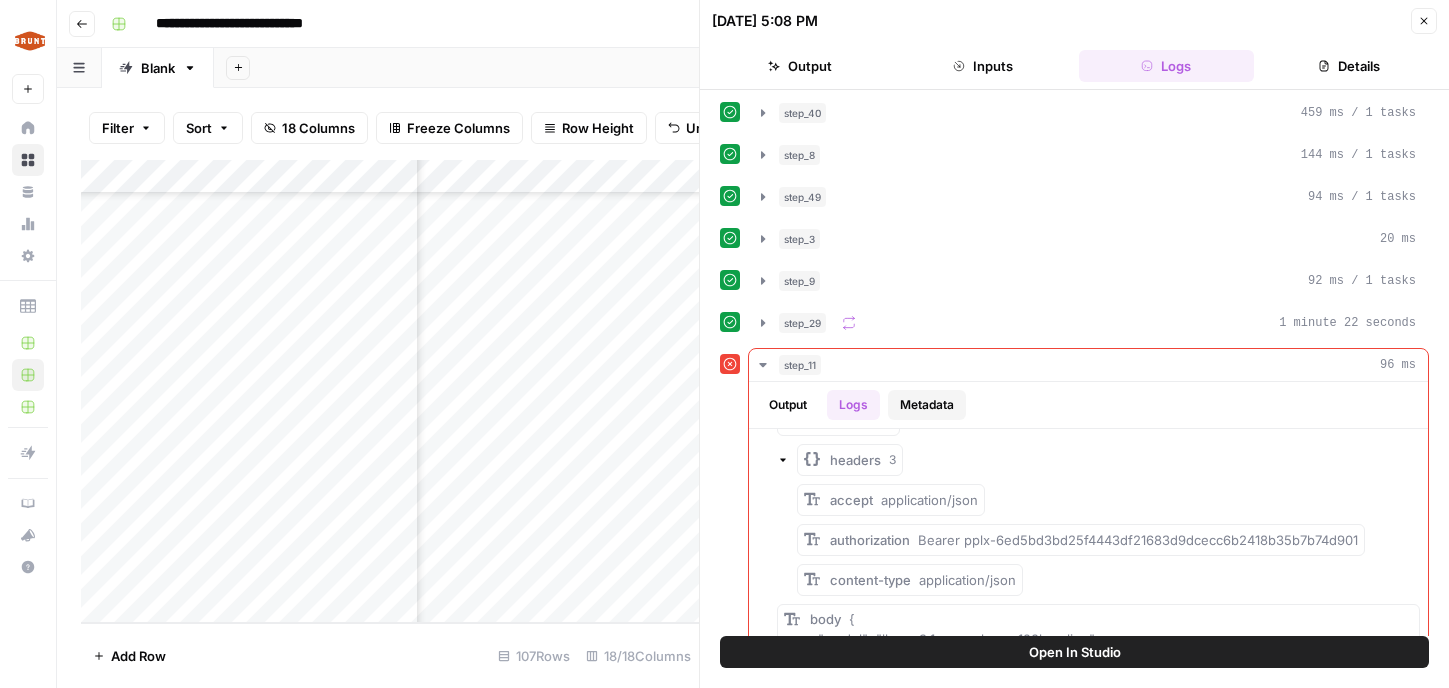 click on "Metadata" at bounding box center (927, 405) 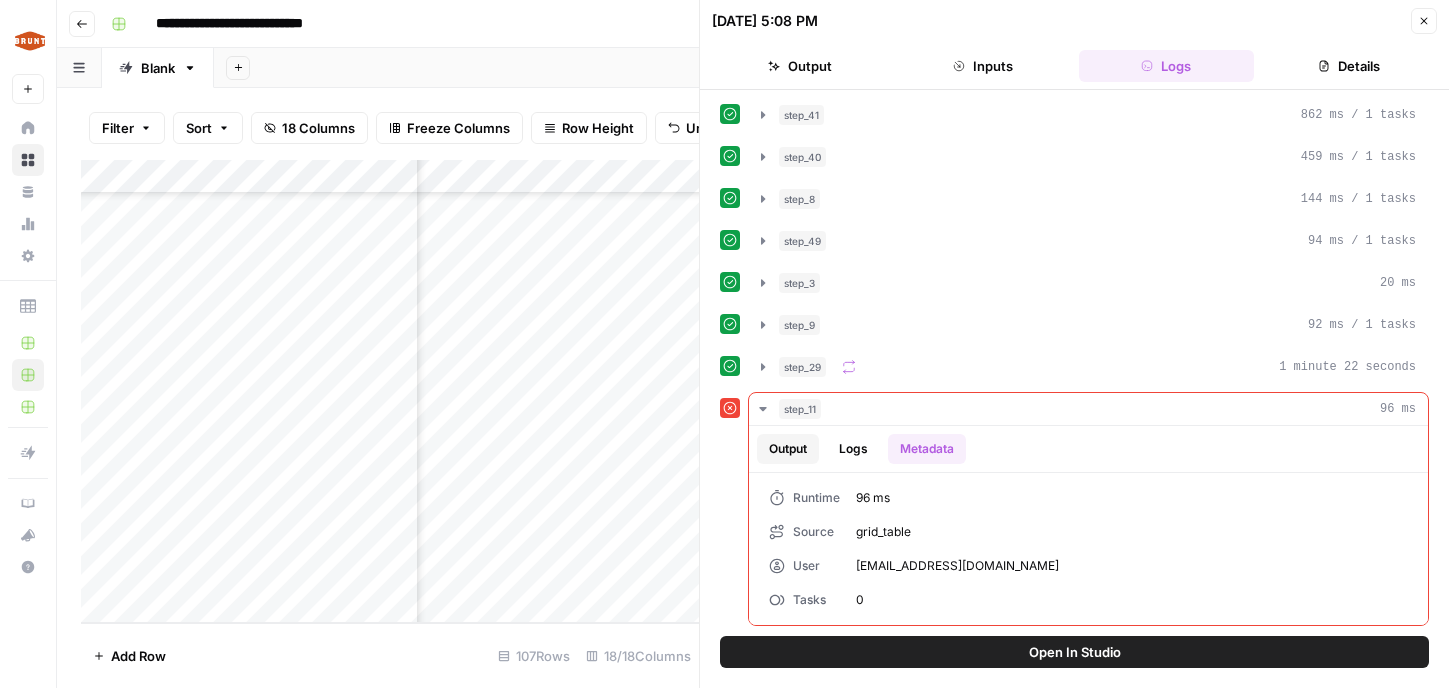 click on "Output" at bounding box center [788, 449] 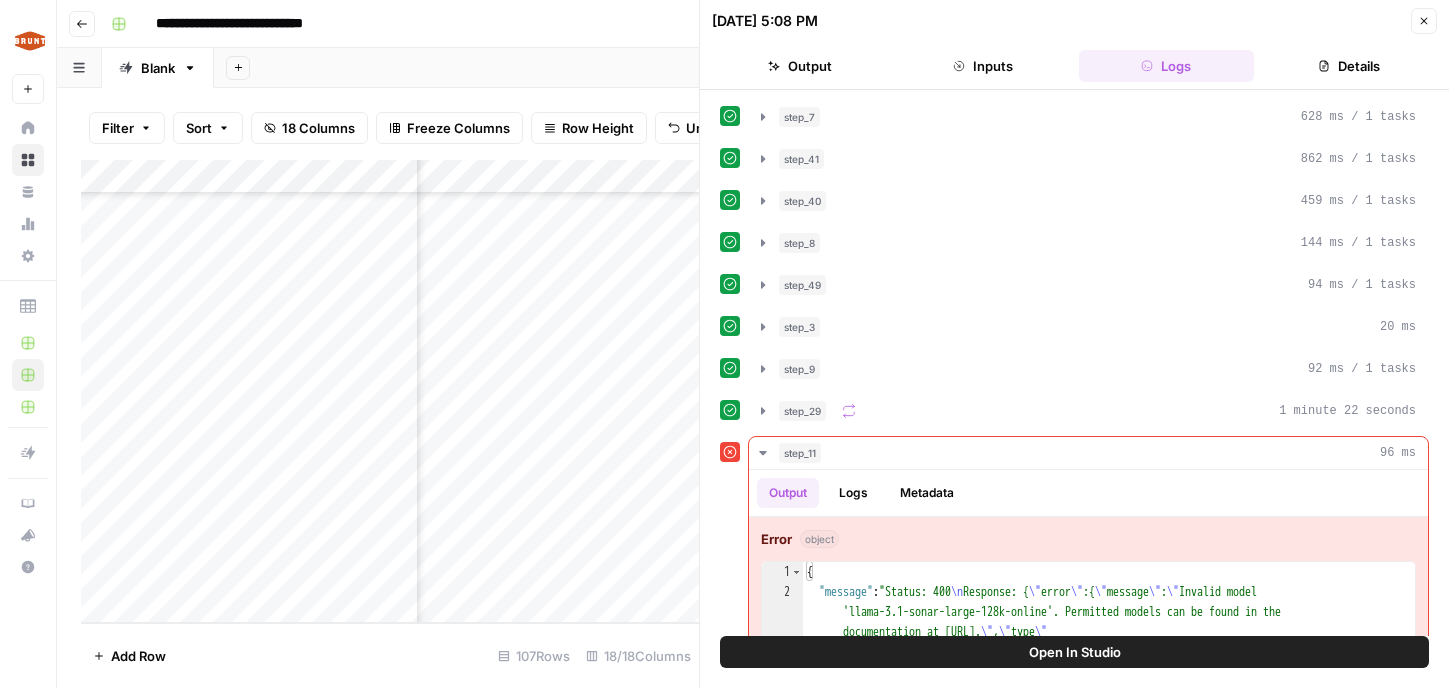 scroll, scrollTop: 88, scrollLeft: 0, axis: vertical 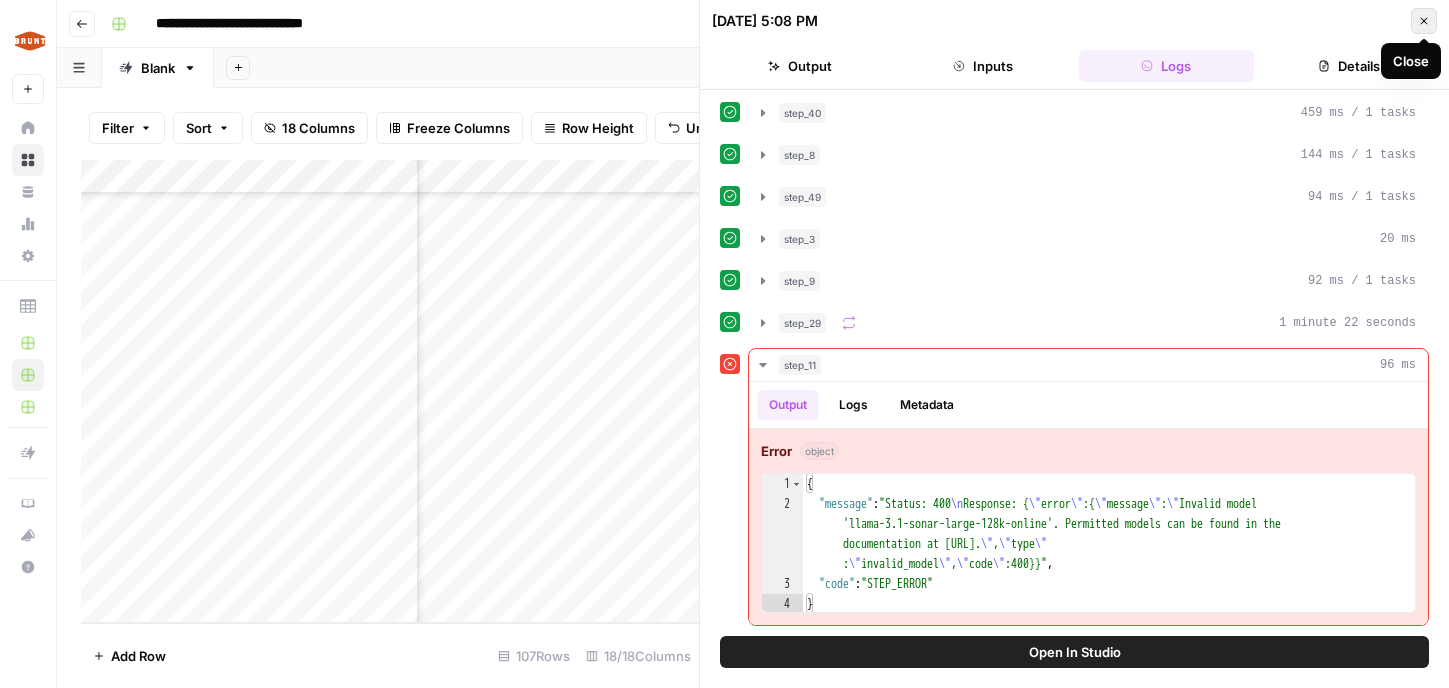 click 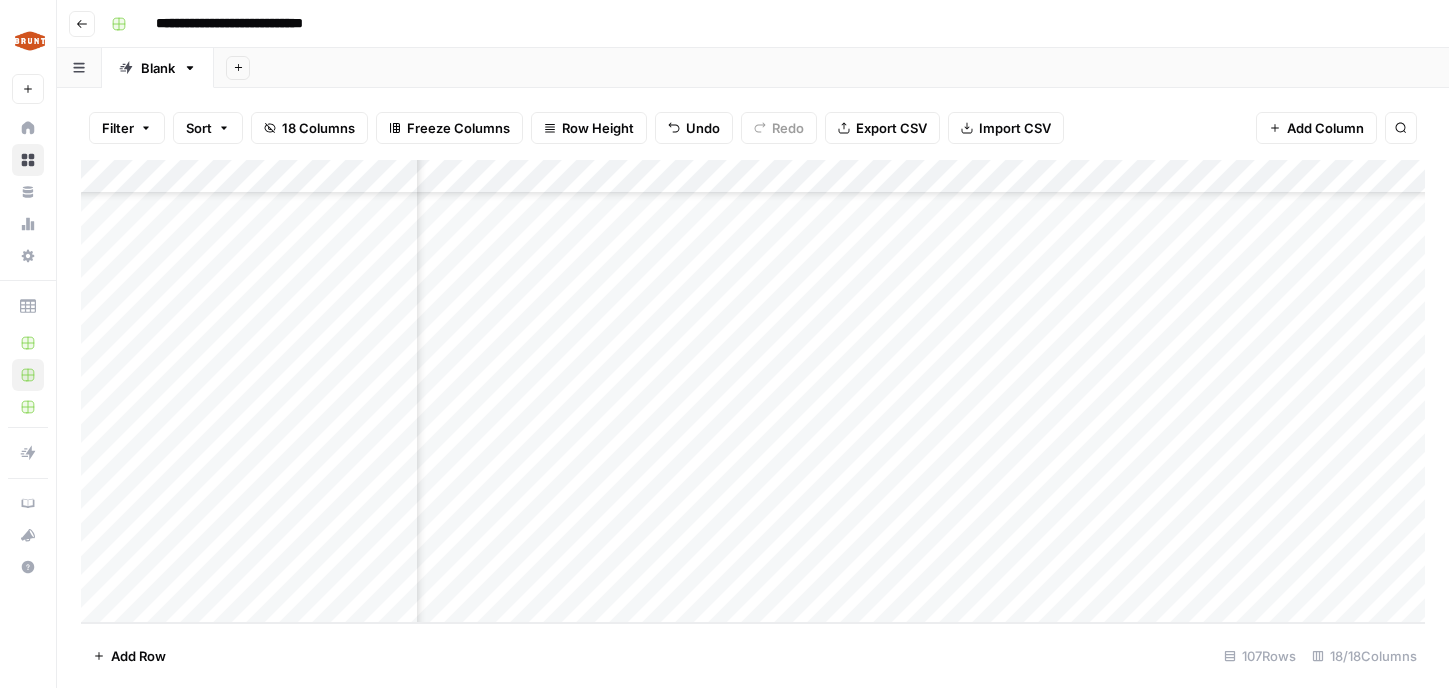 click on "Add Column" at bounding box center [753, 391] 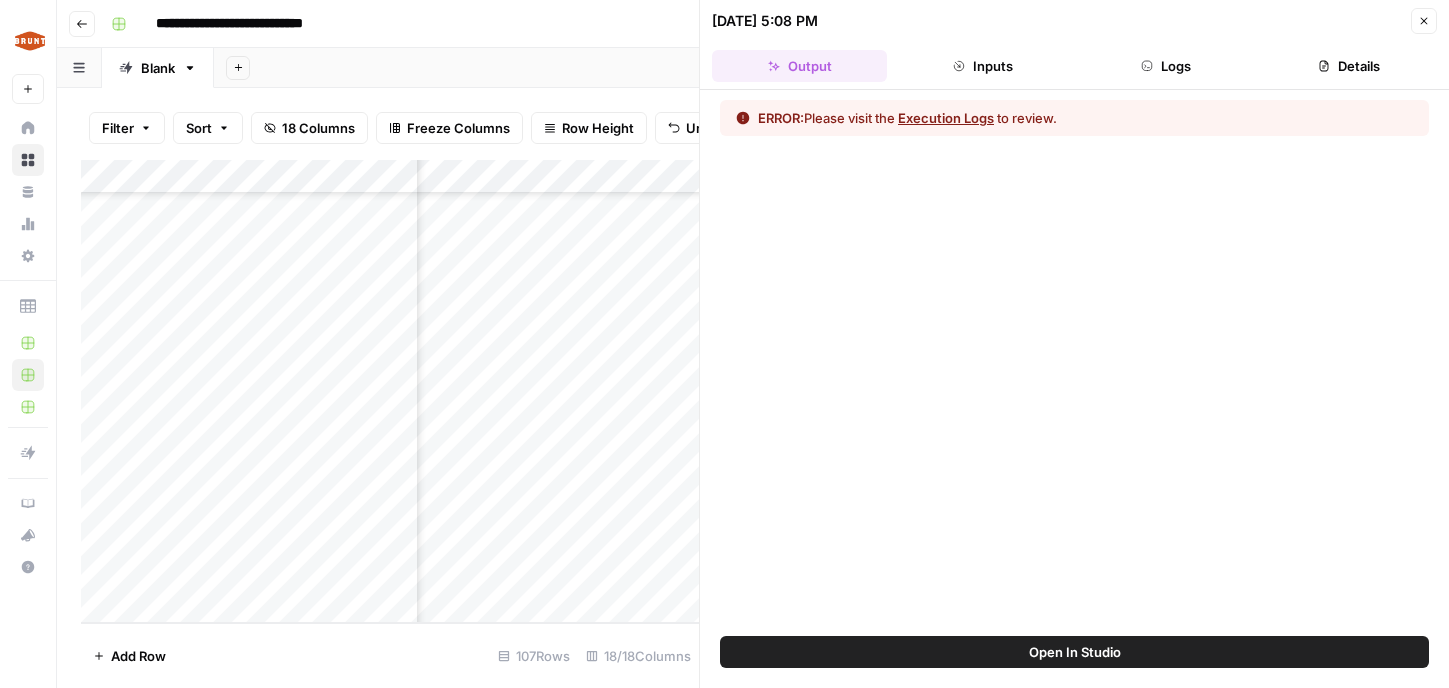click on "Execution Logs" at bounding box center [946, 118] 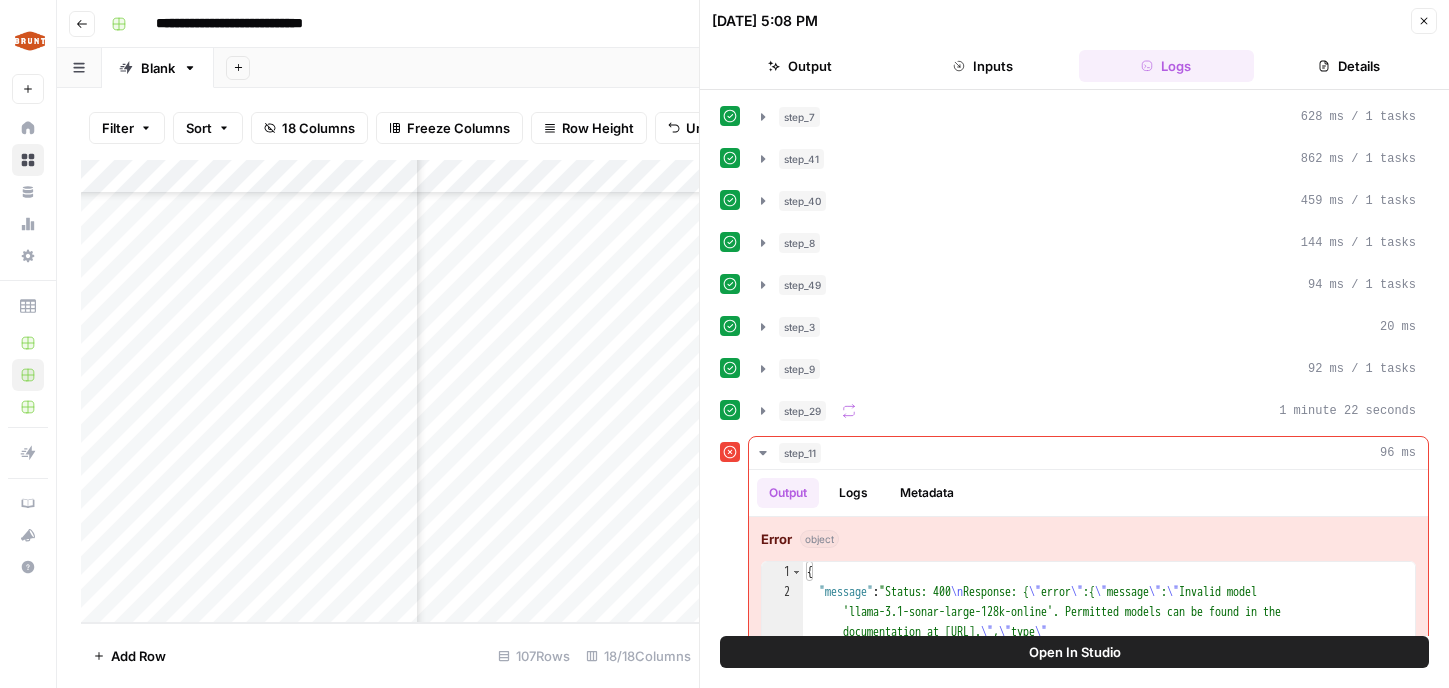 scroll, scrollTop: 88, scrollLeft: 0, axis: vertical 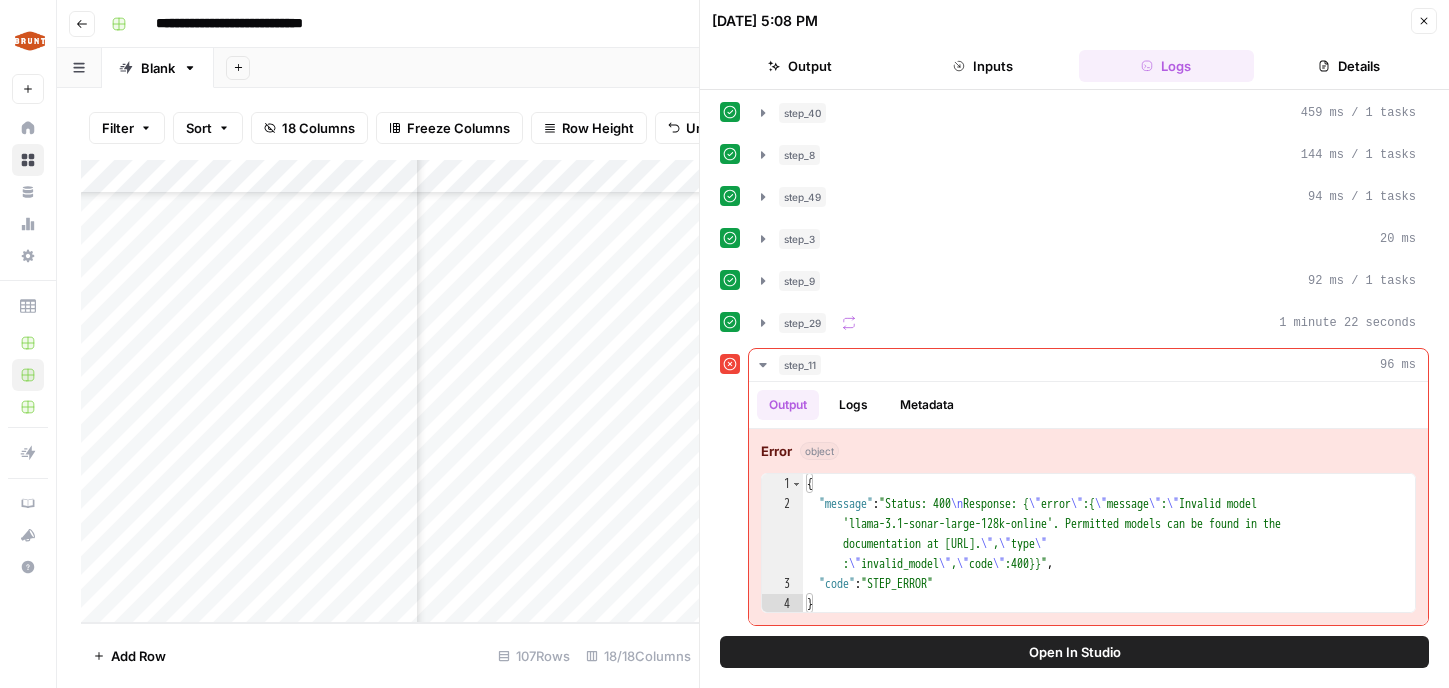 click on "step_11" at bounding box center [800, 365] 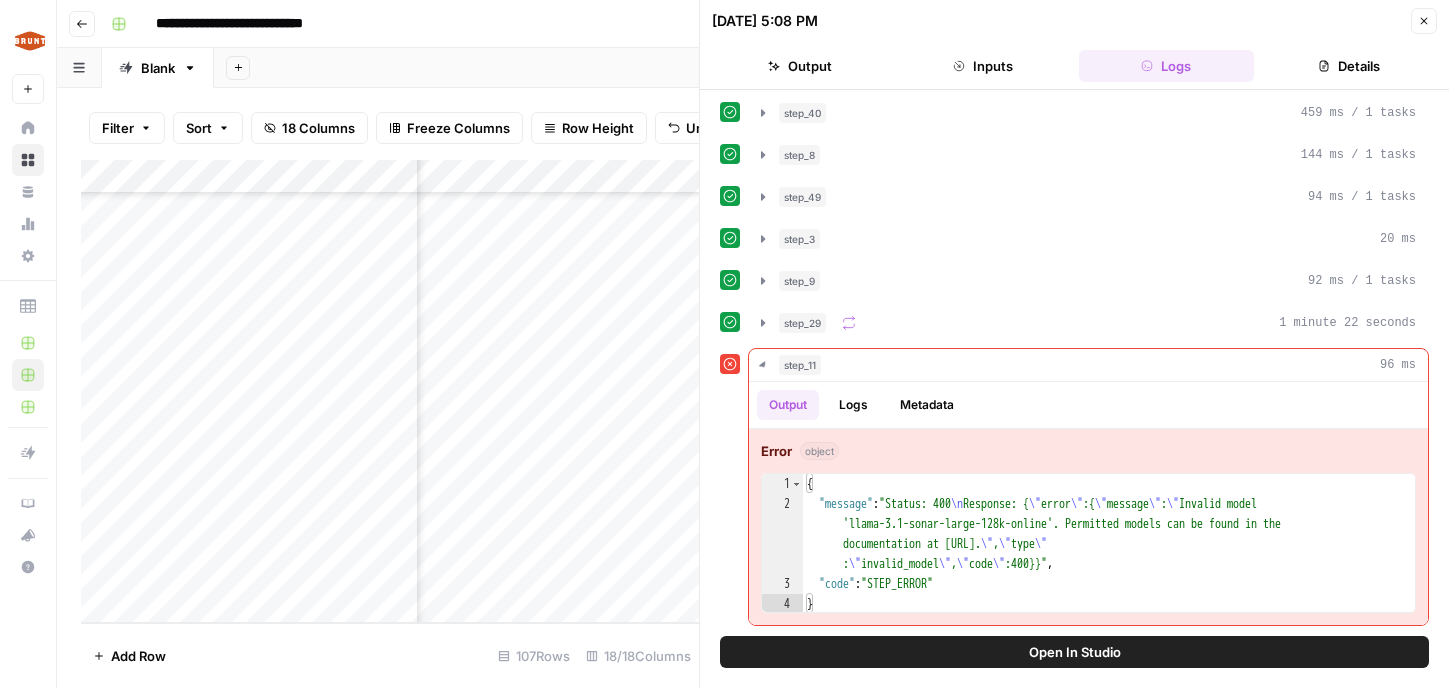 scroll, scrollTop: 0, scrollLeft: 0, axis: both 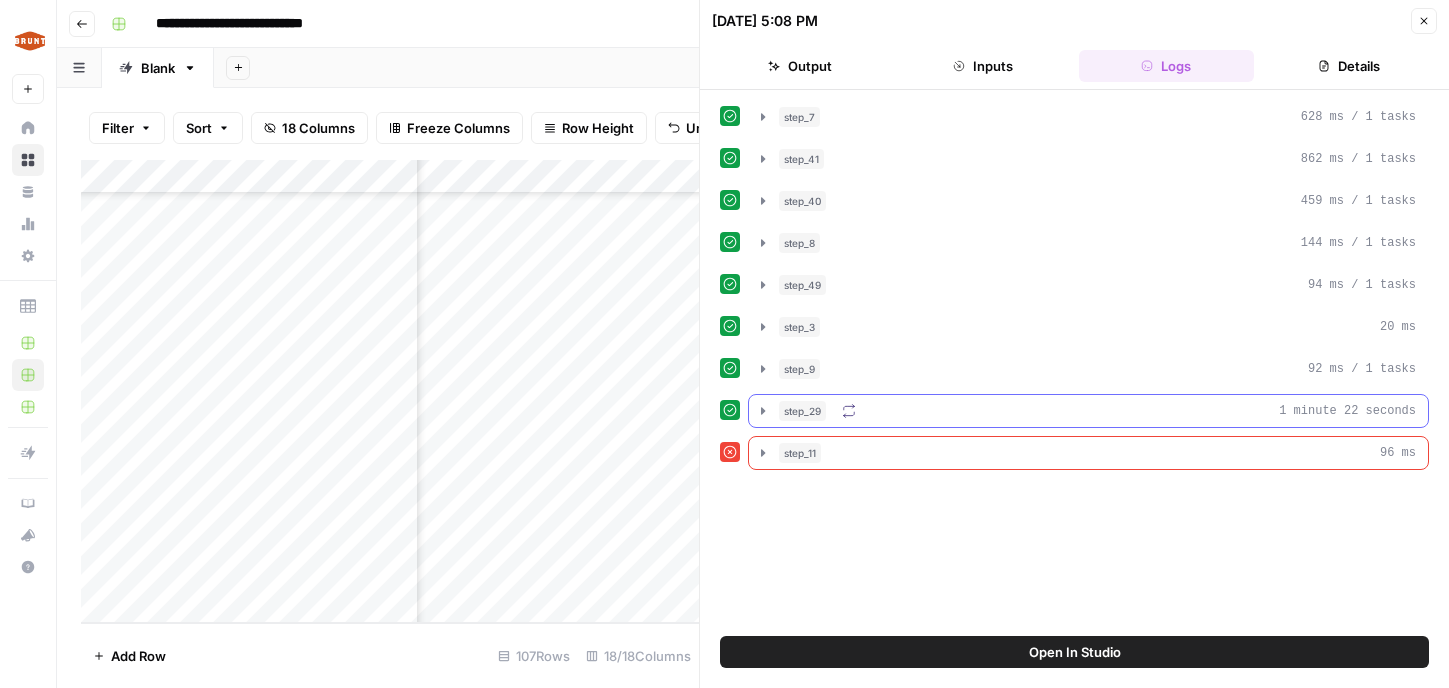 click 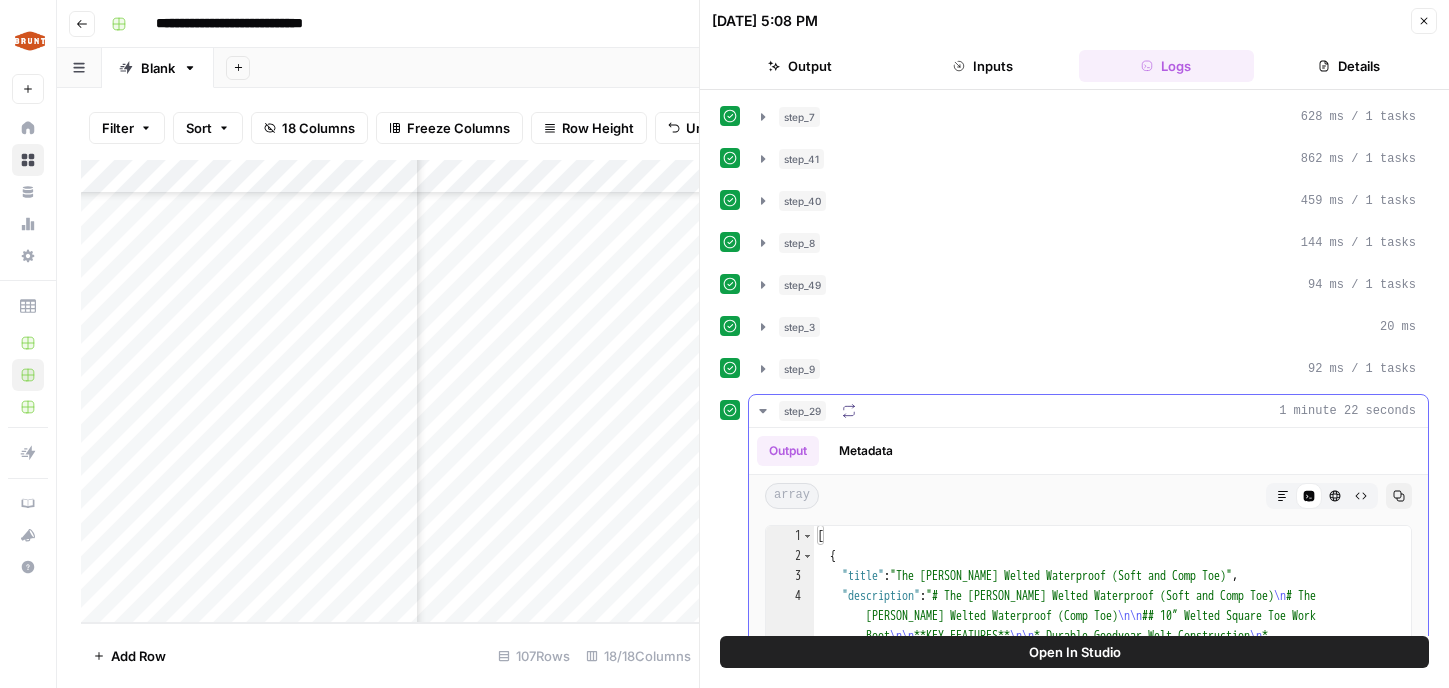 scroll, scrollTop: 209, scrollLeft: 0, axis: vertical 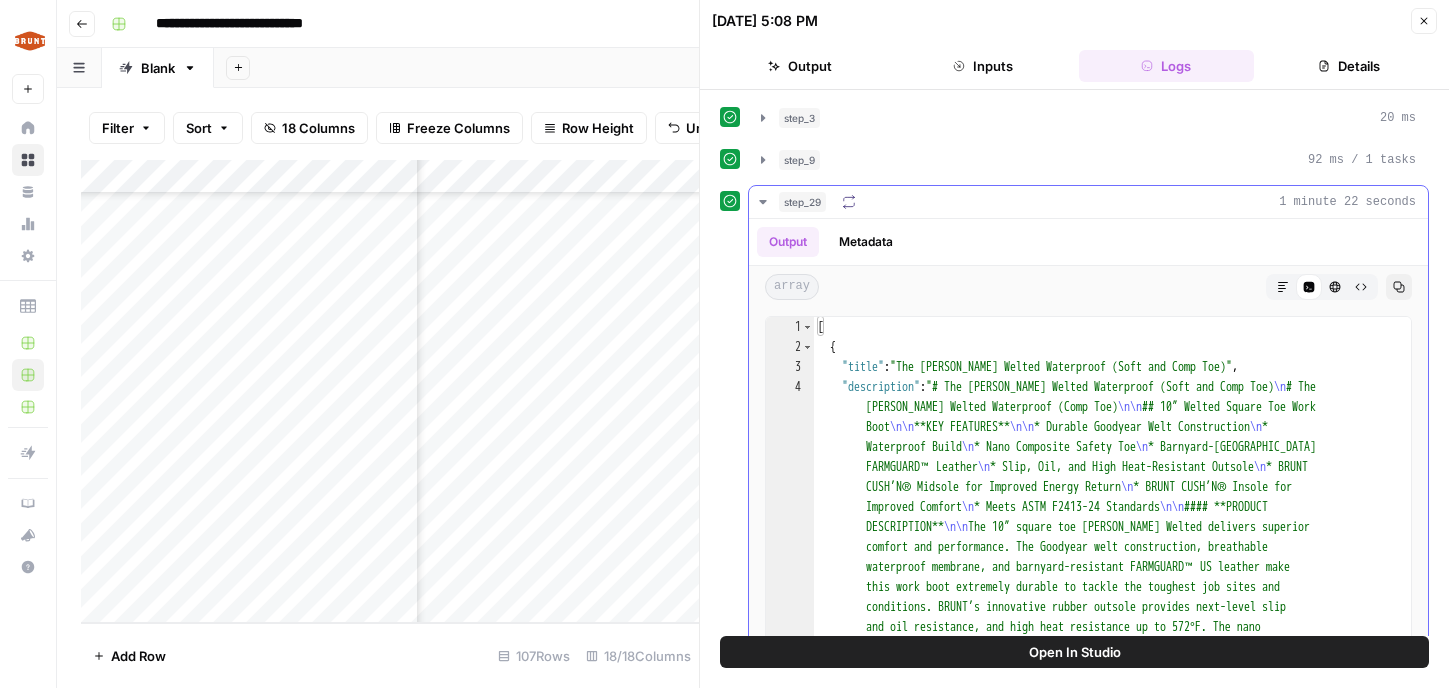 click 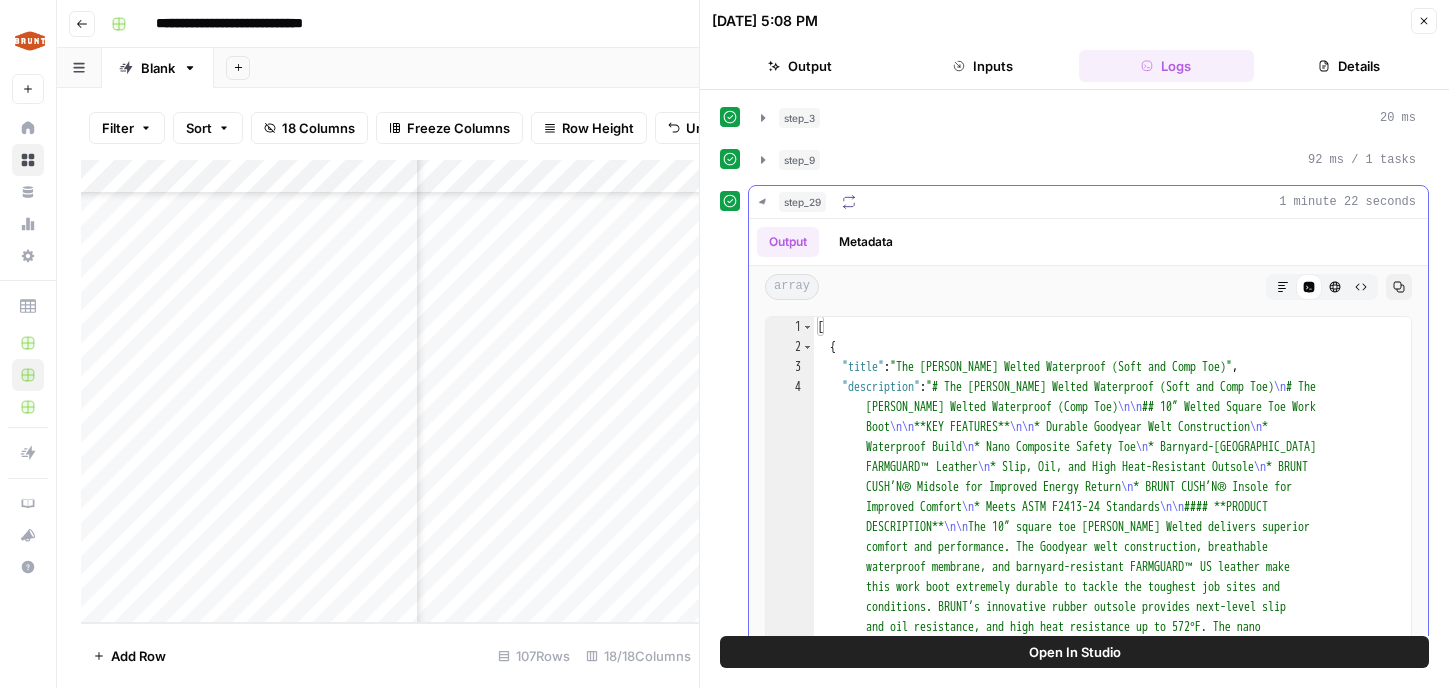 scroll, scrollTop: 0, scrollLeft: 0, axis: both 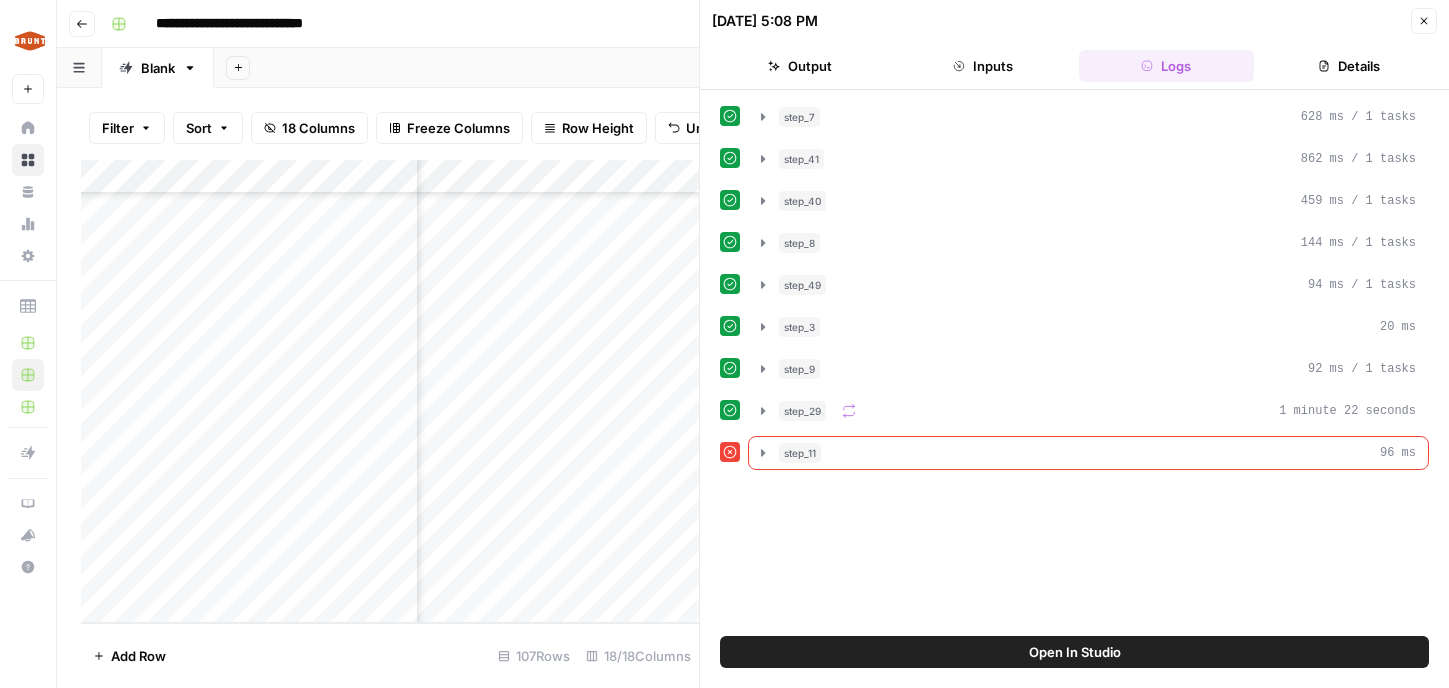 click 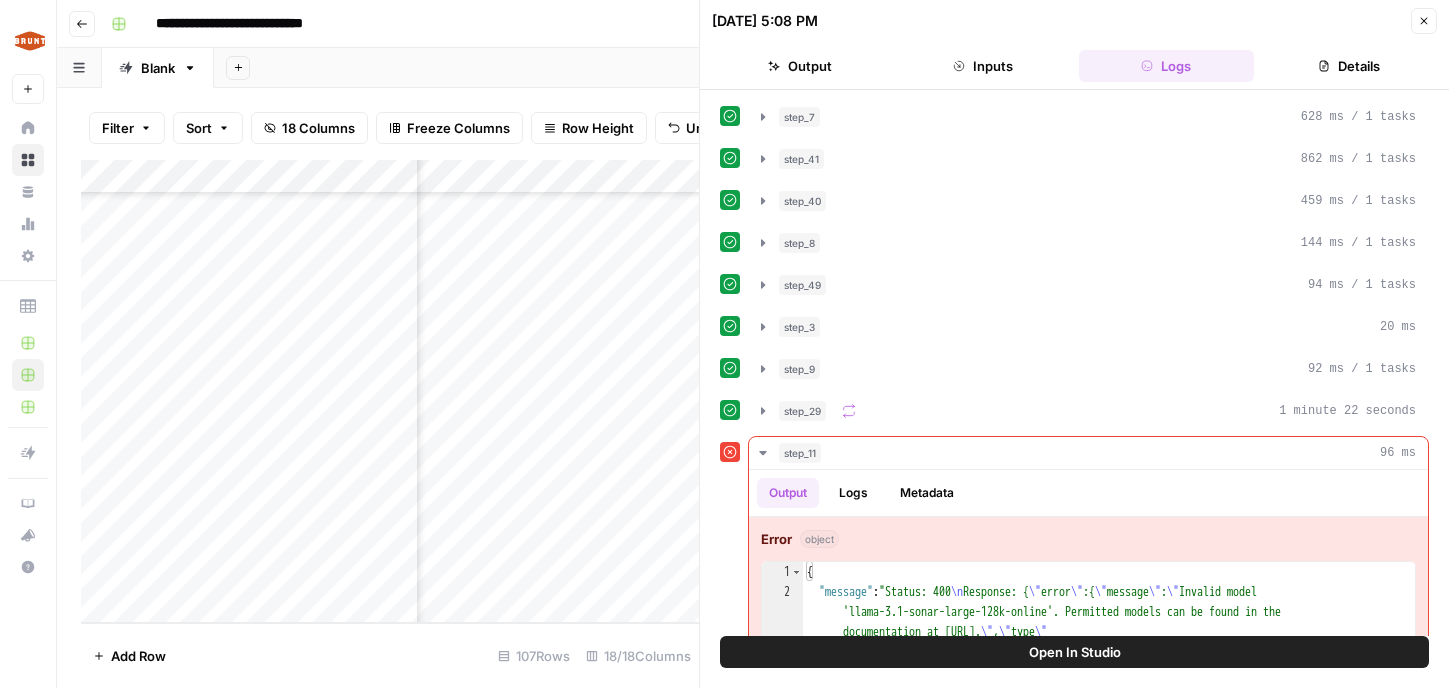 scroll, scrollTop: 88, scrollLeft: 0, axis: vertical 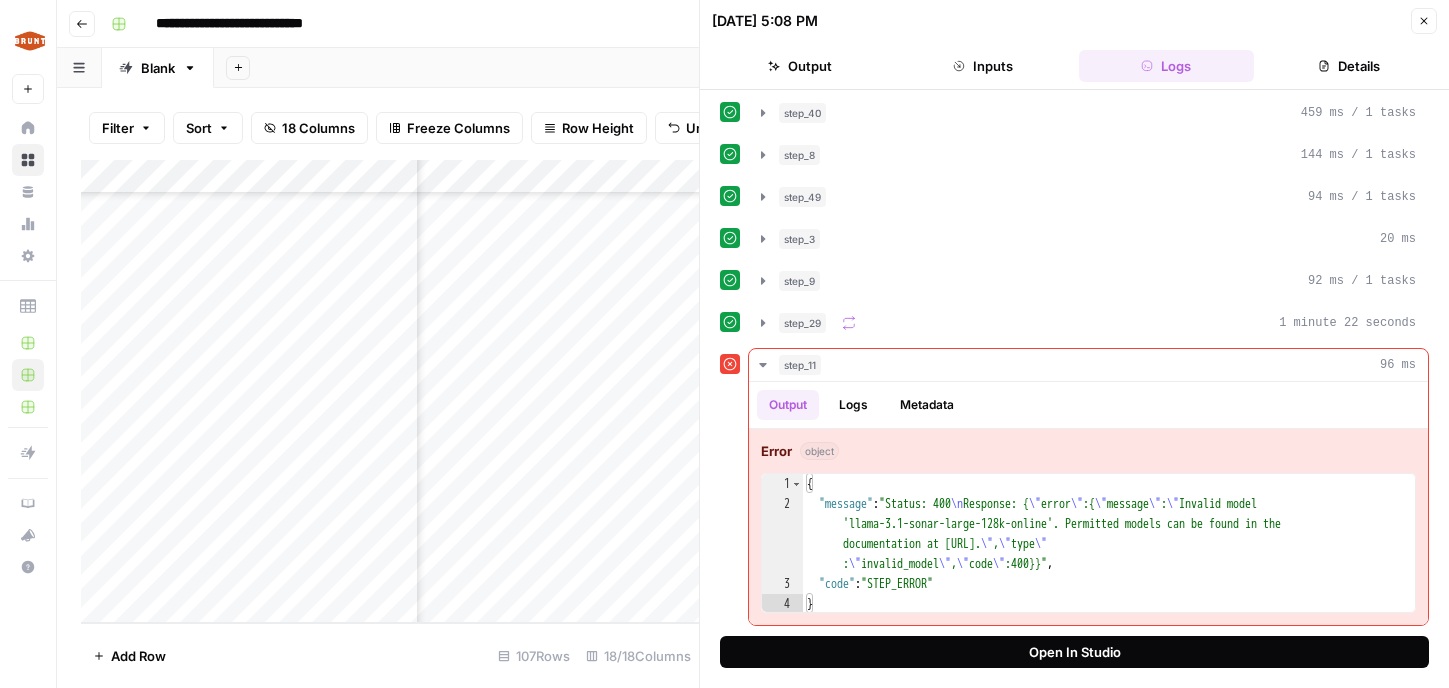 click on "Open In Studio" at bounding box center (1074, 652) 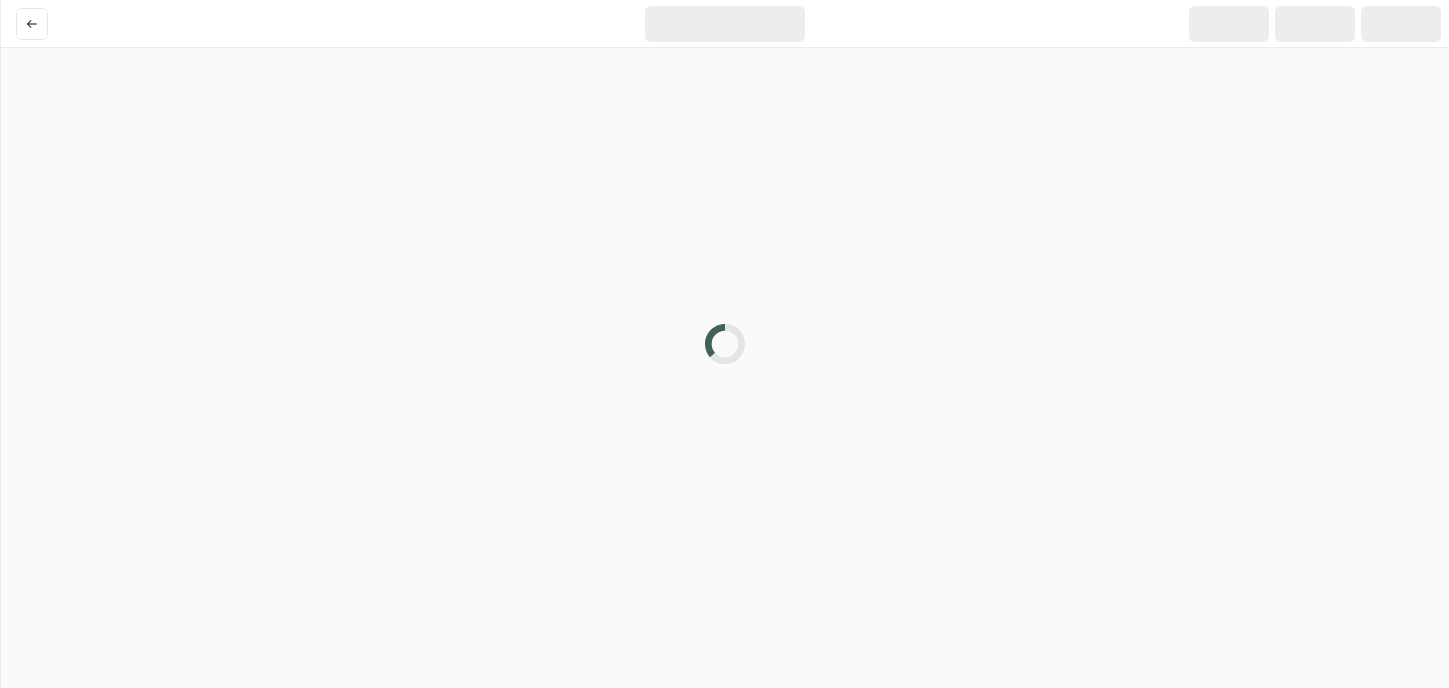 scroll, scrollTop: 0, scrollLeft: 0, axis: both 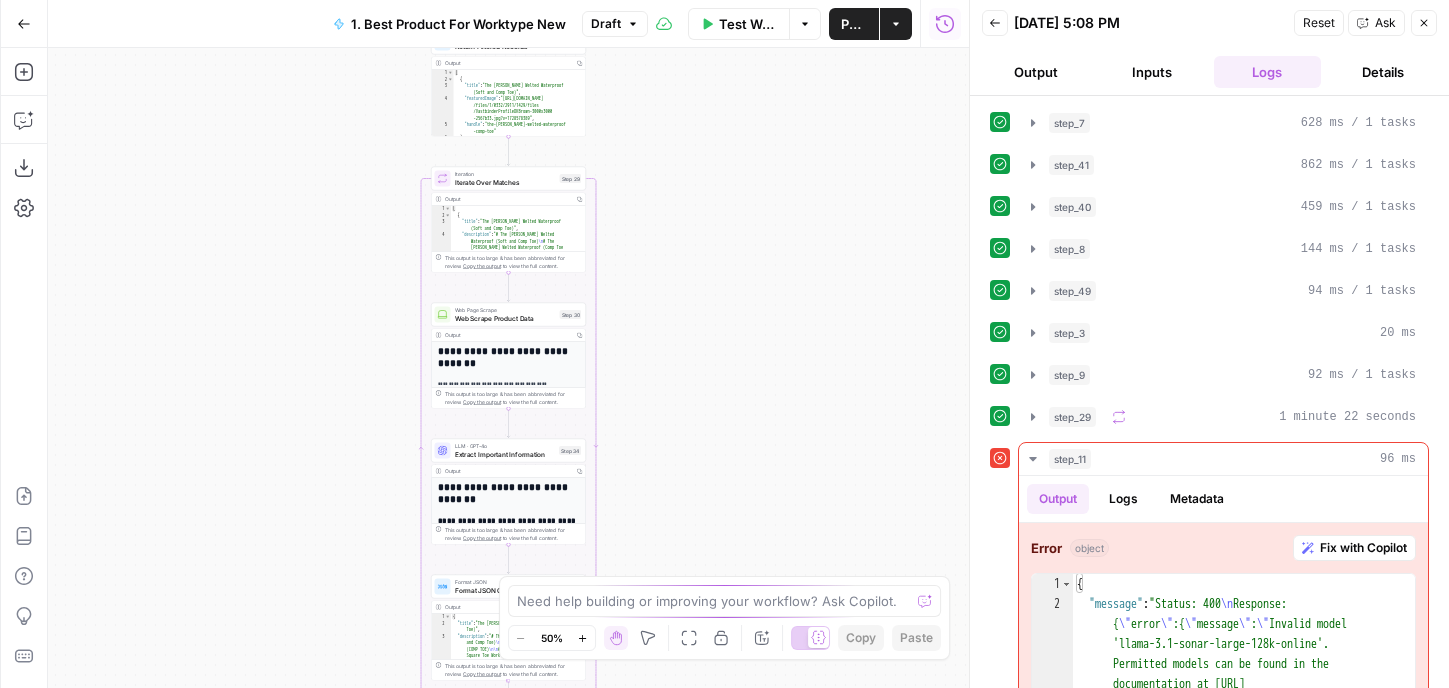 drag, startPoint x: 337, startPoint y: 405, endPoint x: 337, endPoint y: 197, distance: 208 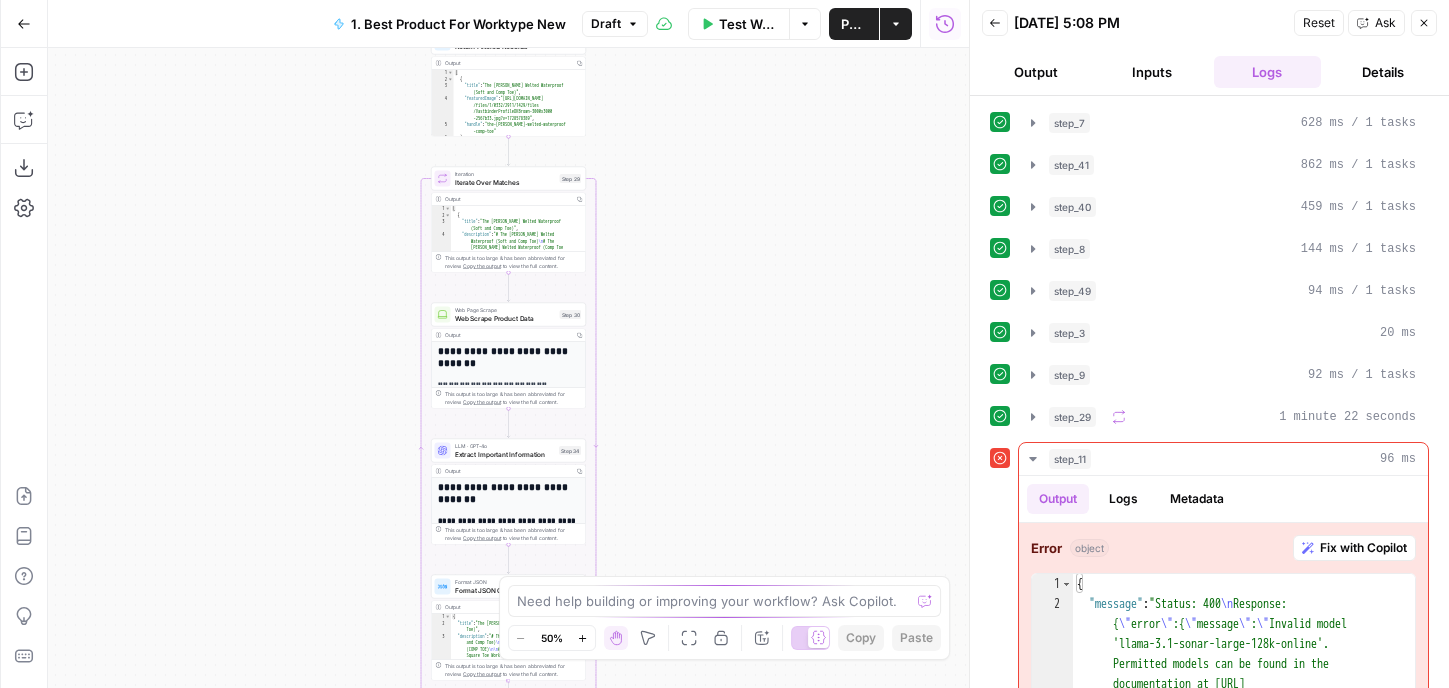 click on "Workflow Set Inputs Inputs LLM · GPT-4o Extract Audience Step 7 Output Copy ******** LLM · GPT-4o Extract Product Type Step 41 Output Copy ***** Search Knowledge Base Search Vector Store Step 40 Output Copy 1 2 3 4 5 [    {      "id" :  "vsdid:706113:rid          :Anabg1Fw2I7WfumnVSvKo:cid:39577138" ,      "score" :  0.4270142 ,      "content" :  "The [PERSON_NAME] Welted Waterproof           (Comp Toe) \n\n ----- \n\n The [PERSON_NAME]           Welted keeps you sure-footed on the           most demanding jobsites. To support           your foot and handle heavy-duty work,           the [PERSON_NAME] features a resoleable           Goodyear welt construction, and comes           equipped with a slip- and oil          -resistant TPU outsole, and a fully           waterproof design. The [PERSON_NAME]           features waterproof and barnyard          -resistant FARMGUARD™ leather sourced" at bounding box center (508, 368) 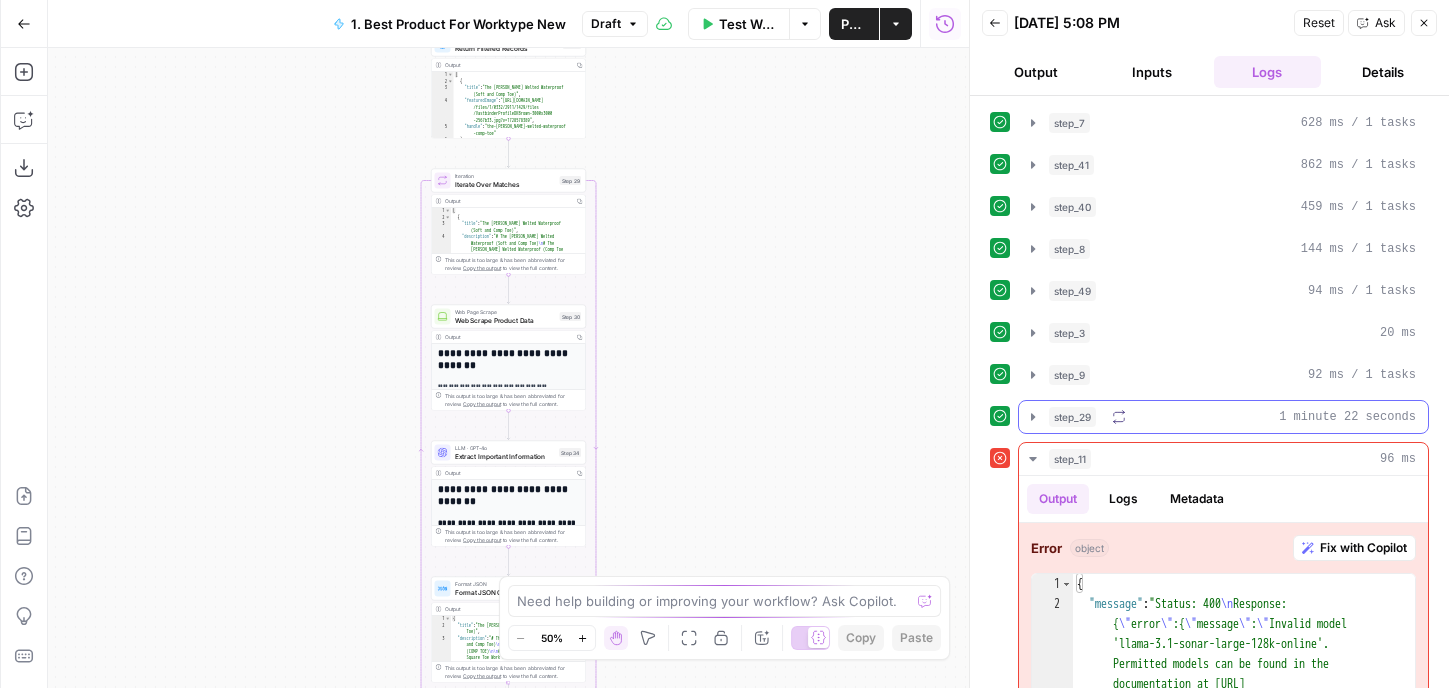 click on "step_29 1 minute 22 seconds" at bounding box center [1232, 417] 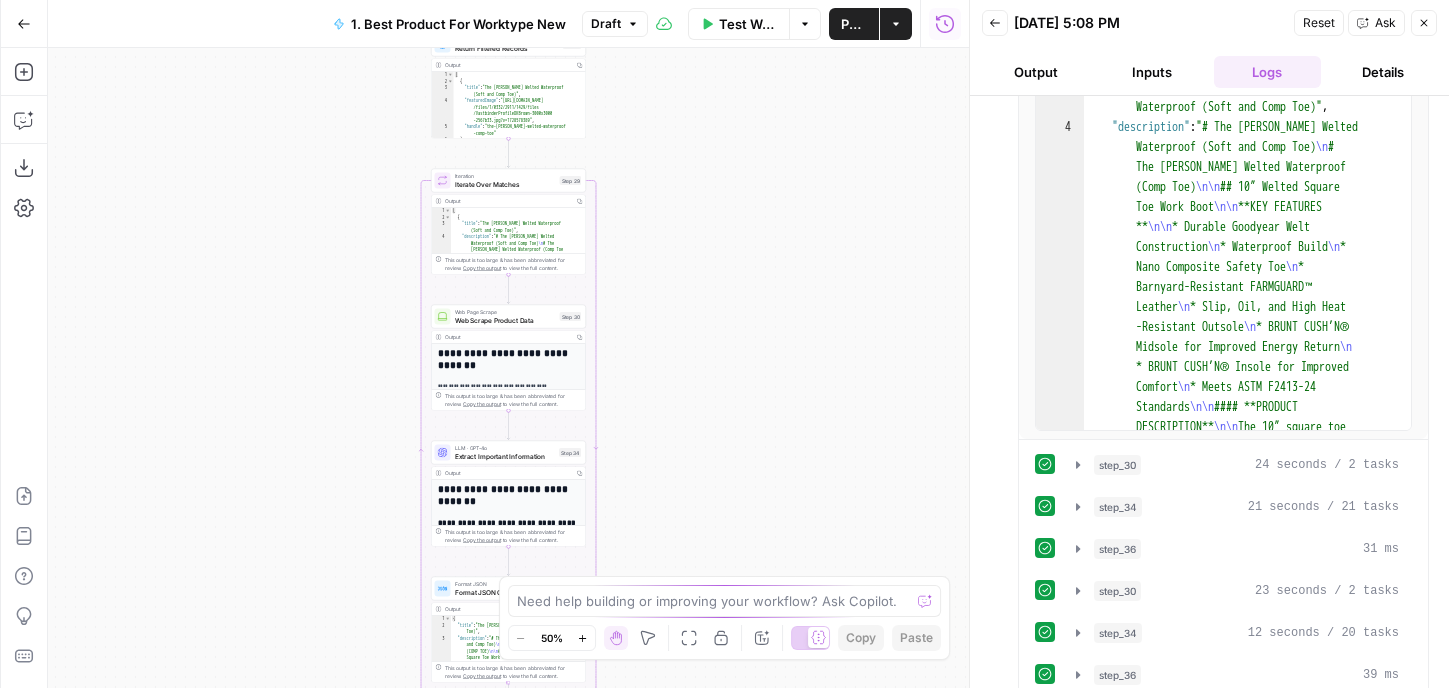 scroll, scrollTop: 870, scrollLeft: 0, axis: vertical 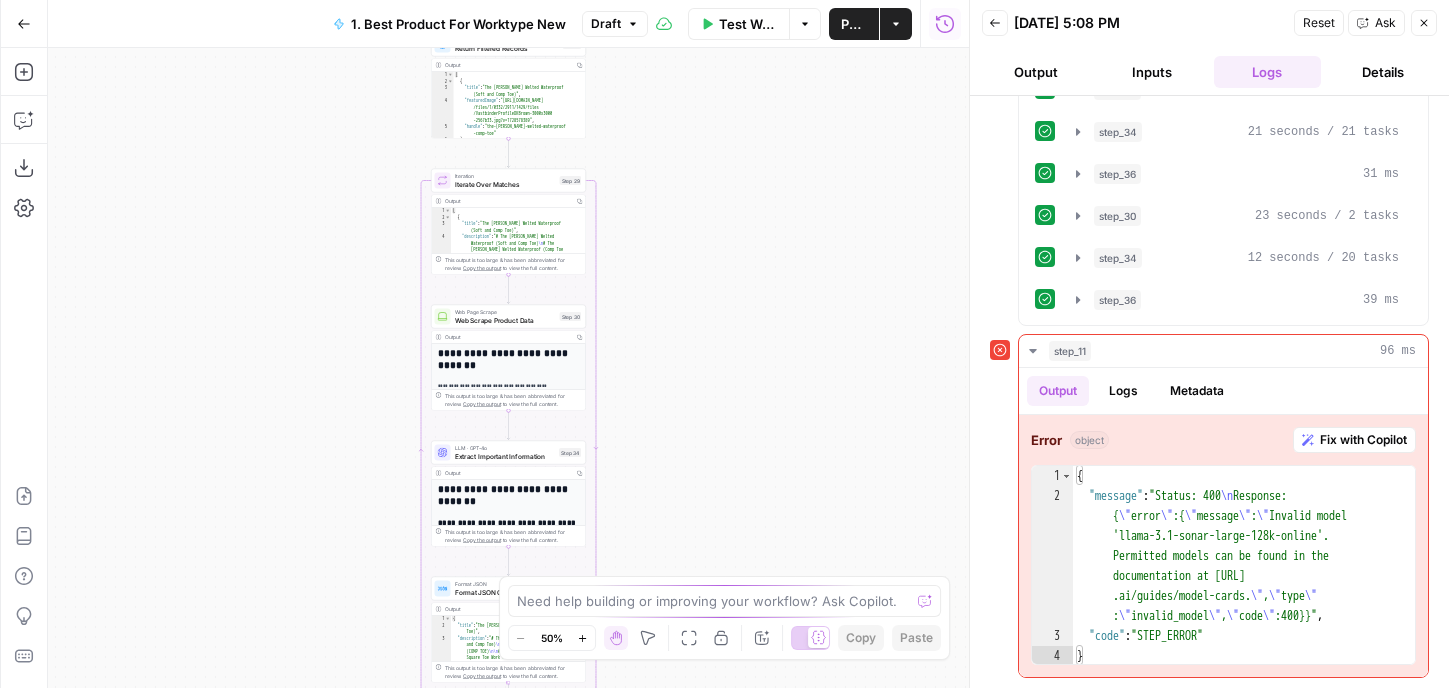 click on "step_11 96 ms" at bounding box center [1232, 351] 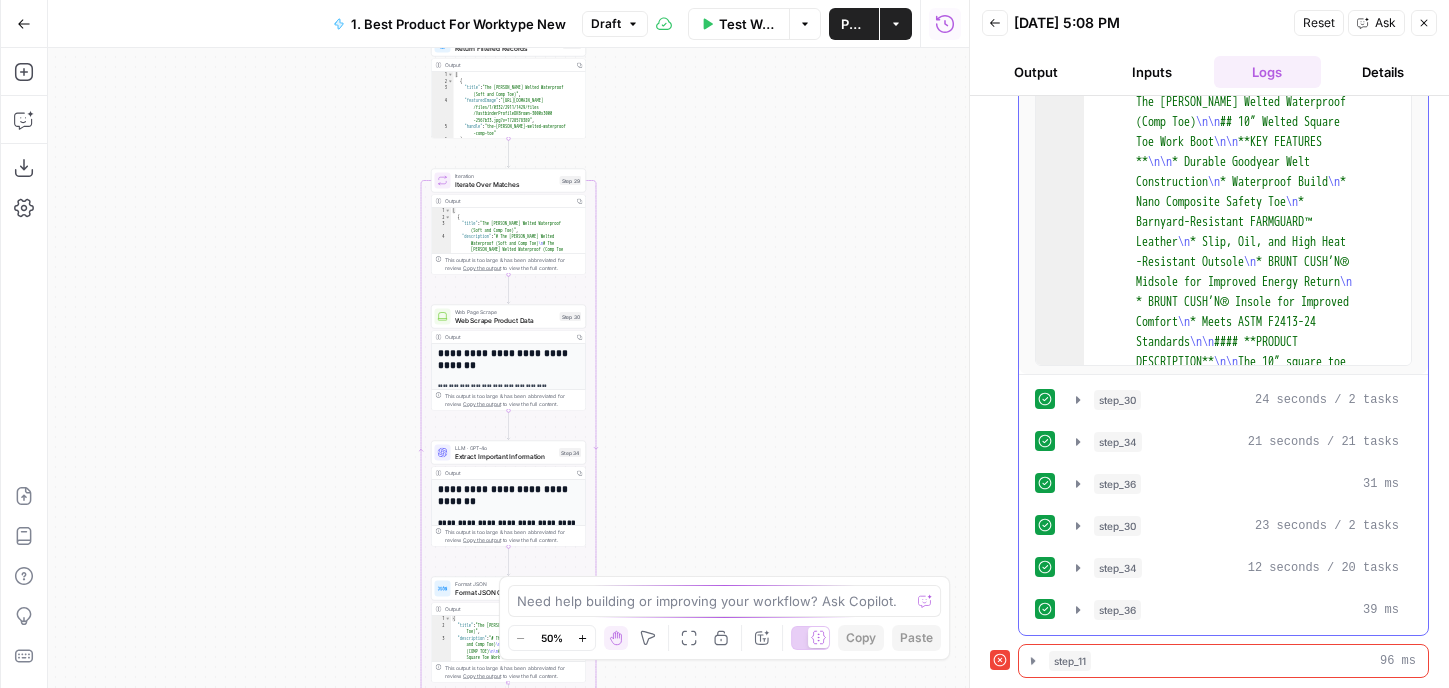 scroll, scrollTop: 560, scrollLeft: 0, axis: vertical 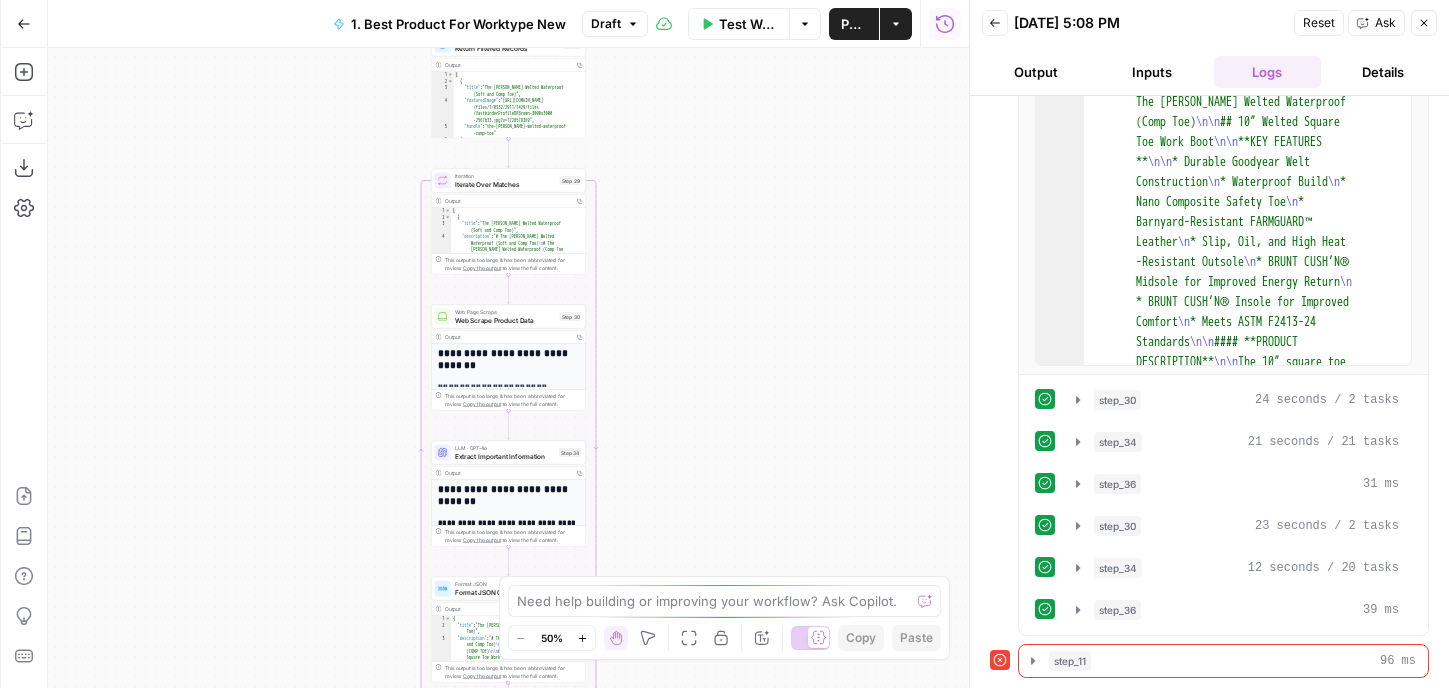 click on "step_11 96 ms" at bounding box center [1223, 661] 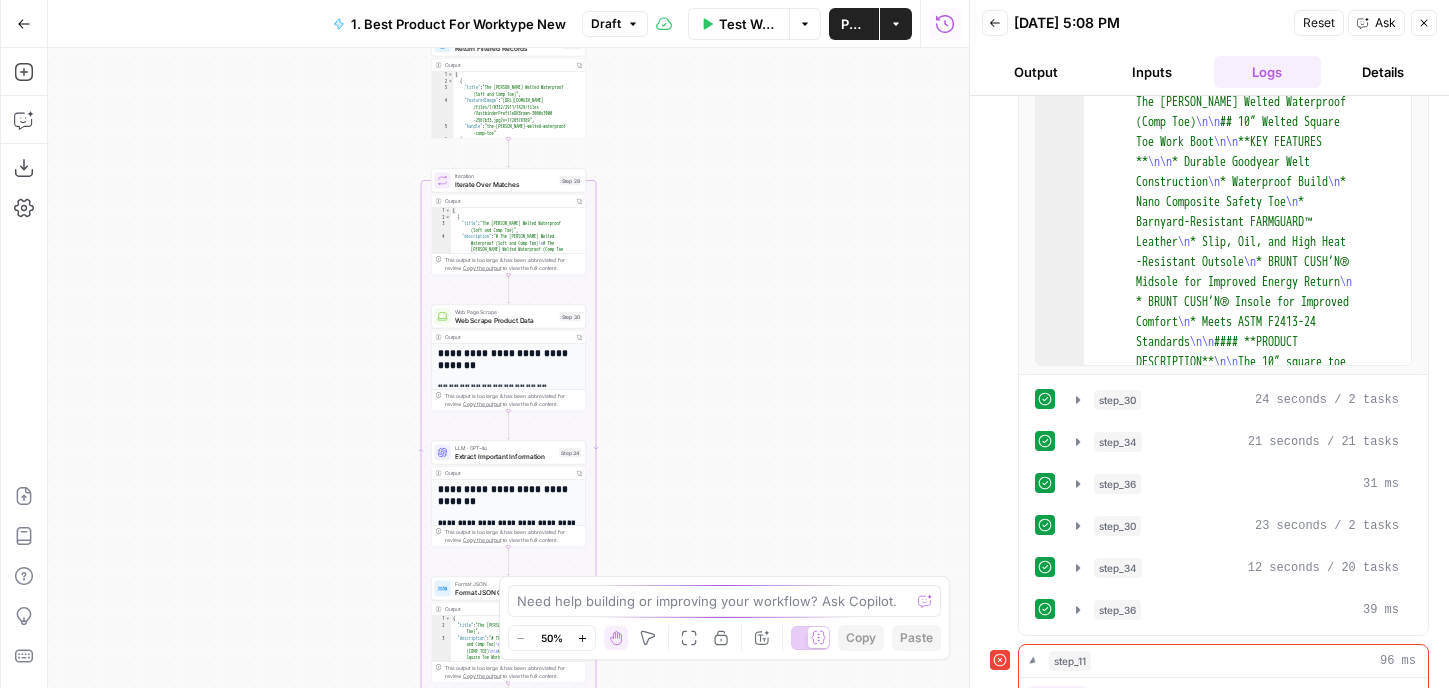 scroll, scrollTop: 870, scrollLeft: 0, axis: vertical 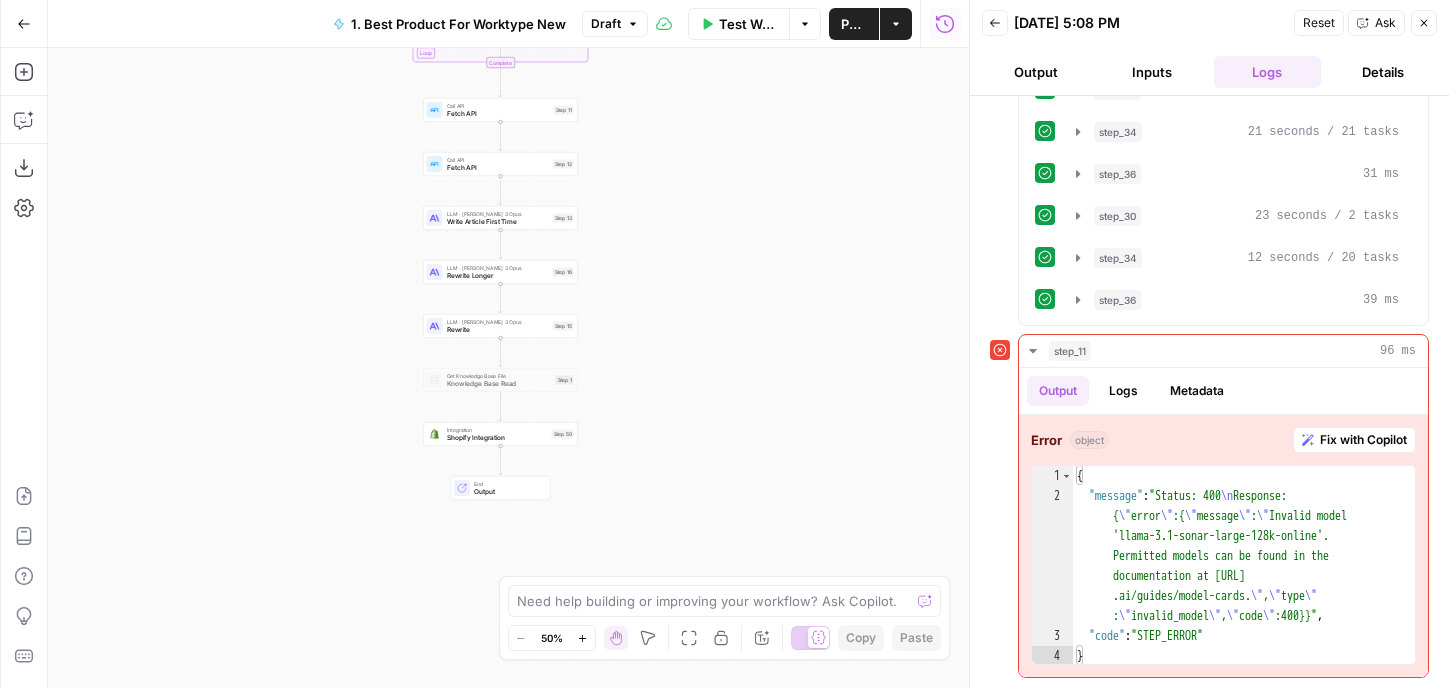 drag, startPoint x: 781, startPoint y: 401, endPoint x: 776, endPoint y: 44, distance: 357.035 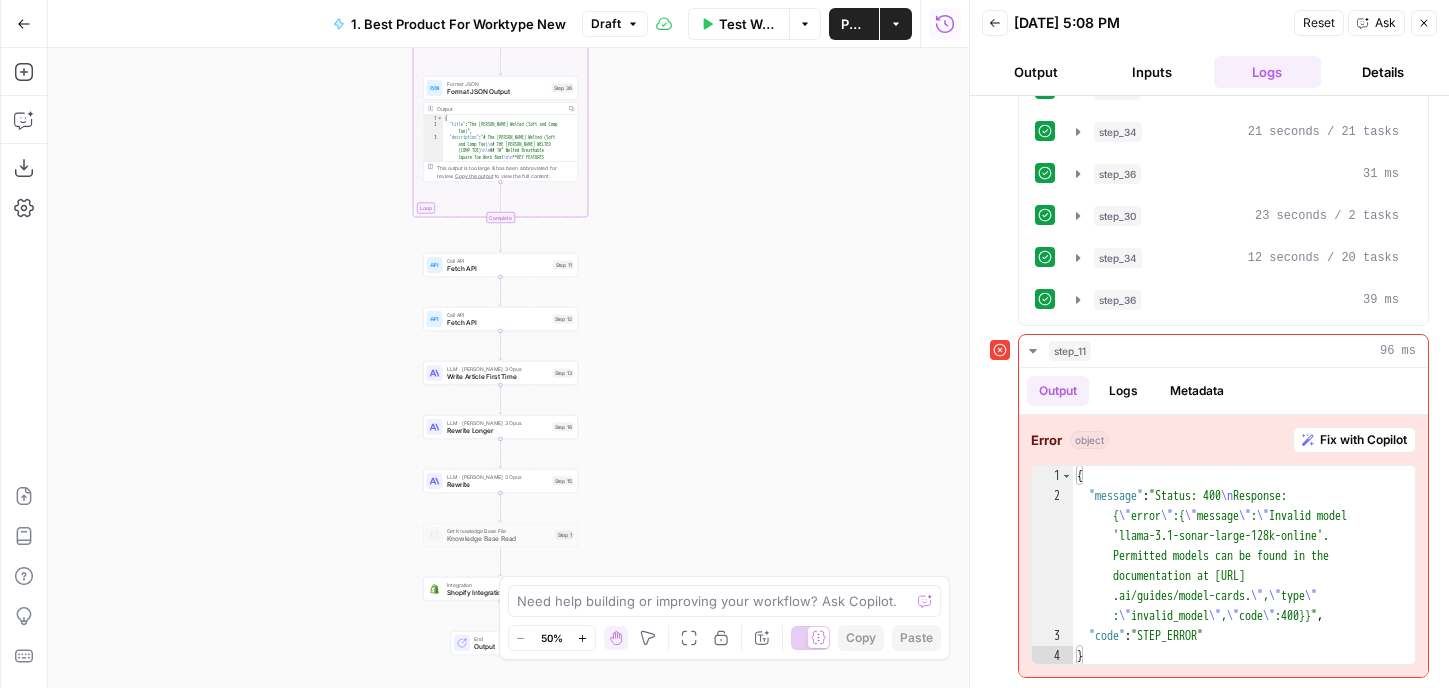 drag, startPoint x: 724, startPoint y: 367, endPoint x: 724, endPoint y: 522, distance: 155 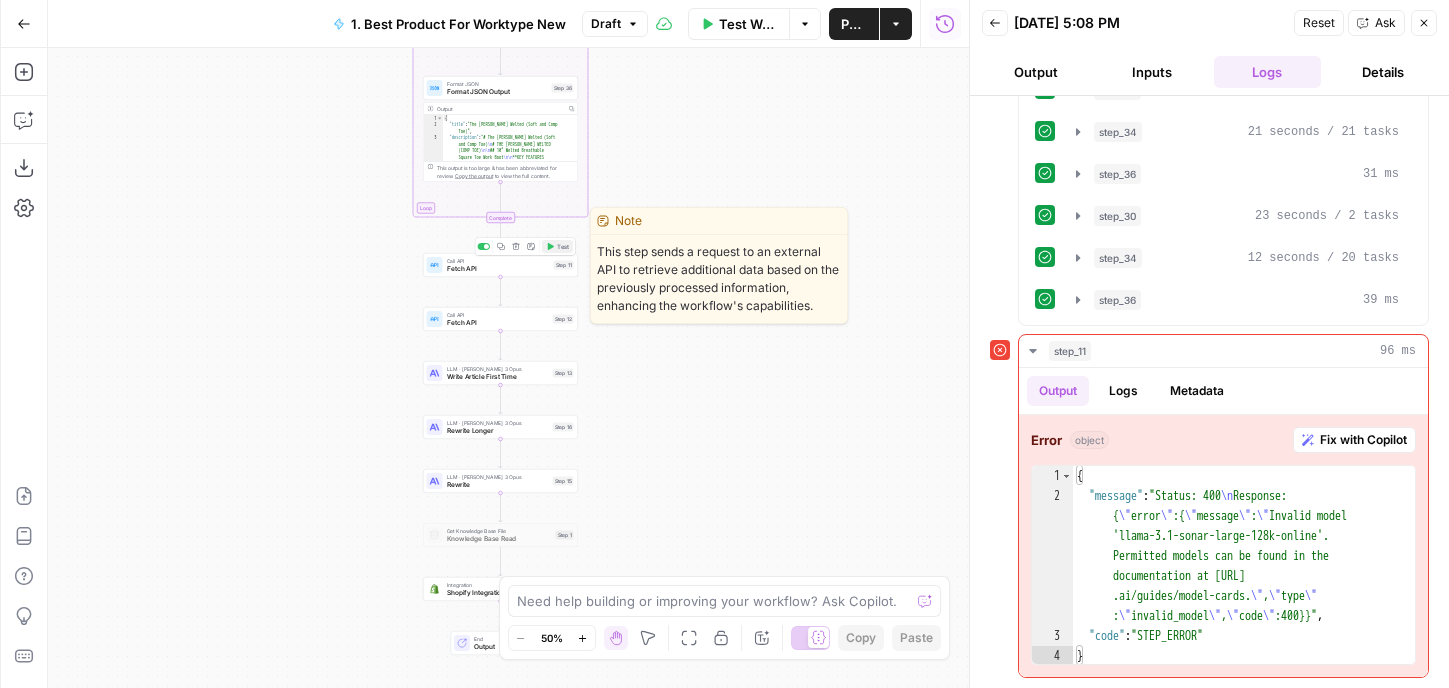 click on "Test" at bounding box center [563, 246] 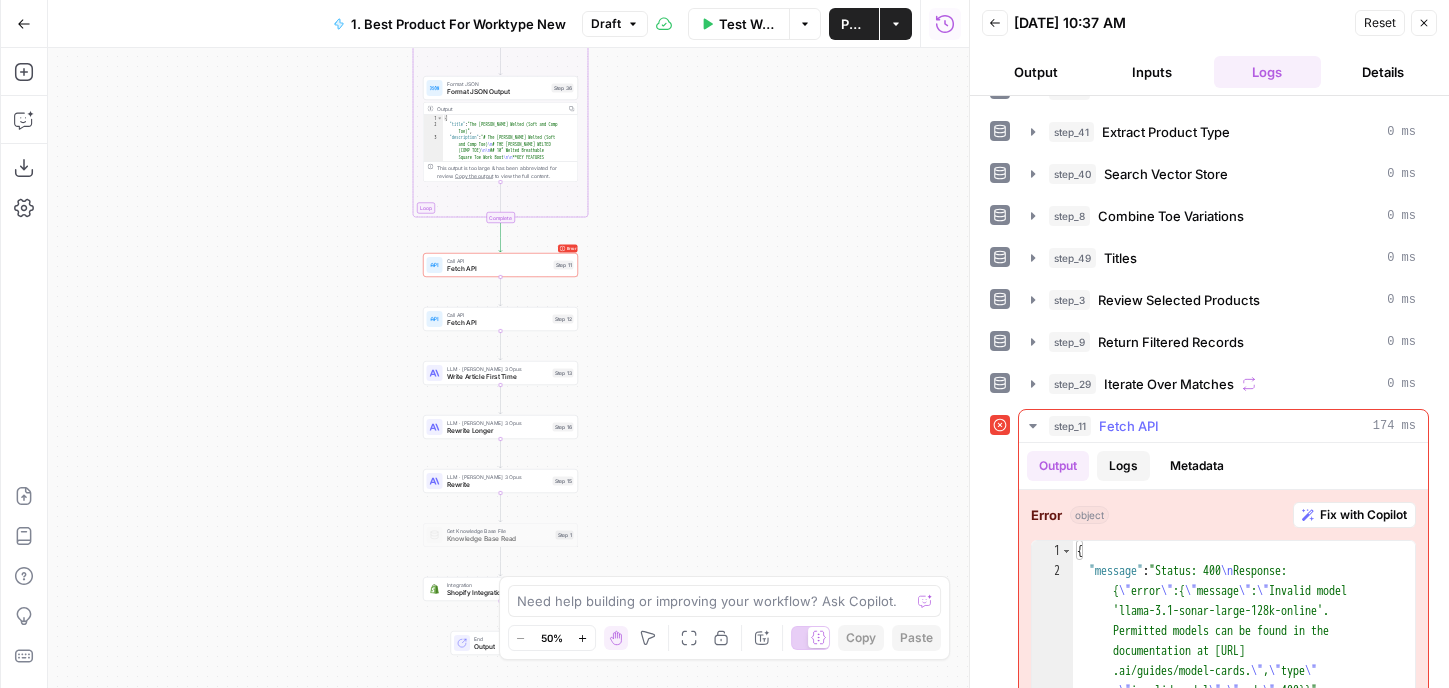 scroll, scrollTop: 37, scrollLeft: 0, axis: vertical 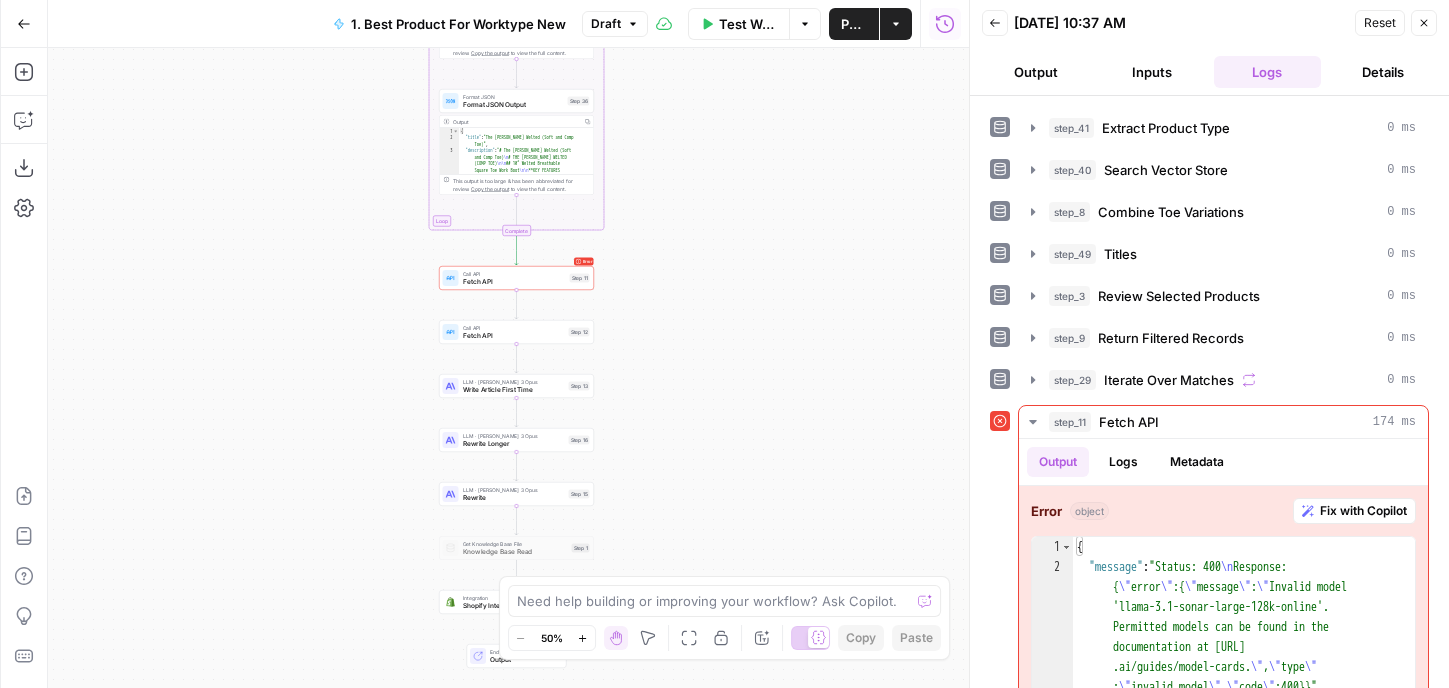 drag, startPoint x: 718, startPoint y: 388, endPoint x: 734, endPoint y: 401, distance: 20.615528 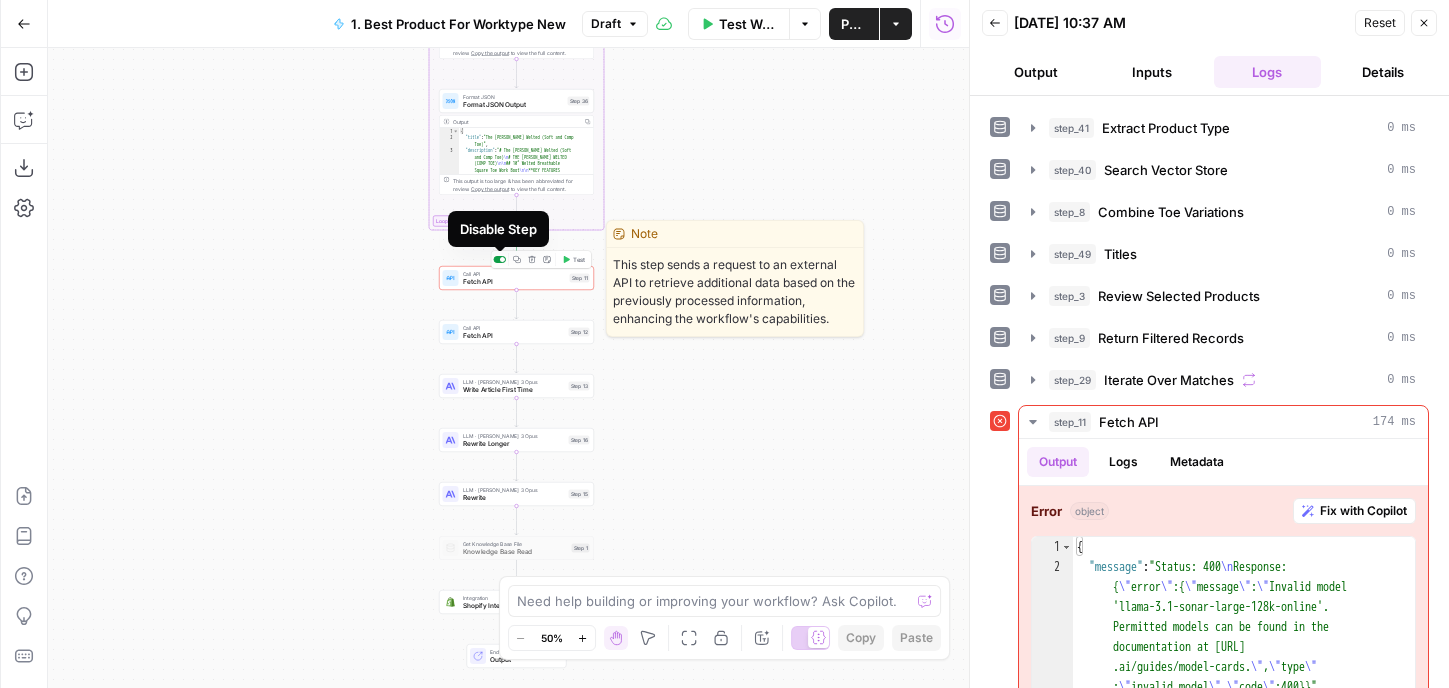 click at bounding box center (502, 259) 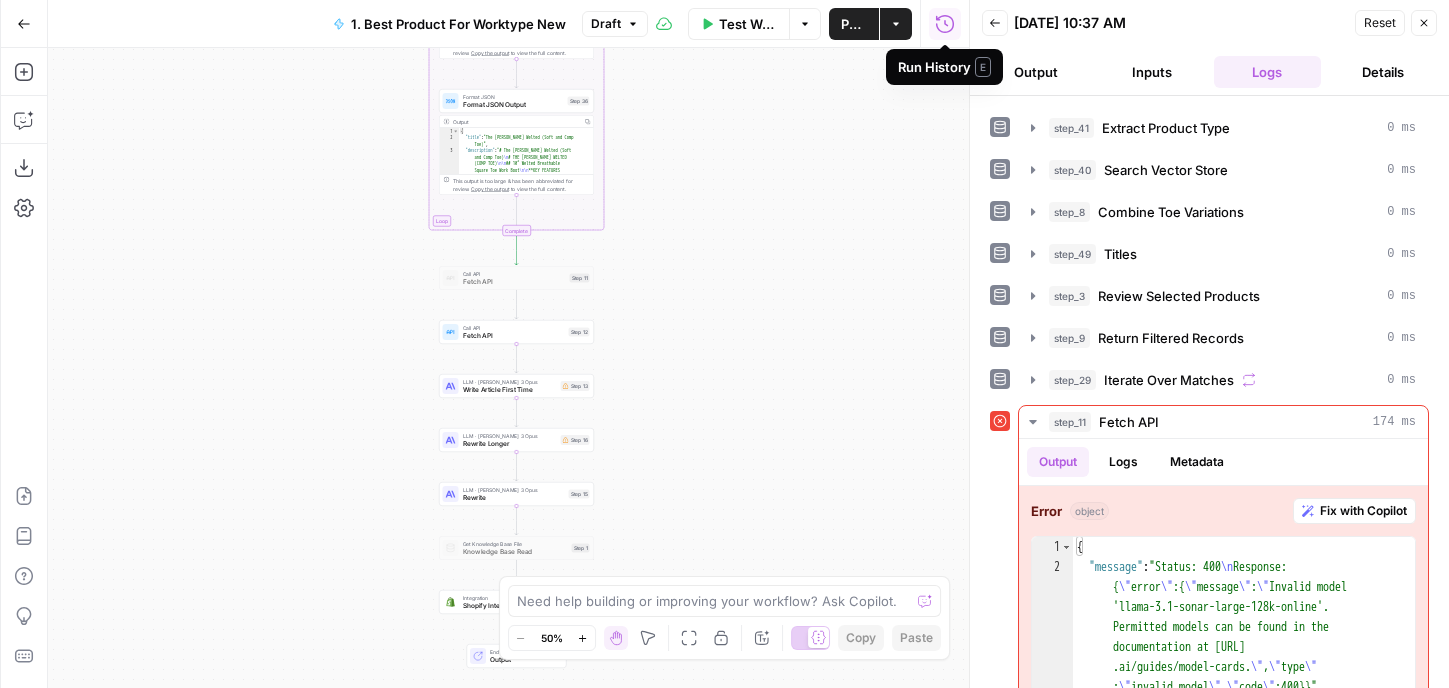 click 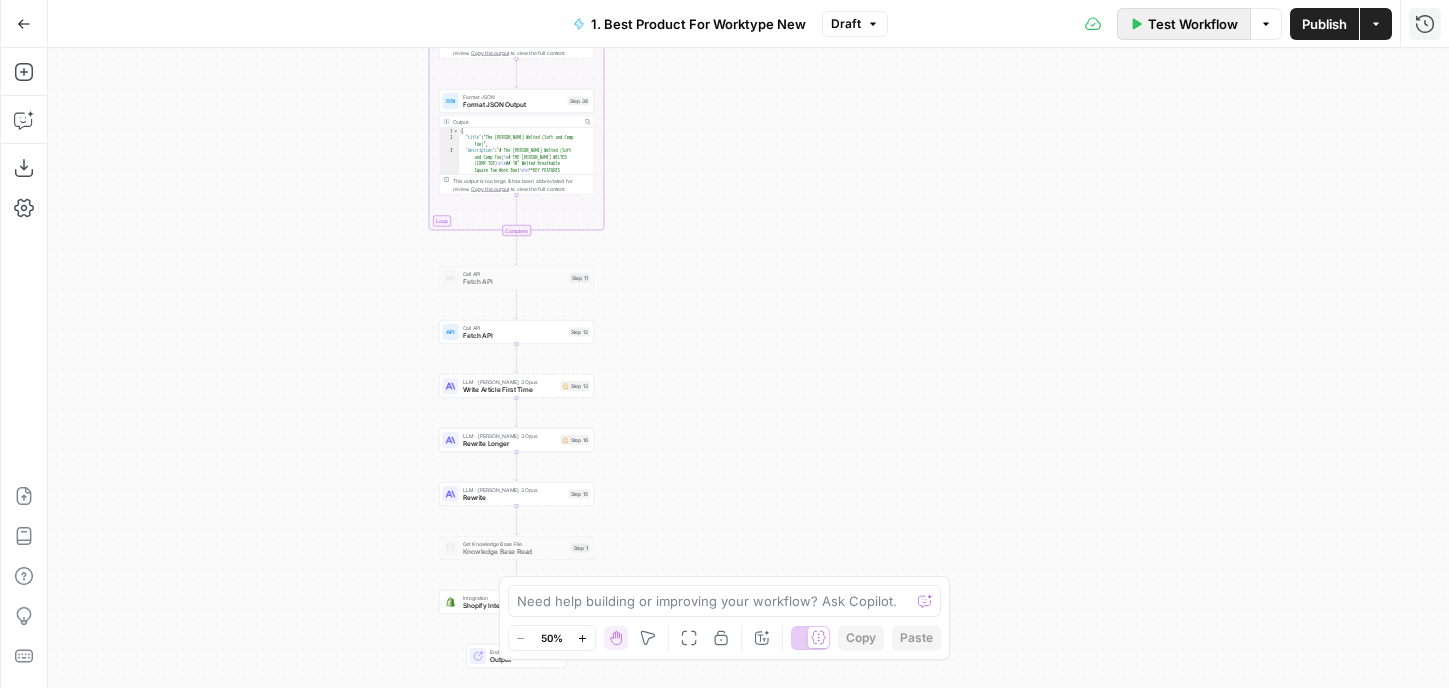 click on "Test Workflow" at bounding box center [1193, 24] 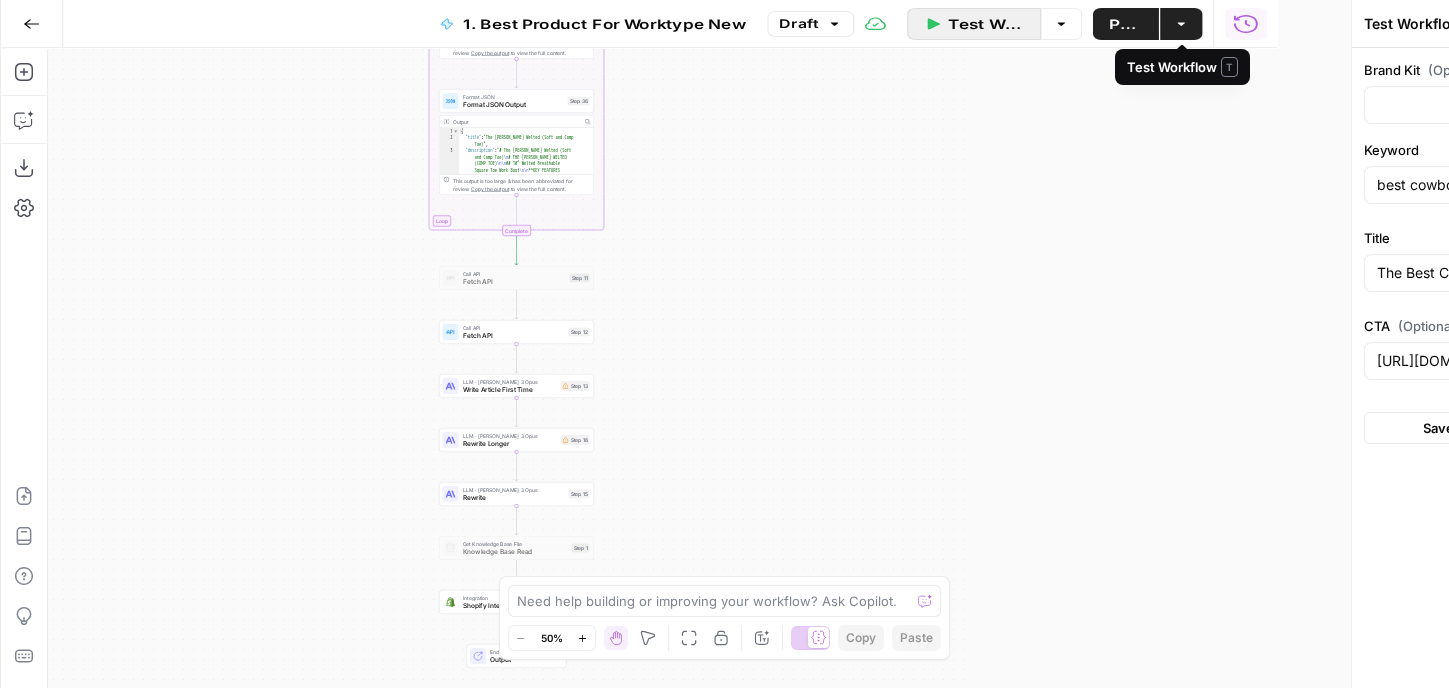 type on "BRUNT Workwear" 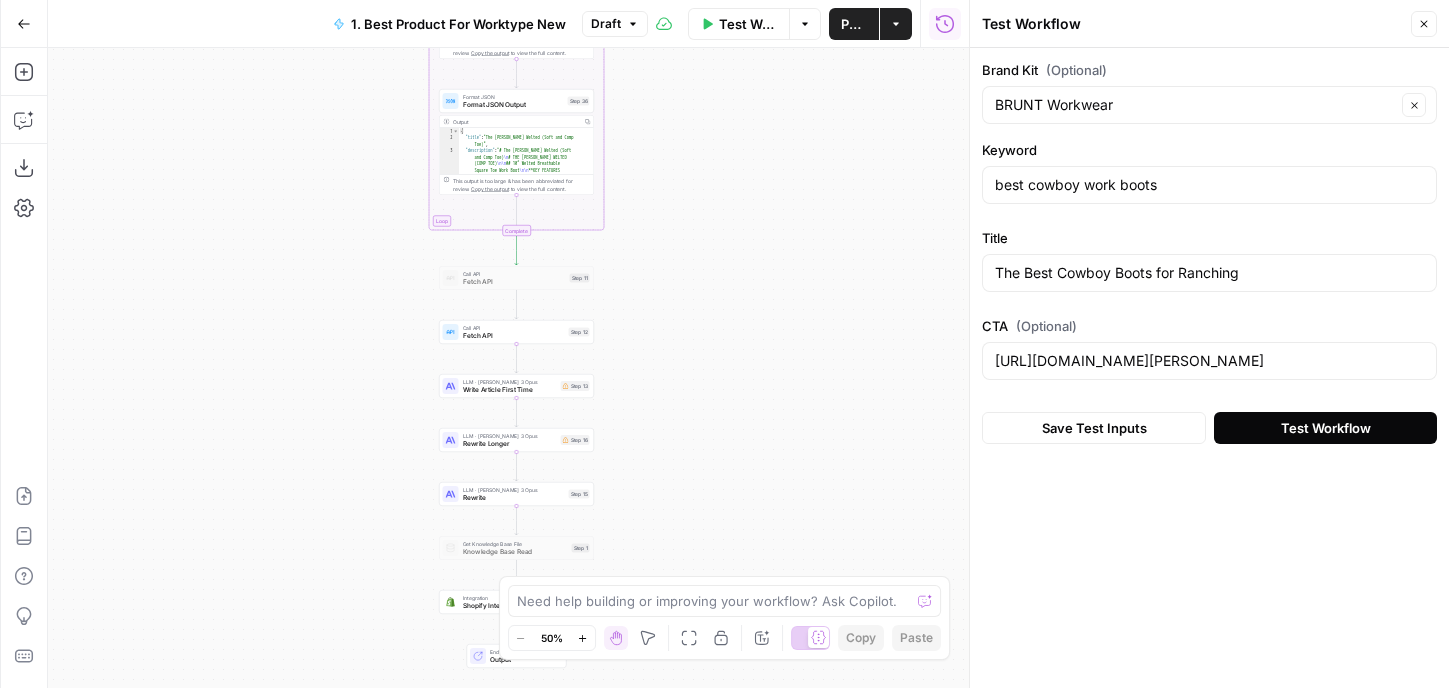 click on "Test Workflow" at bounding box center (1326, 428) 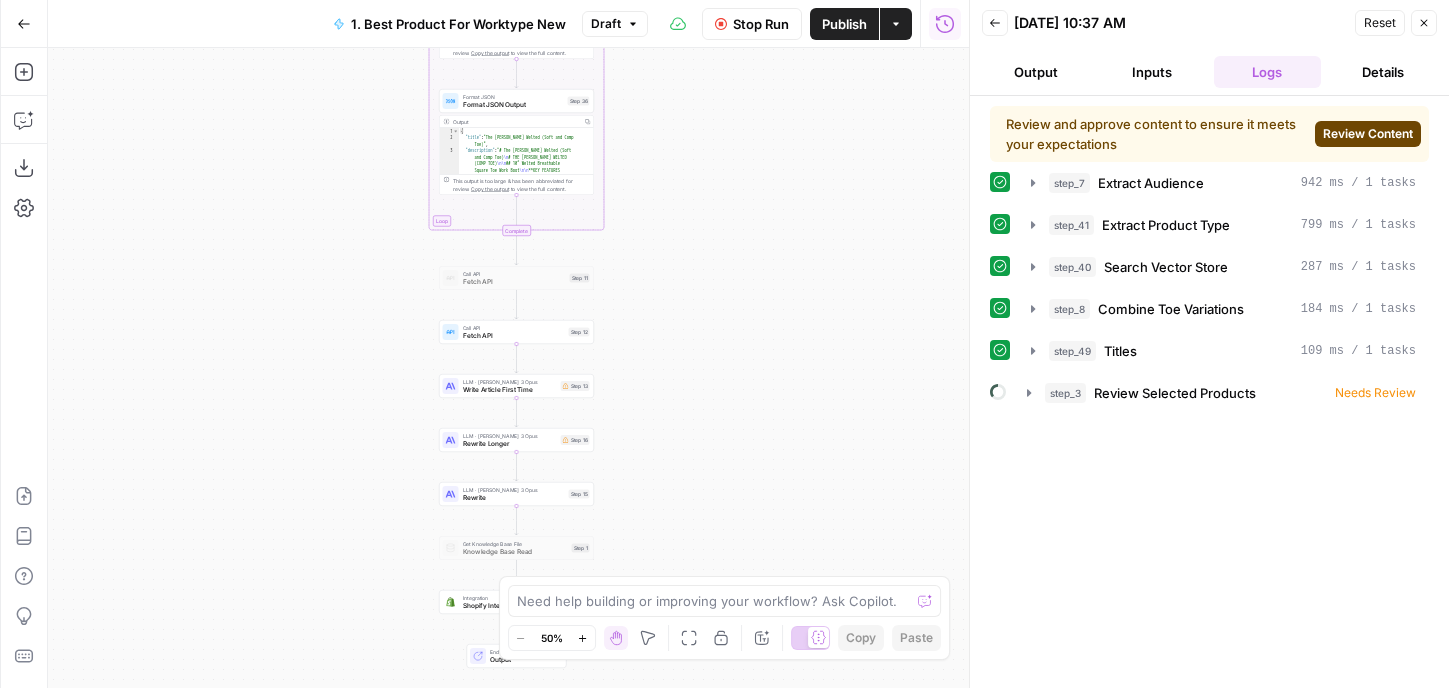 click on "Review Content" at bounding box center (1368, 134) 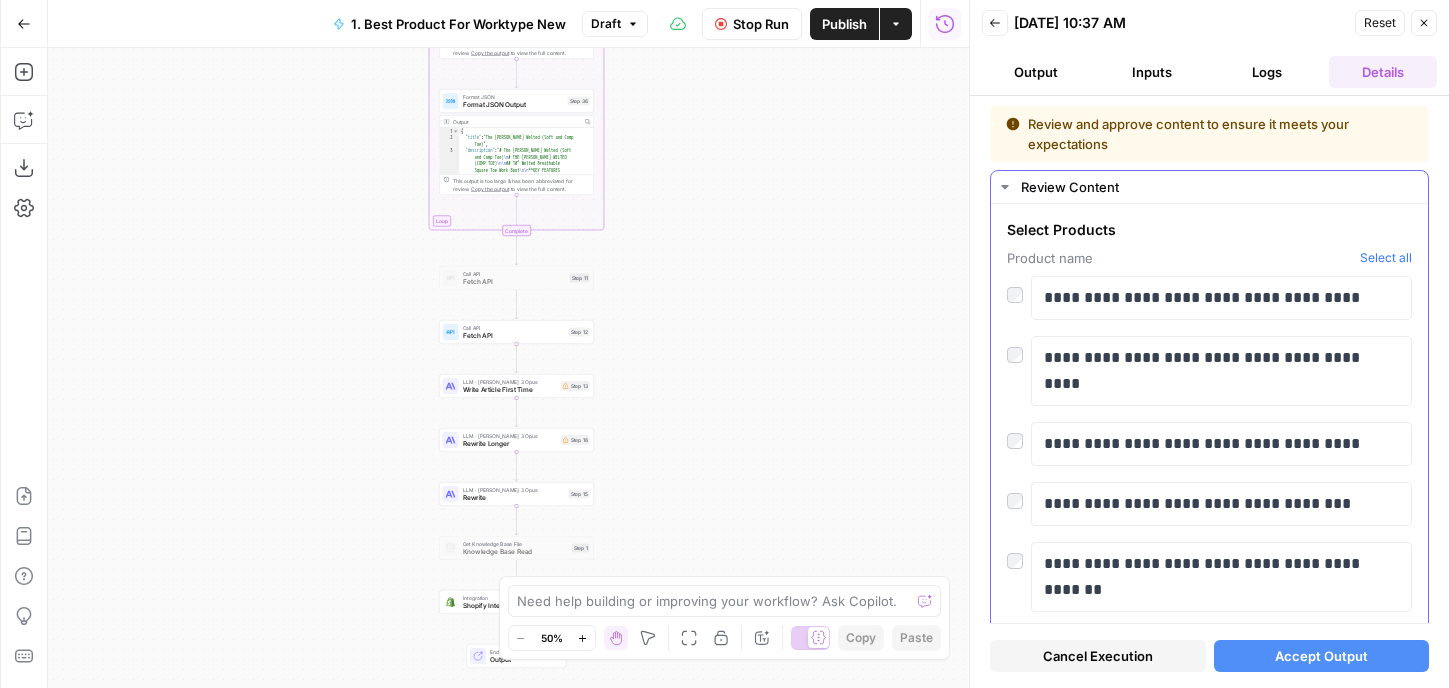 scroll, scrollTop: 1291, scrollLeft: 0, axis: vertical 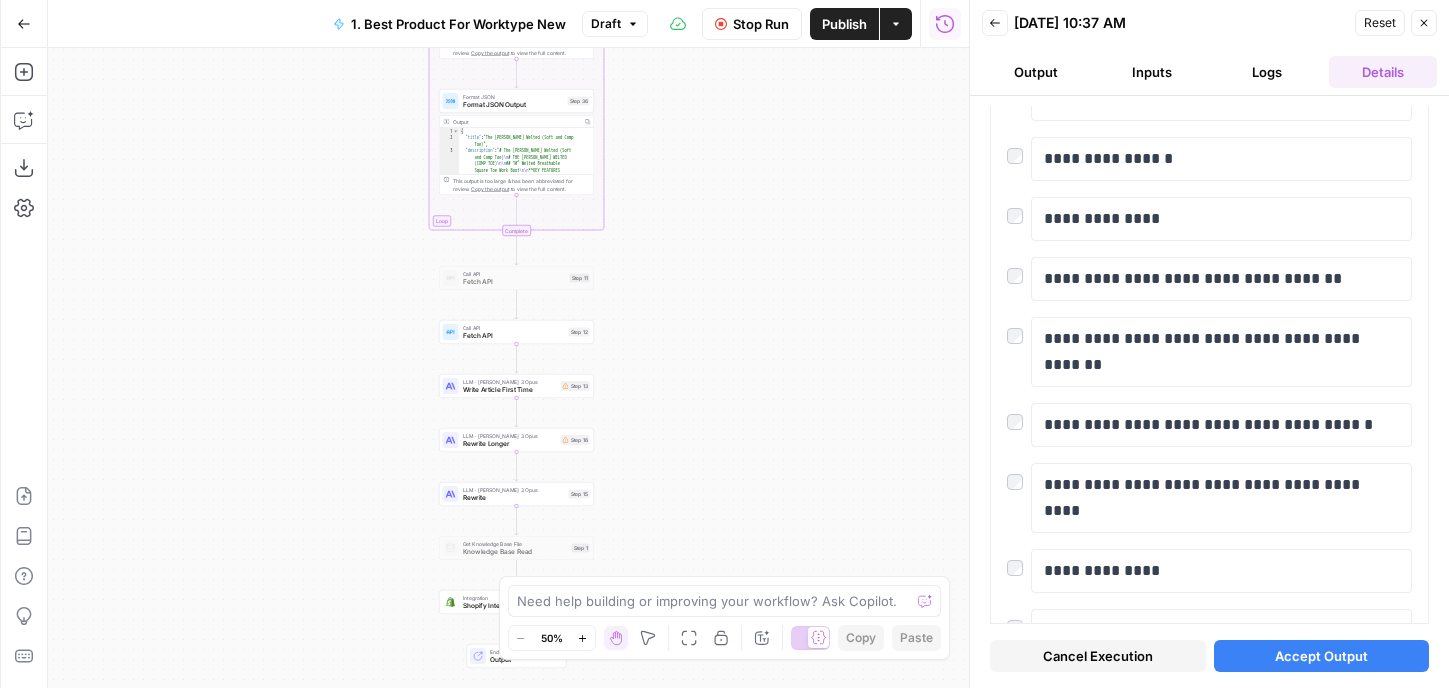 click on "Accept Output" at bounding box center [1321, 656] 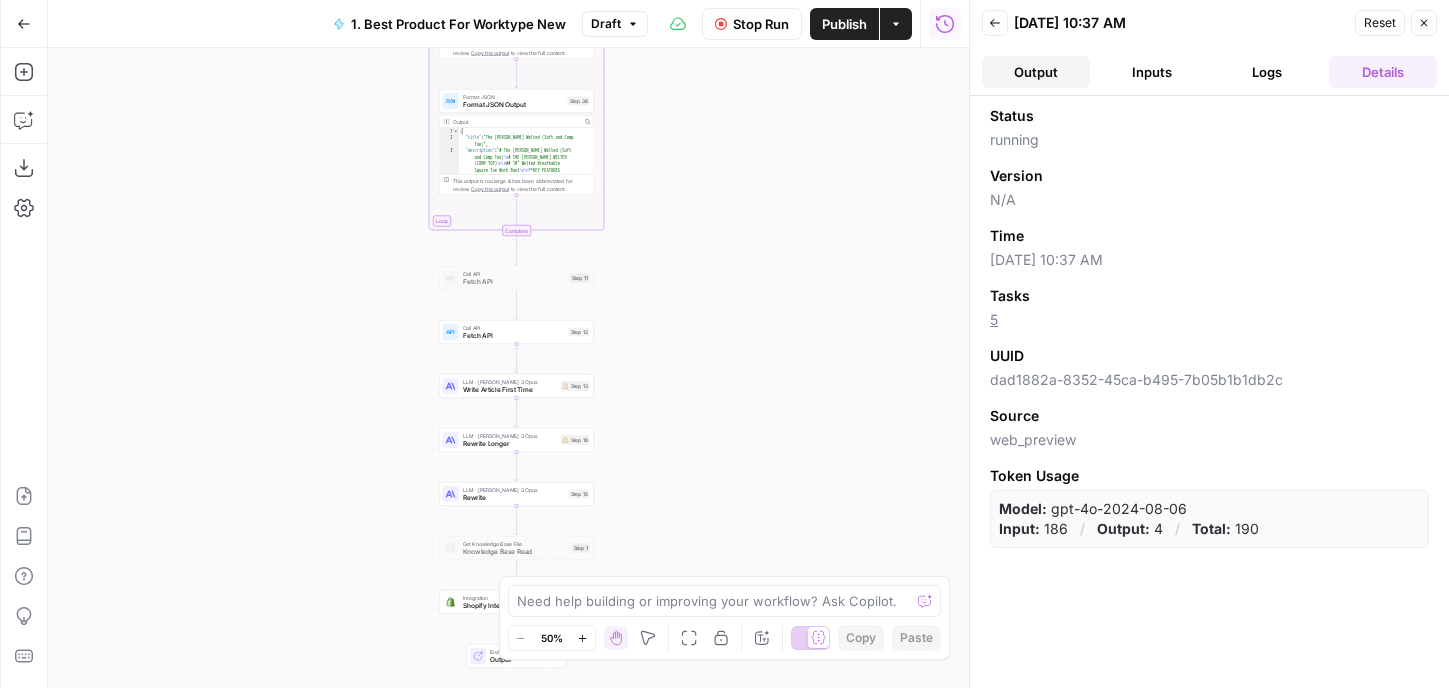 click on "Output" at bounding box center (1036, 72) 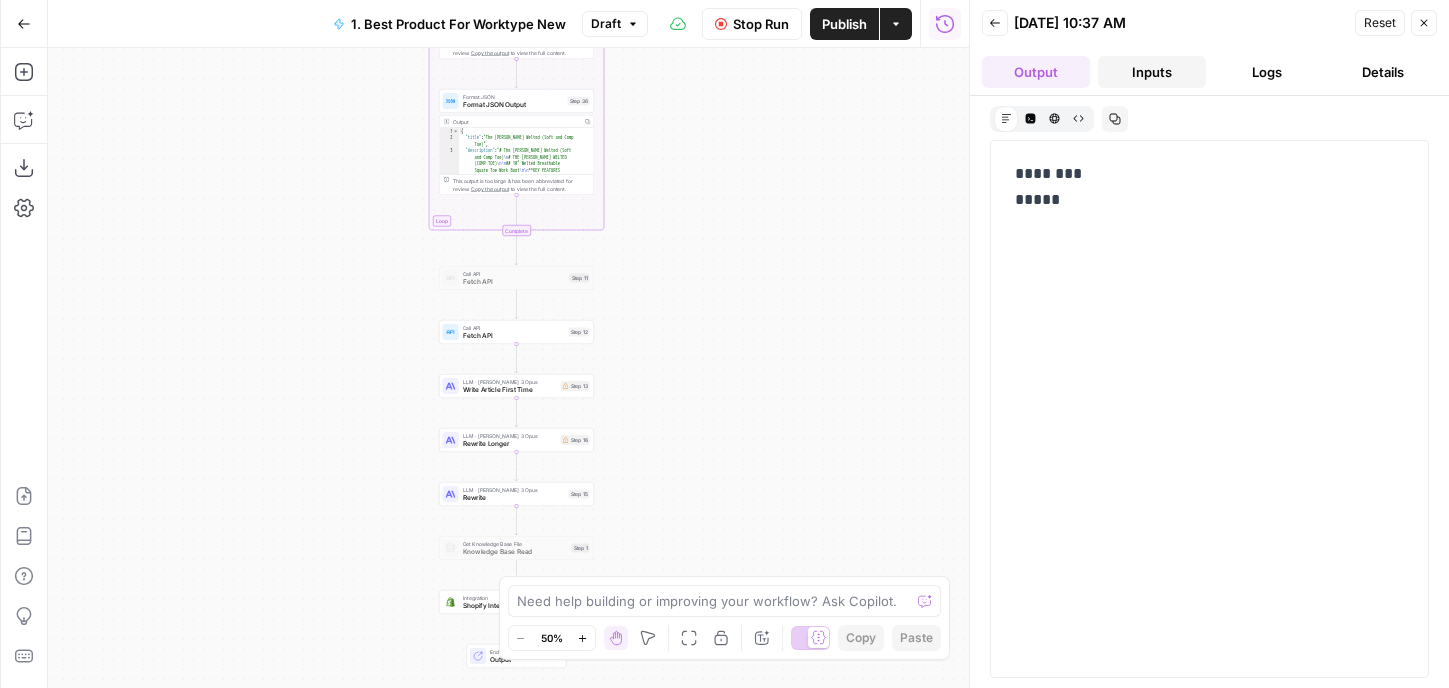 click on "Inputs" at bounding box center [1152, 72] 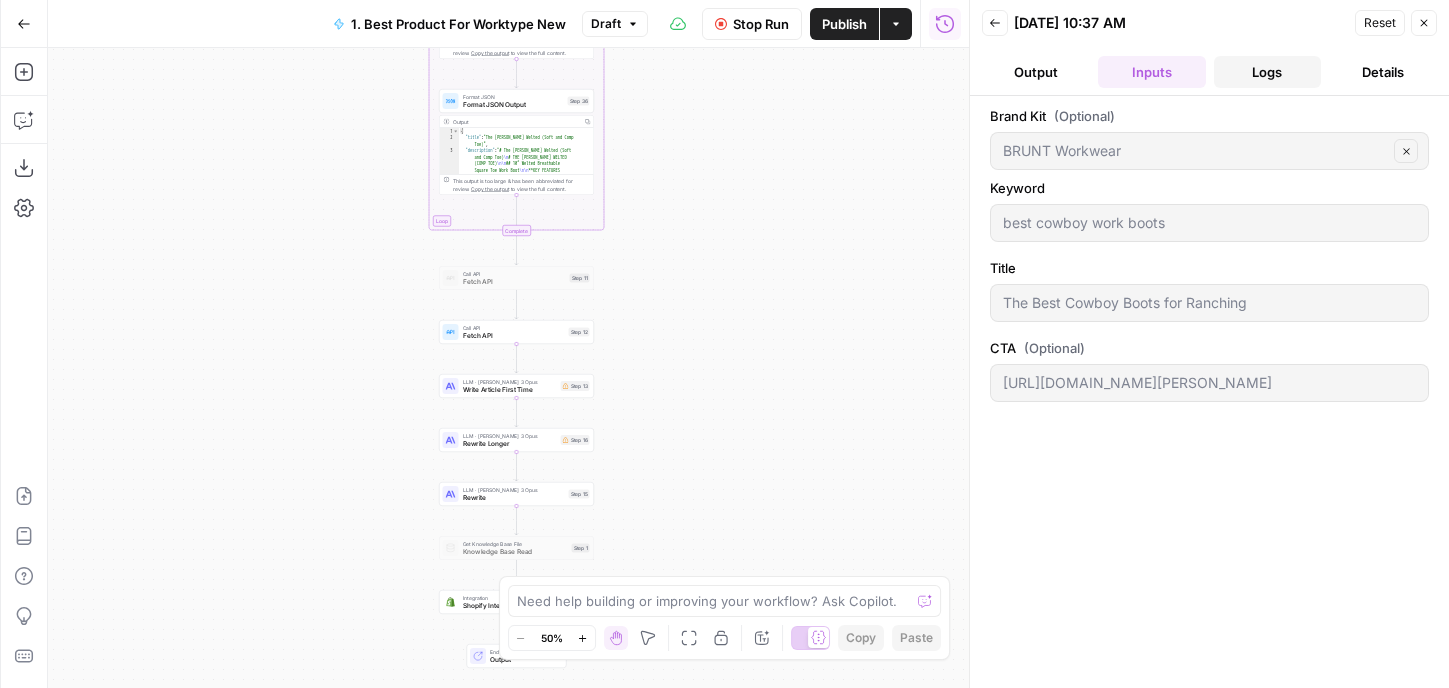 click on "Logs" at bounding box center (1268, 72) 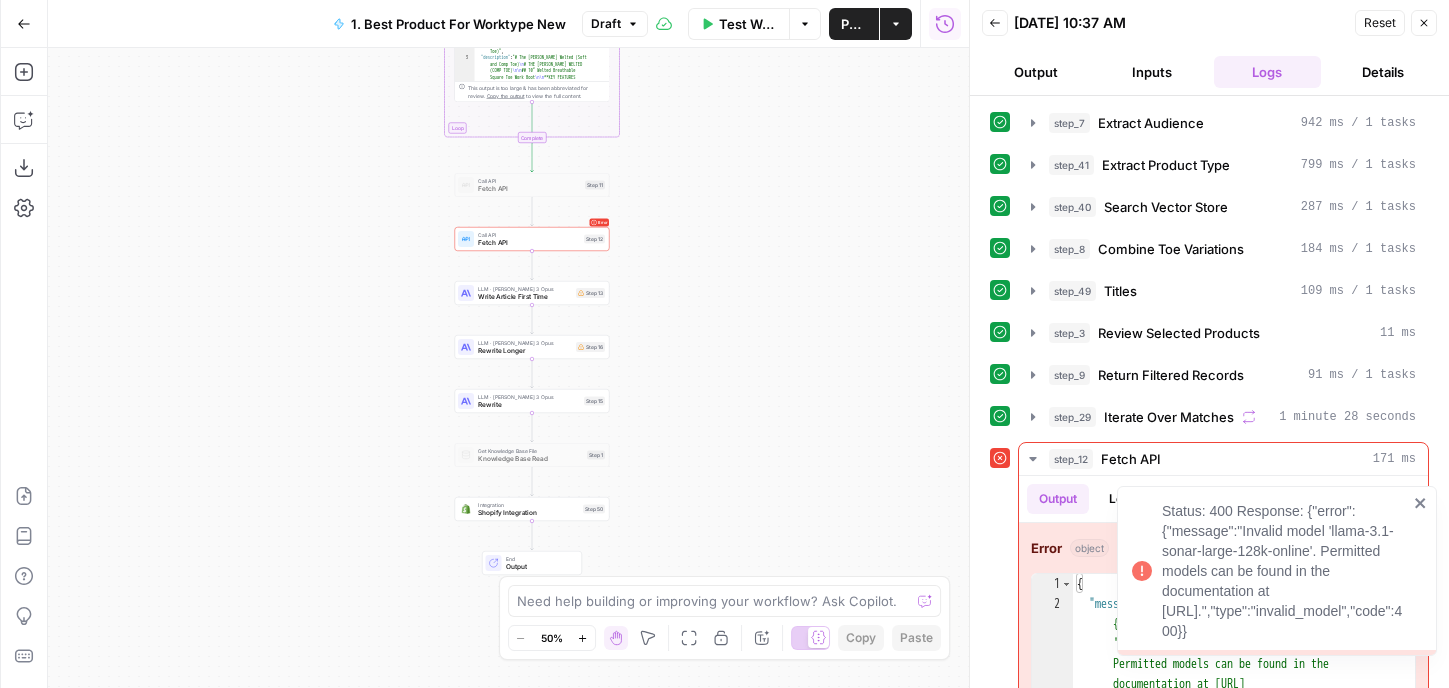 click 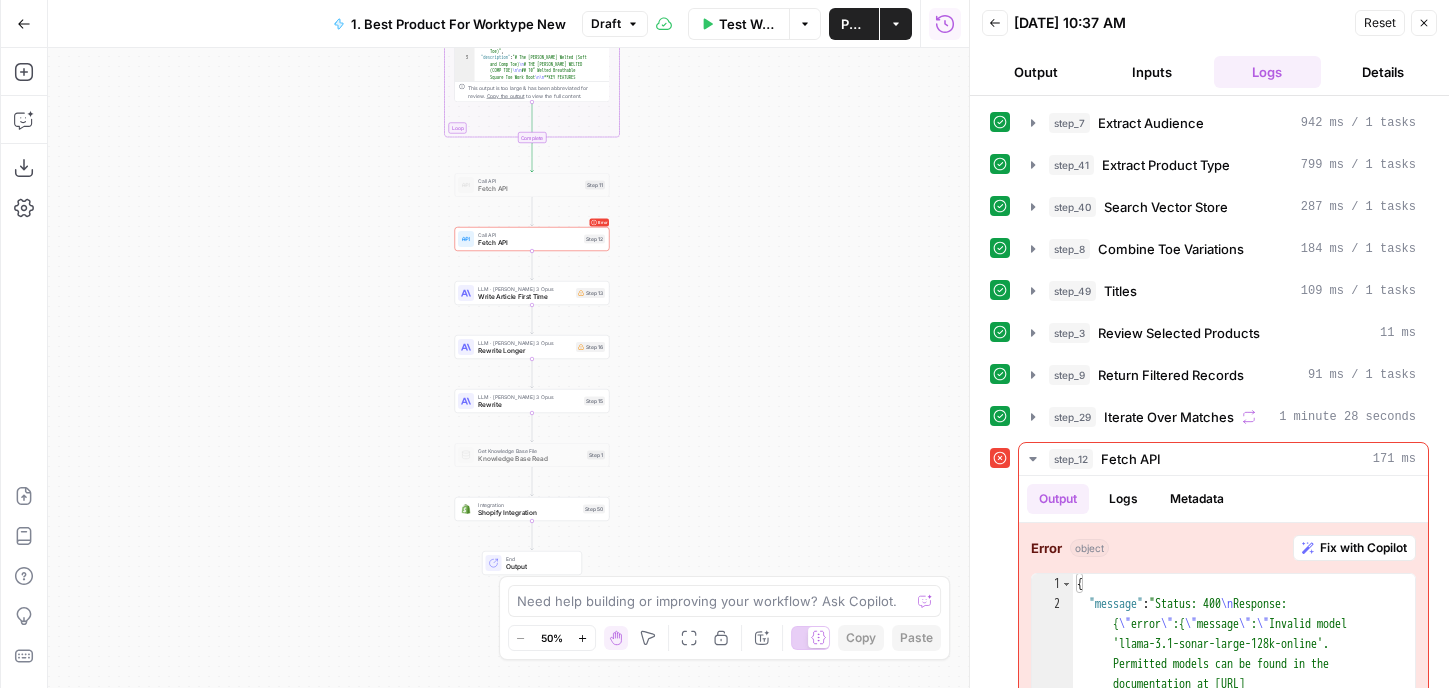 scroll, scrollTop: 108, scrollLeft: 0, axis: vertical 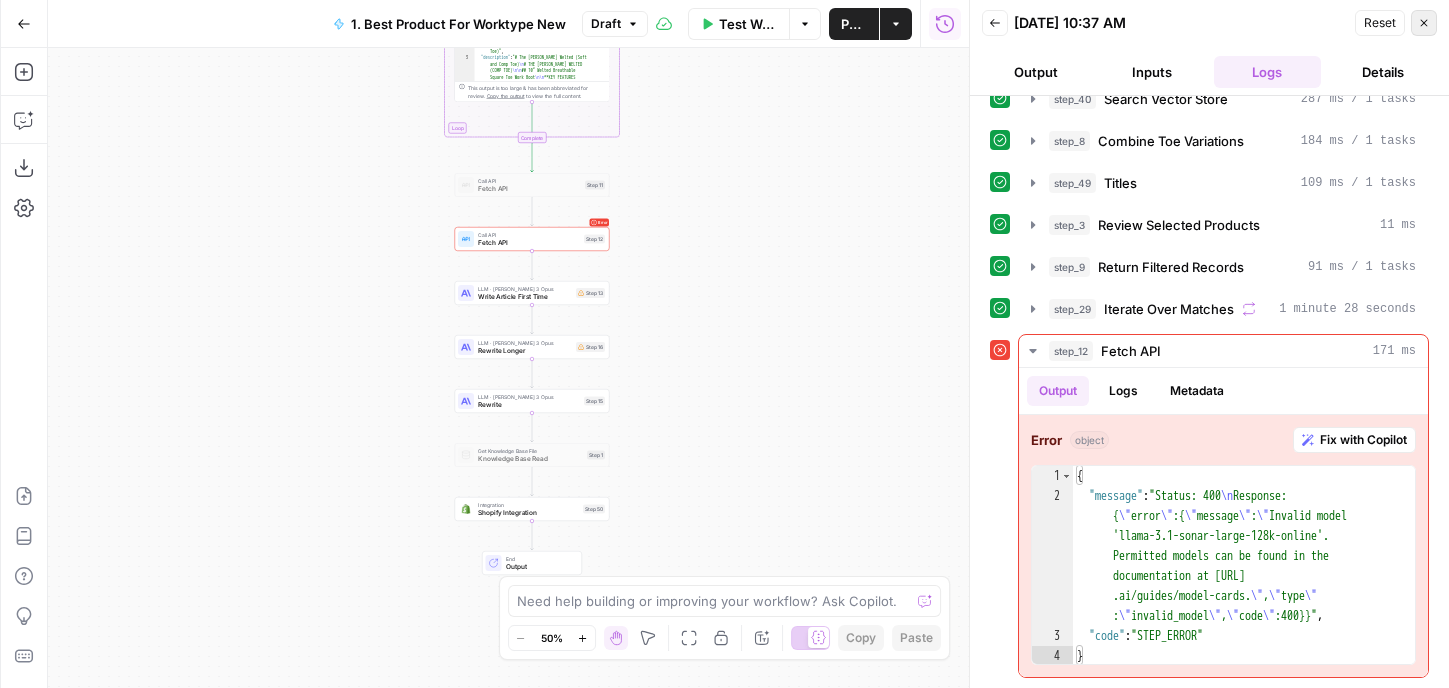 click on "Close" at bounding box center [1424, 23] 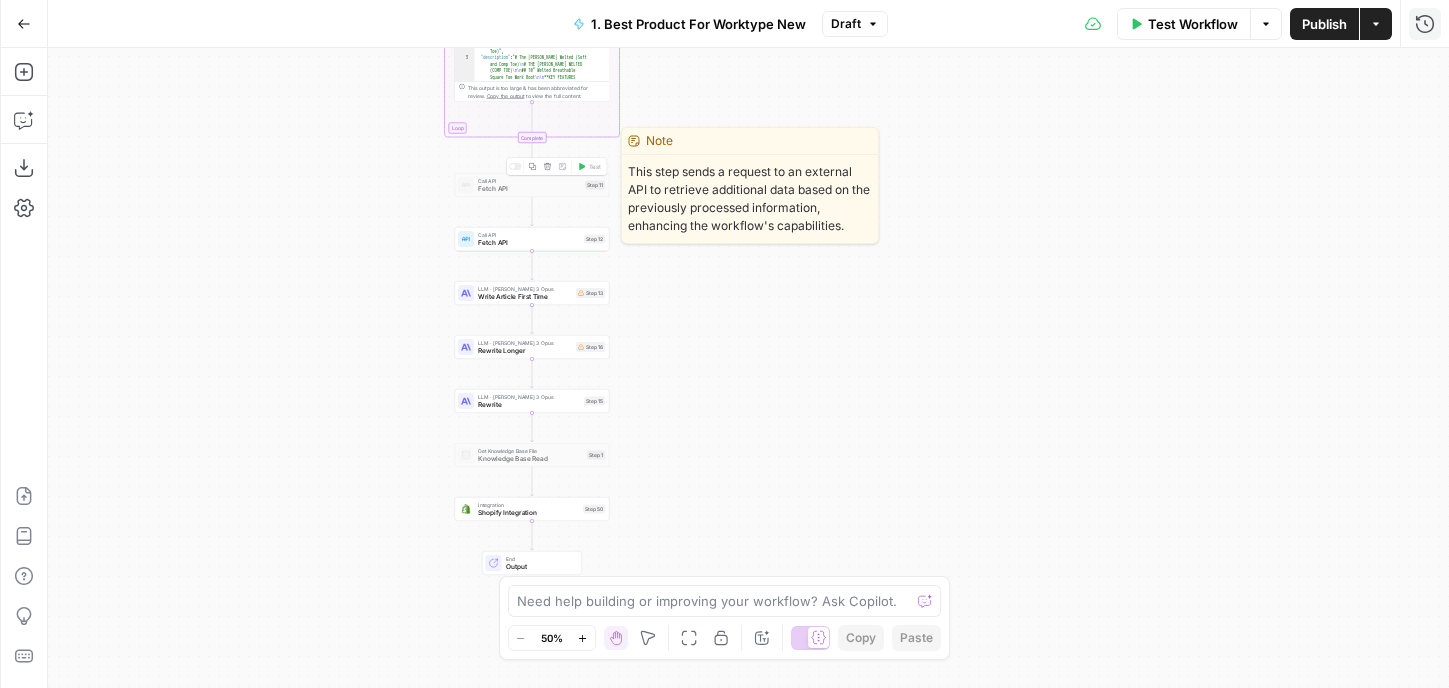 click on "Fetch API" at bounding box center (529, 189) 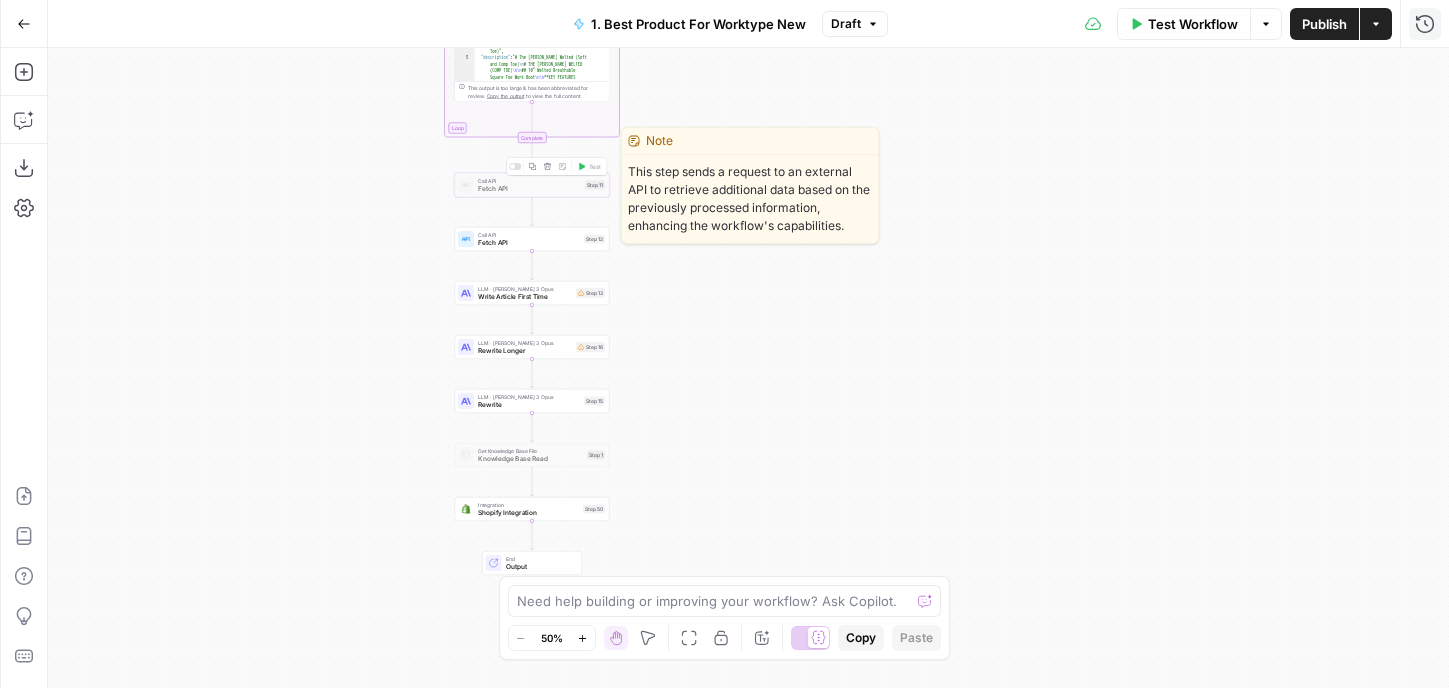 click at bounding box center [515, 166] 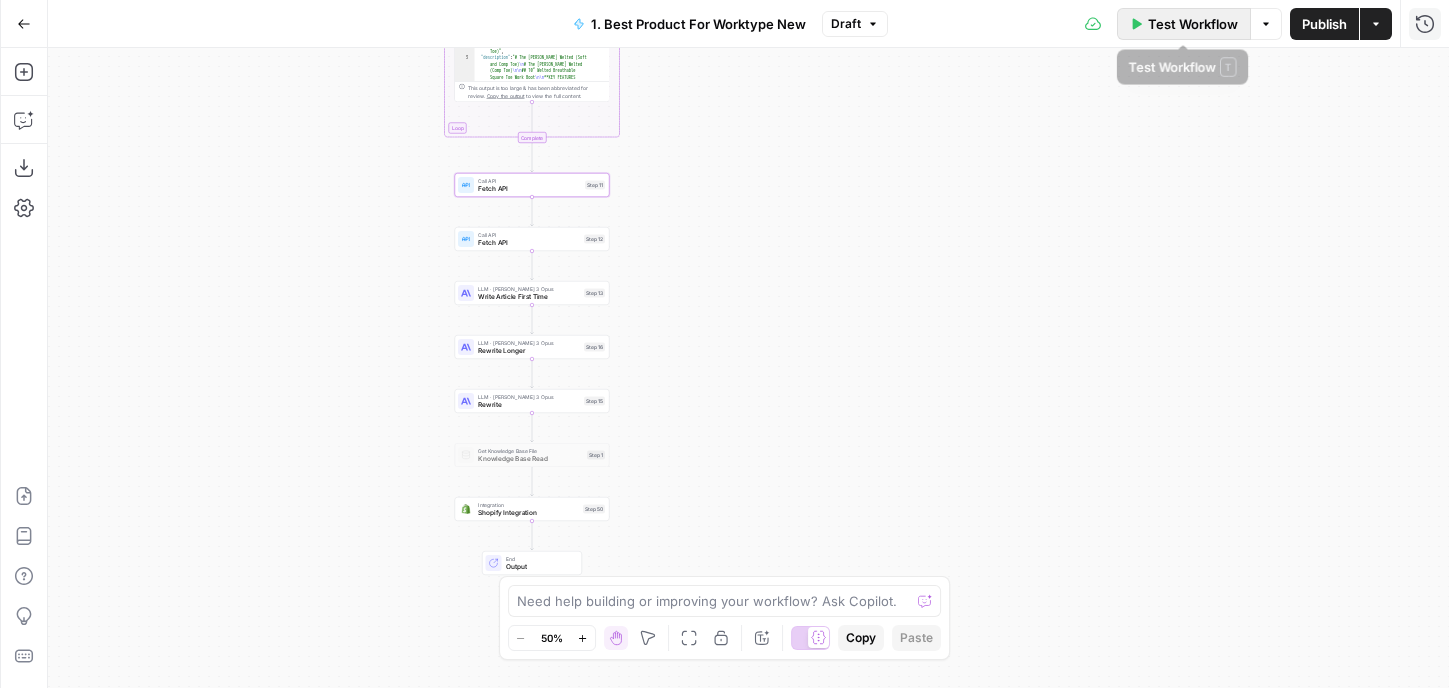 click on "Test Workflow" at bounding box center [1193, 24] 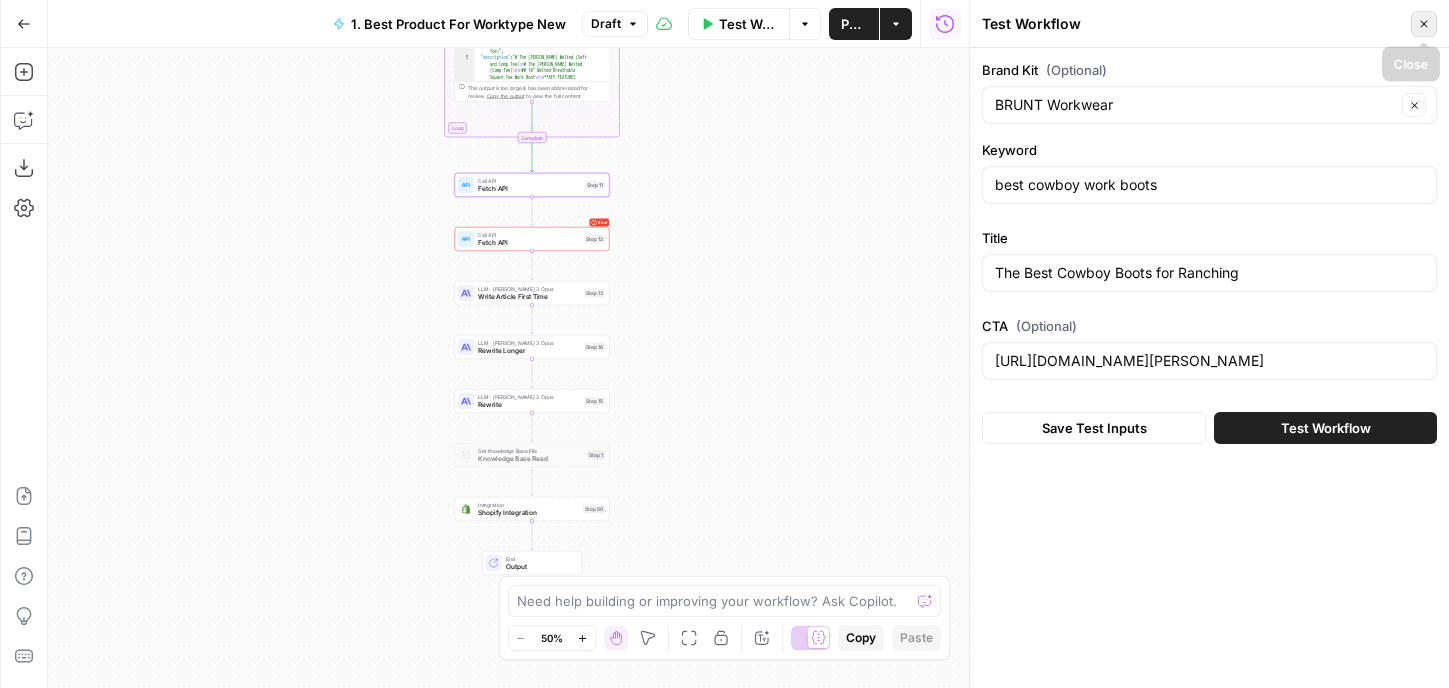 click on "Close" at bounding box center [1424, 24] 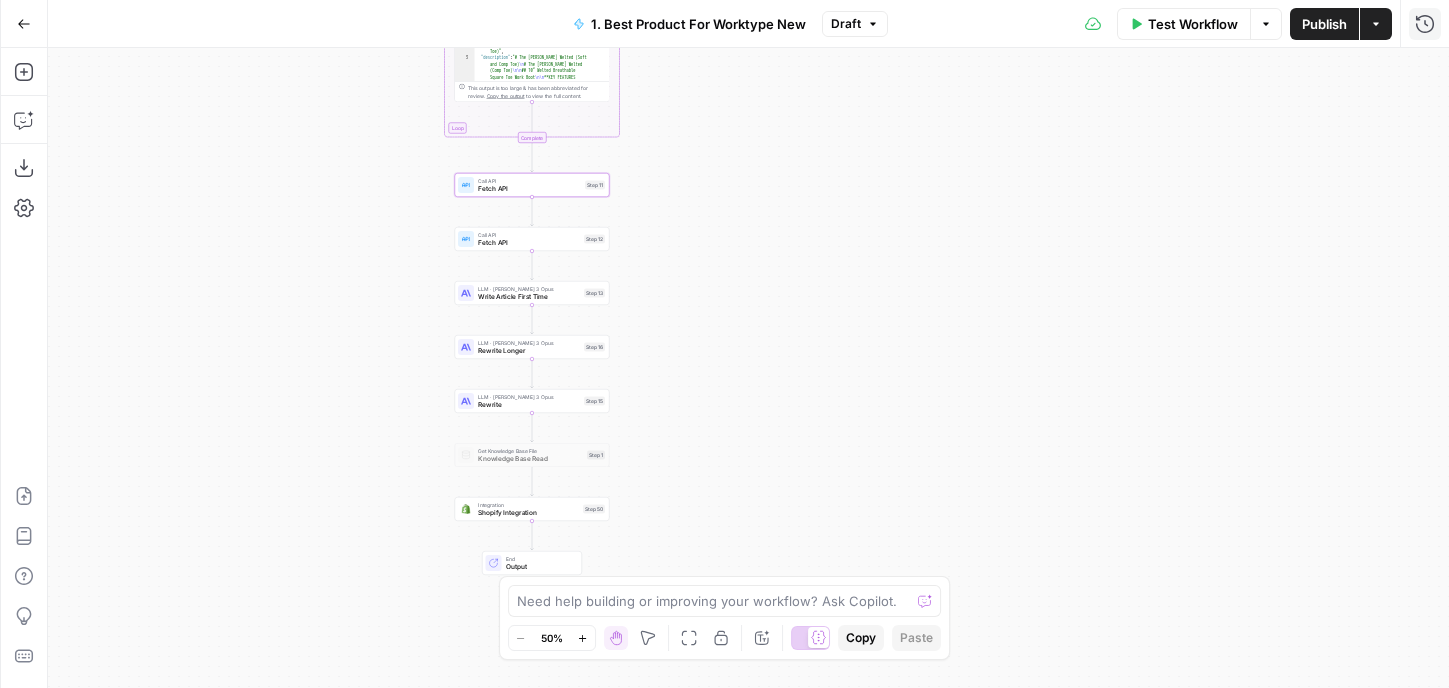 click on "Test Workflow Options Publish Actions Run History" at bounding box center (1168, 23) 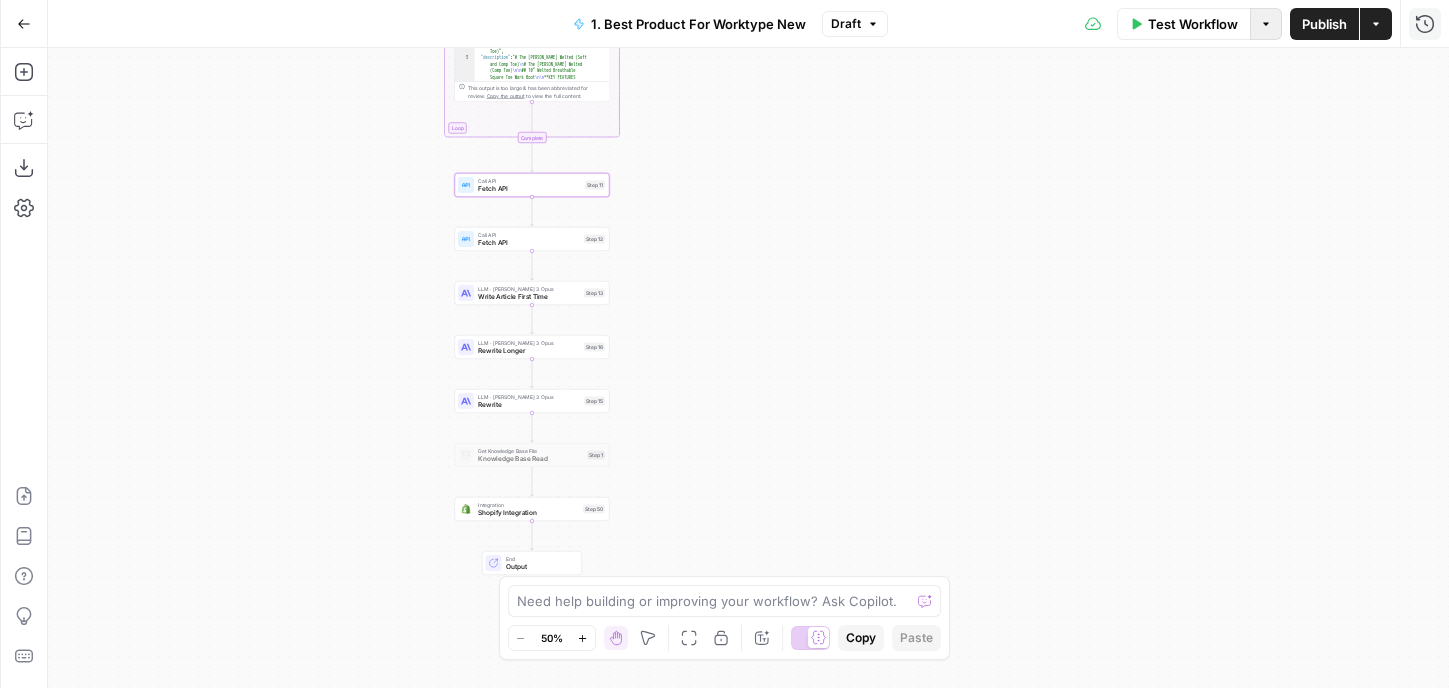 click 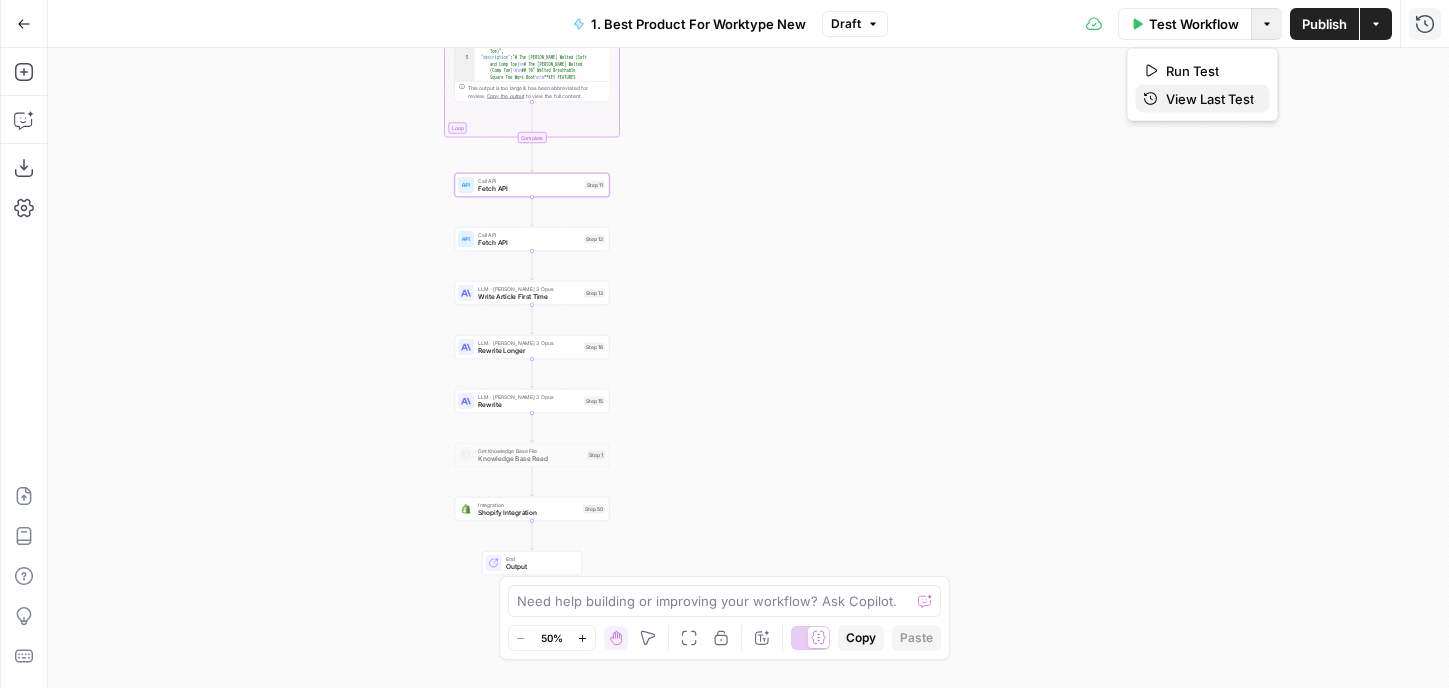 click on "View Last Test" at bounding box center (1210, 99) 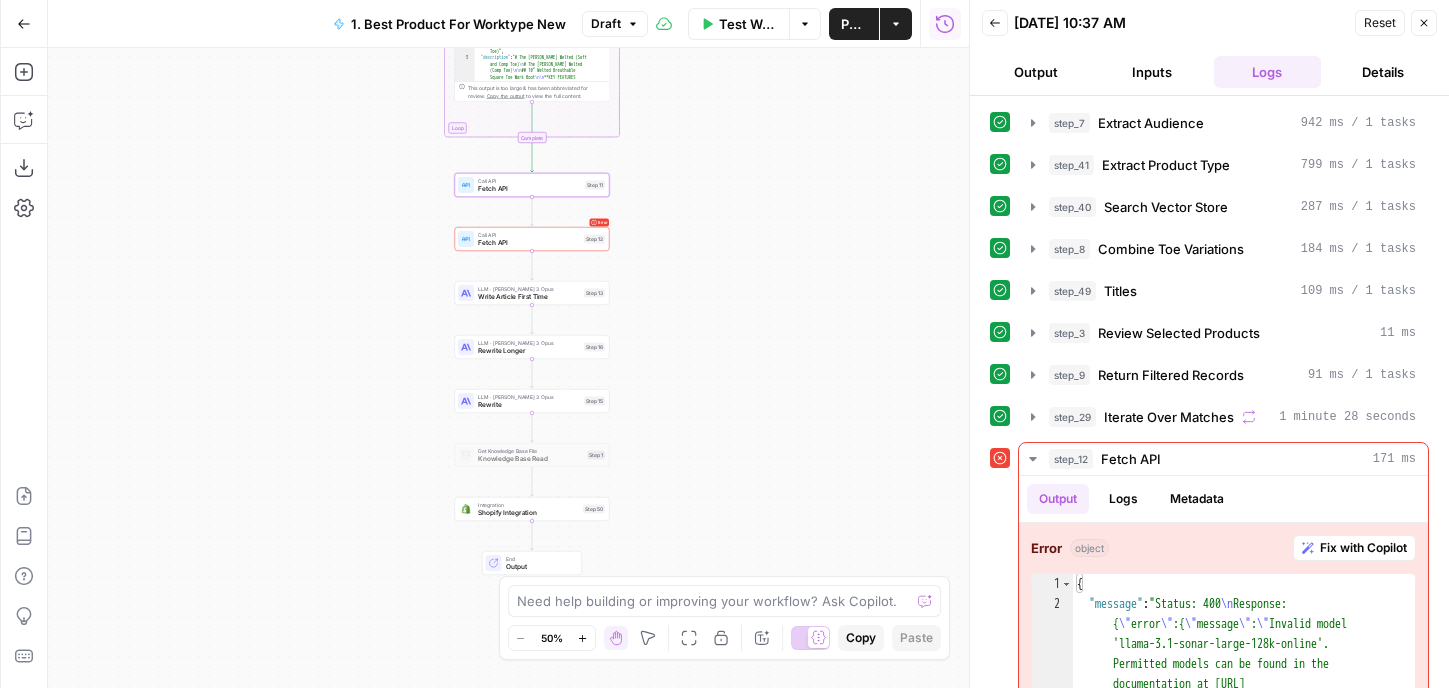 scroll, scrollTop: 108, scrollLeft: 0, axis: vertical 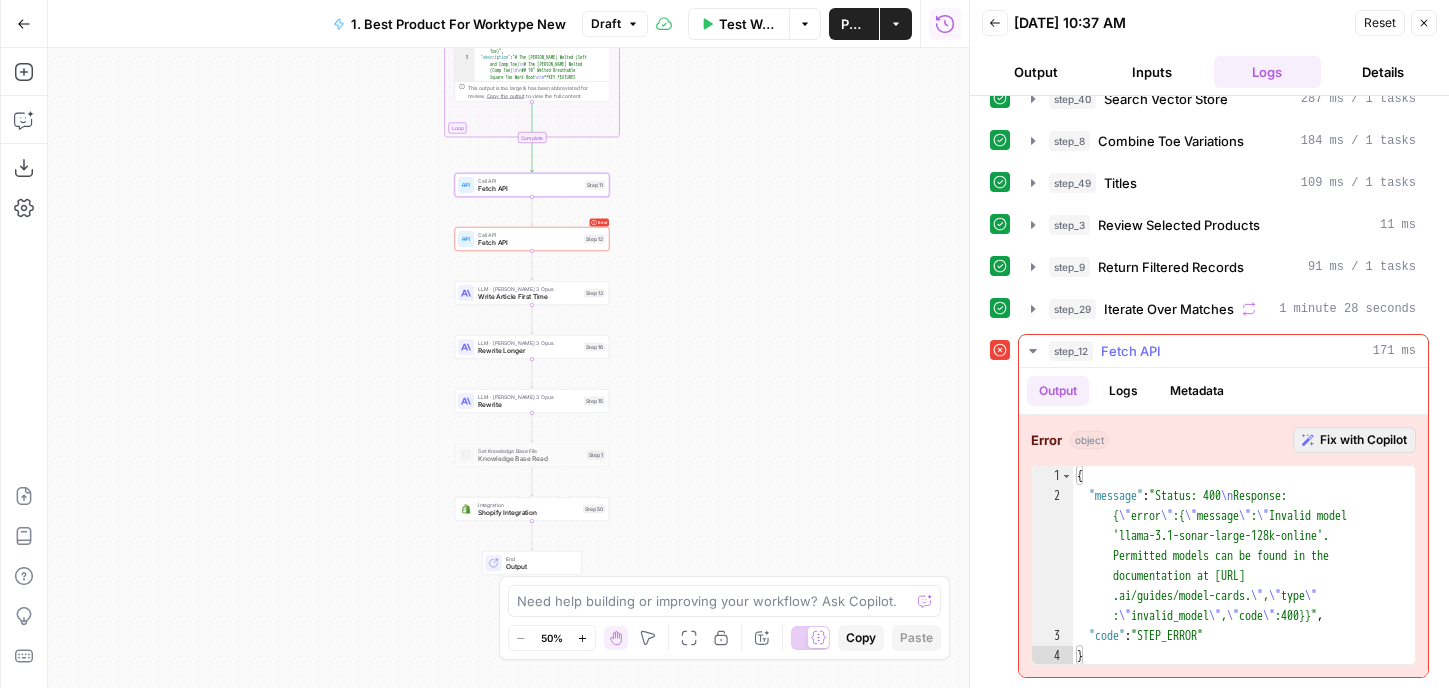 click on "Fix with Copilot" at bounding box center (1363, 440) 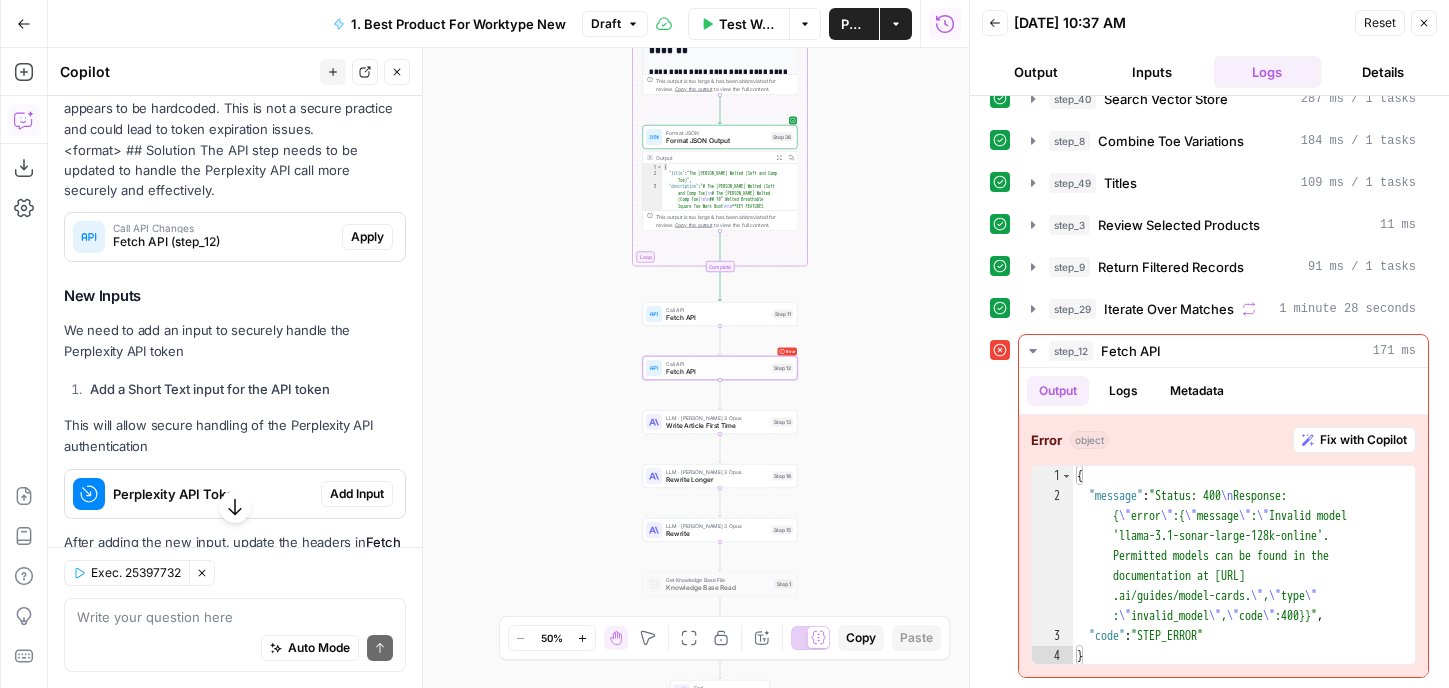 scroll, scrollTop: 284, scrollLeft: 0, axis: vertical 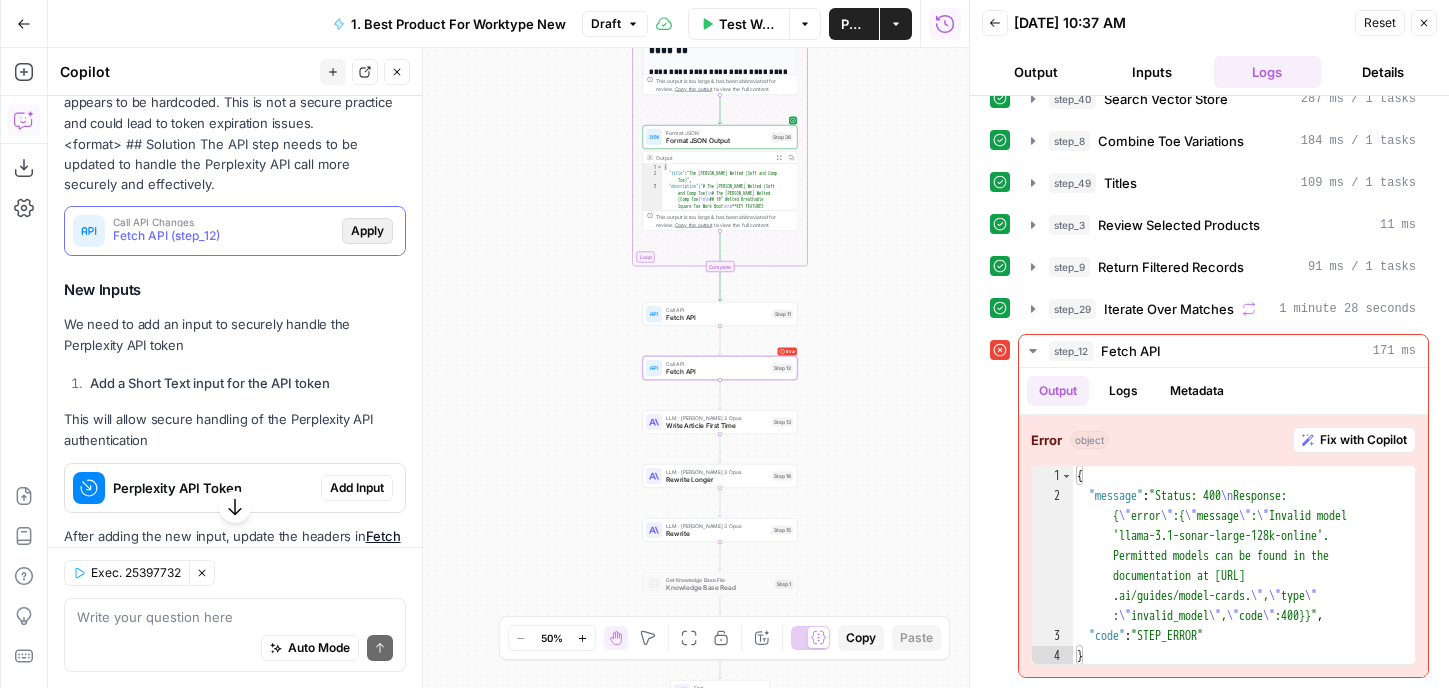 click on "Apply" at bounding box center [367, 231] 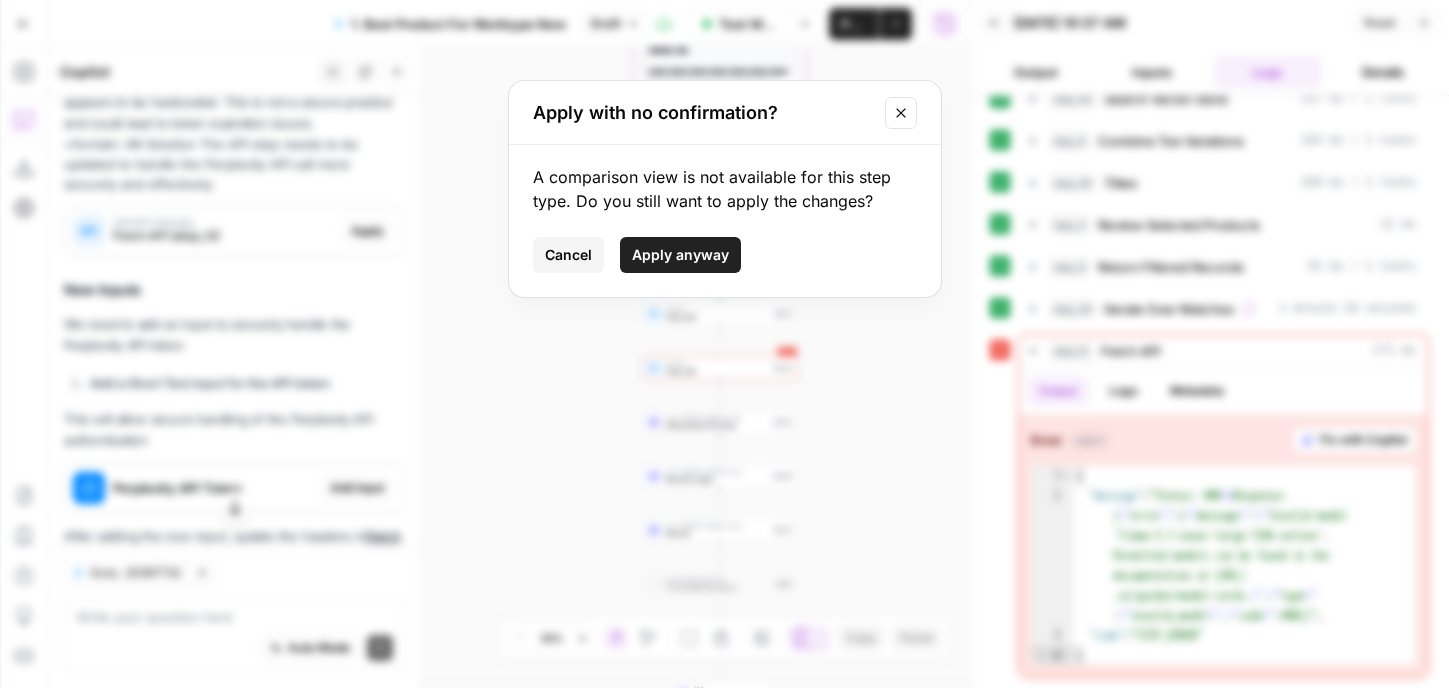 click 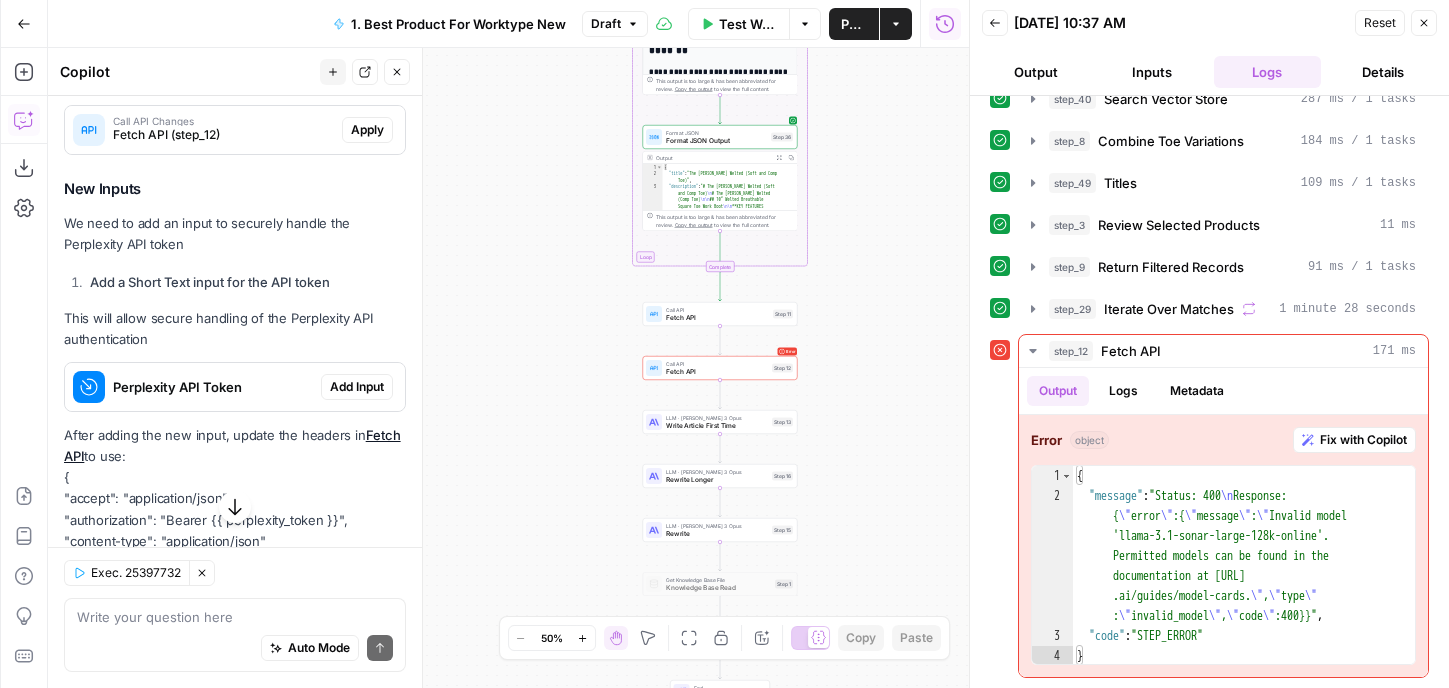 scroll, scrollTop: 136, scrollLeft: 0, axis: vertical 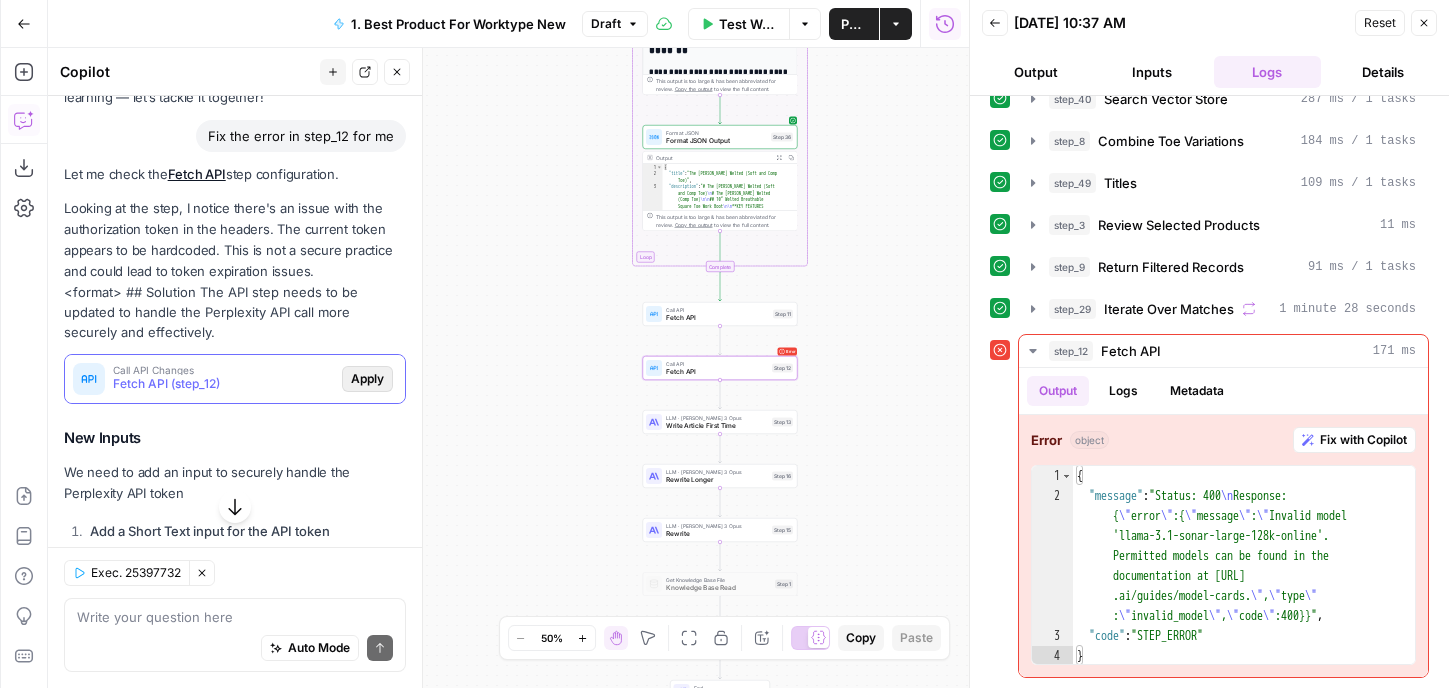 click on "Apply" at bounding box center (367, 379) 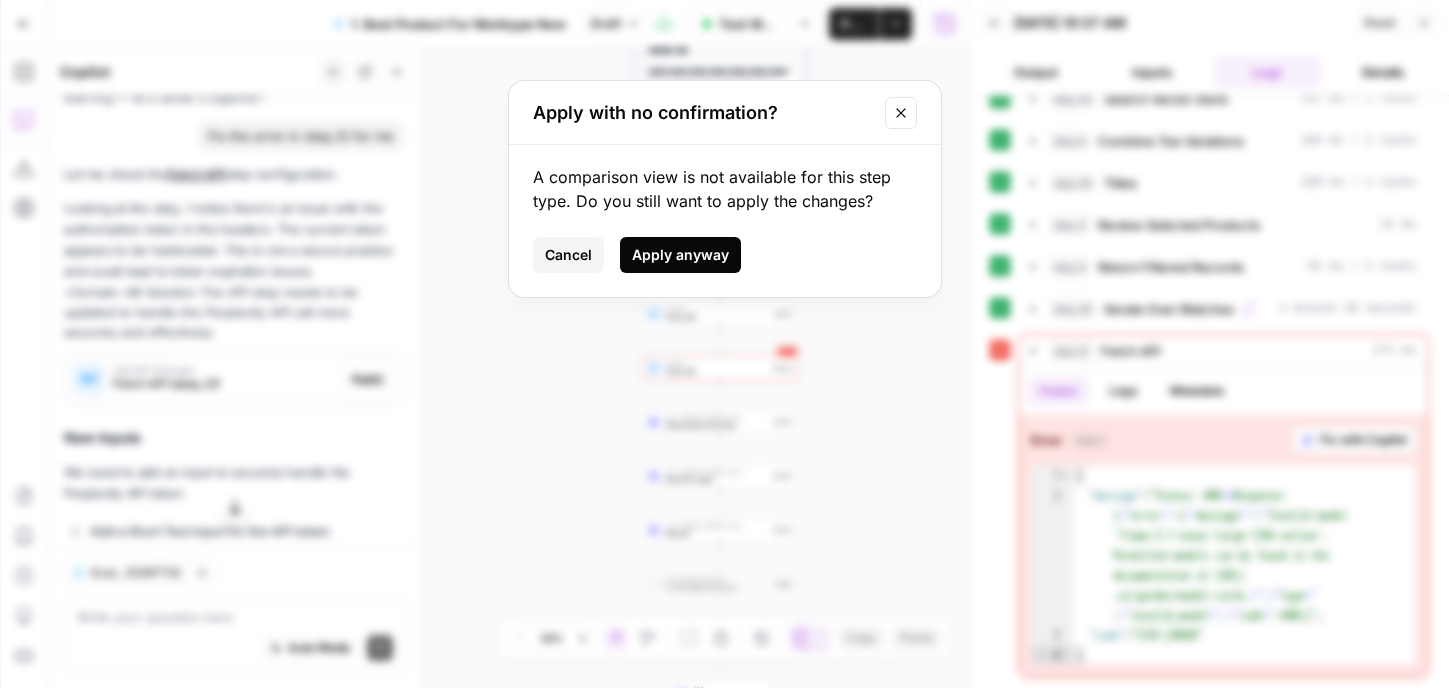 click on "Apply anyway" at bounding box center [680, 255] 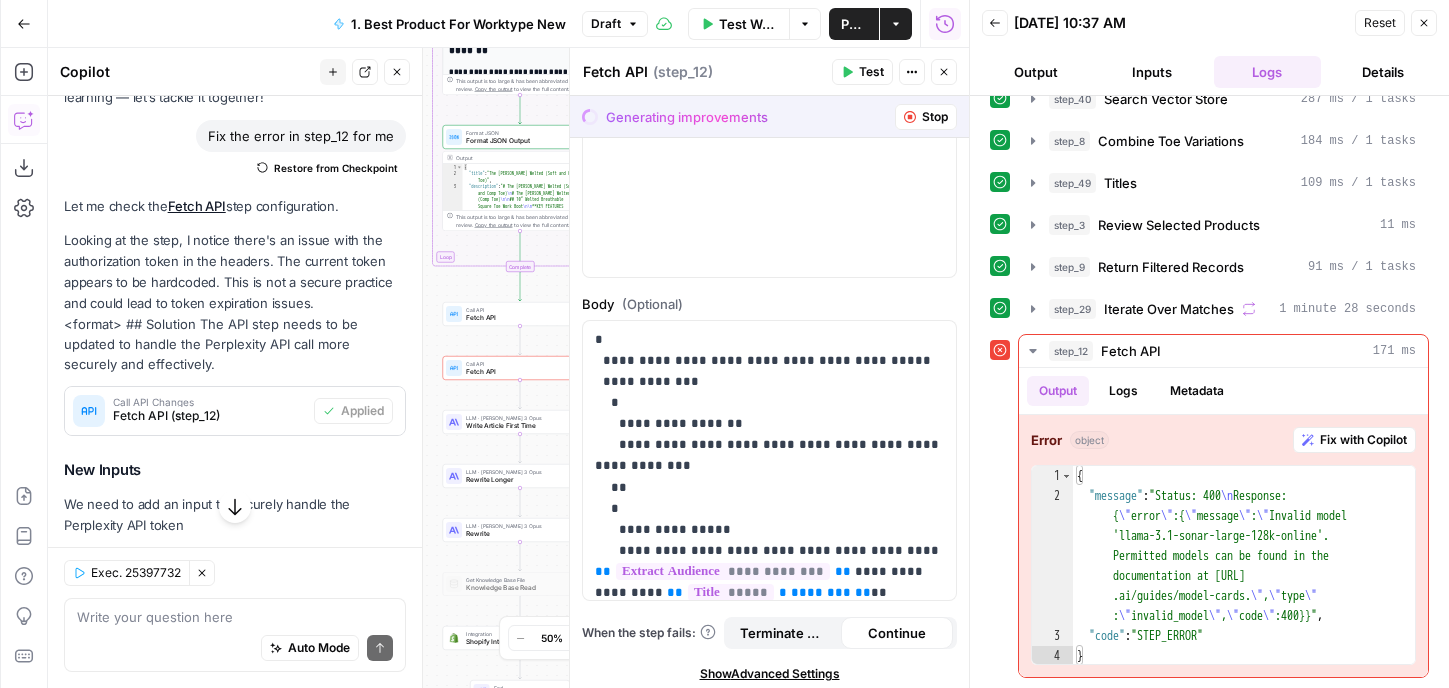 scroll, scrollTop: 436, scrollLeft: 0, axis: vertical 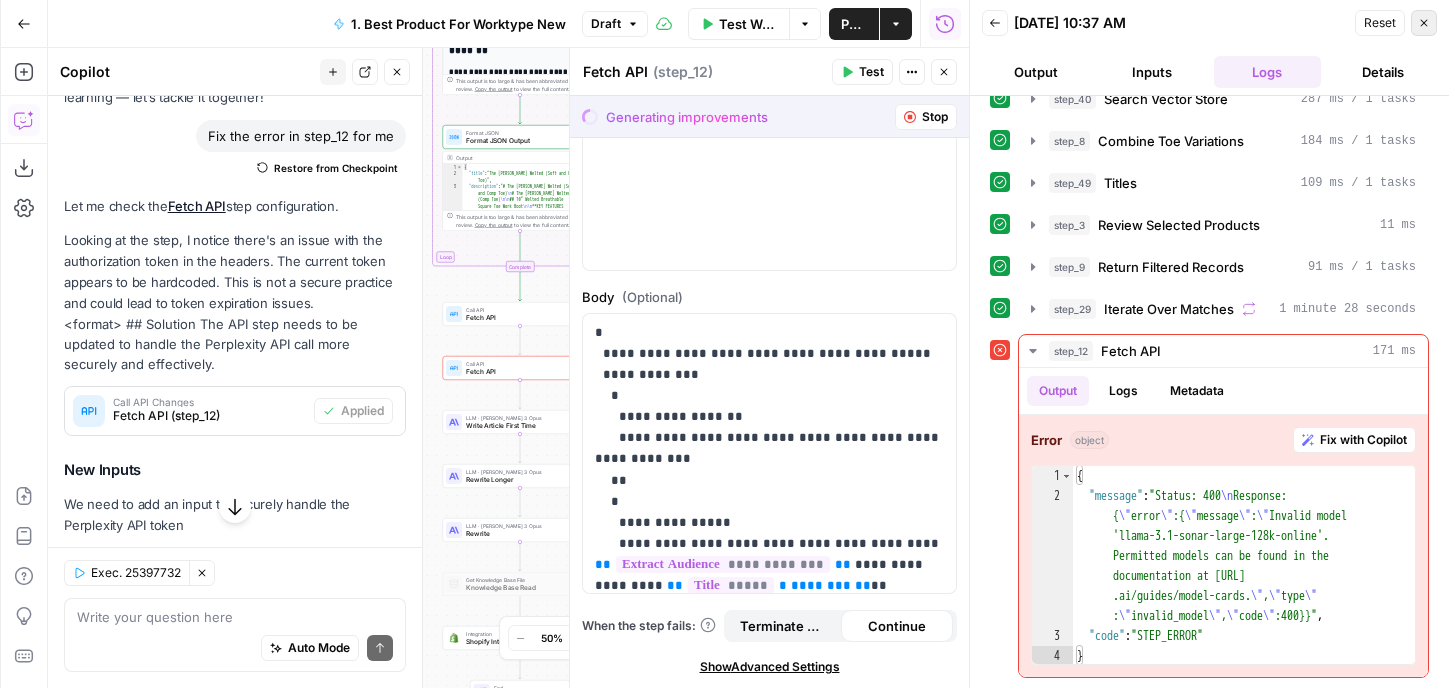 click 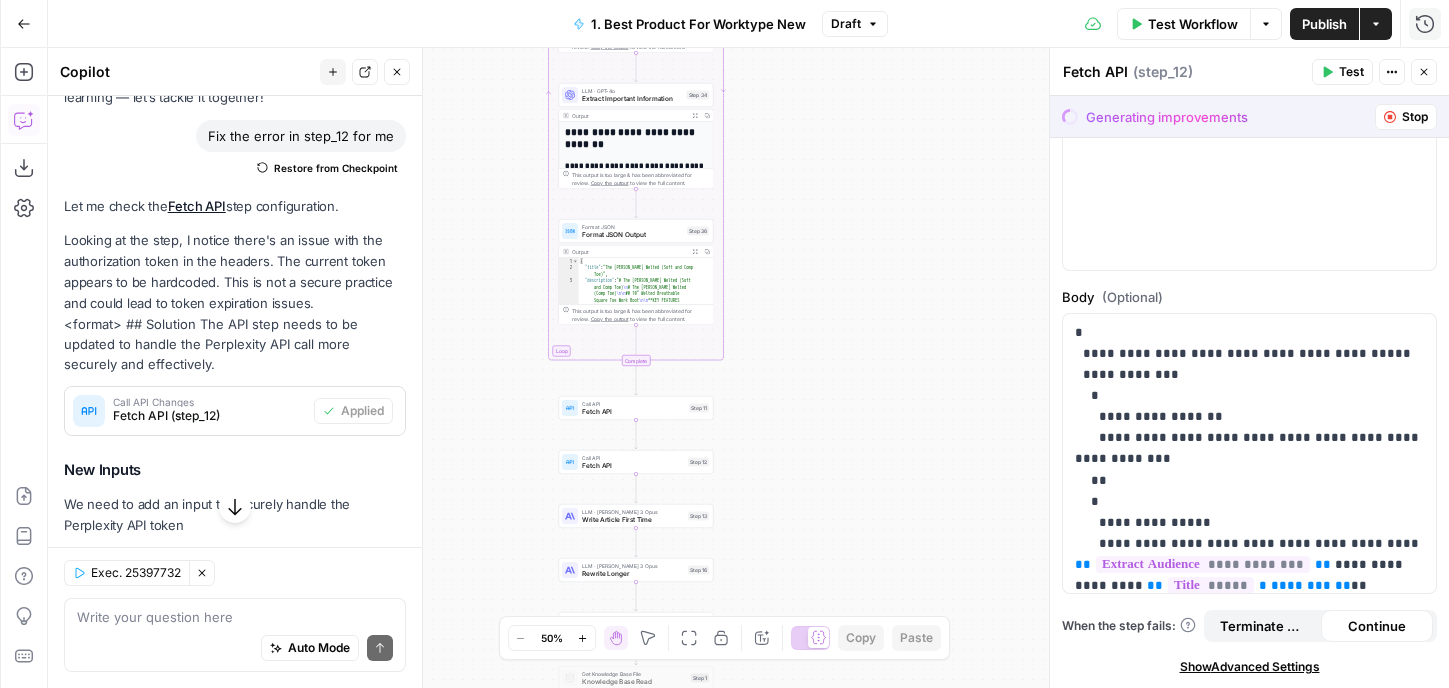 click on "E" at bounding box center [1418, 66] 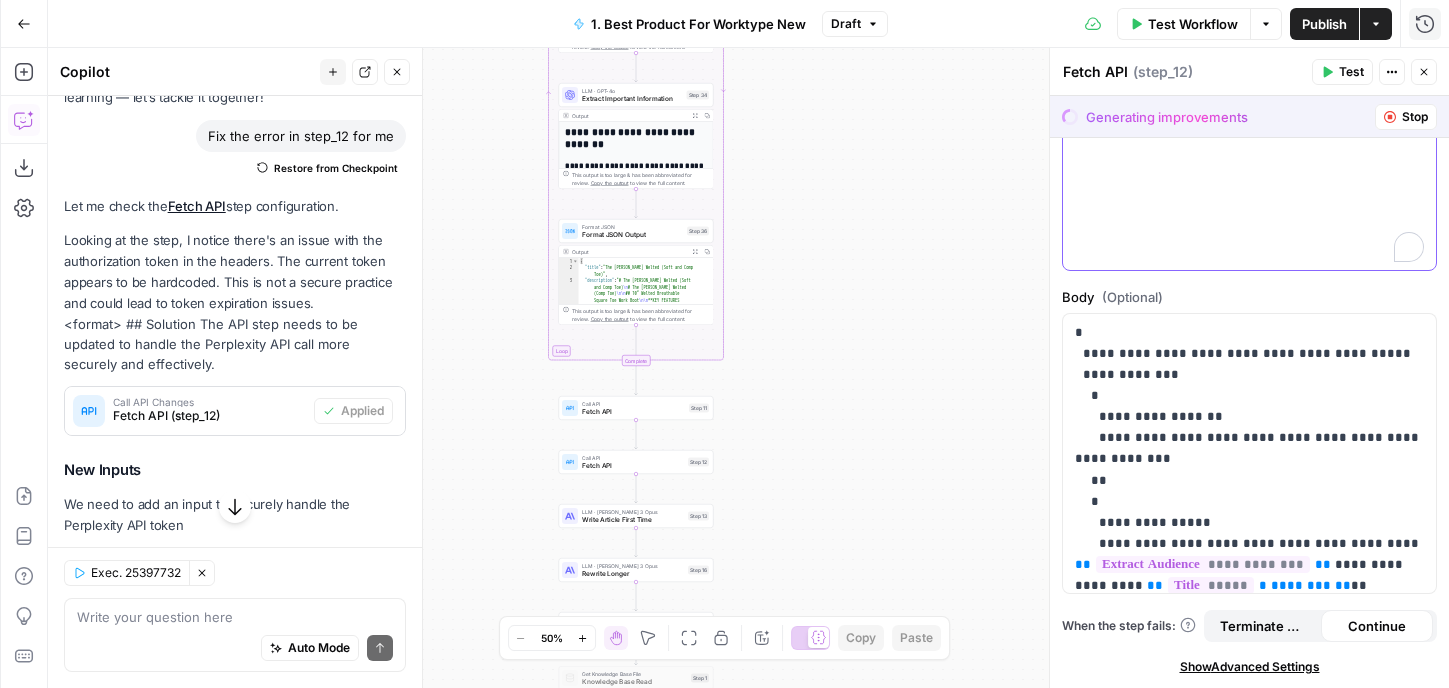 click on "**********" at bounding box center (1249, 130) 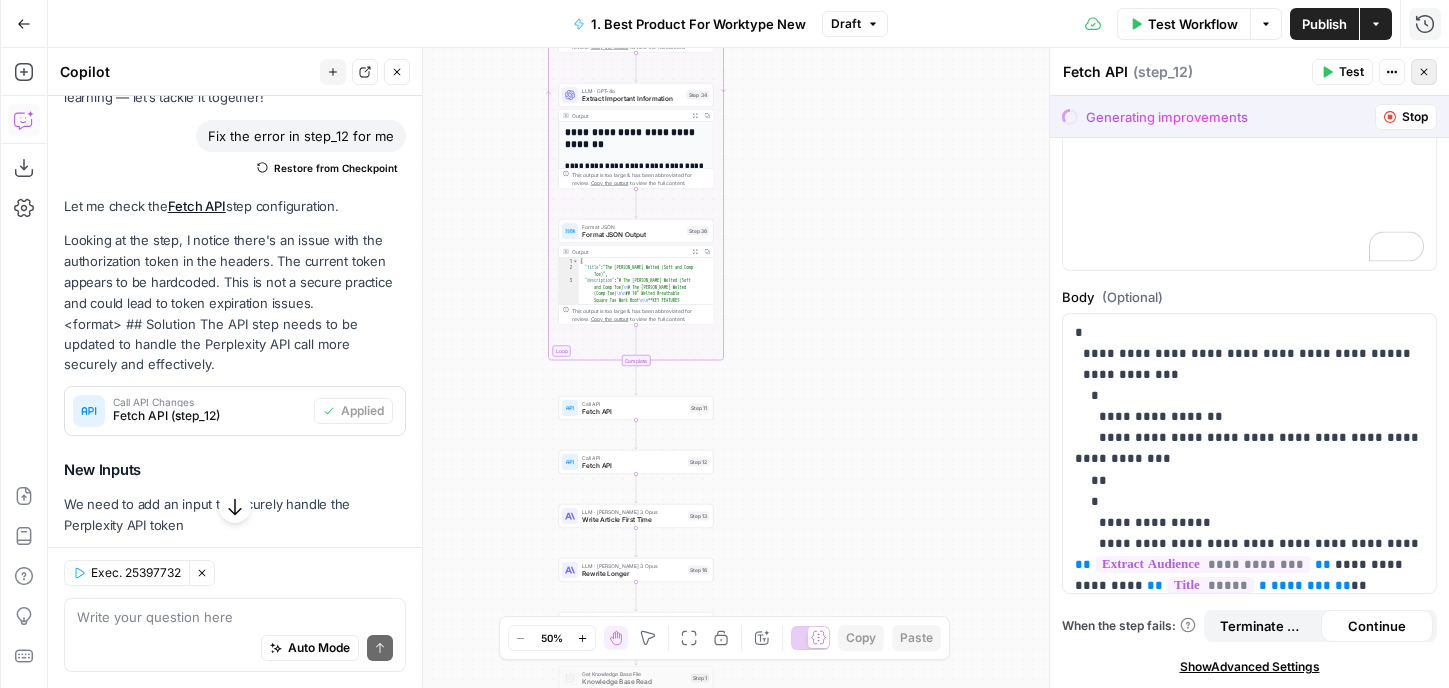 click 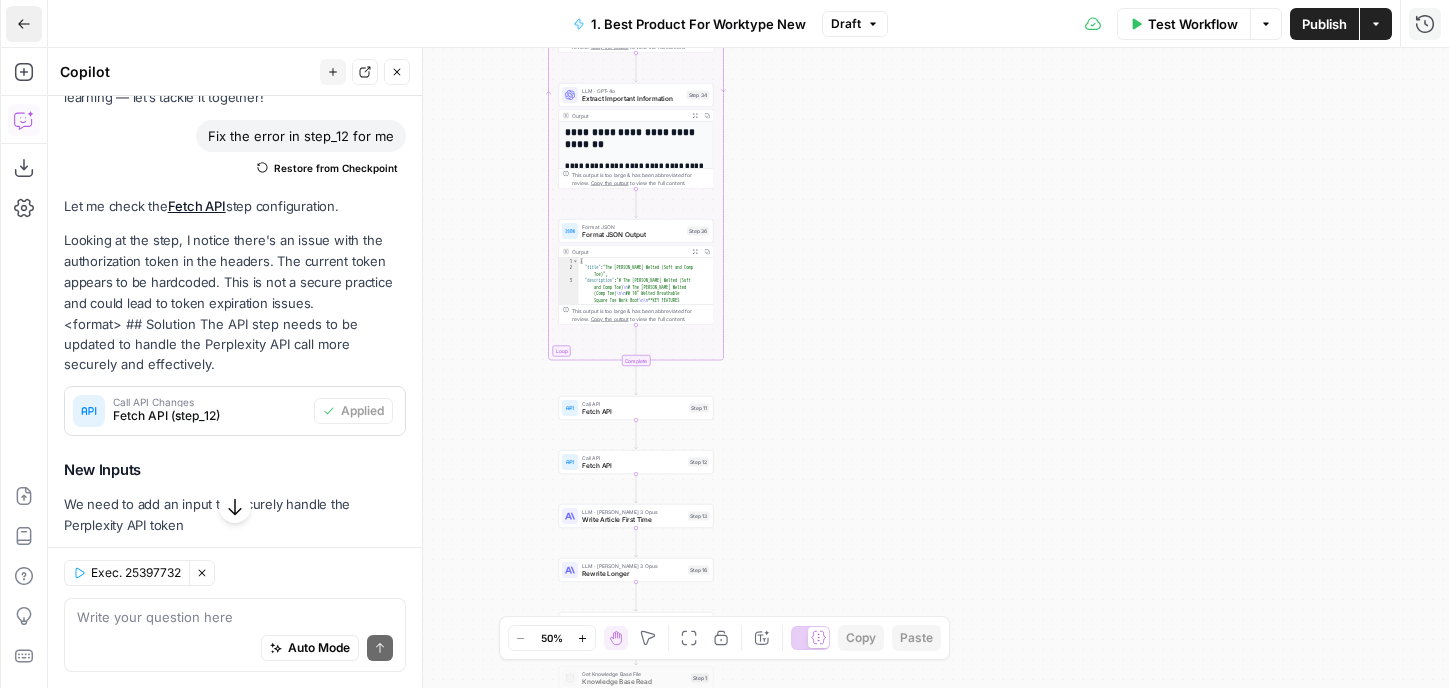 click 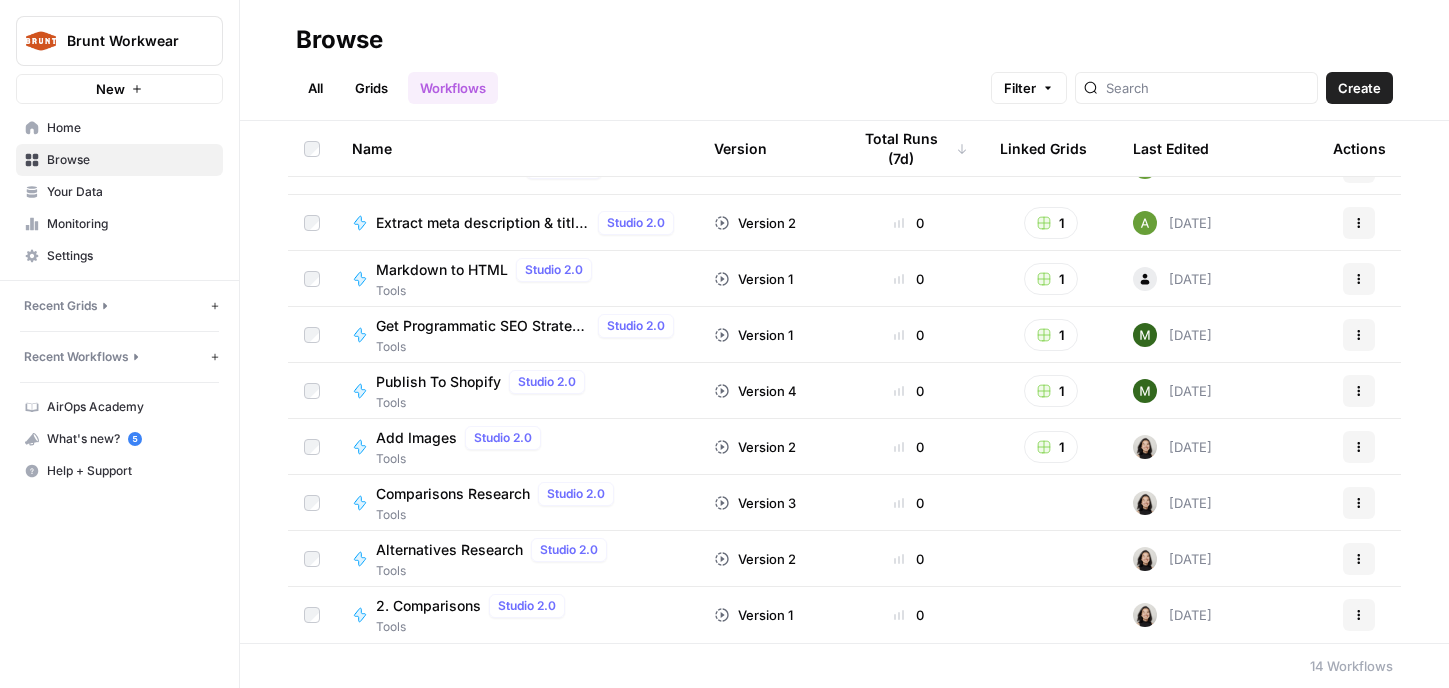 scroll, scrollTop: 0, scrollLeft: 0, axis: both 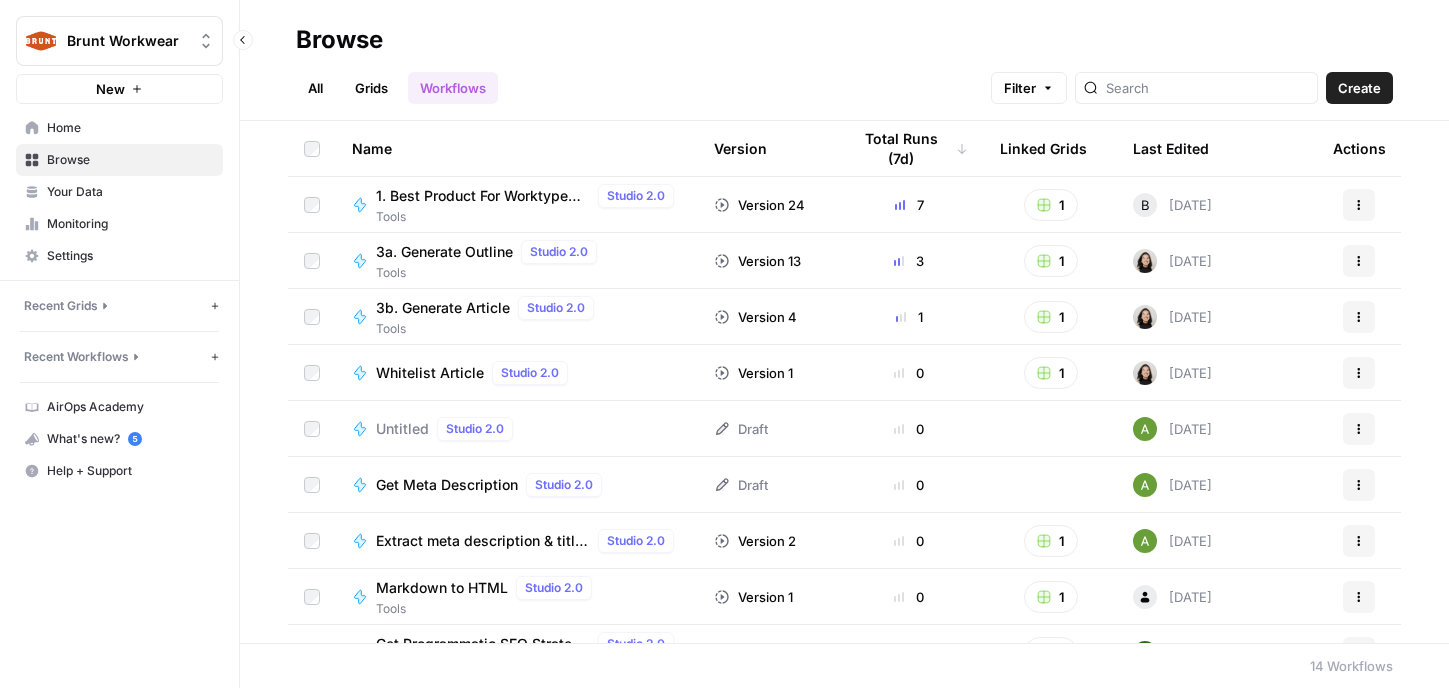 click 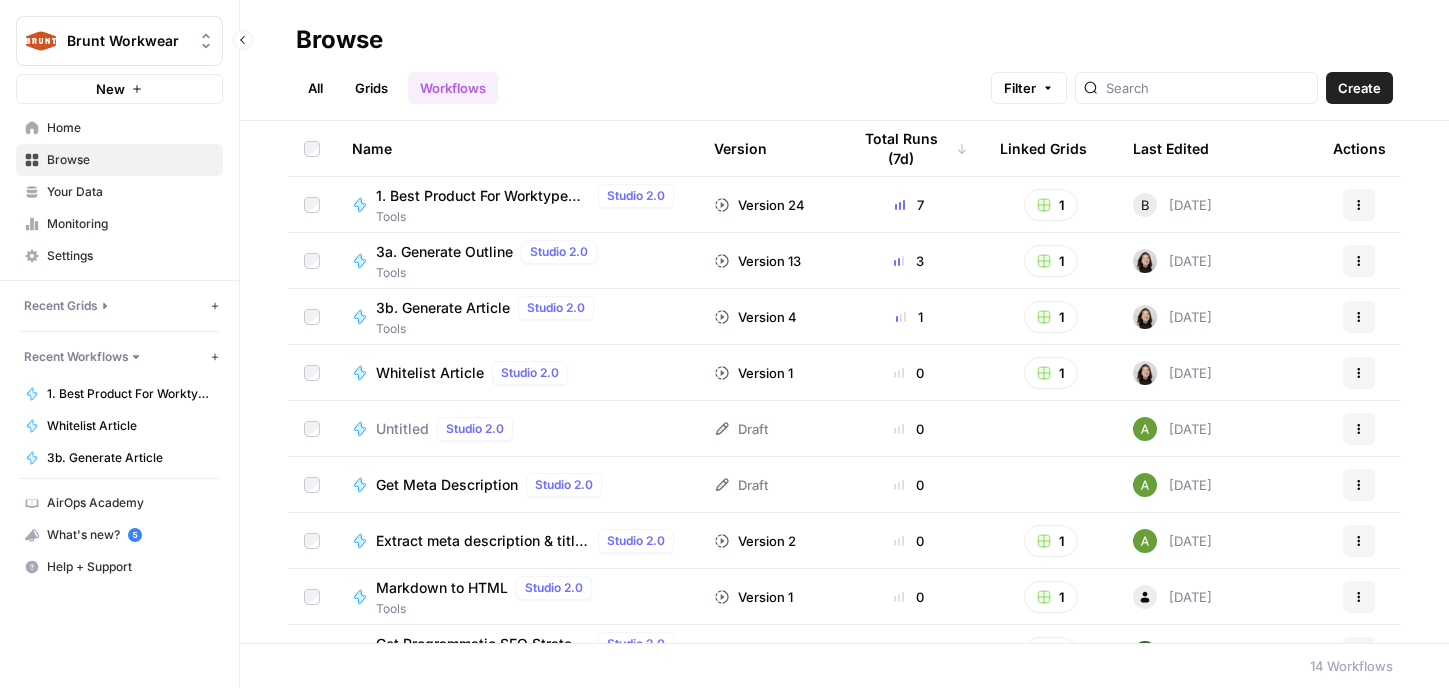 click 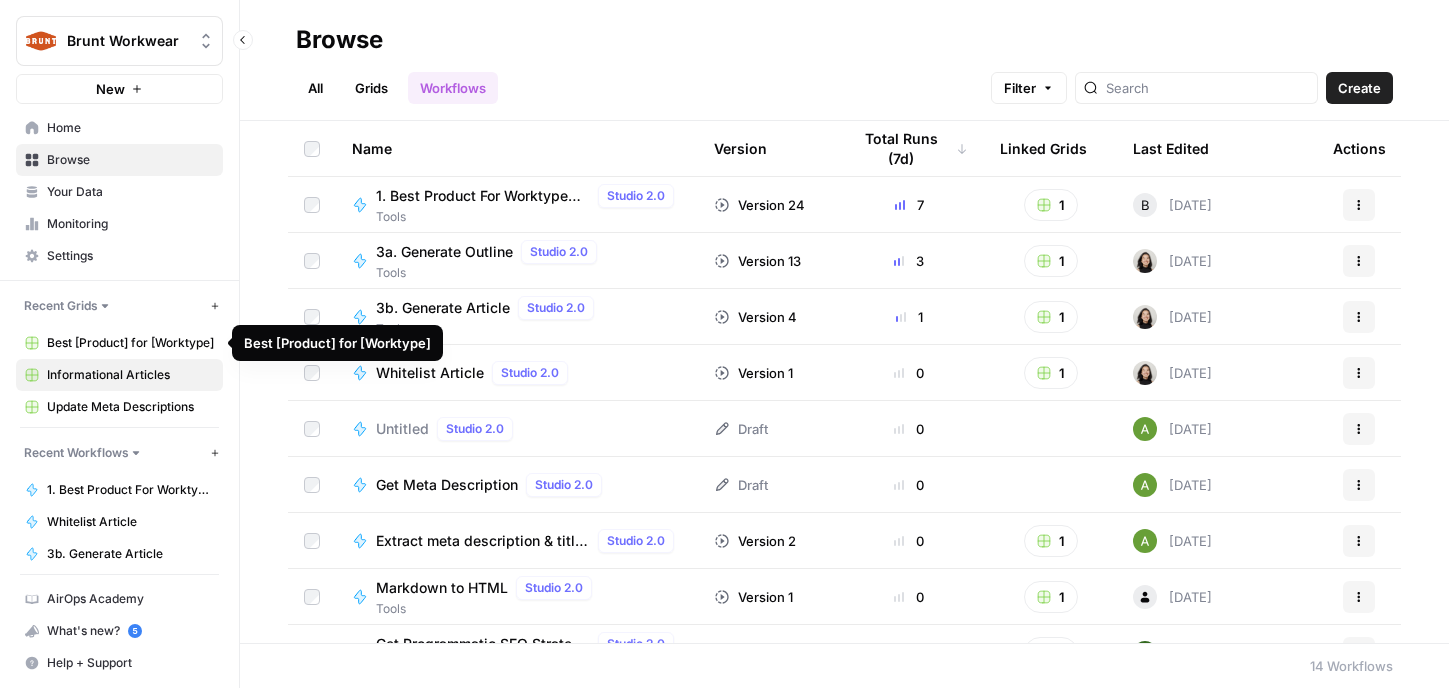 click on "Informational Articles" at bounding box center (130, 375) 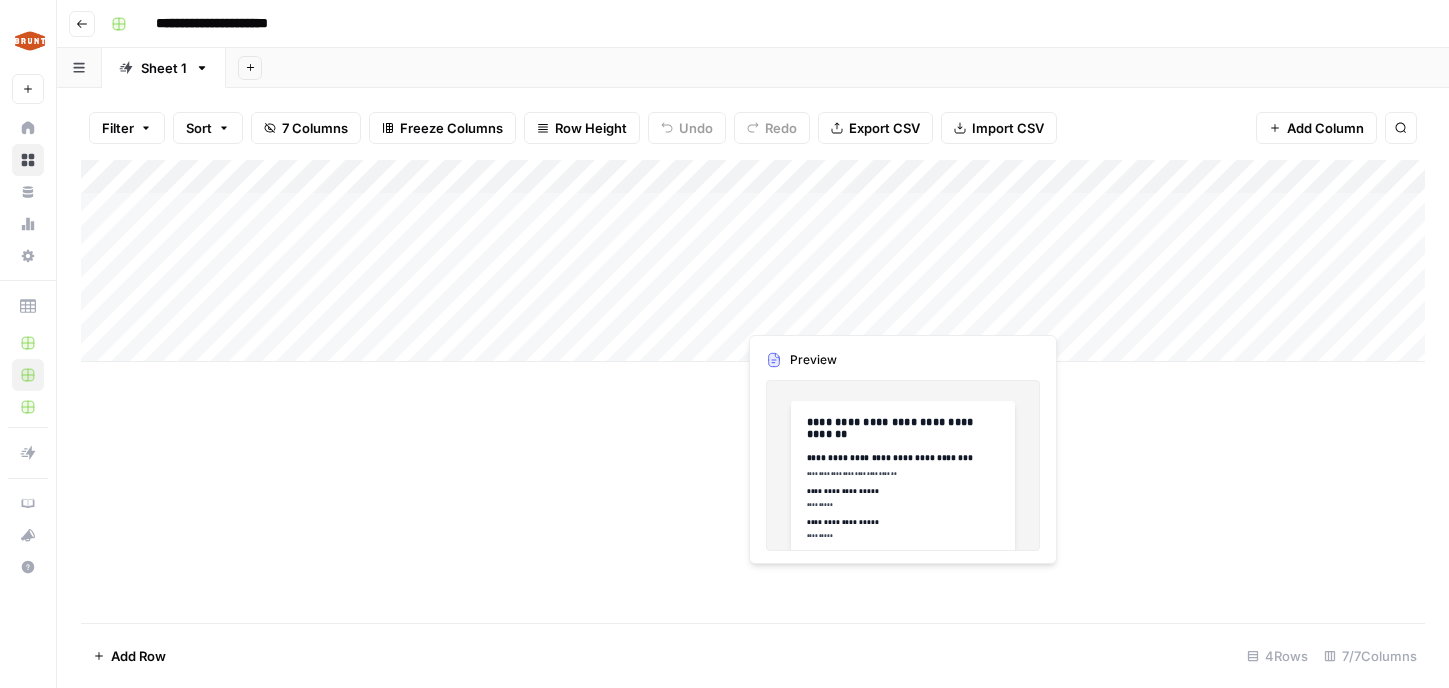 click on "Add Column" at bounding box center [753, 261] 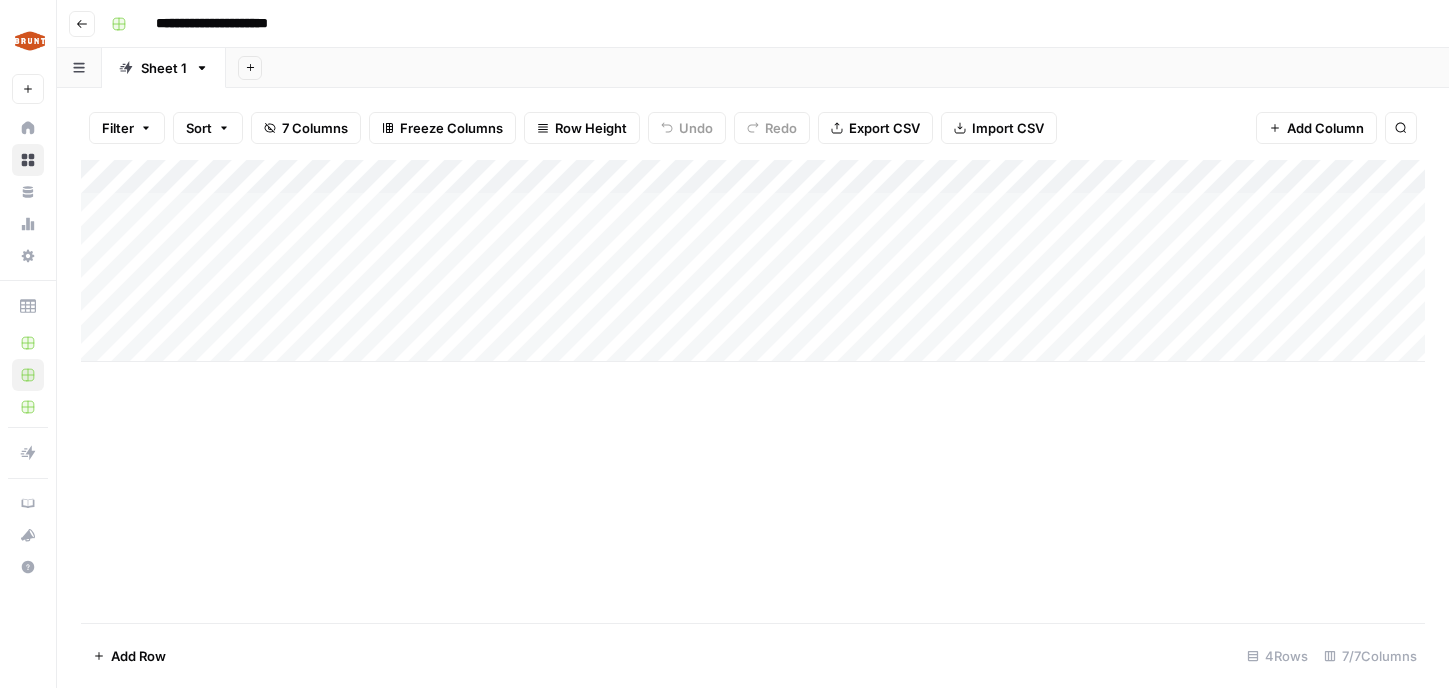 click on "Add Column" at bounding box center [753, 261] 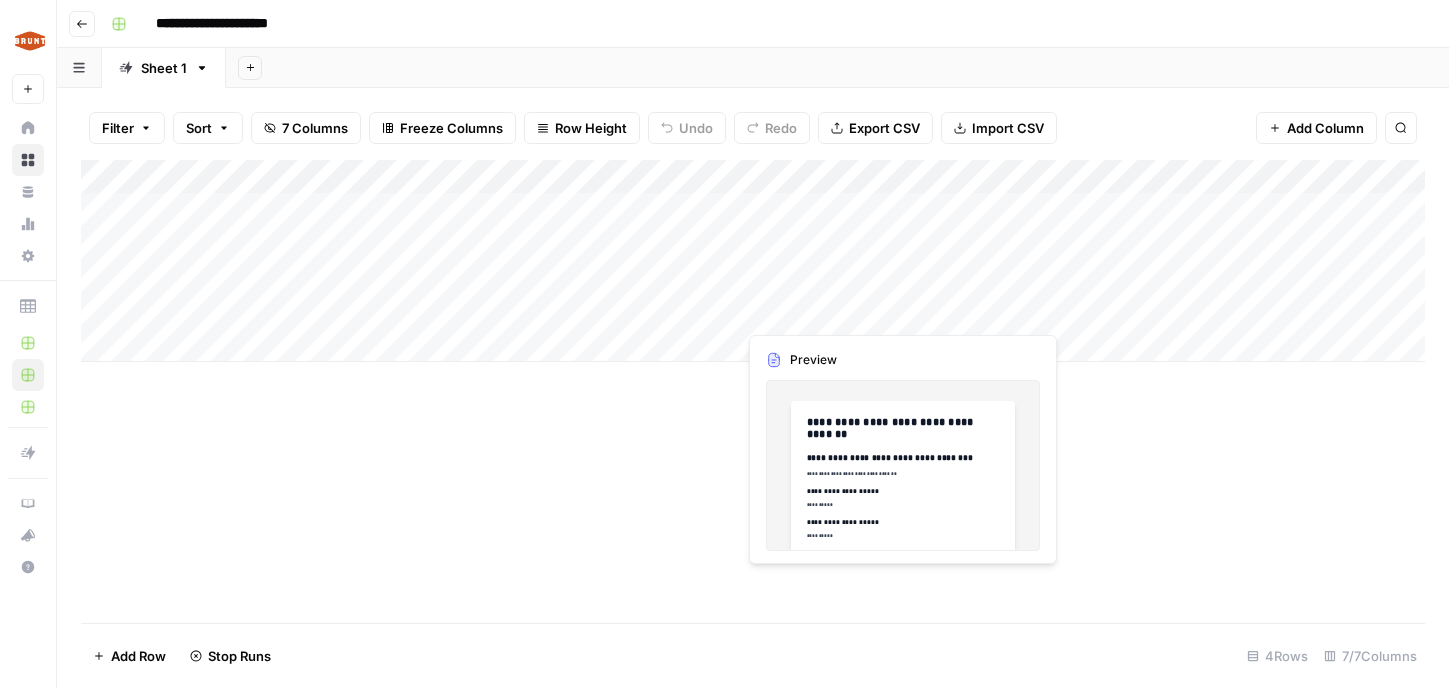 click on "Add Column" at bounding box center [753, 261] 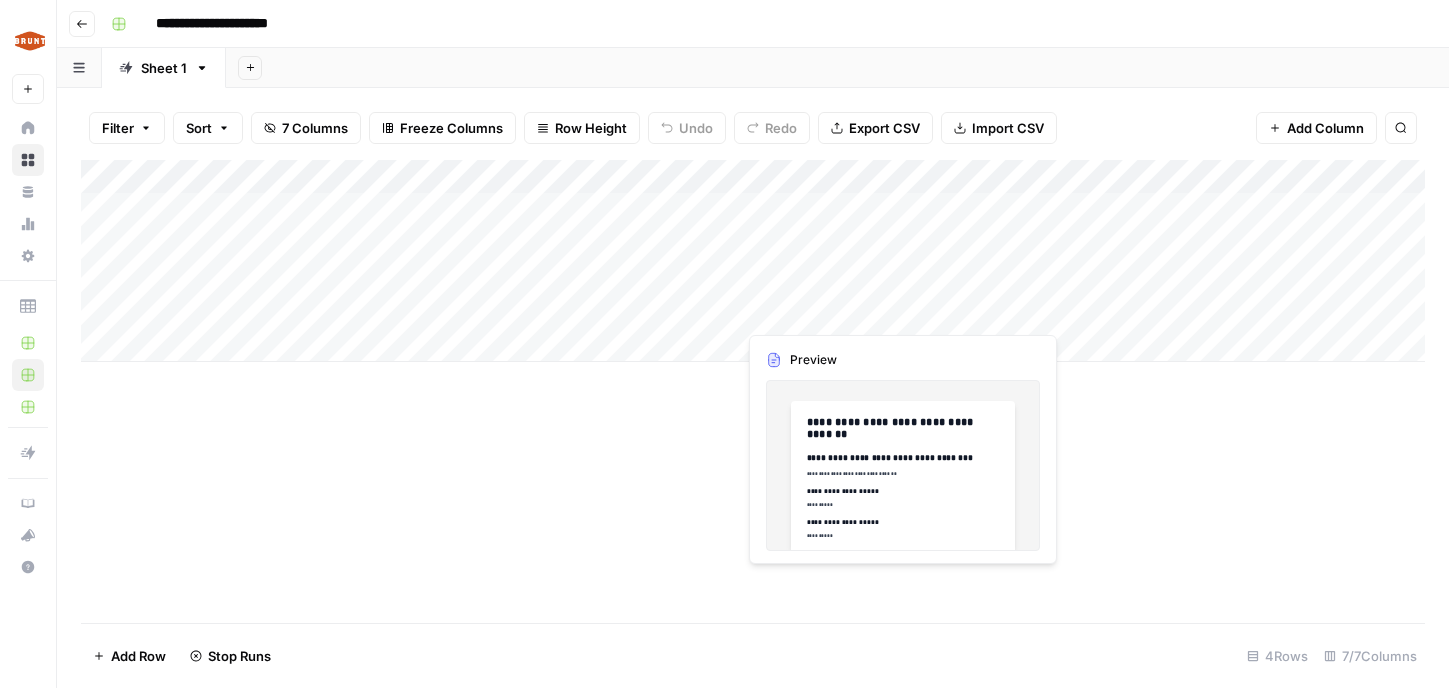 click on "Add Column" at bounding box center (753, 391) 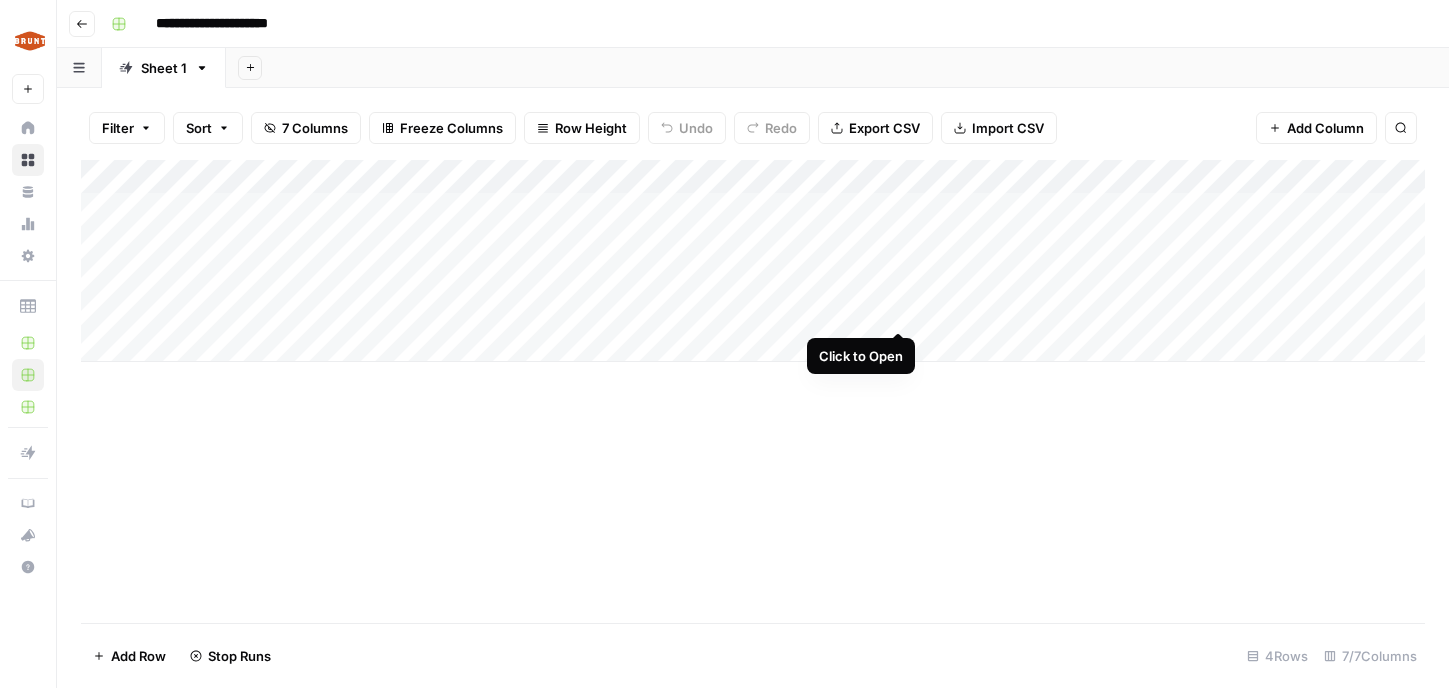 click on "Add Column" at bounding box center [753, 261] 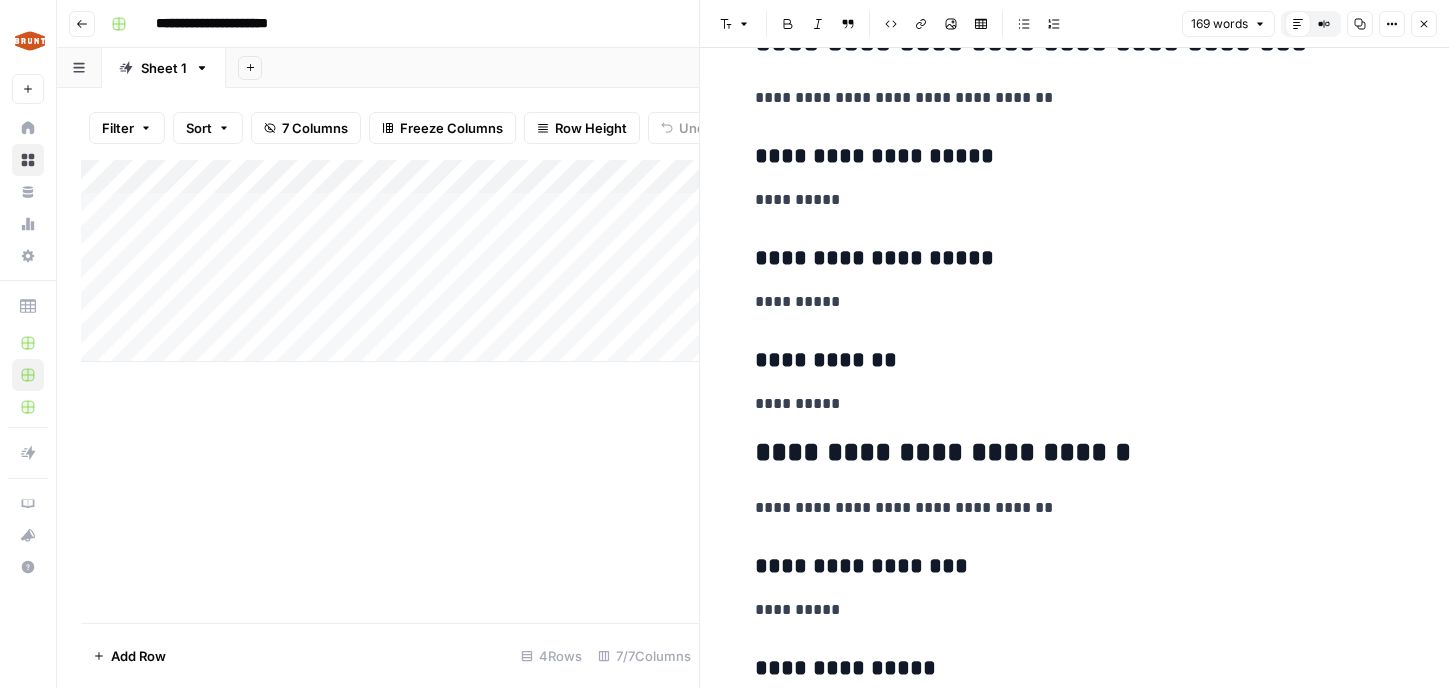 scroll, scrollTop: 0, scrollLeft: 0, axis: both 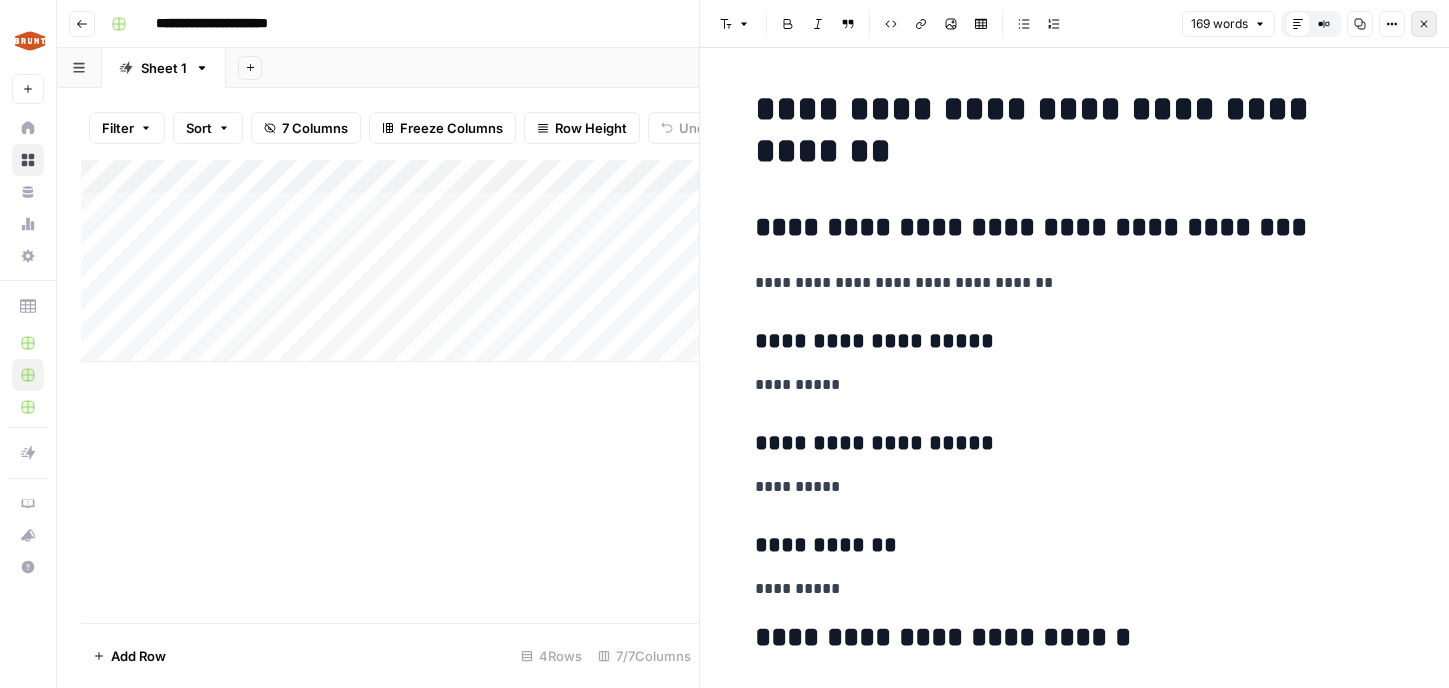 click 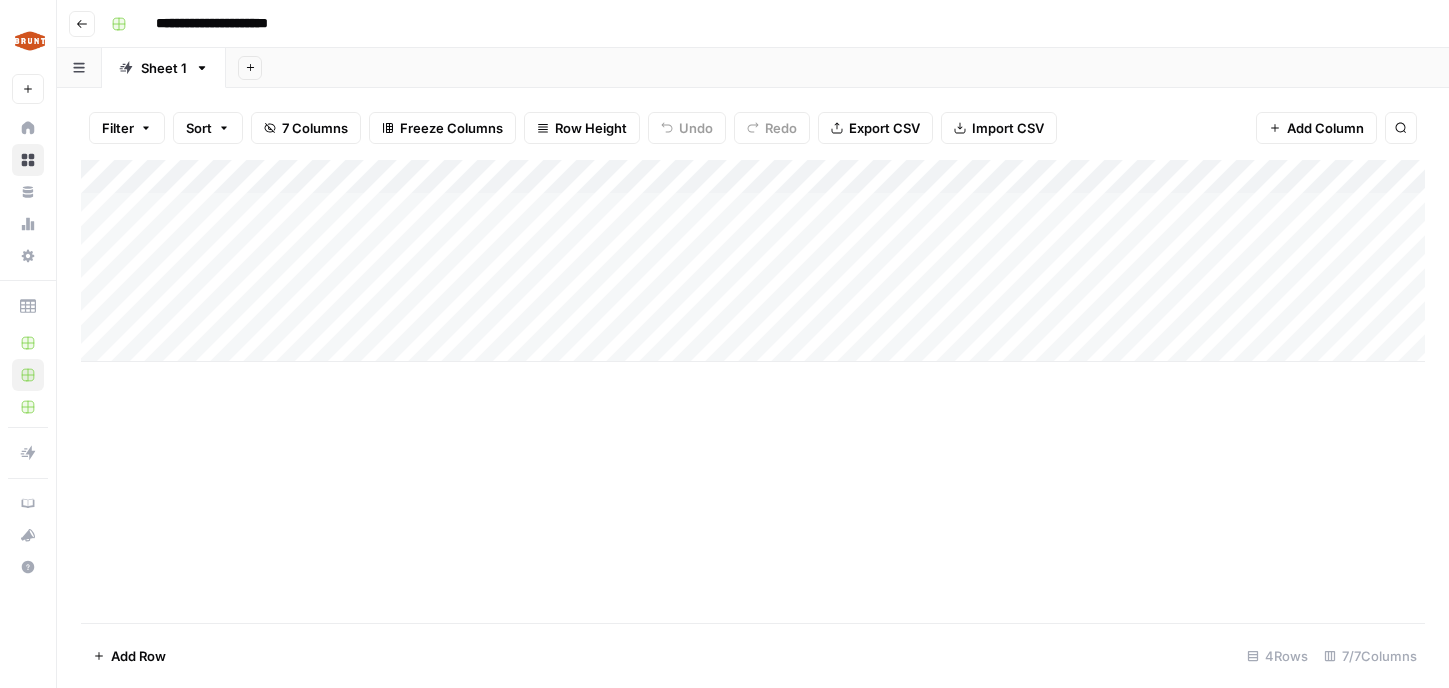 click on "Add Column" at bounding box center [753, 261] 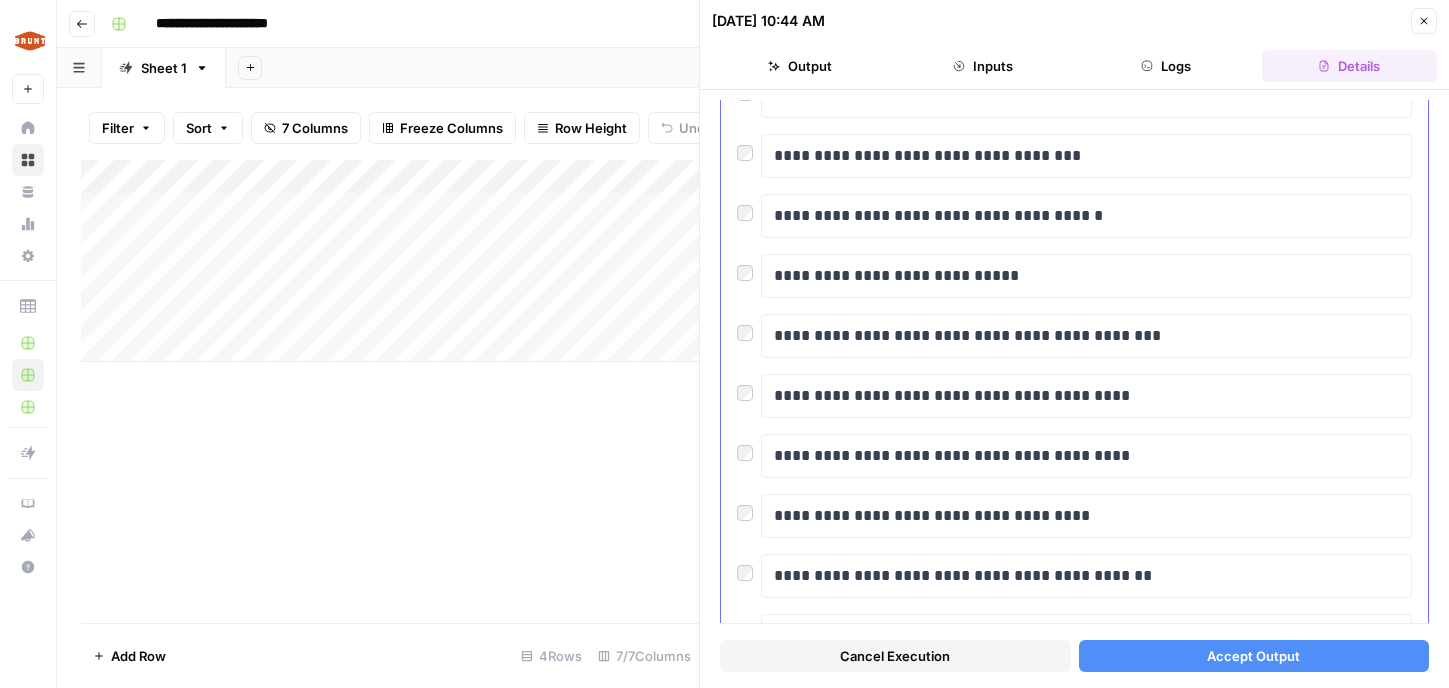 scroll, scrollTop: 2197, scrollLeft: 0, axis: vertical 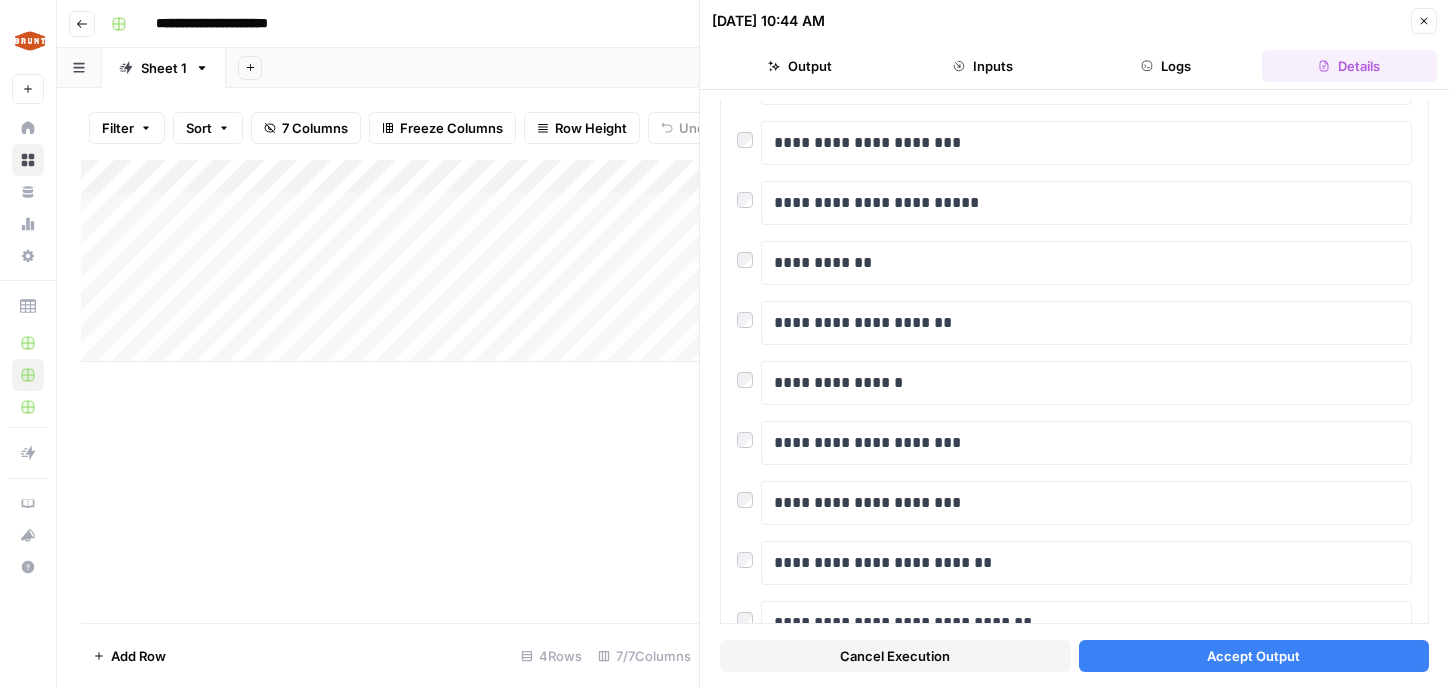 click on "Accept Output" at bounding box center [1253, 656] 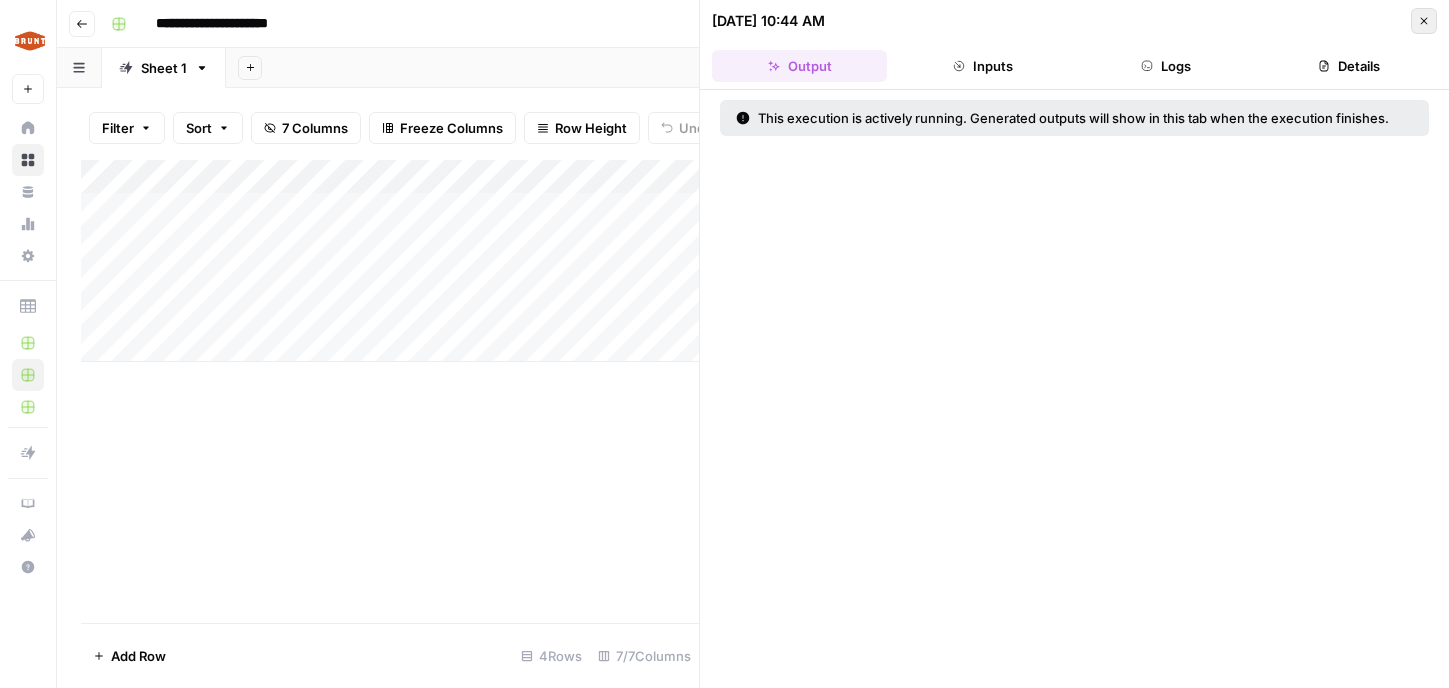 click on "Close" at bounding box center (1424, 21) 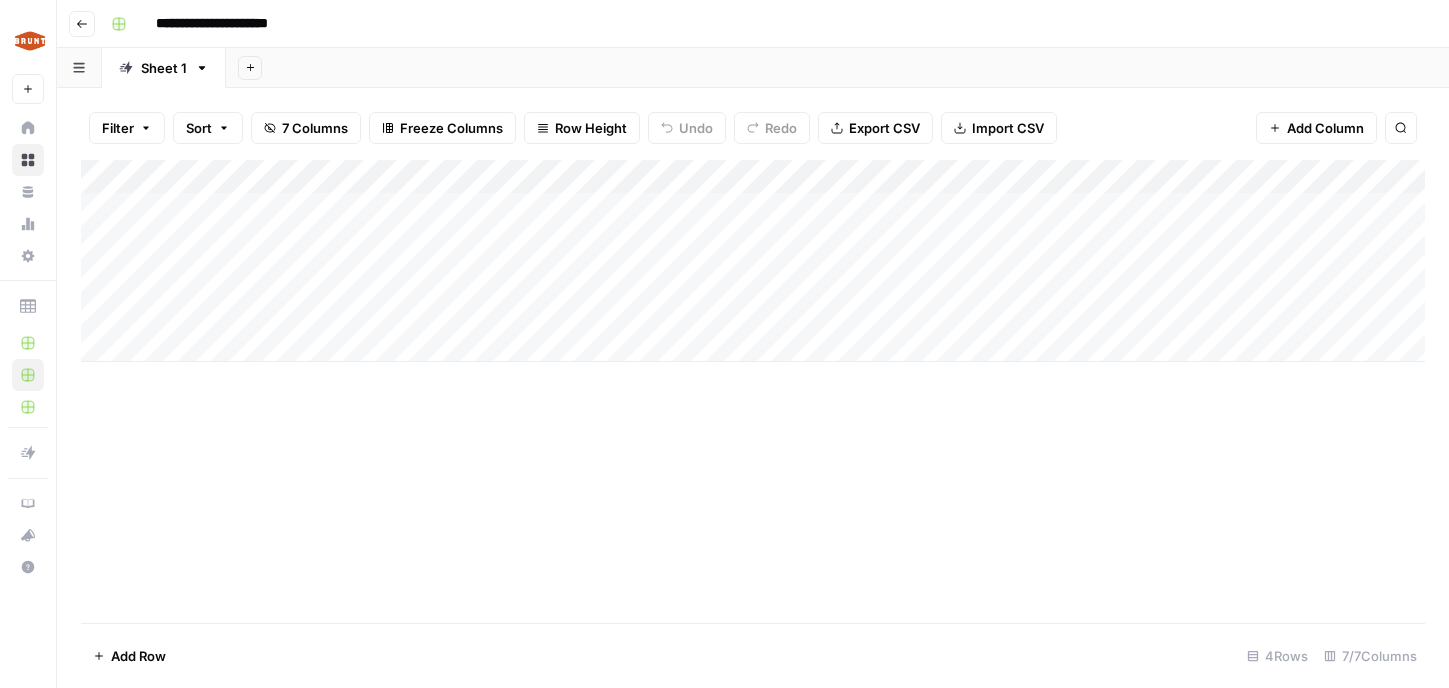 click on "Add Column" at bounding box center [753, 261] 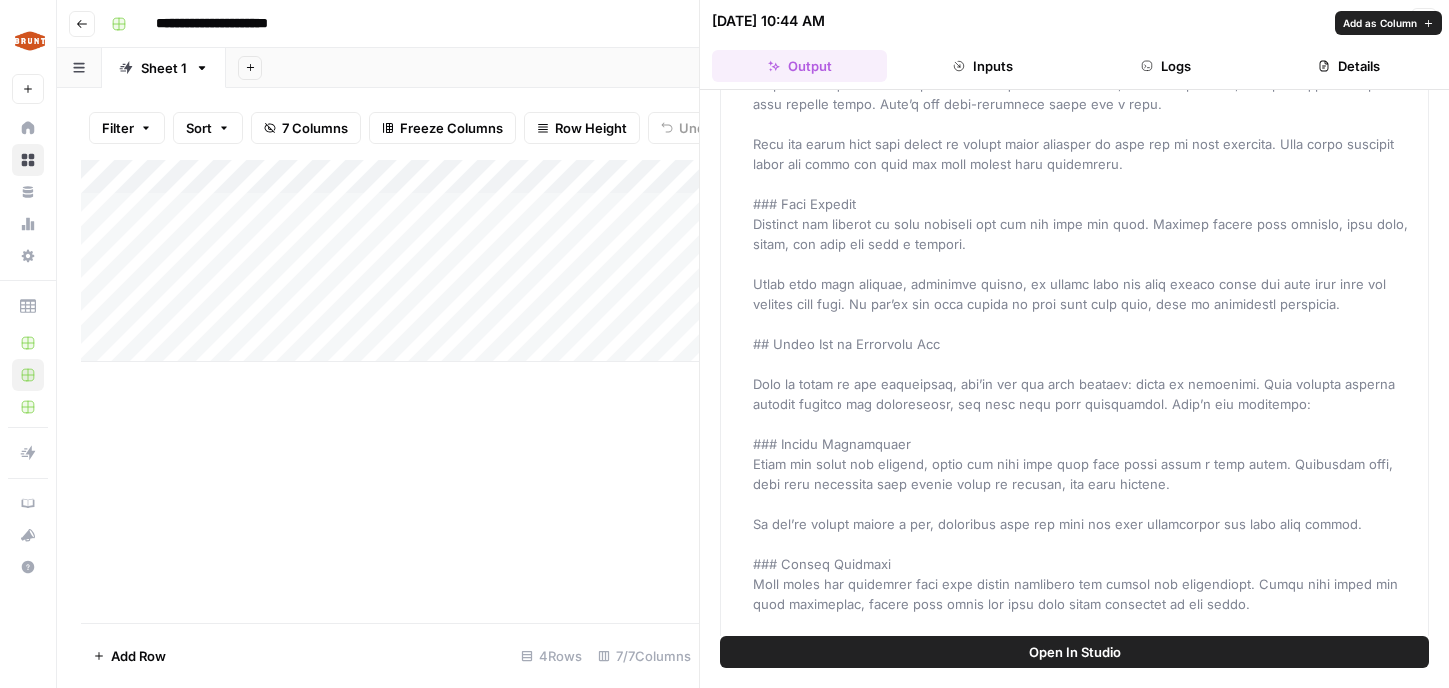scroll, scrollTop: 434, scrollLeft: 0, axis: vertical 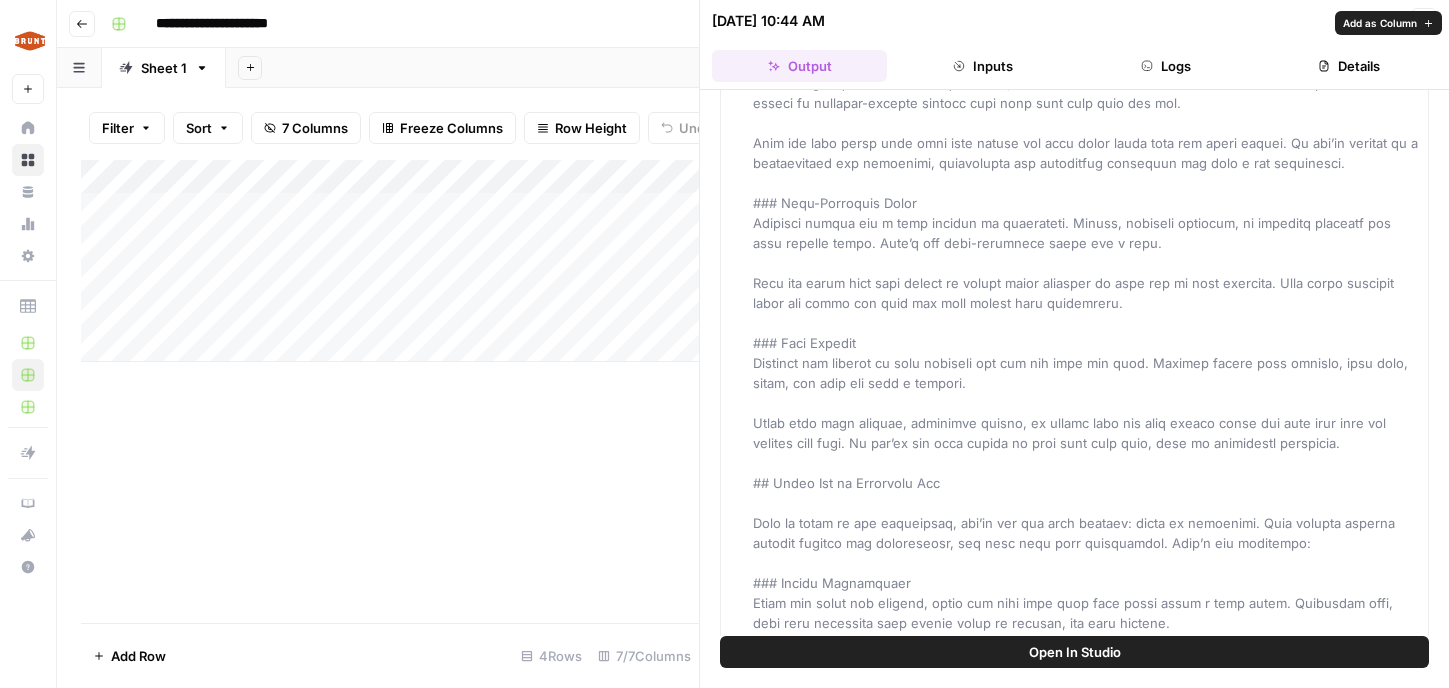 click on "Add Column" at bounding box center (390, 391) 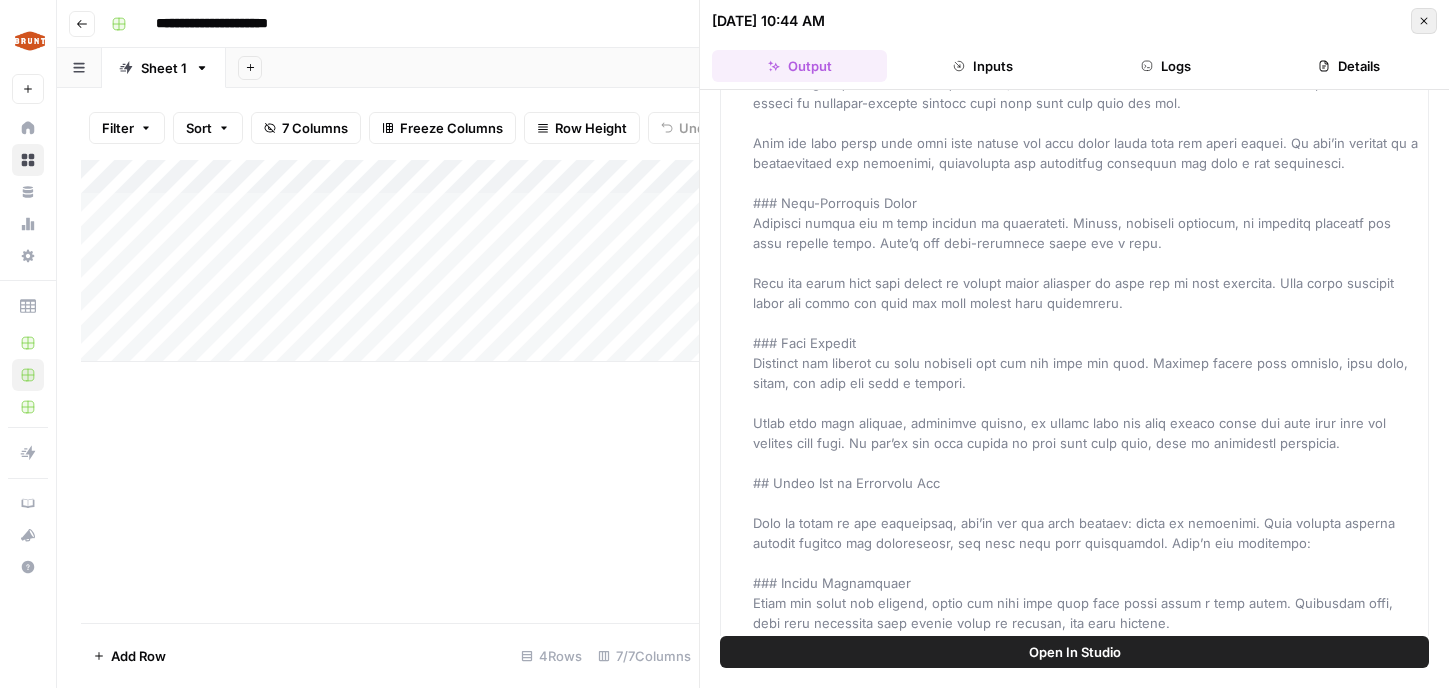 click 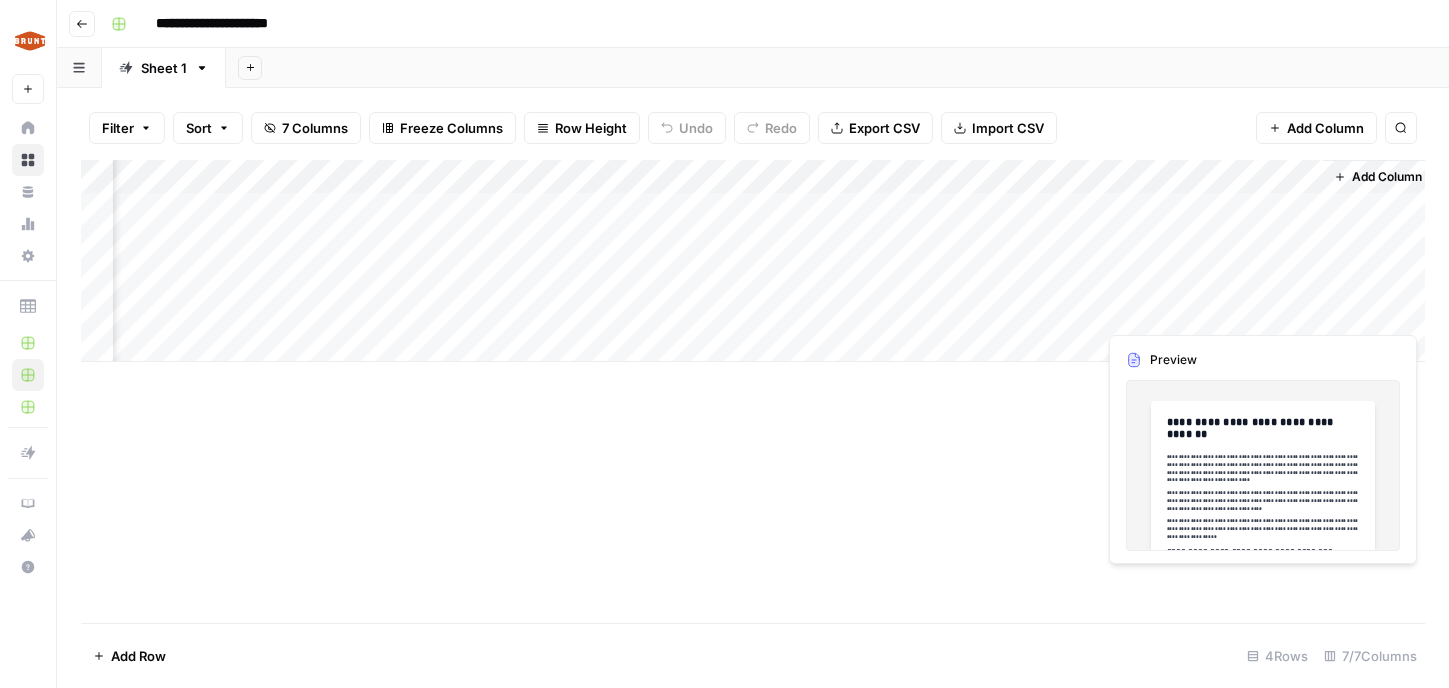 scroll, scrollTop: 0, scrollLeft: 144, axis: horizontal 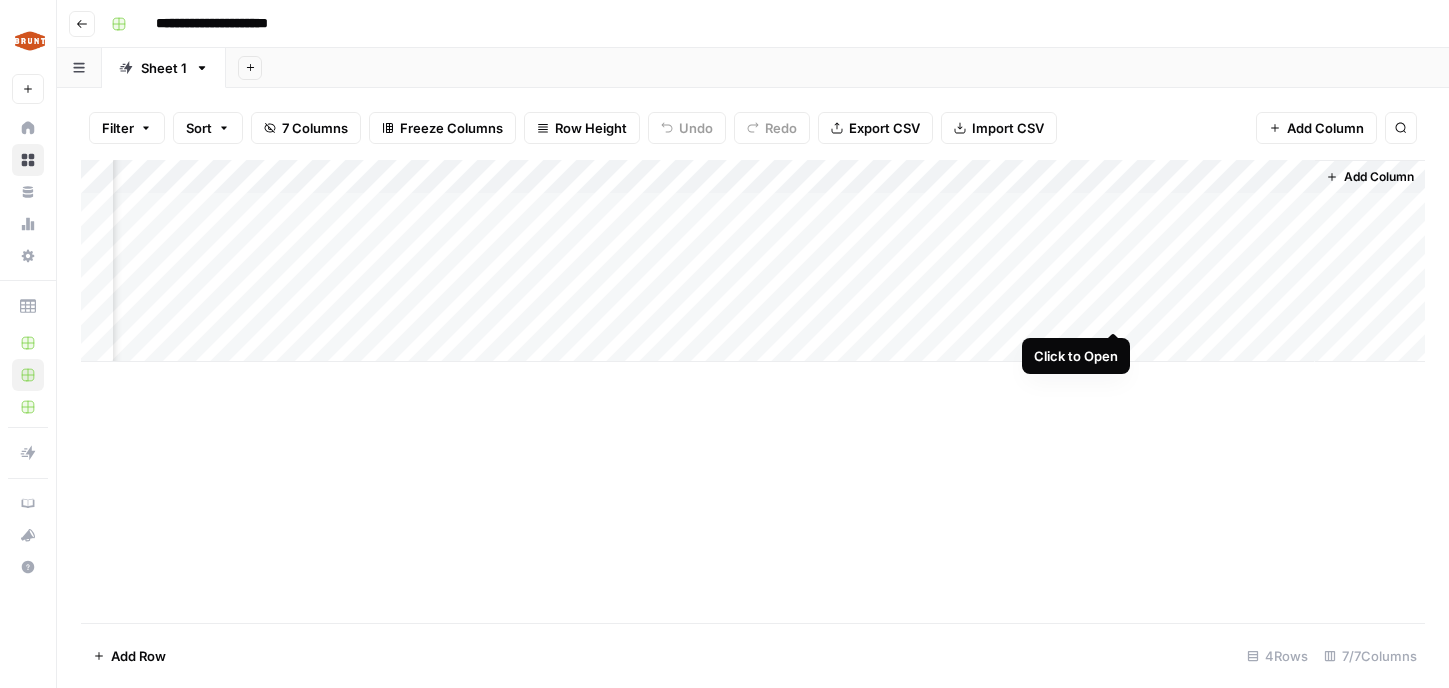 click on "Add Column" at bounding box center (753, 261) 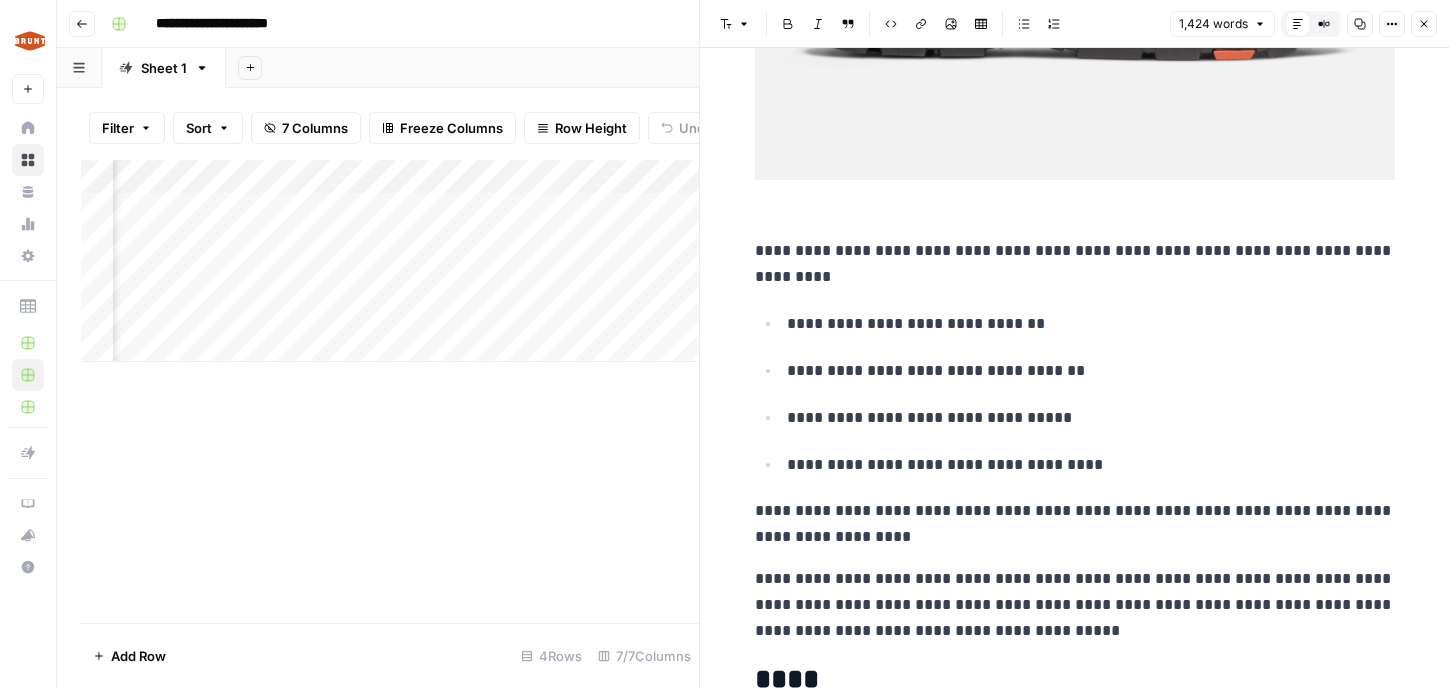 scroll, scrollTop: 7548, scrollLeft: 0, axis: vertical 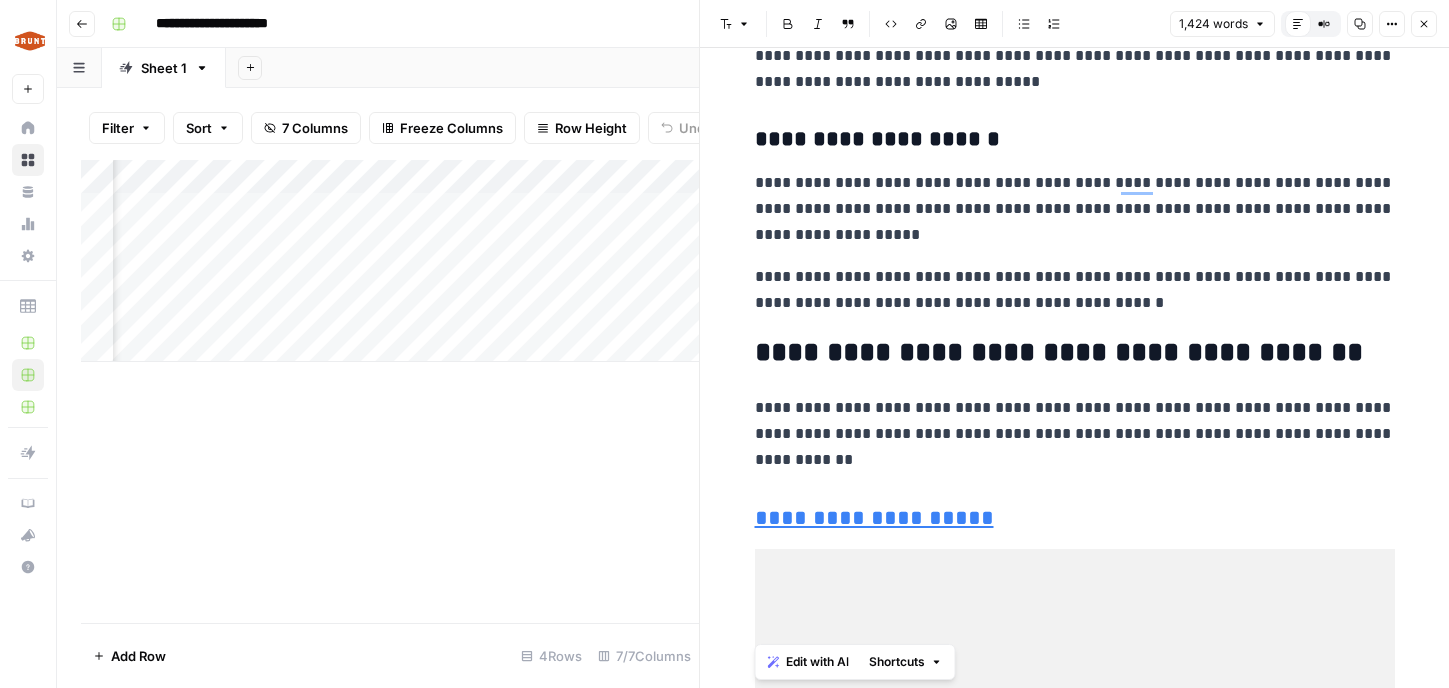 drag, startPoint x: 1053, startPoint y: 486, endPoint x: 760, endPoint y: 350, distance: 323.02478 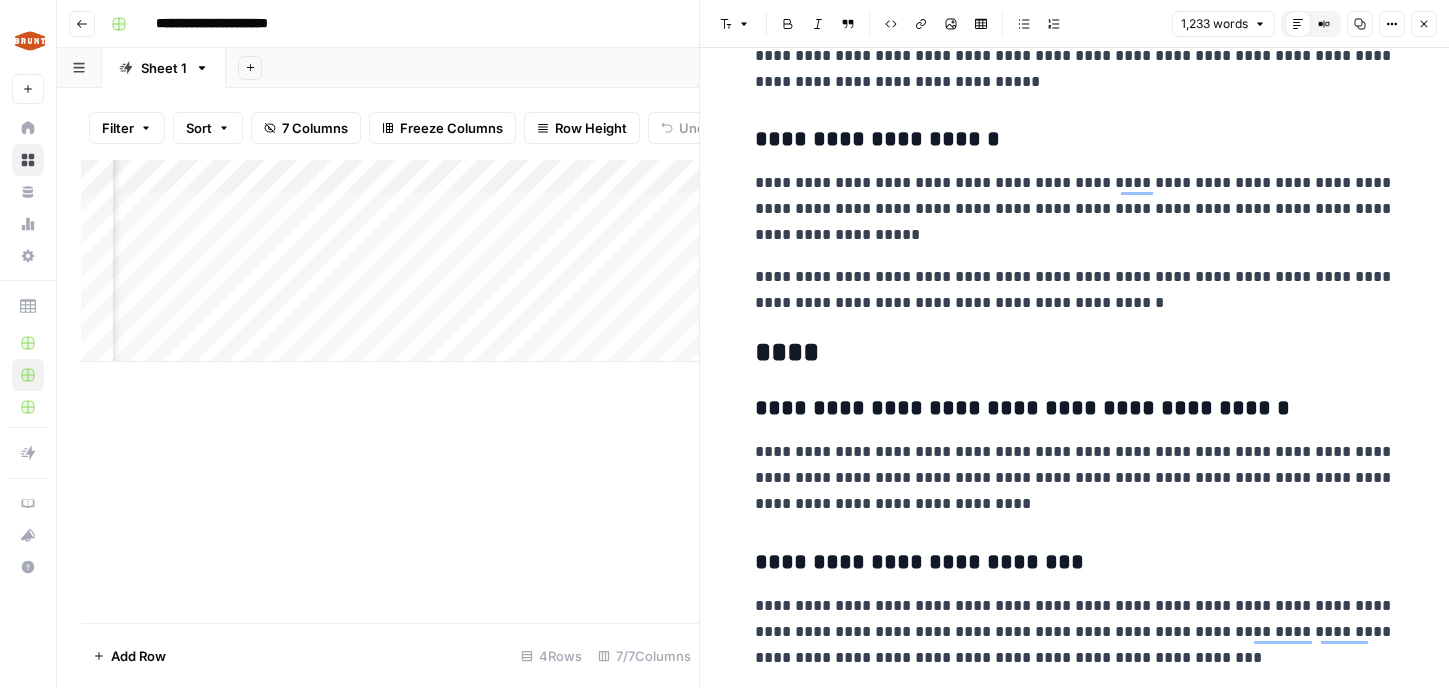 click on "Add Column" at bounding box center [390, 391] 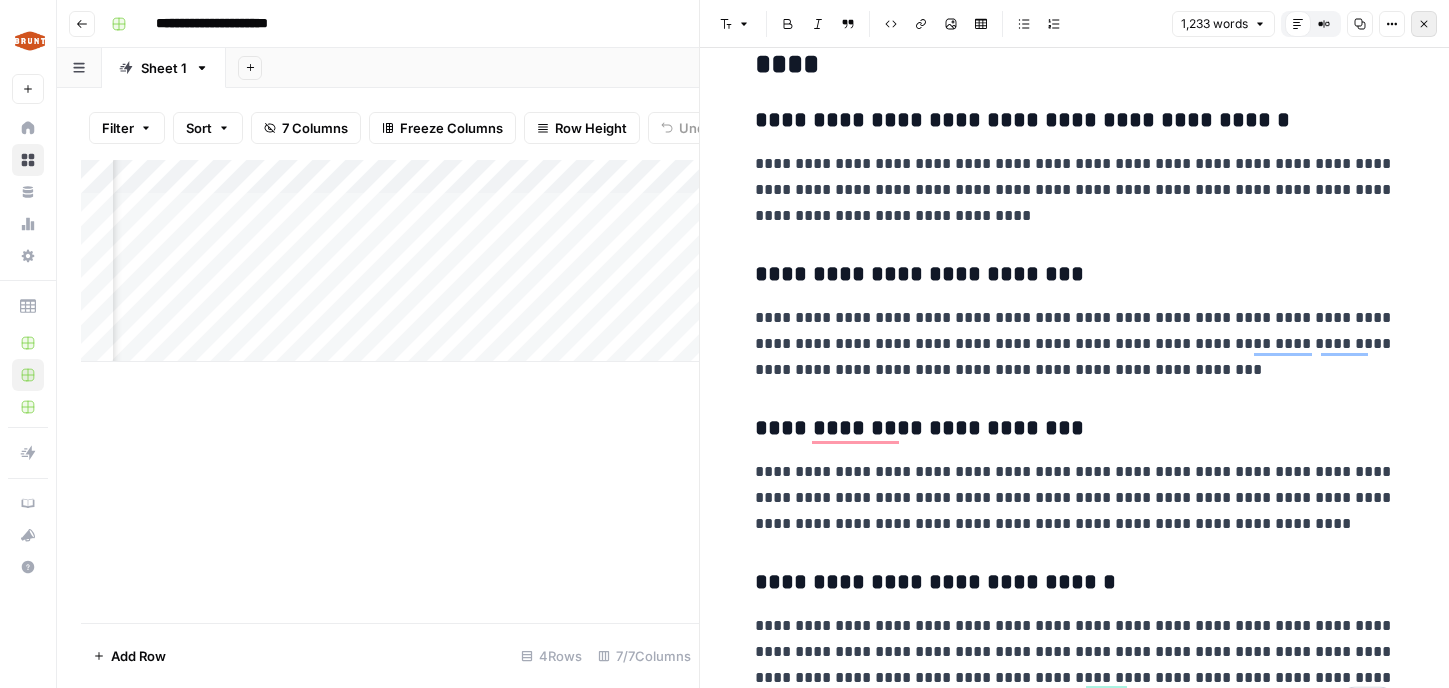 click on "Close" at bounding box center [1424, 24] 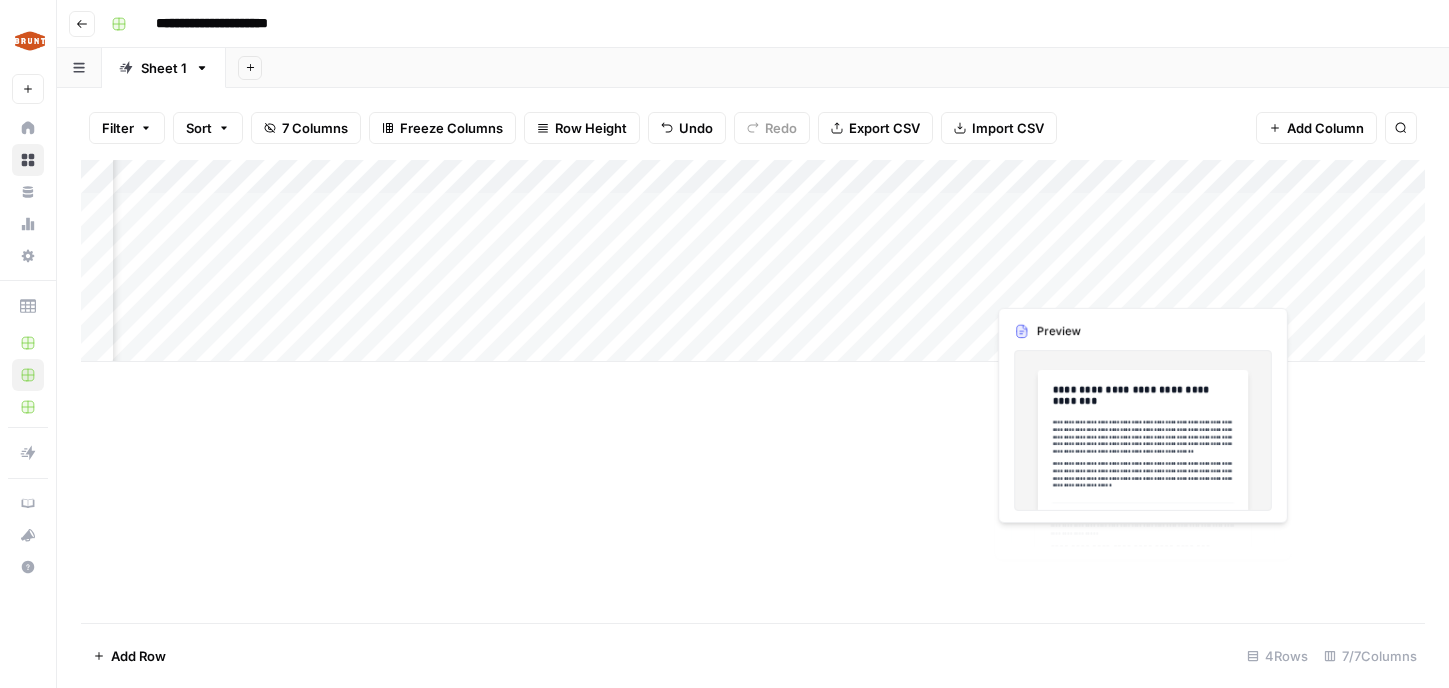 scroll, scrollTop: 0, scrollLeft: 0, axis: both 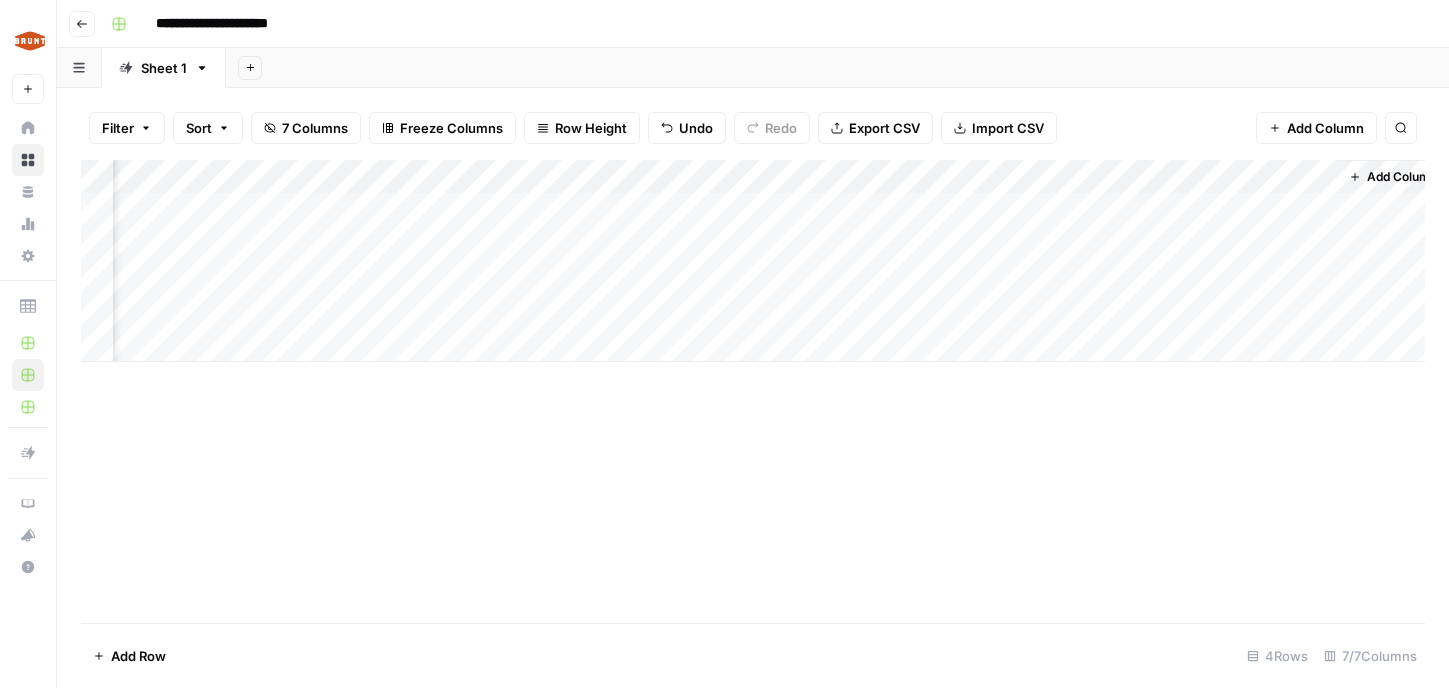 click on "Add Column" at bounding box center [753, 261] 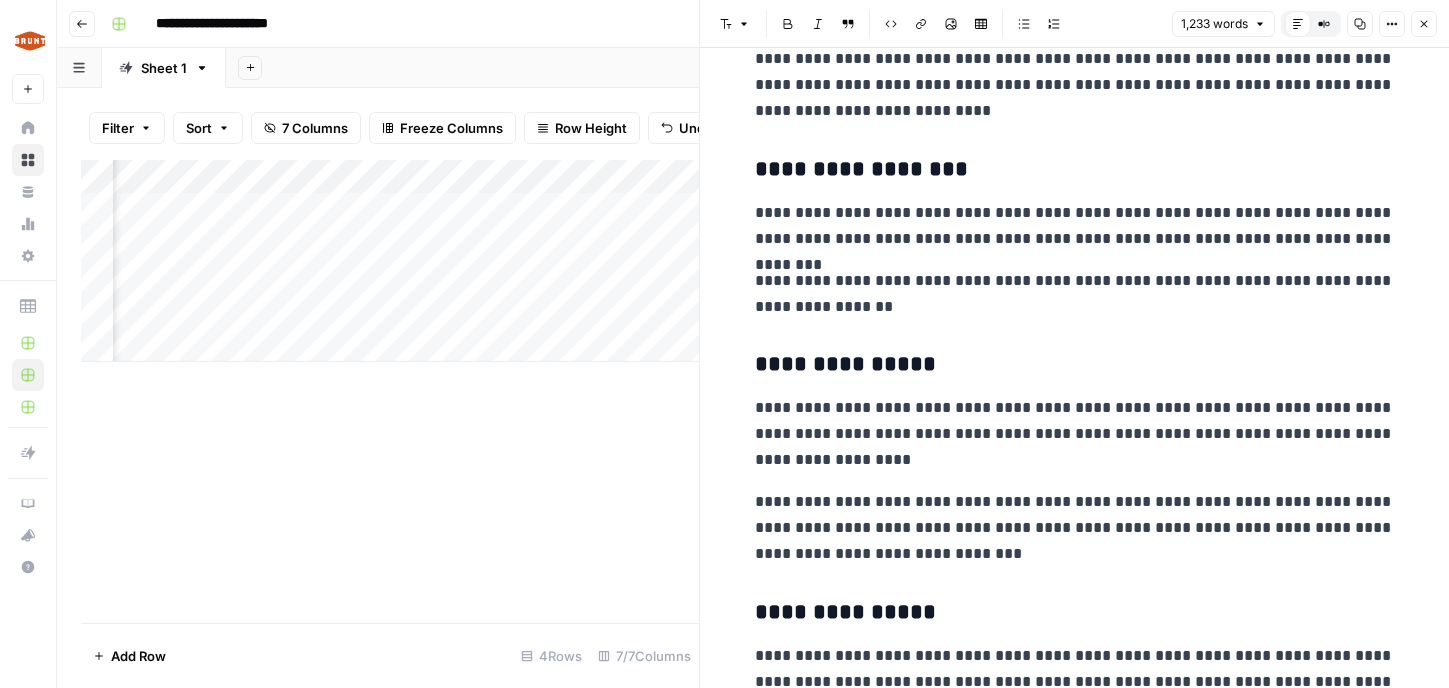 scroll, scrollTop: 1445, scrollLeft: 0, axis: vertical 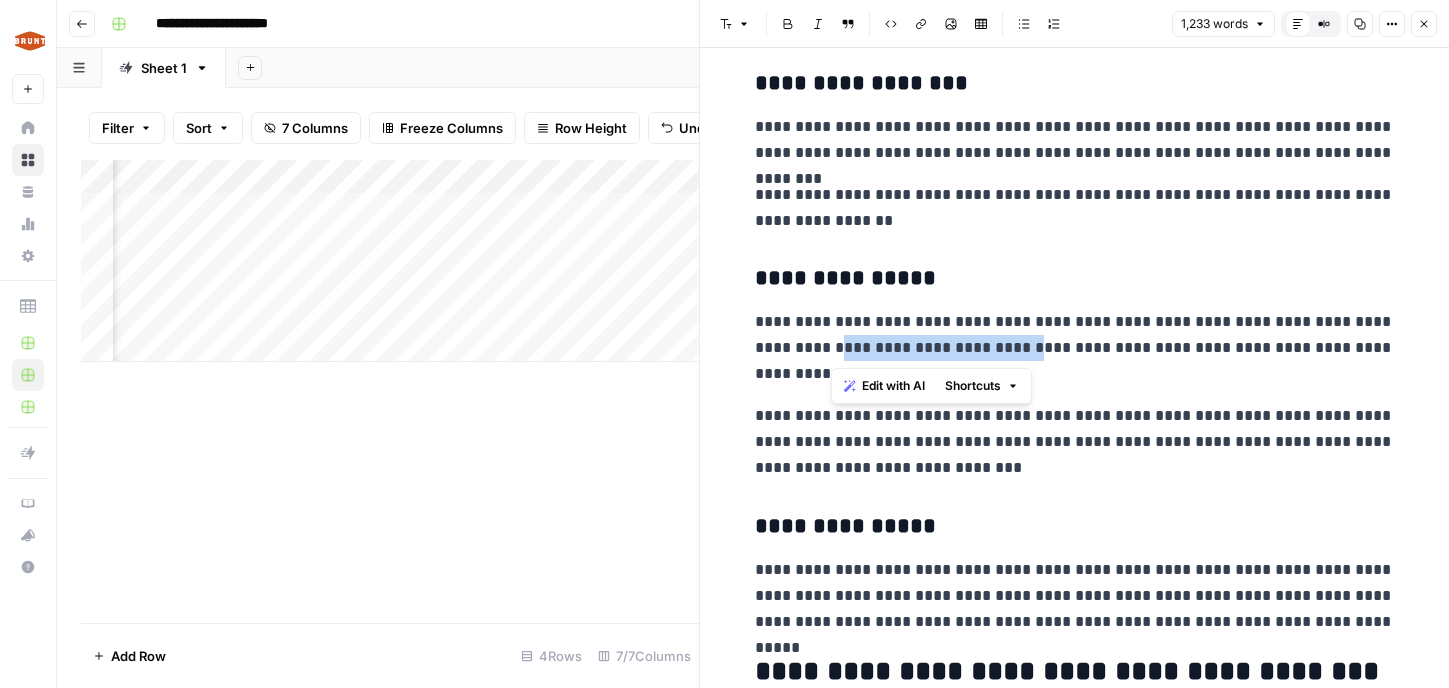 drag, startPoint x: 1009, startPoint y: 349, endPoint x: 831, endPoint y: 350, distance: 178.0028 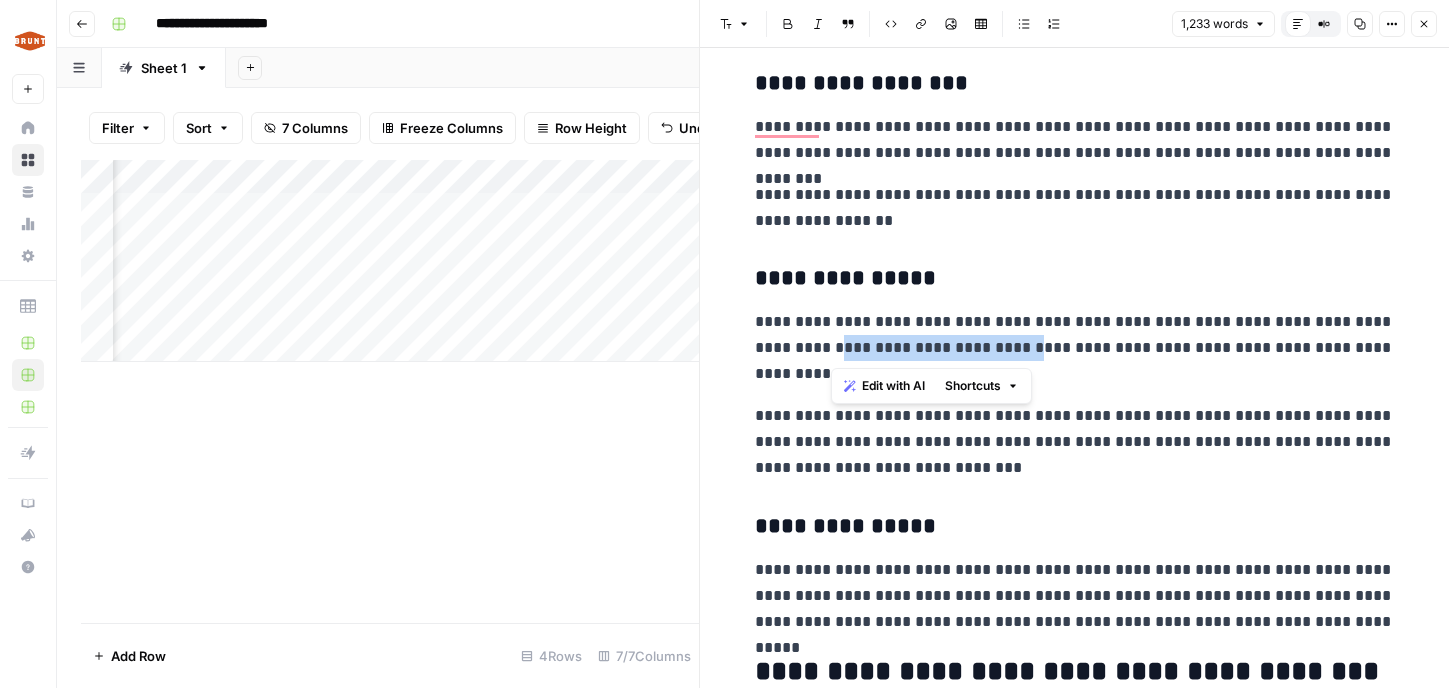 type 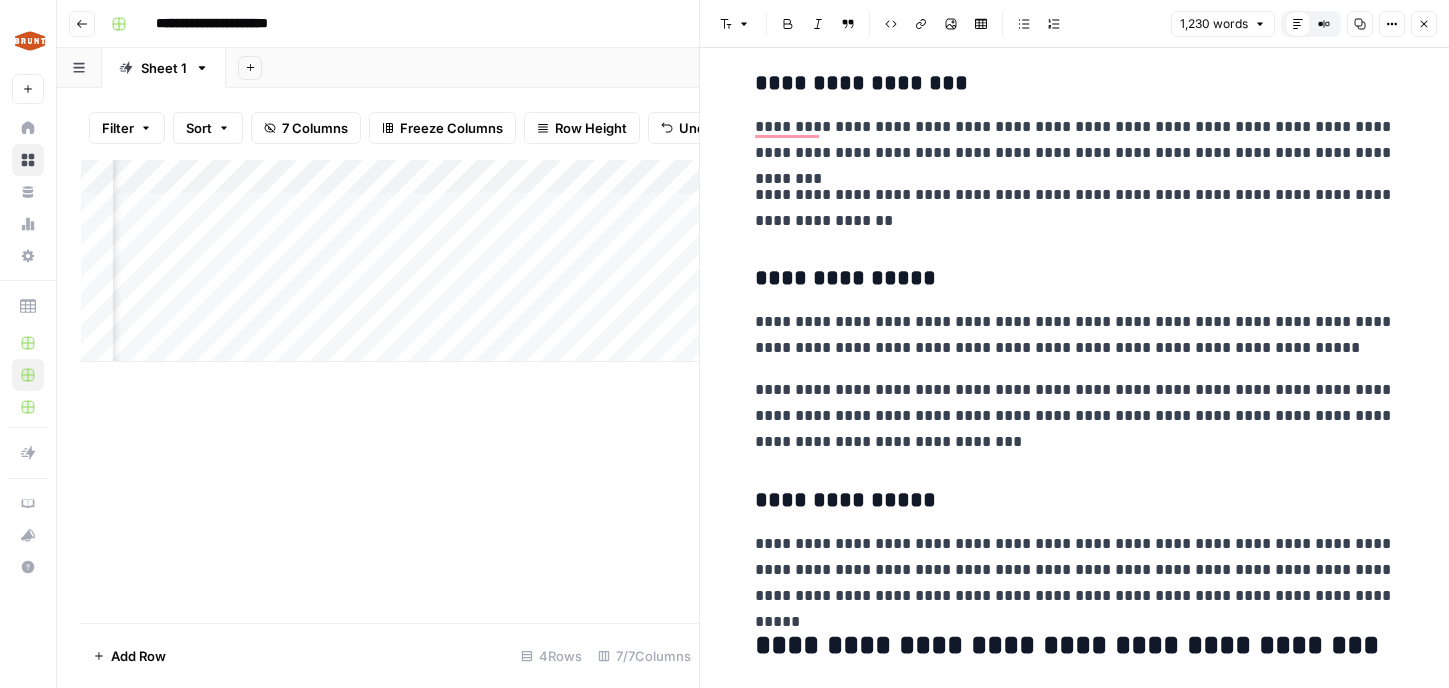 scroll, scrollTop: 1445, scrollLeft: 0, axis: vertical 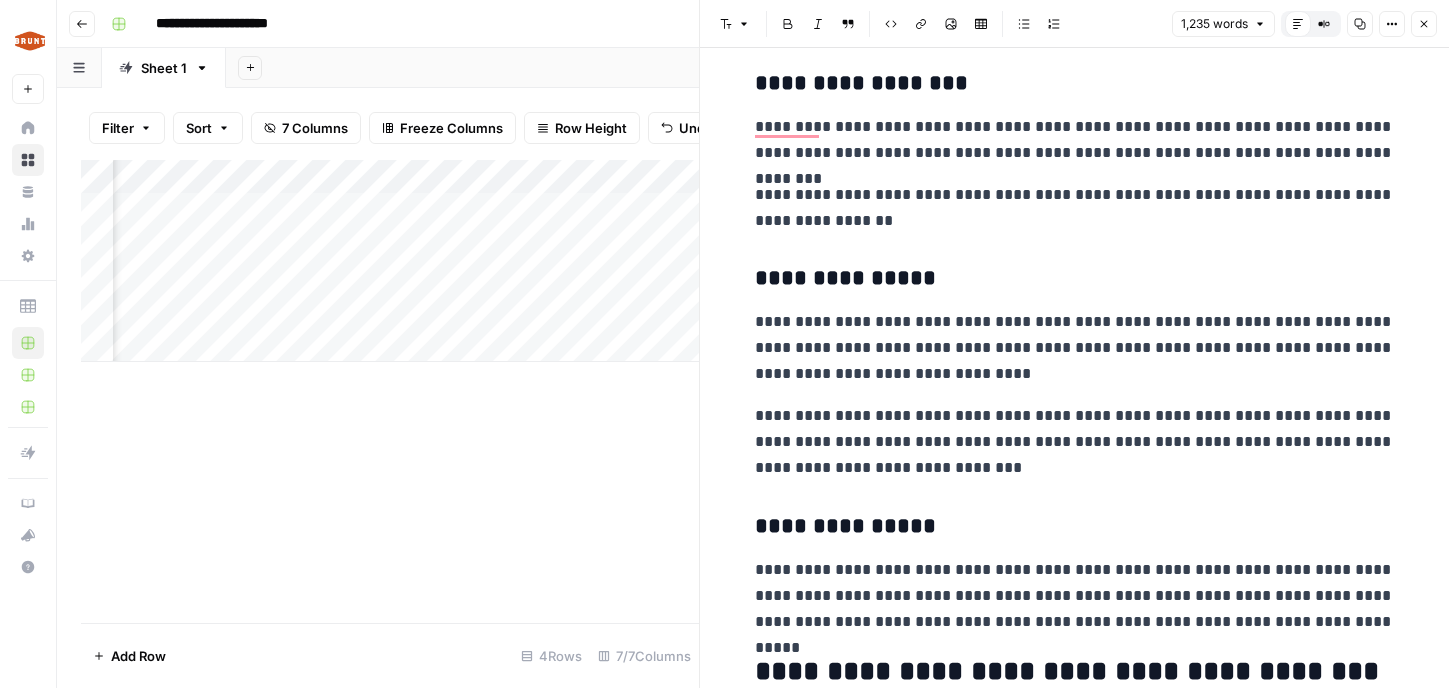 click on "**********" at bounding box center [1075, 442] 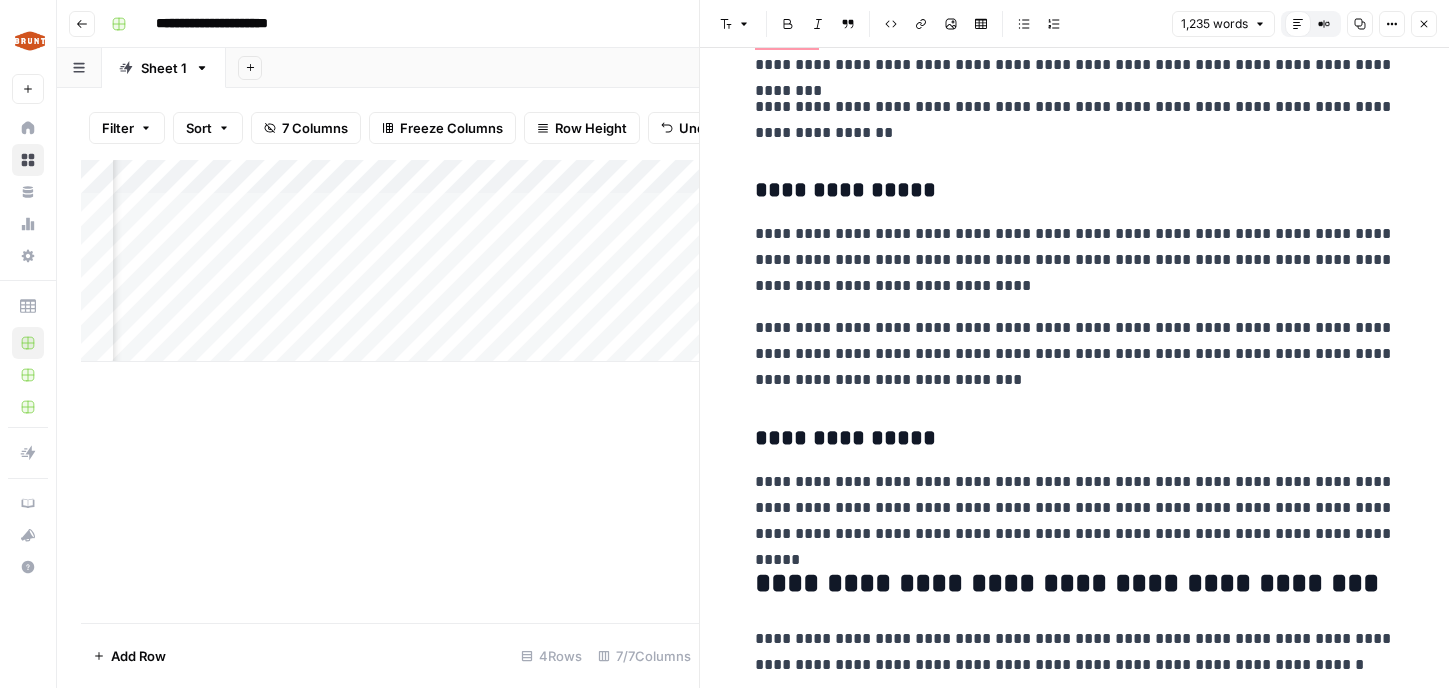 scroll, scrollTop: 1564, scrollLeft: 0, axis: vertical 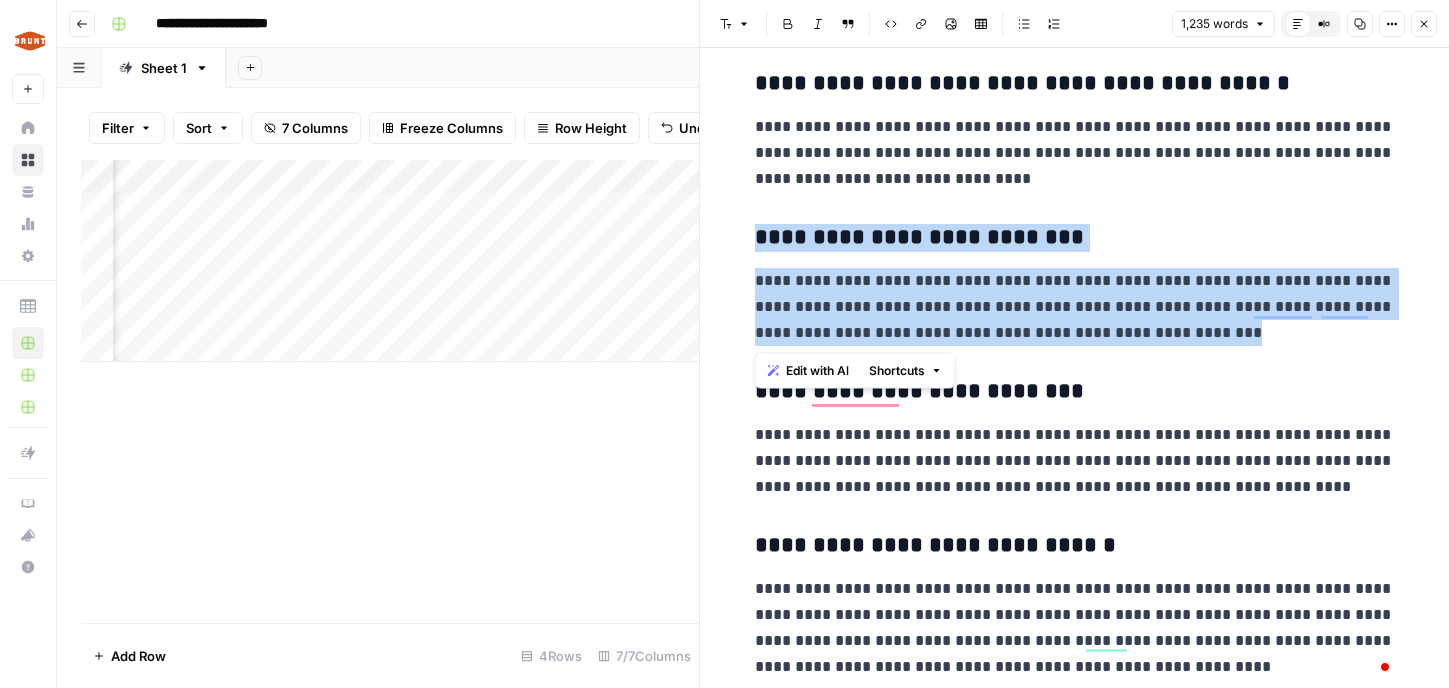 drag, startPoint x: 1190, startPoint y: 336, endPoint x: 750, endPoint y: 239, distance: 450.5652 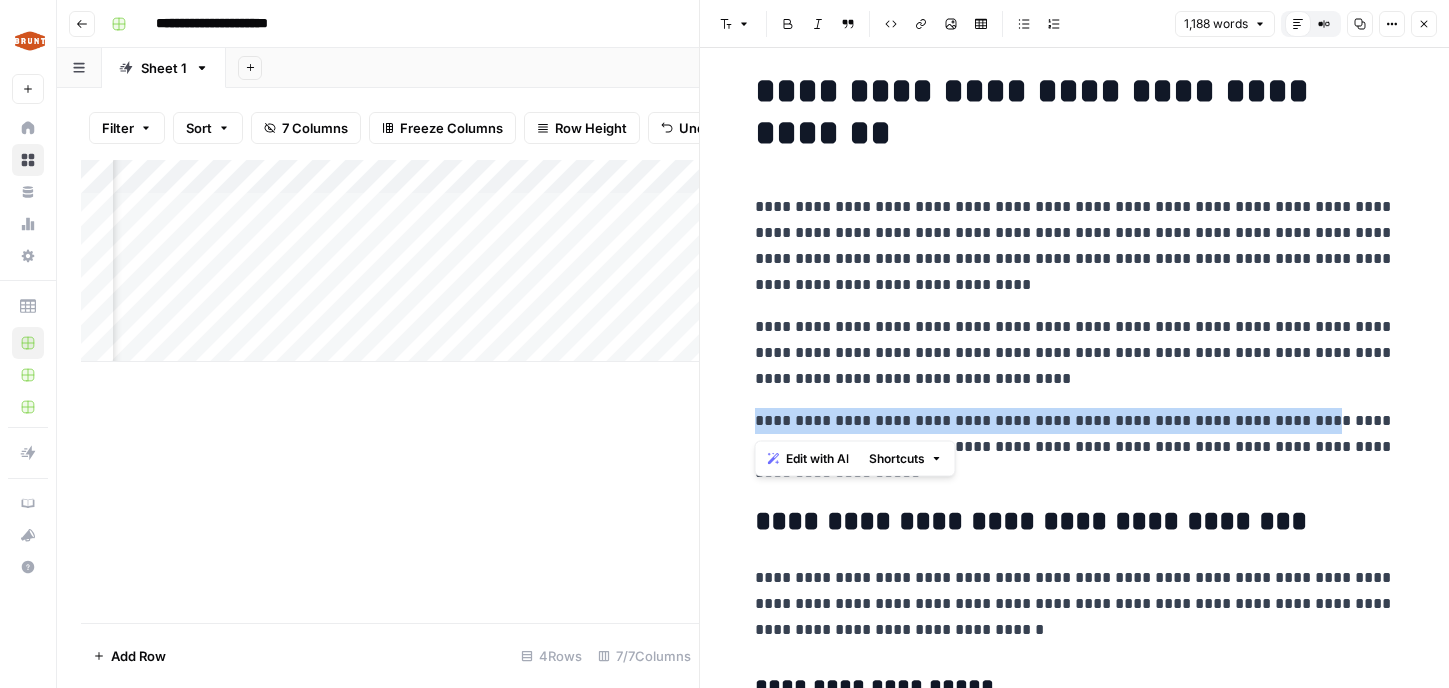 drag, startPoint x: 1308, startPoint y: 418, endPoint x: 758, endPoint y: 413, distance: 550.0227 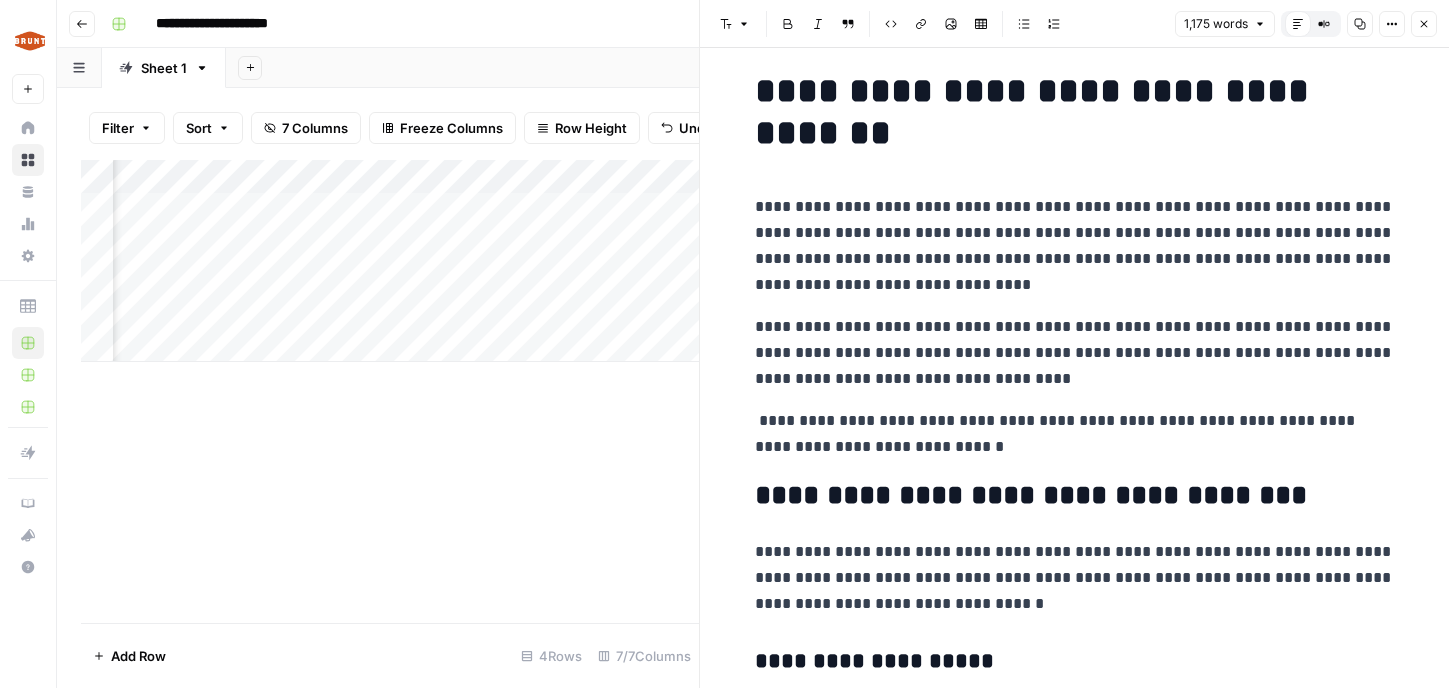click on "**********" at bounding box center (1075, 434) 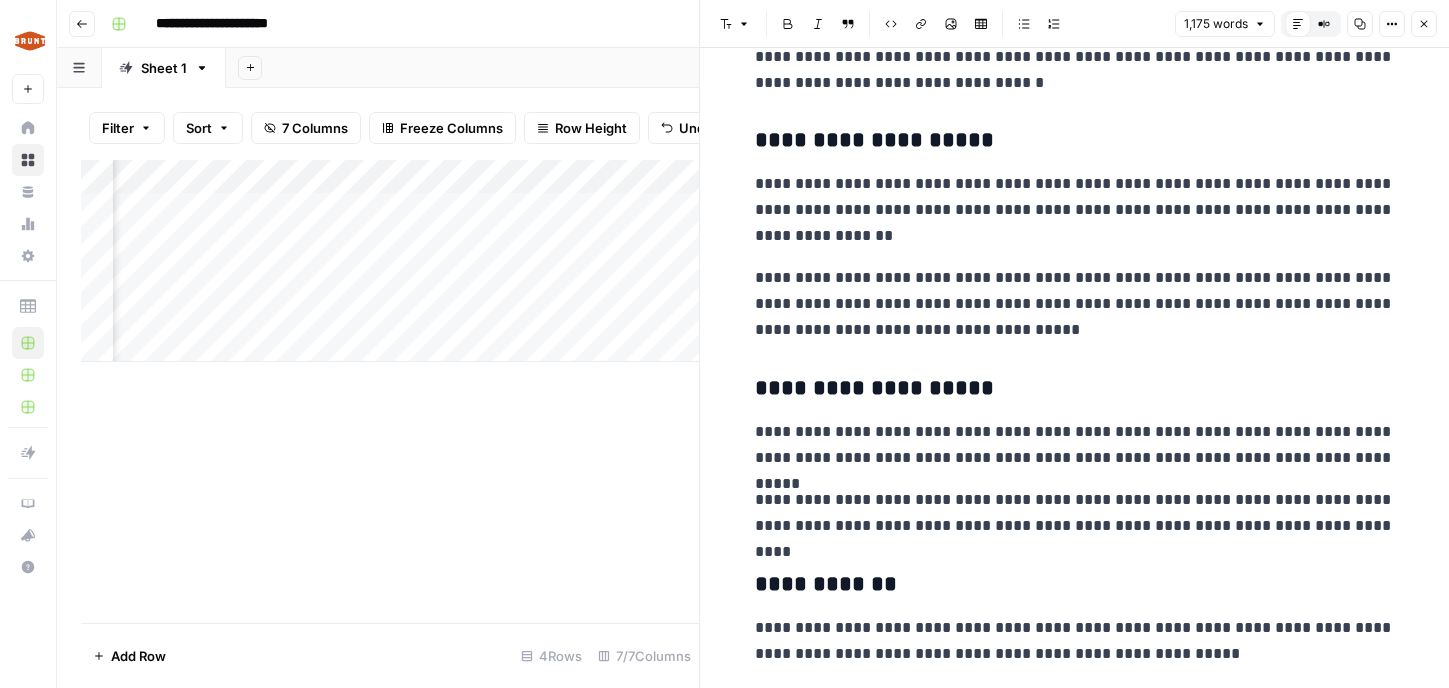 click on "Add Column" at bounding box center (390, 391) 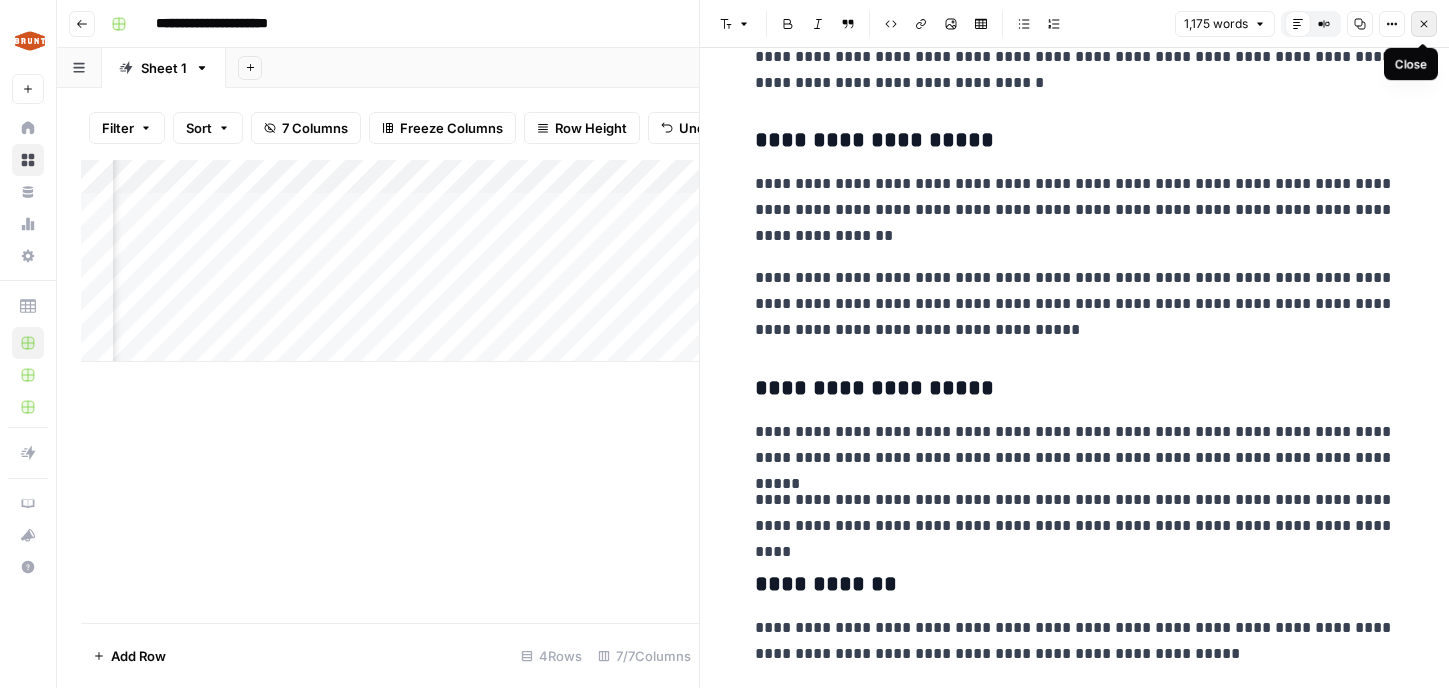 click on "Close" at bounding box center [1424, 24] 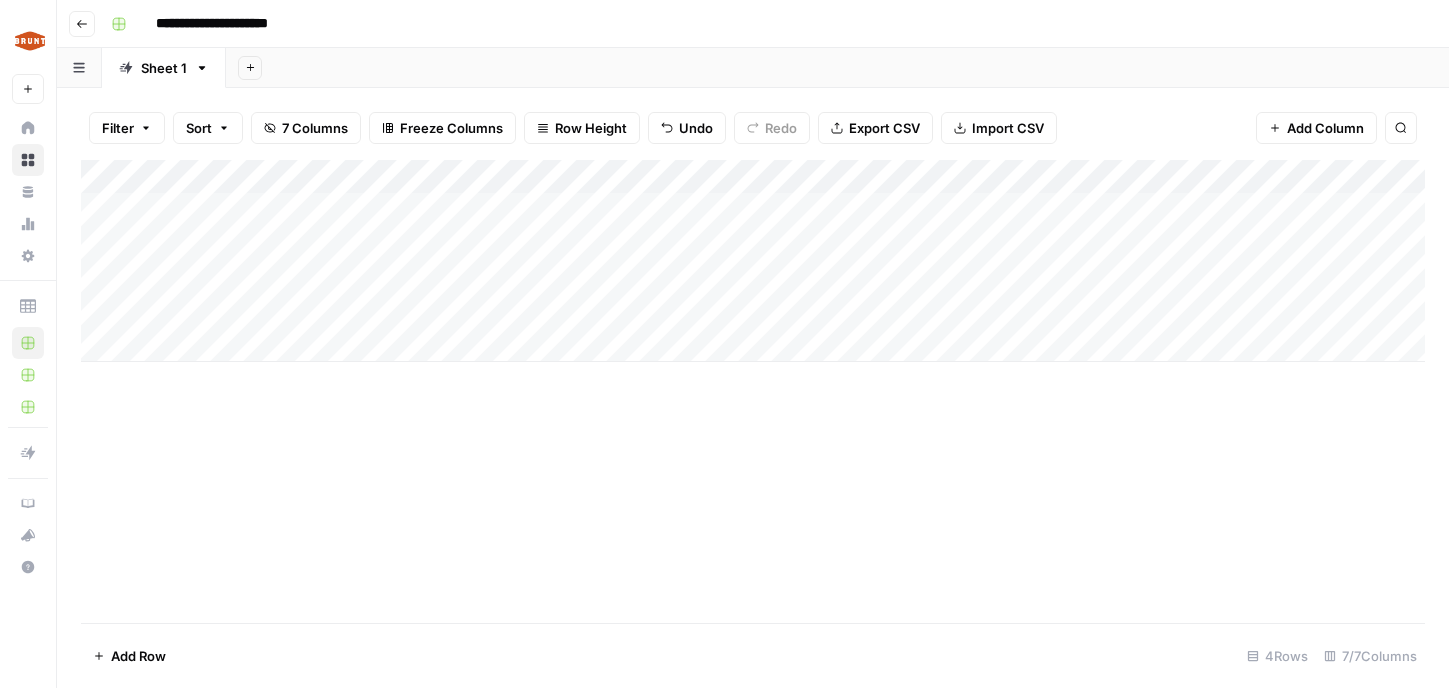click on "Add Column" at bounding box center [753, 261] 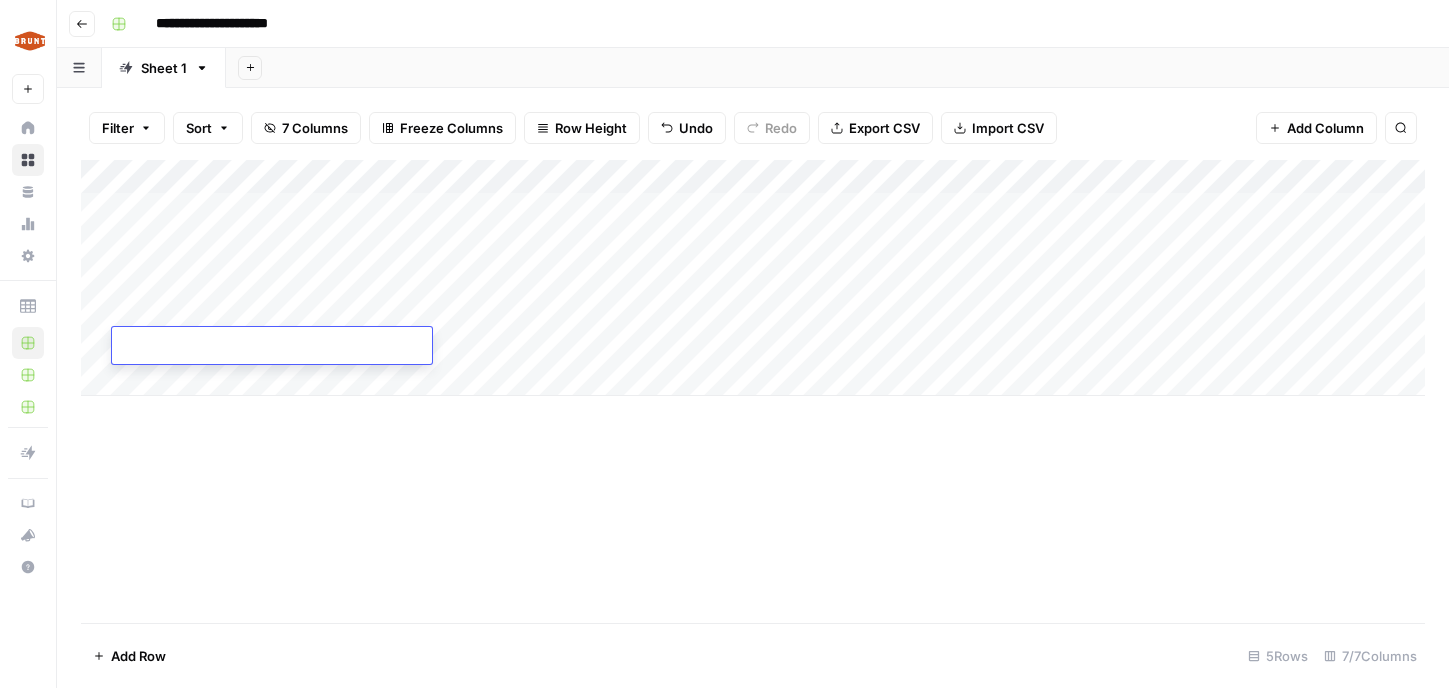 click at bounding box center [272, 347] 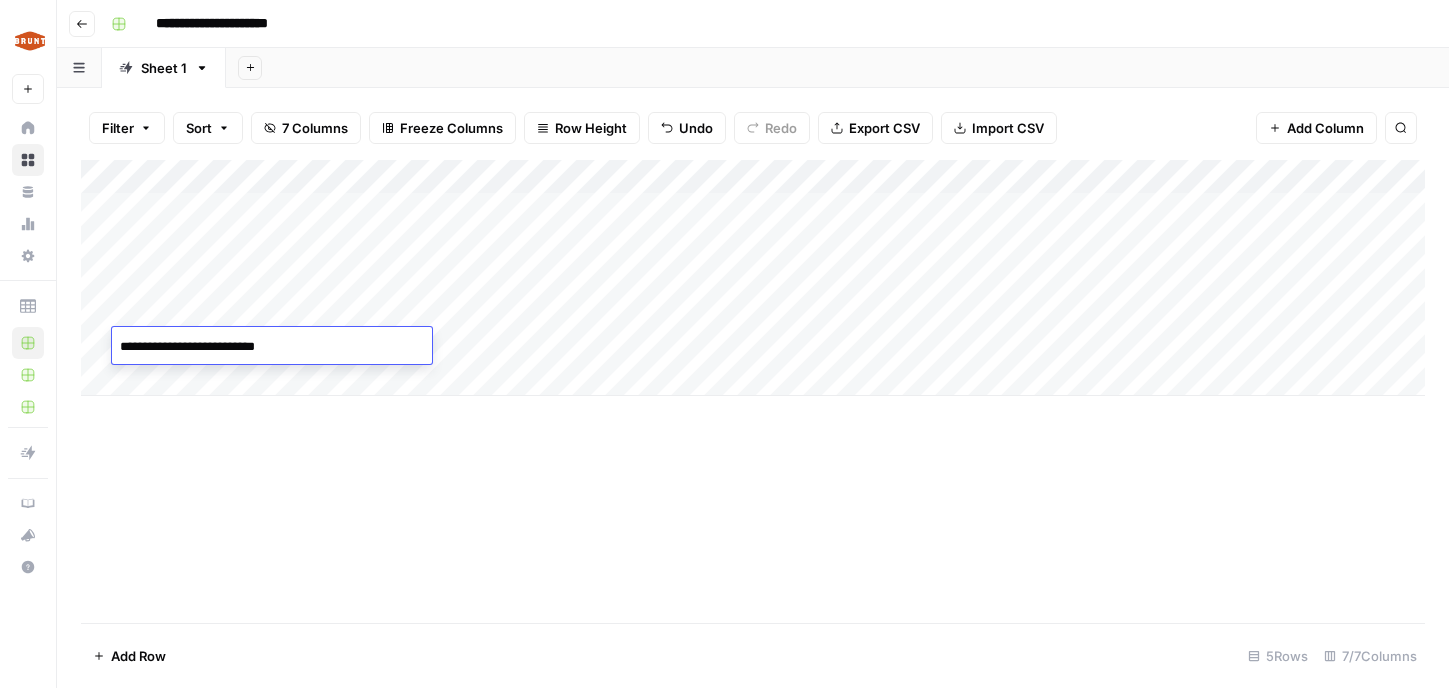 type on "**********" 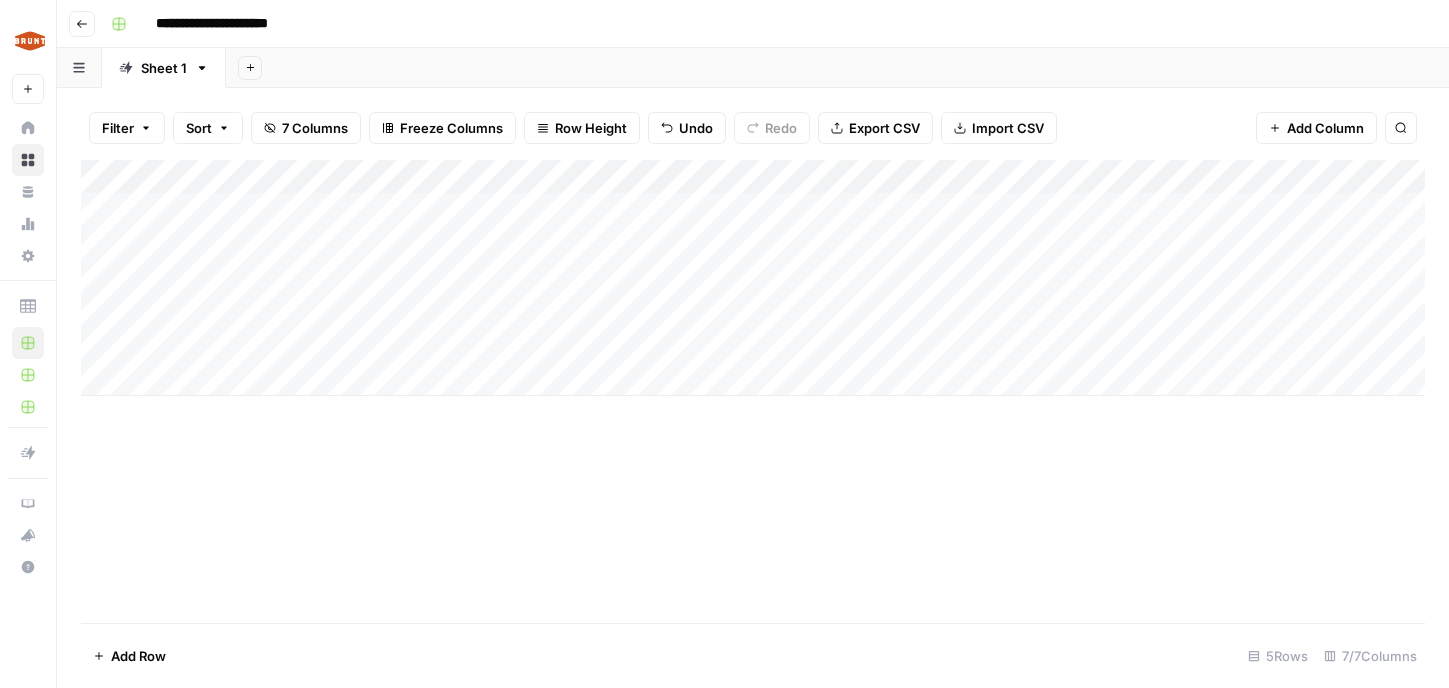 click on "Add Column" at bounding box center (753, 278) 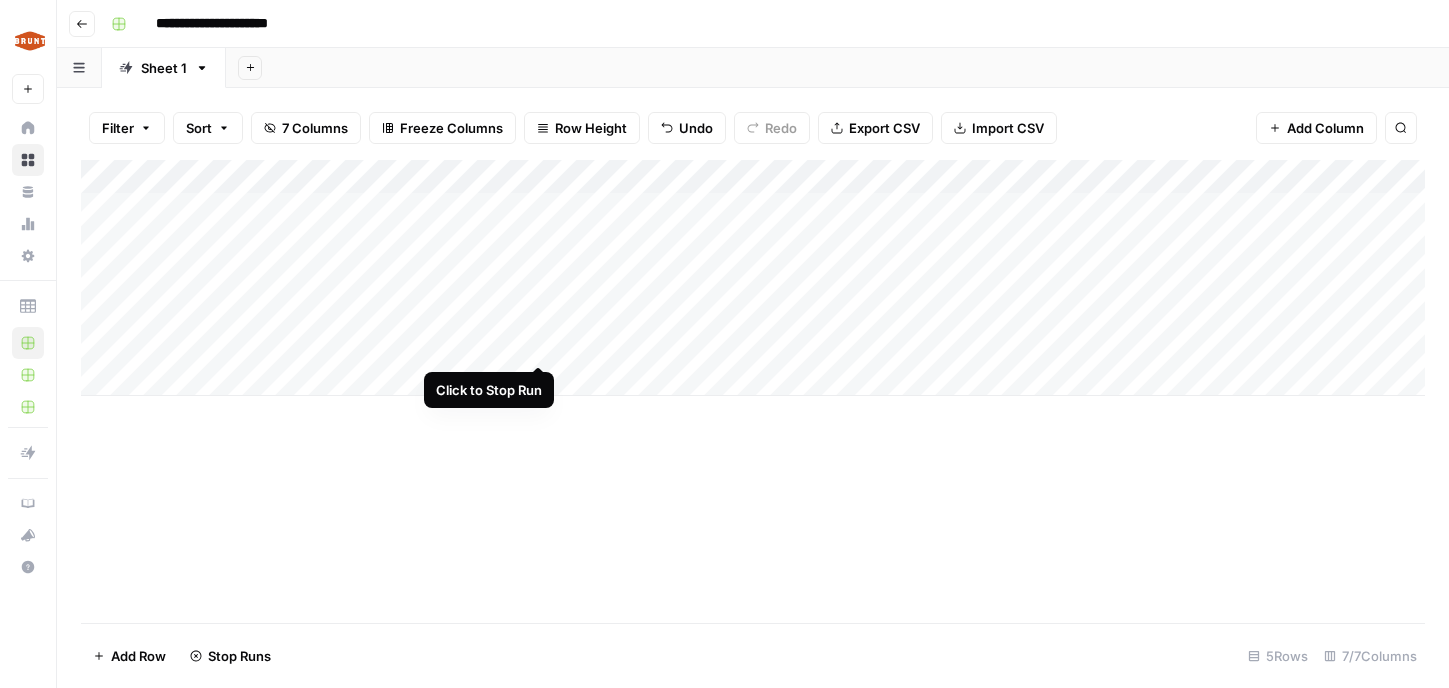 click on "Add Column" at bounding box center (753, 278) 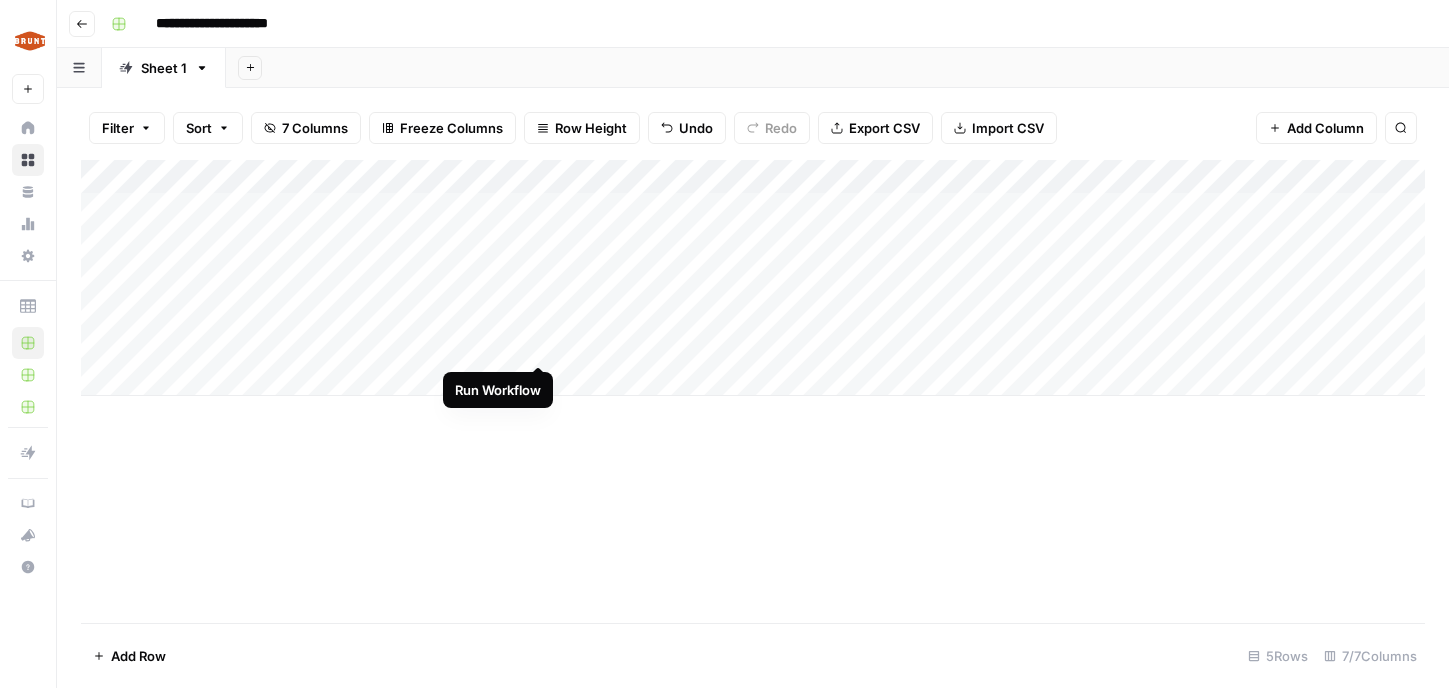 click on "Add Column" at bounding box center (753, 278) 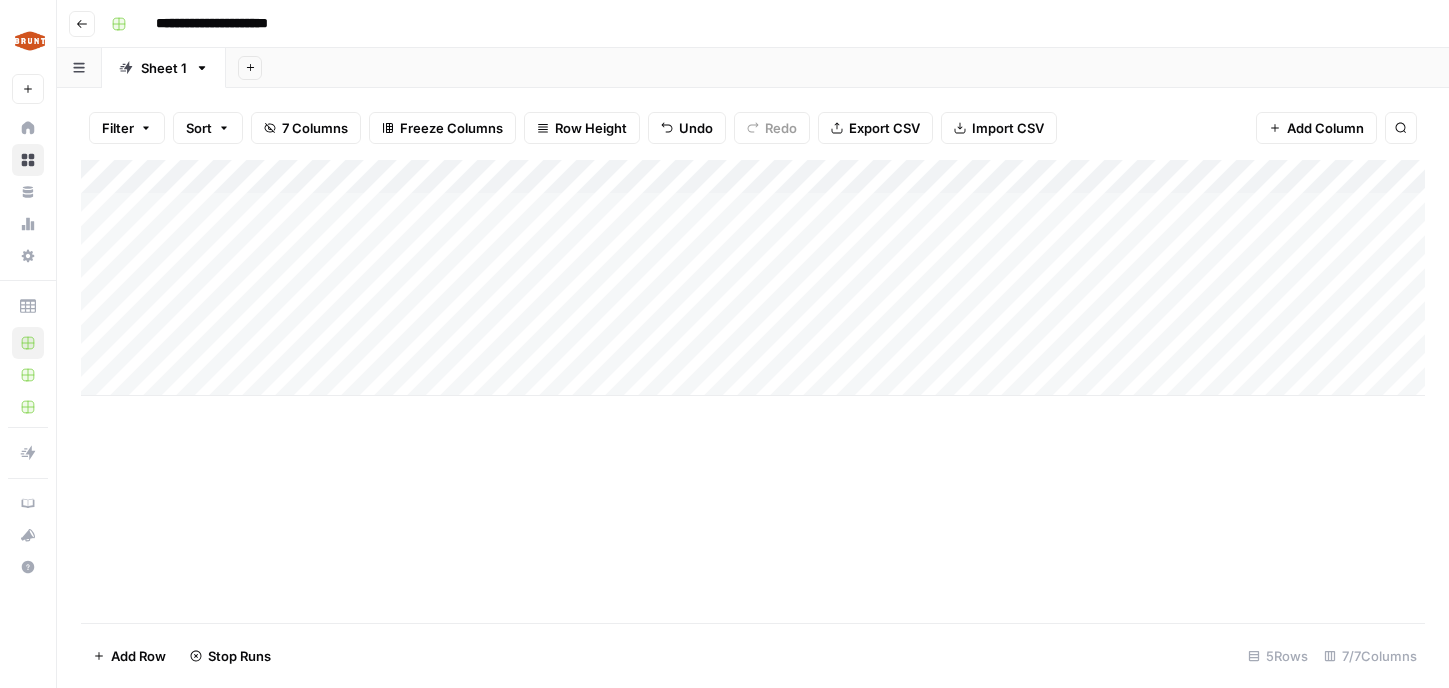 click on "Add Column" at bounding box center [753, 391] 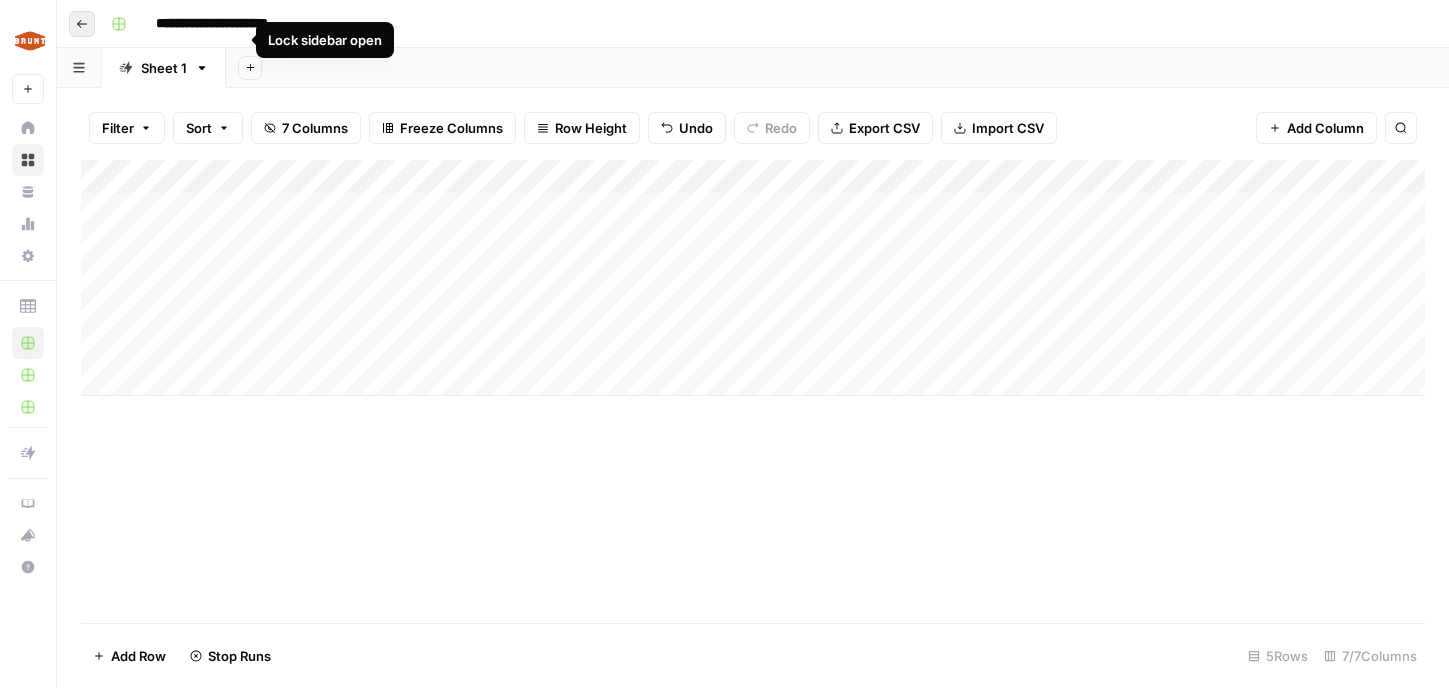 click on "Go back" at bounding box center (82, 24) 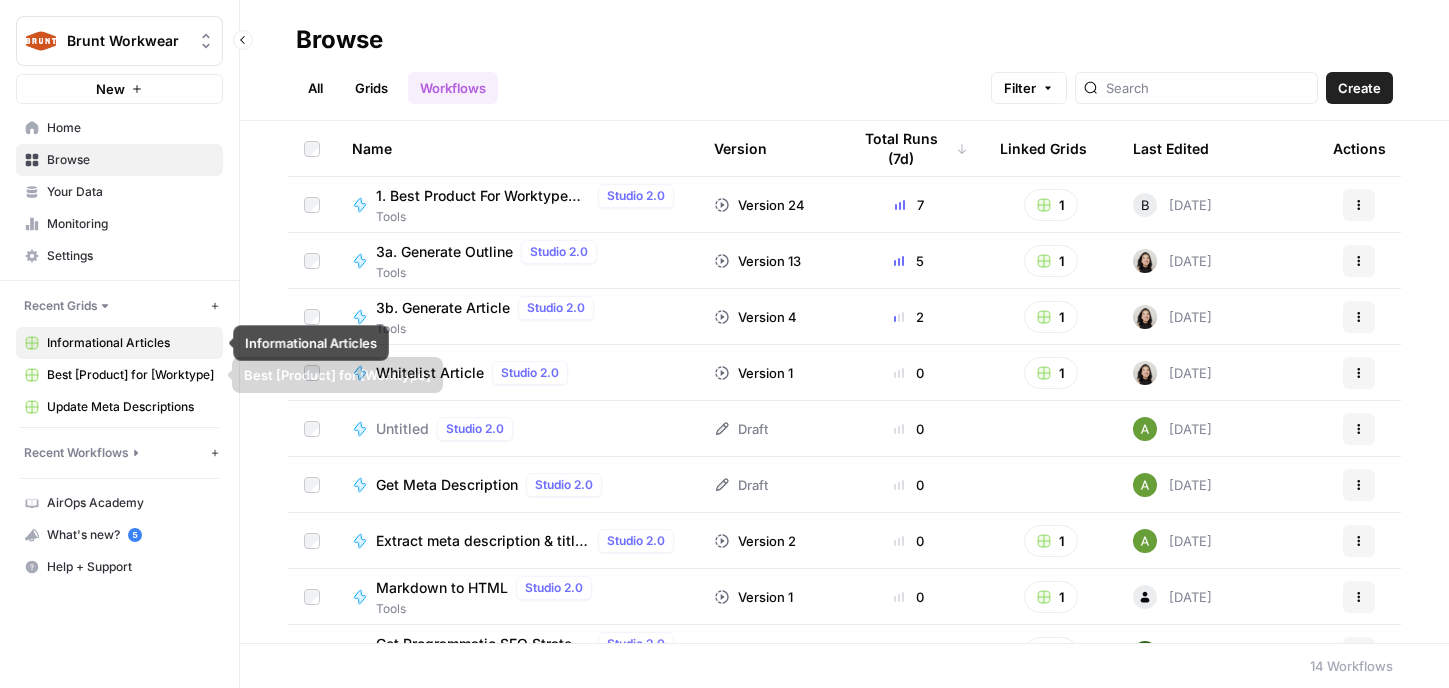 click on "Informational Articles" at bounding box center [130, 343] 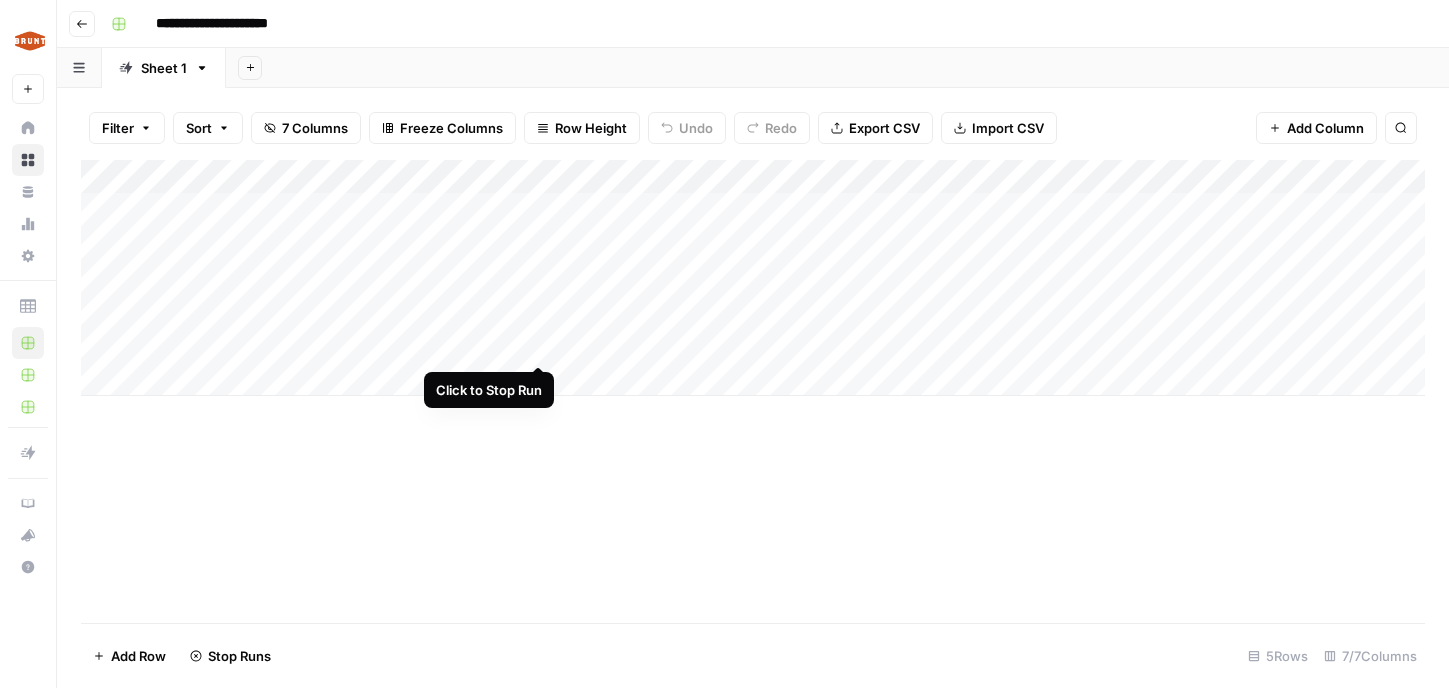click on "Add Column" at bounding box center [753, 278] 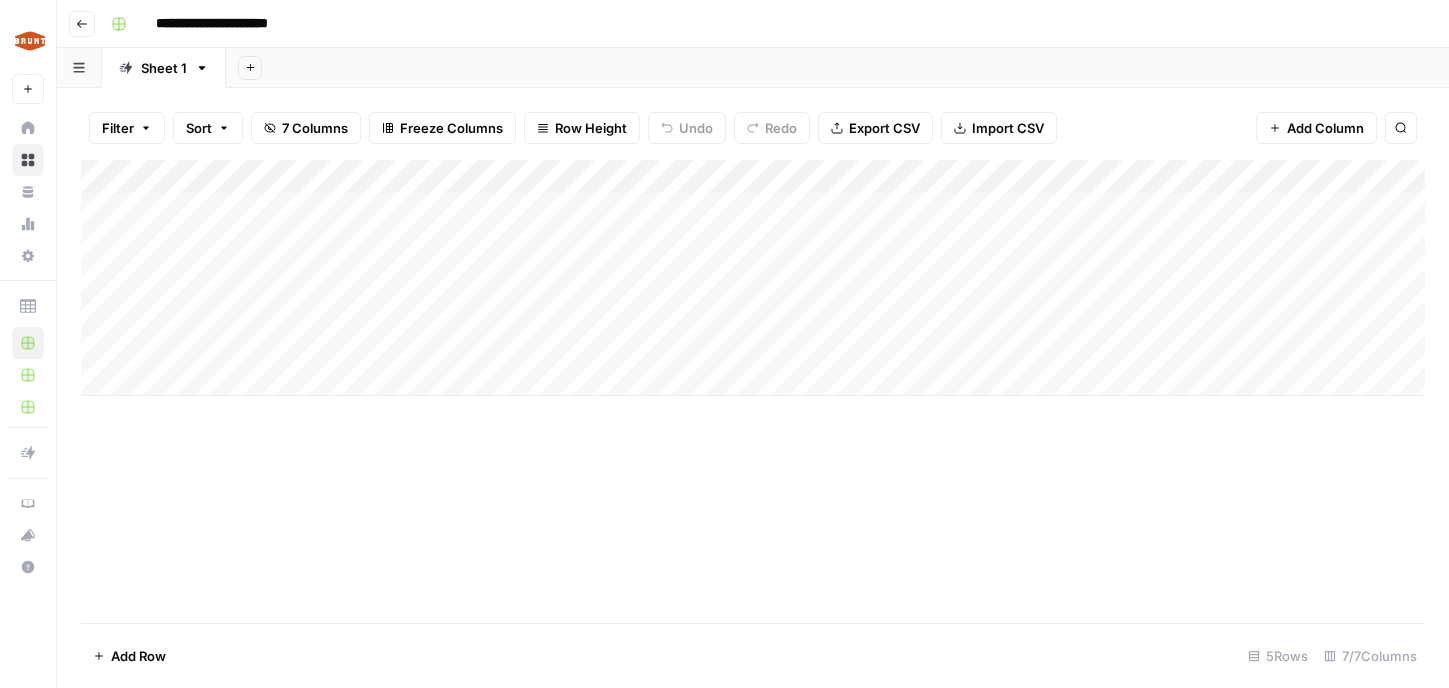 click on "Add Column" at bounding box center (753, 278) 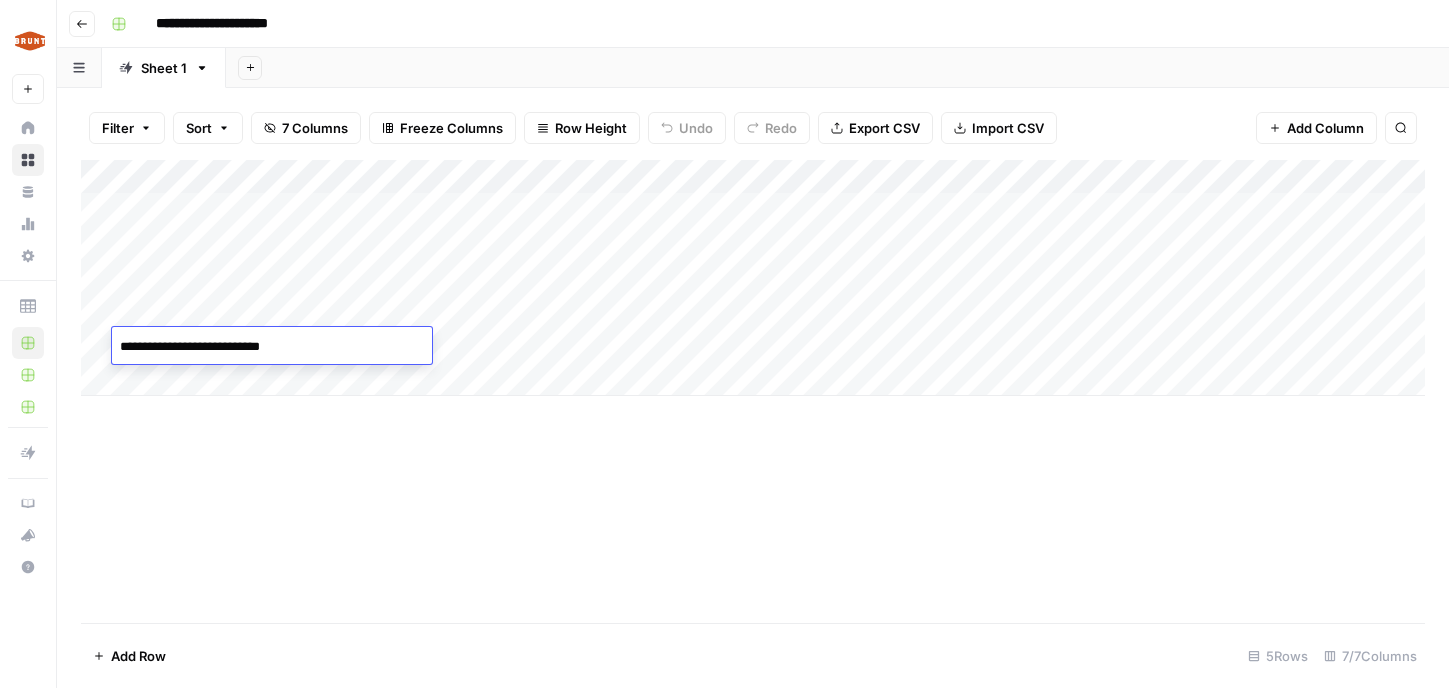 drag, startPoint x: 311, startPoint y: 349, endPoint x: 270, endPoint y: 349, distance: 41 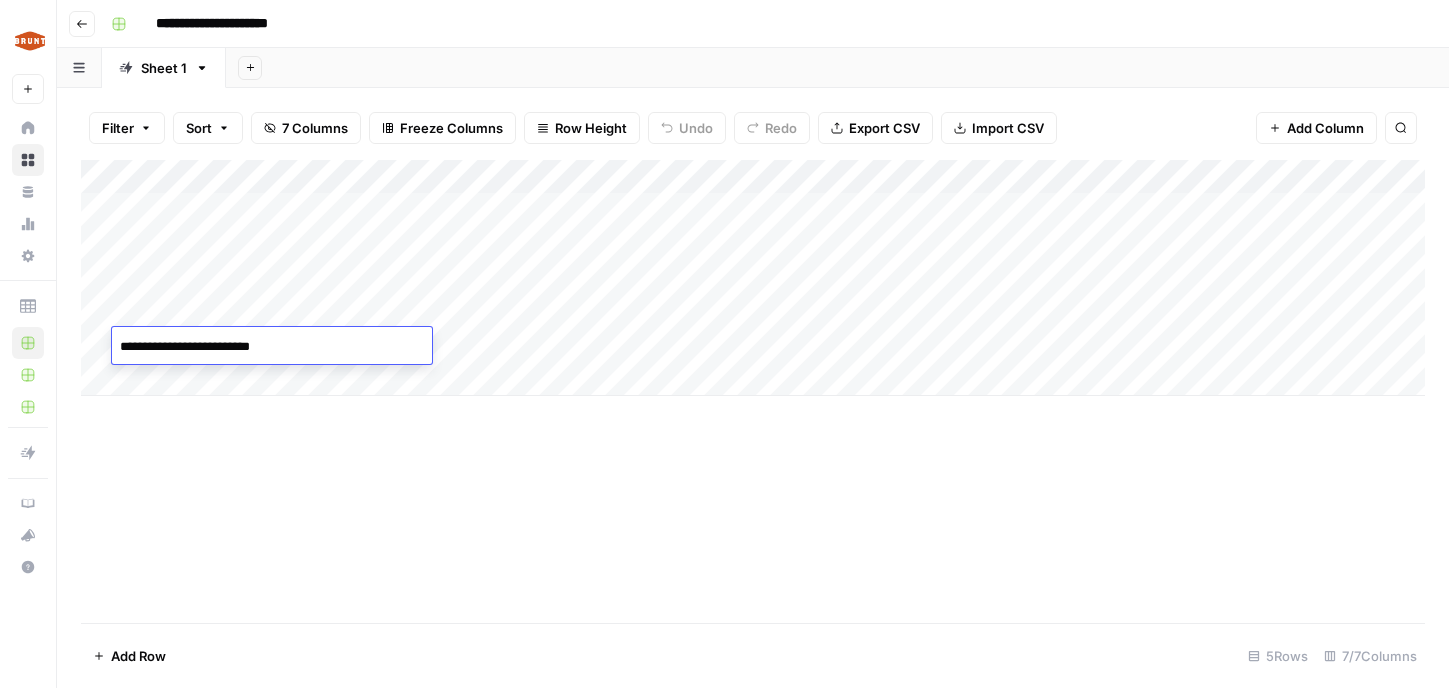 type on "**********" 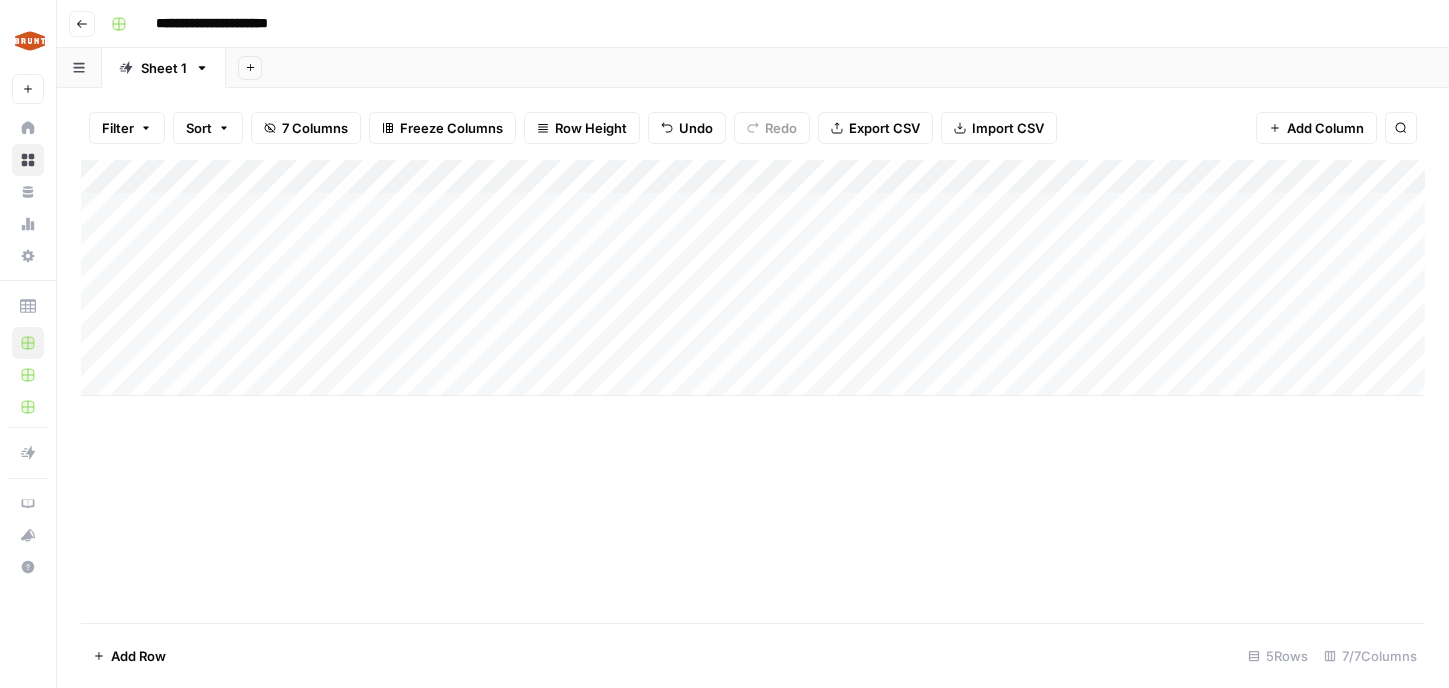 click on "Add Column" at bounding box center (753, 391) 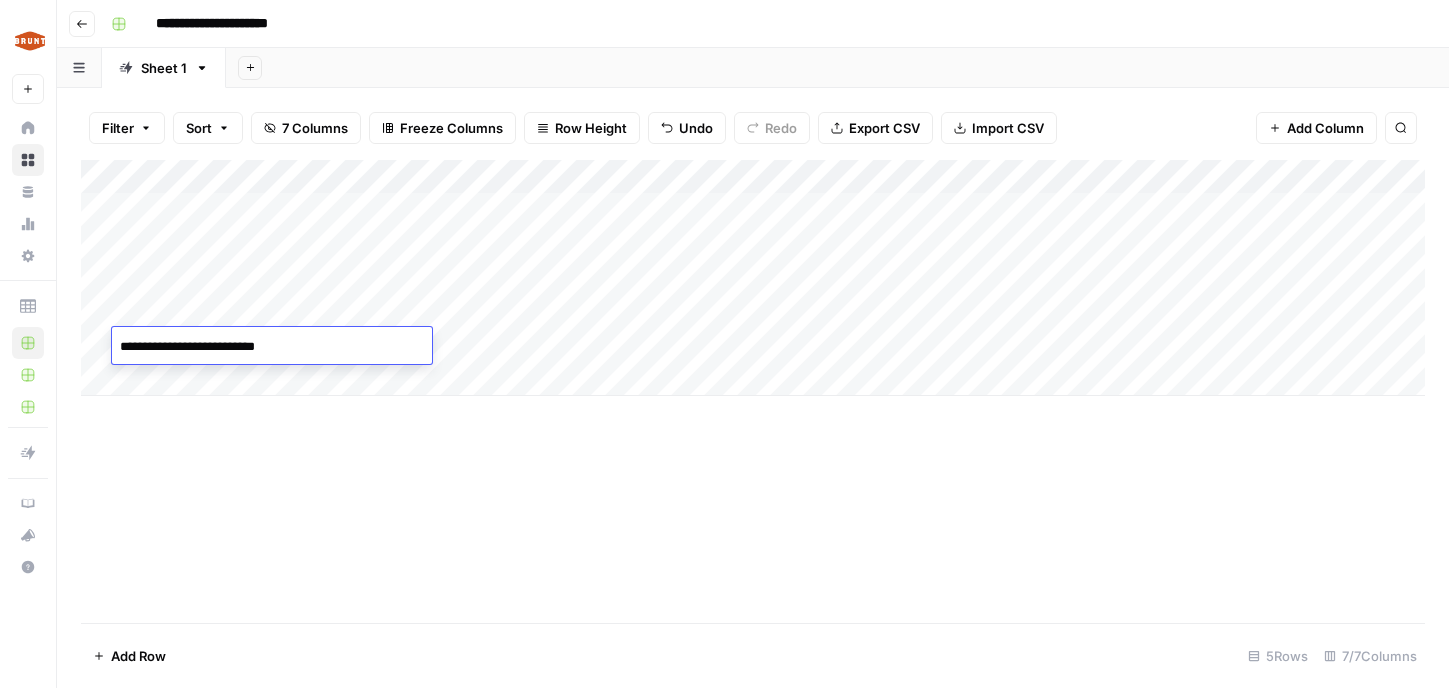 drag, startPoint x: 307, startPoint y: 349, endPoint x: 247, endPoint y: 349, distance: 60 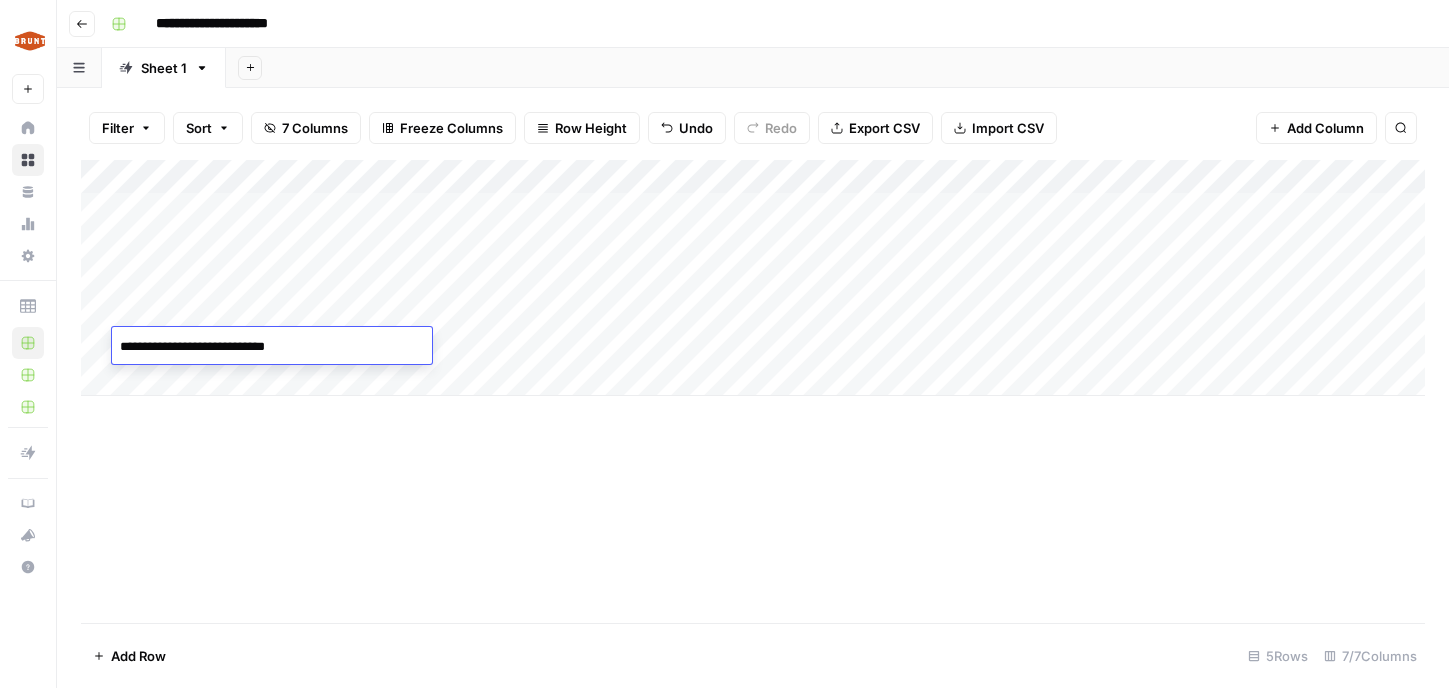 type on "**********" 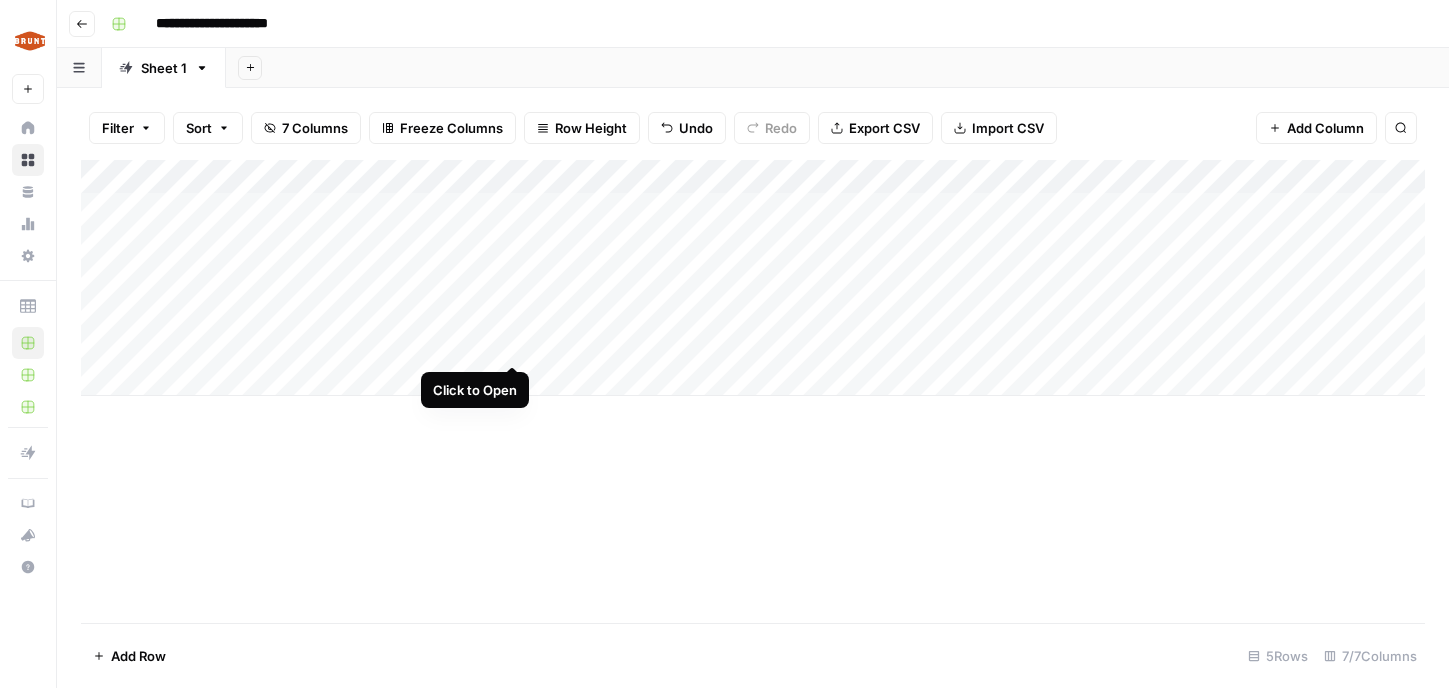 click on "Add Column" at bounding box center [753, 278] 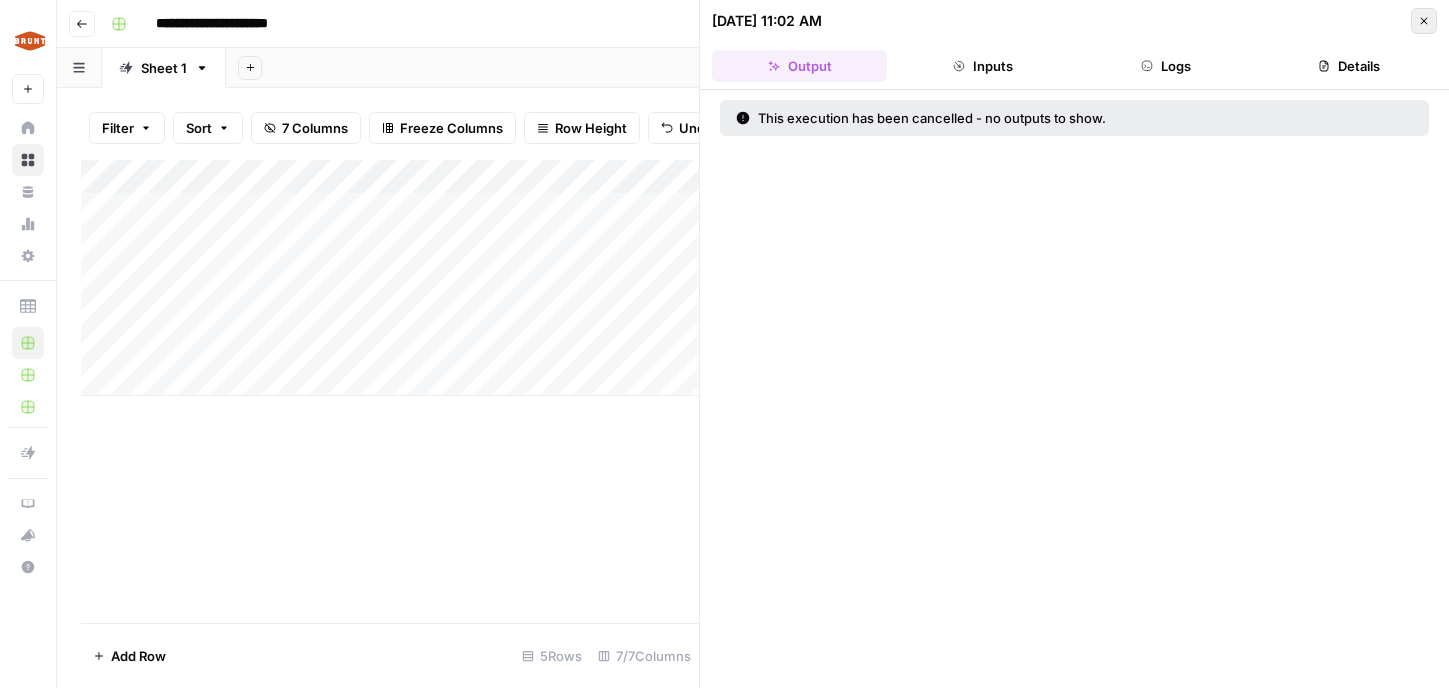 click 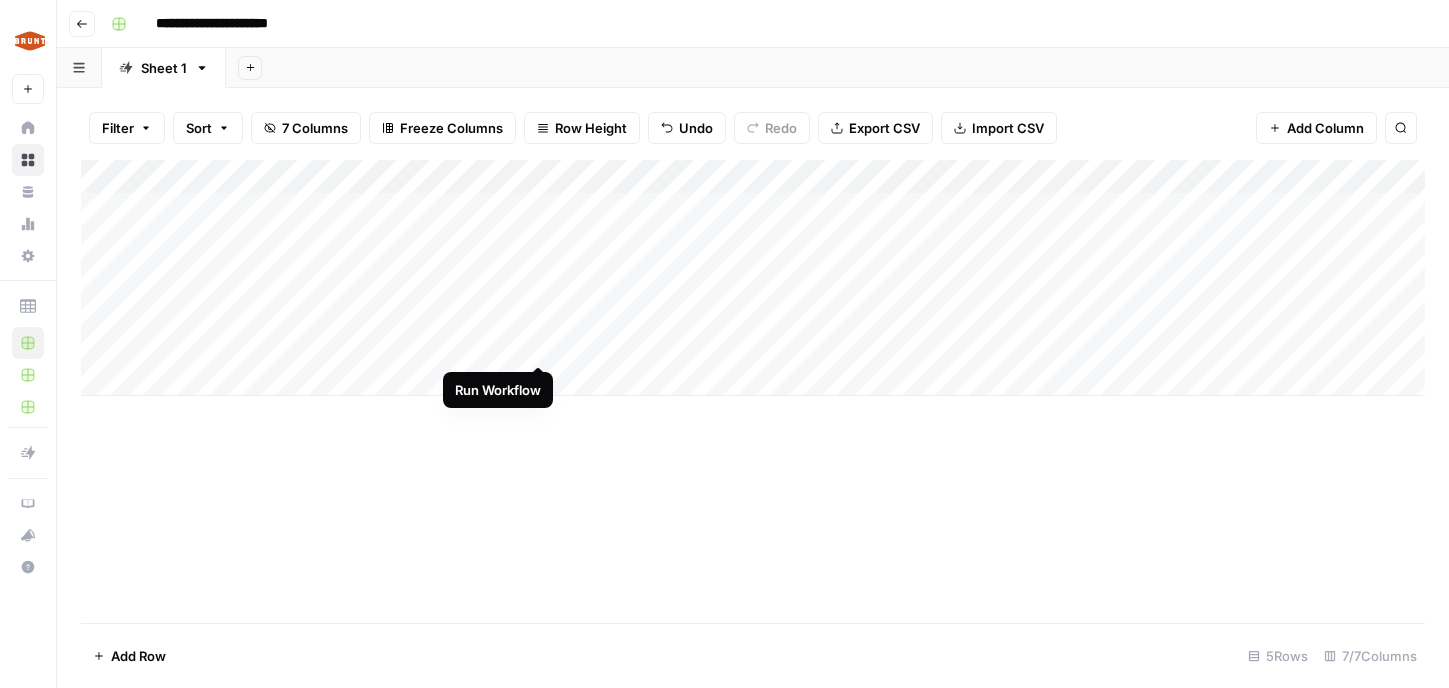 click on "Add Column" at bounding box center (753, 278) 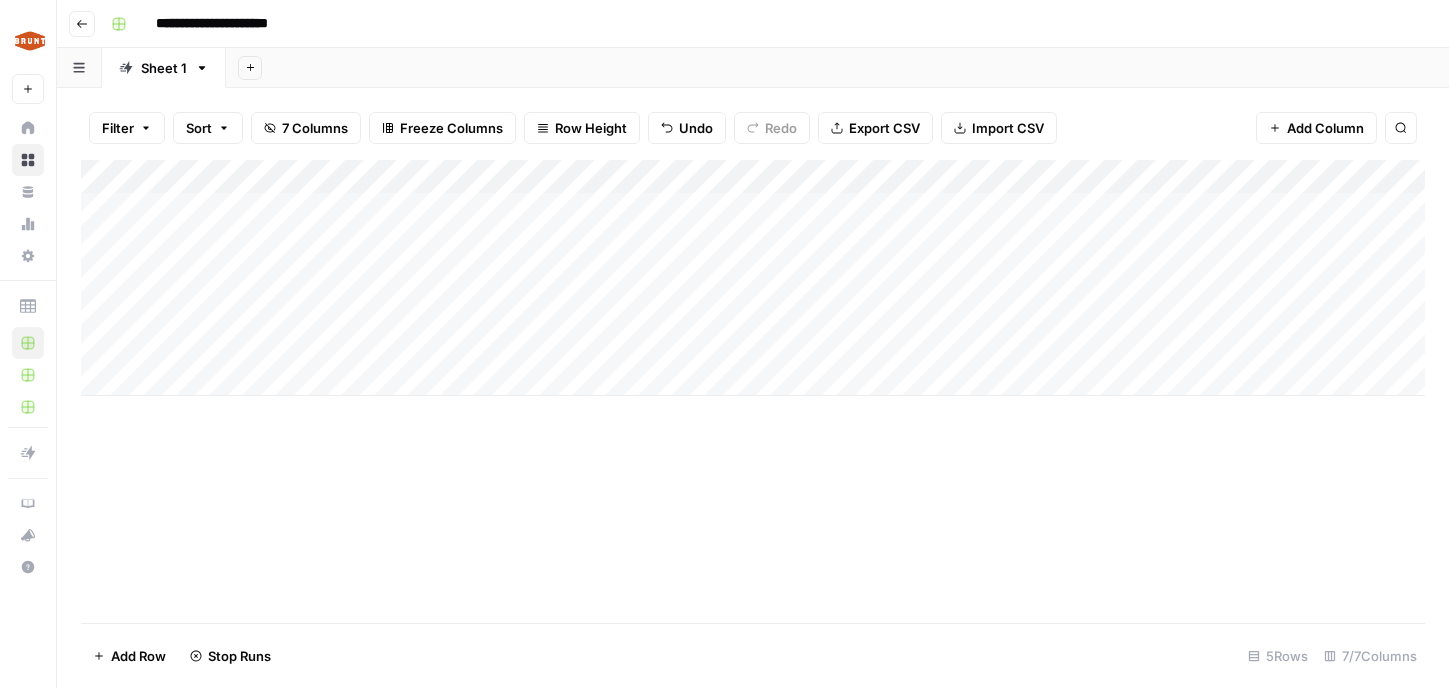 click on "Add Column" at bounding box center (753, 278) 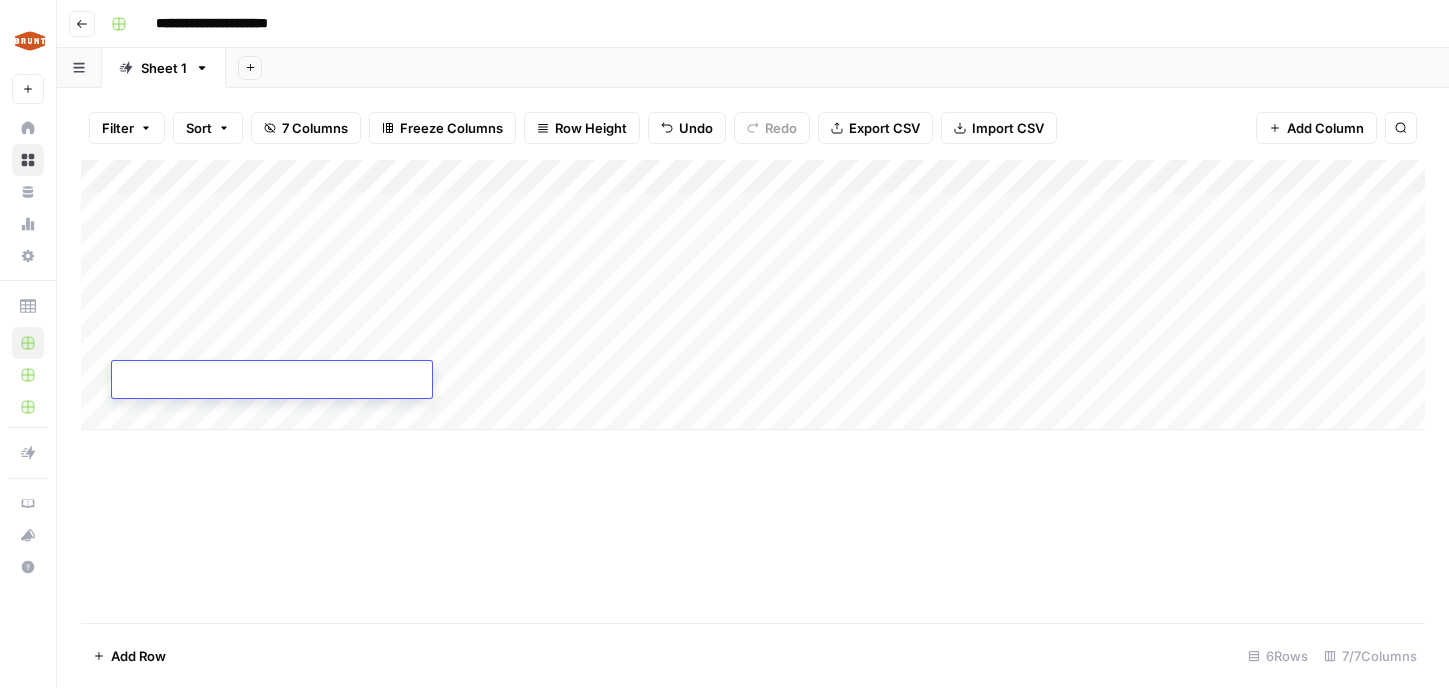 click on "Add Column" at bounding box center (753, 391) 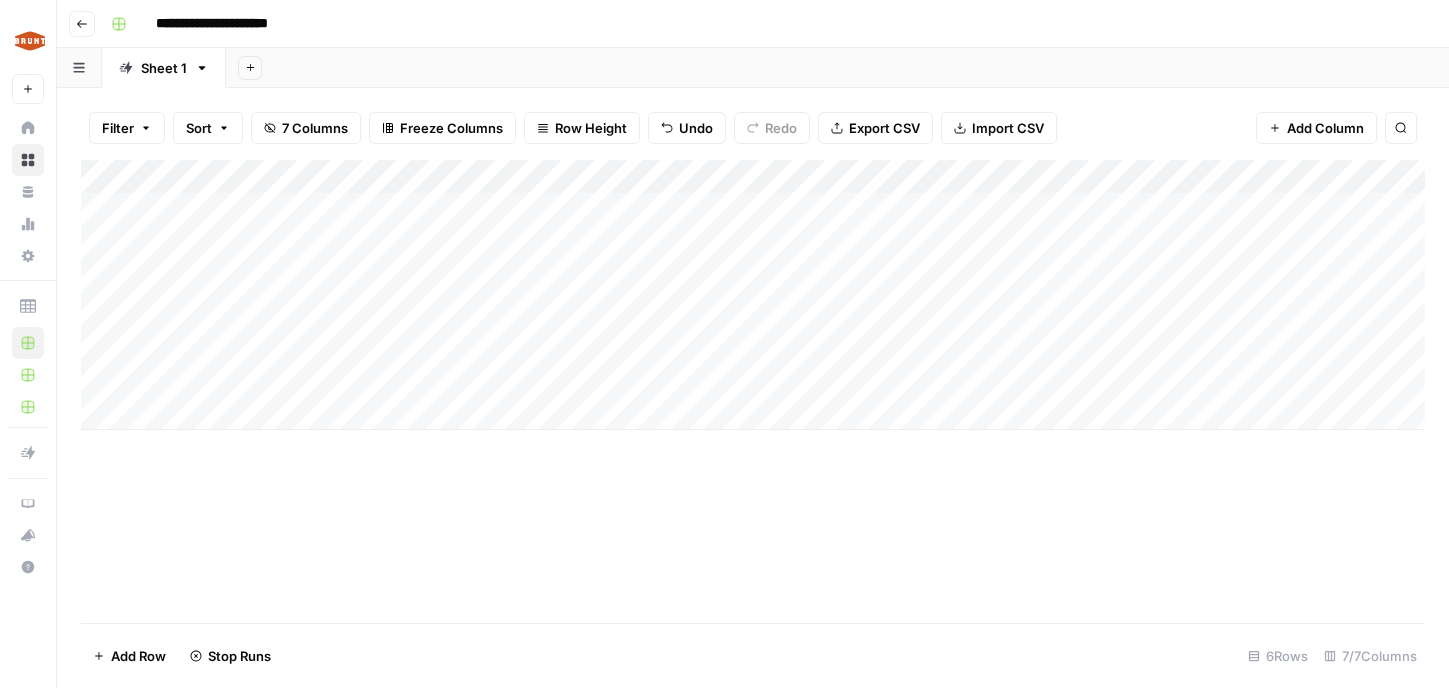 click on "Add Column" at bounding box center [753, 295] 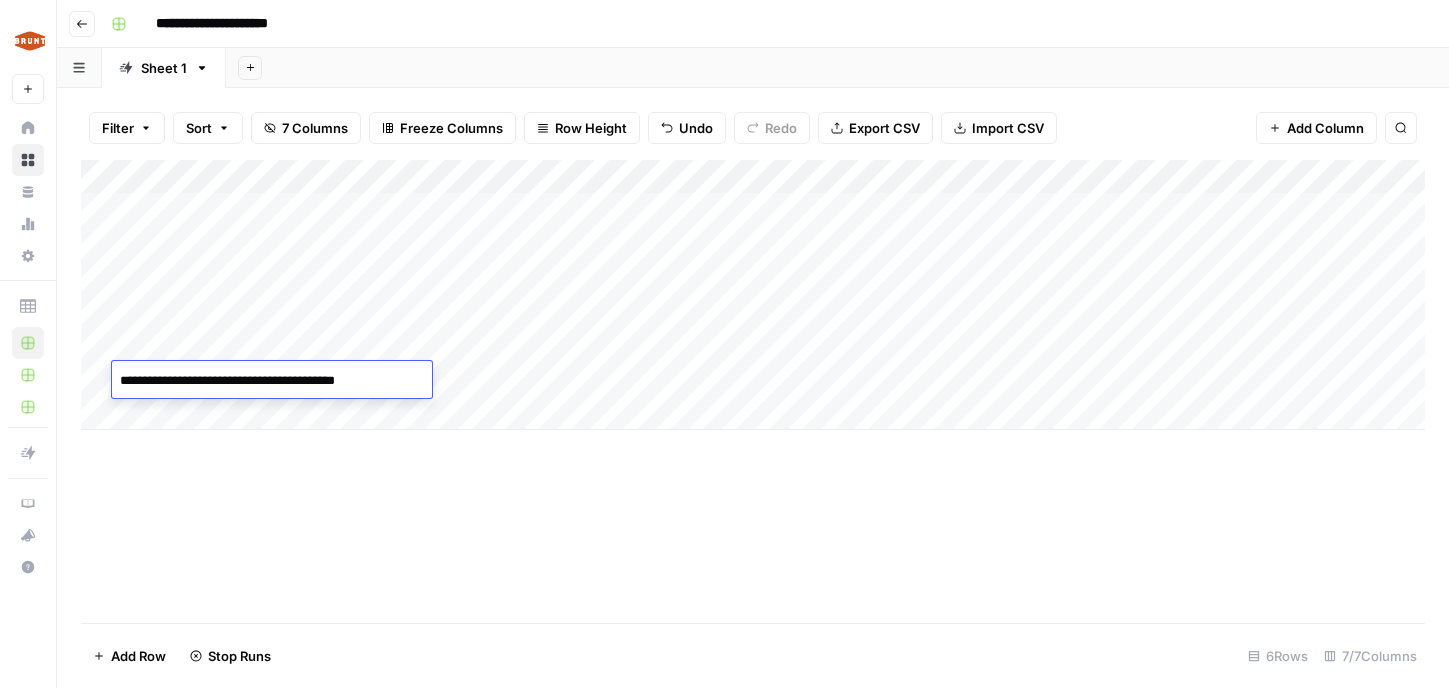 click on "**********" at bounding box center (272, 381) 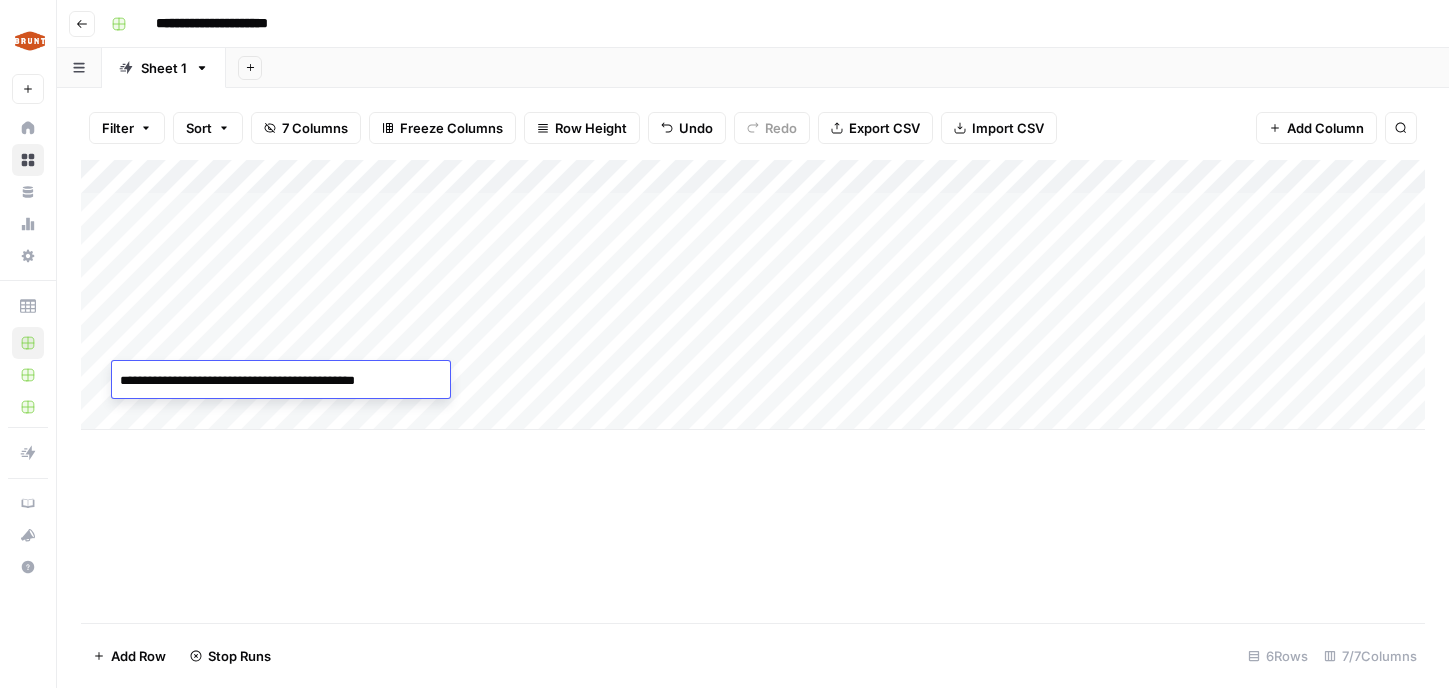 type on "**********" 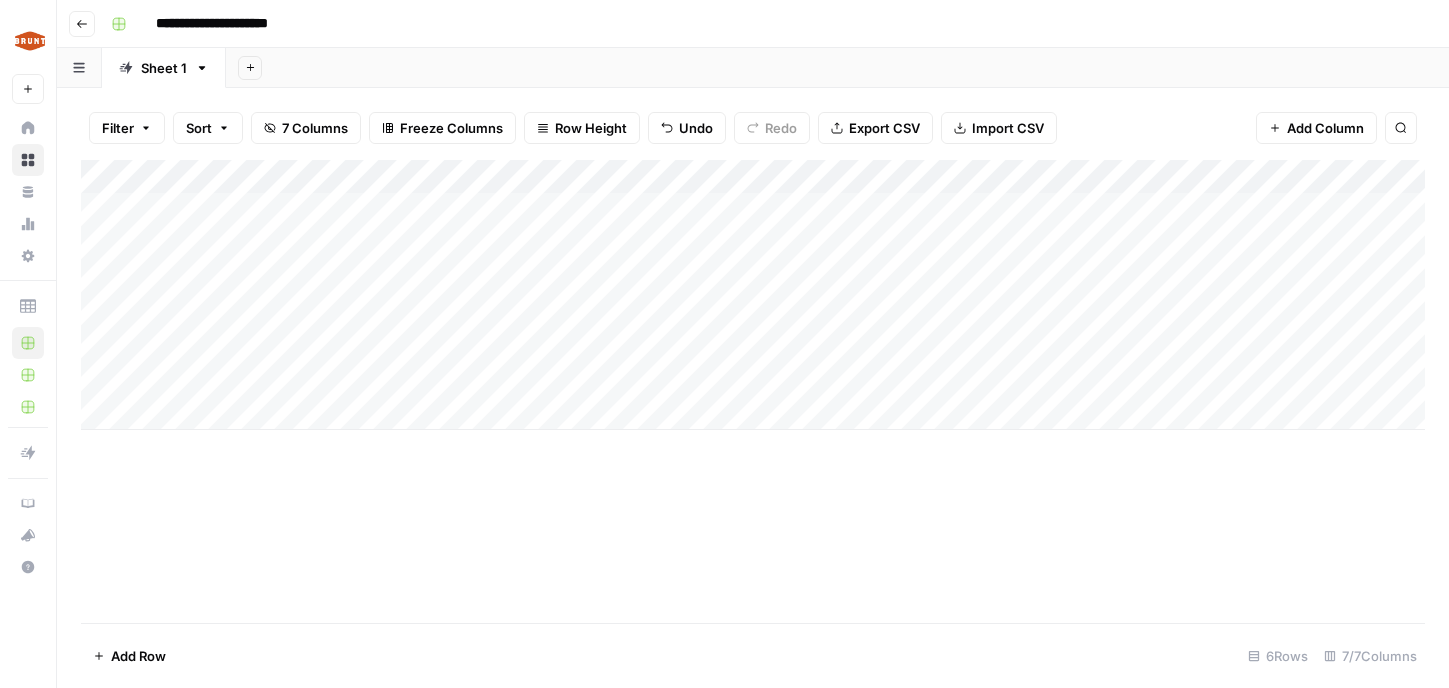 click on "Add Column" at bounding box center (753, 391) 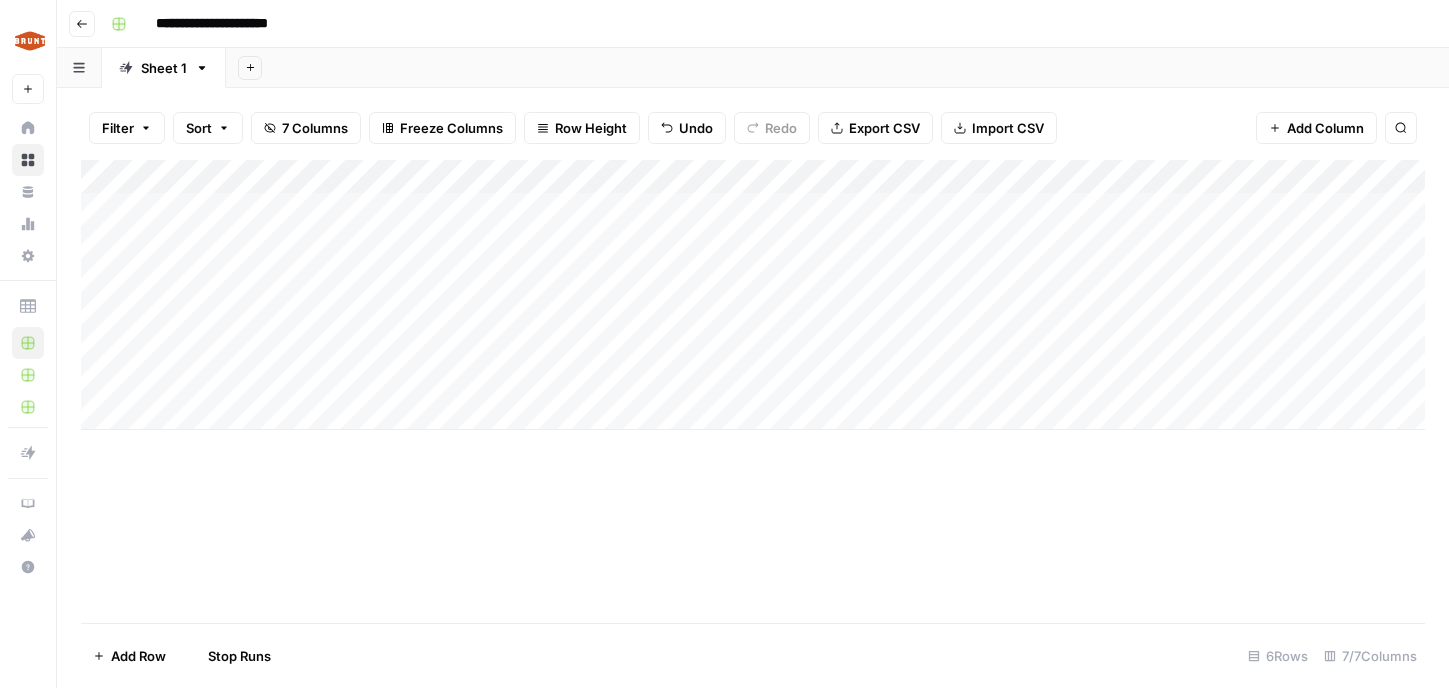 click on "Add Column" at bounding box center [753, 295] 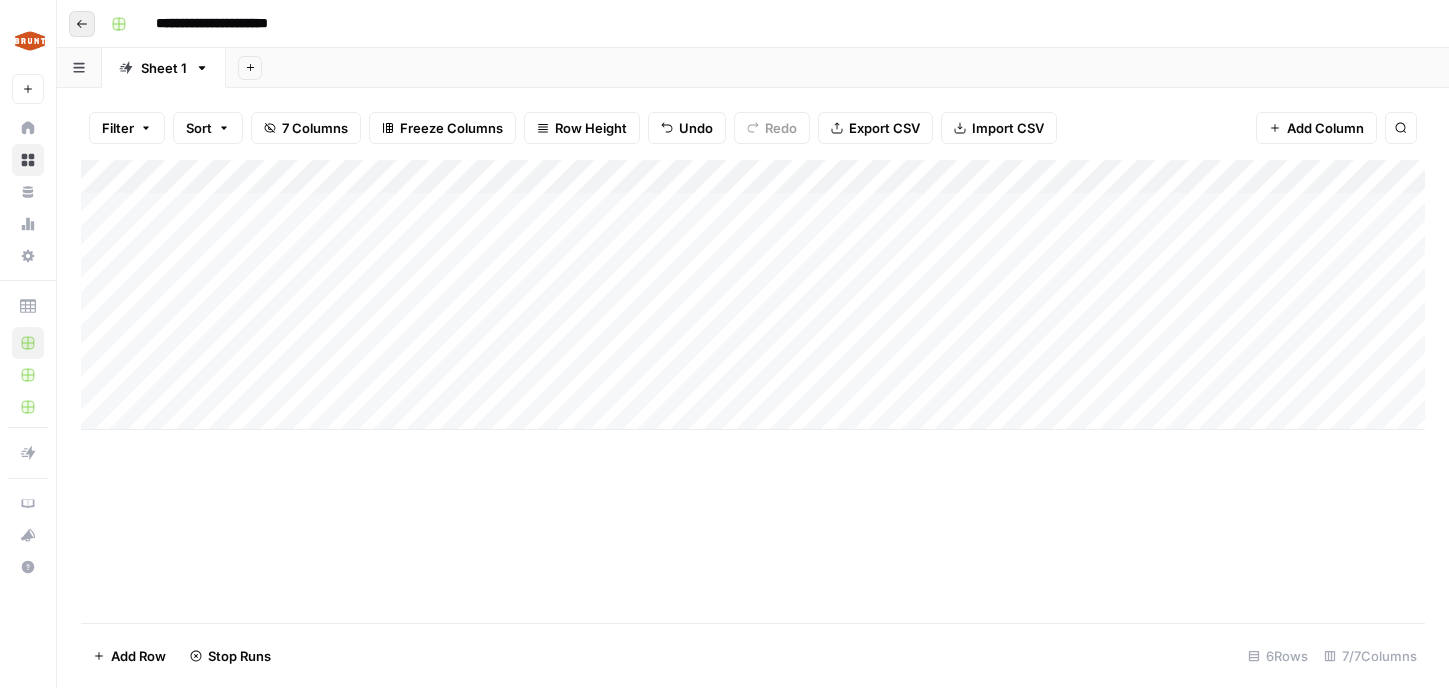 click 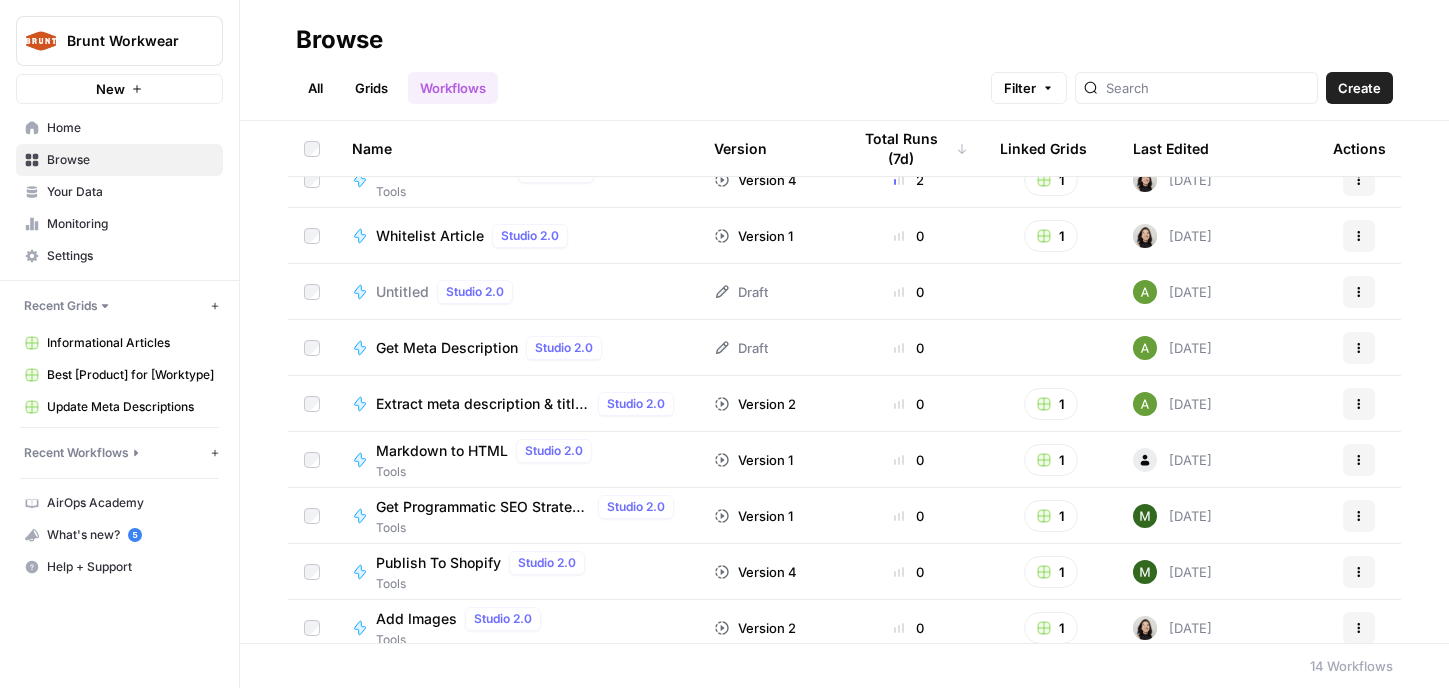 scroll, scrollTop: 0, scrollLeft: 0, axis: both 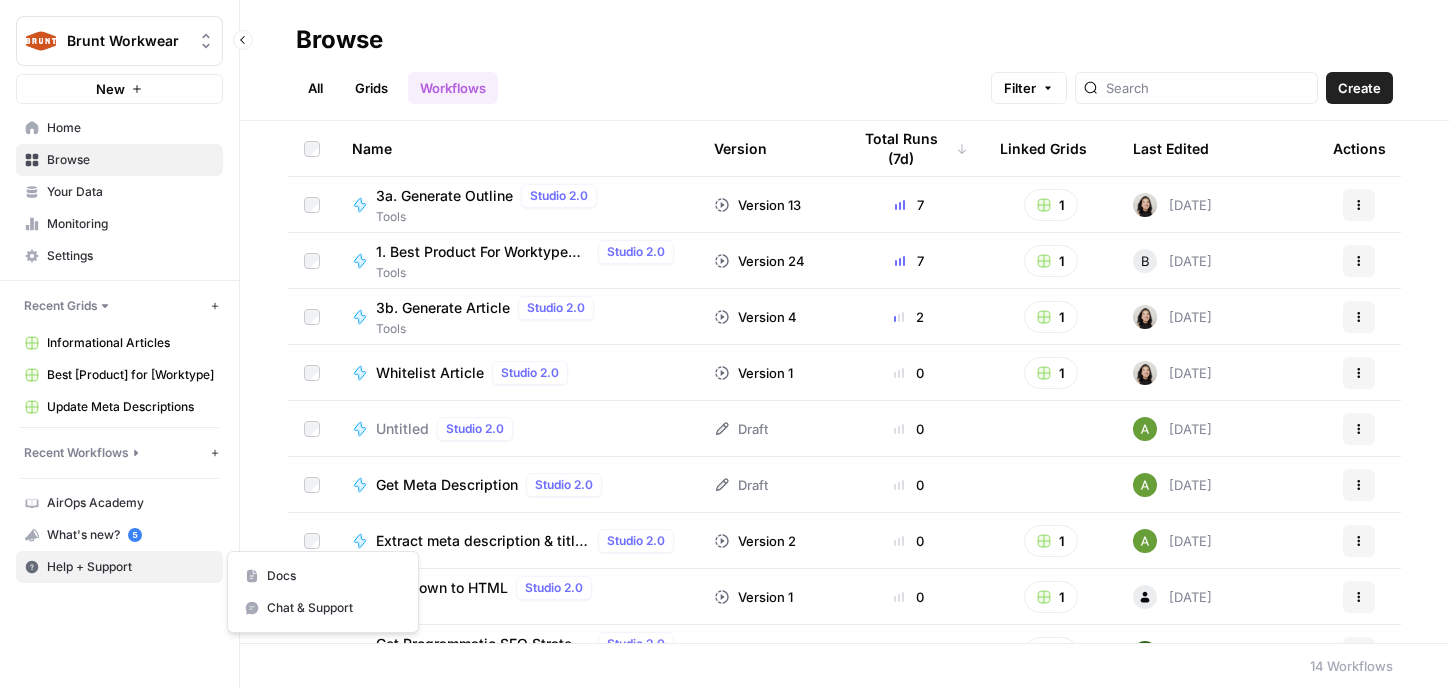 click on "Help + Support" at bounding box center [130, 567] 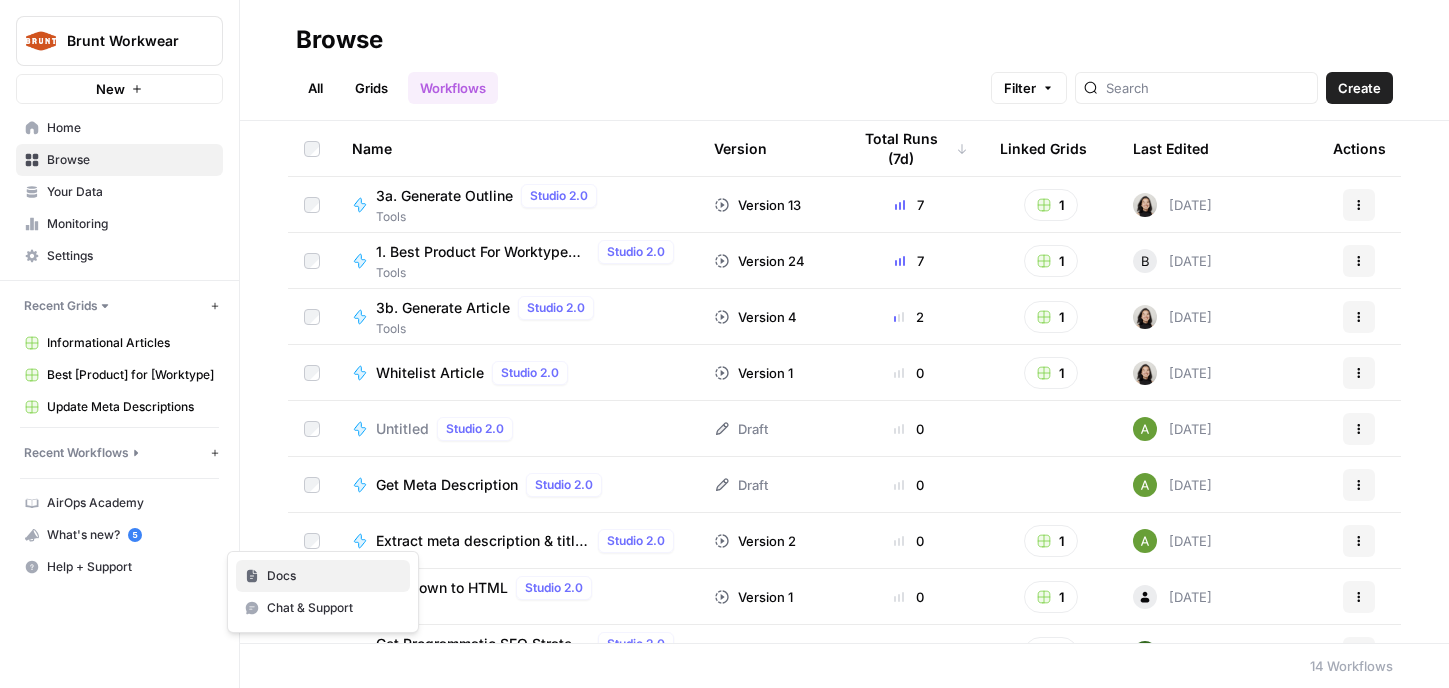 click on "Docs" at bounding box center [334, 576] 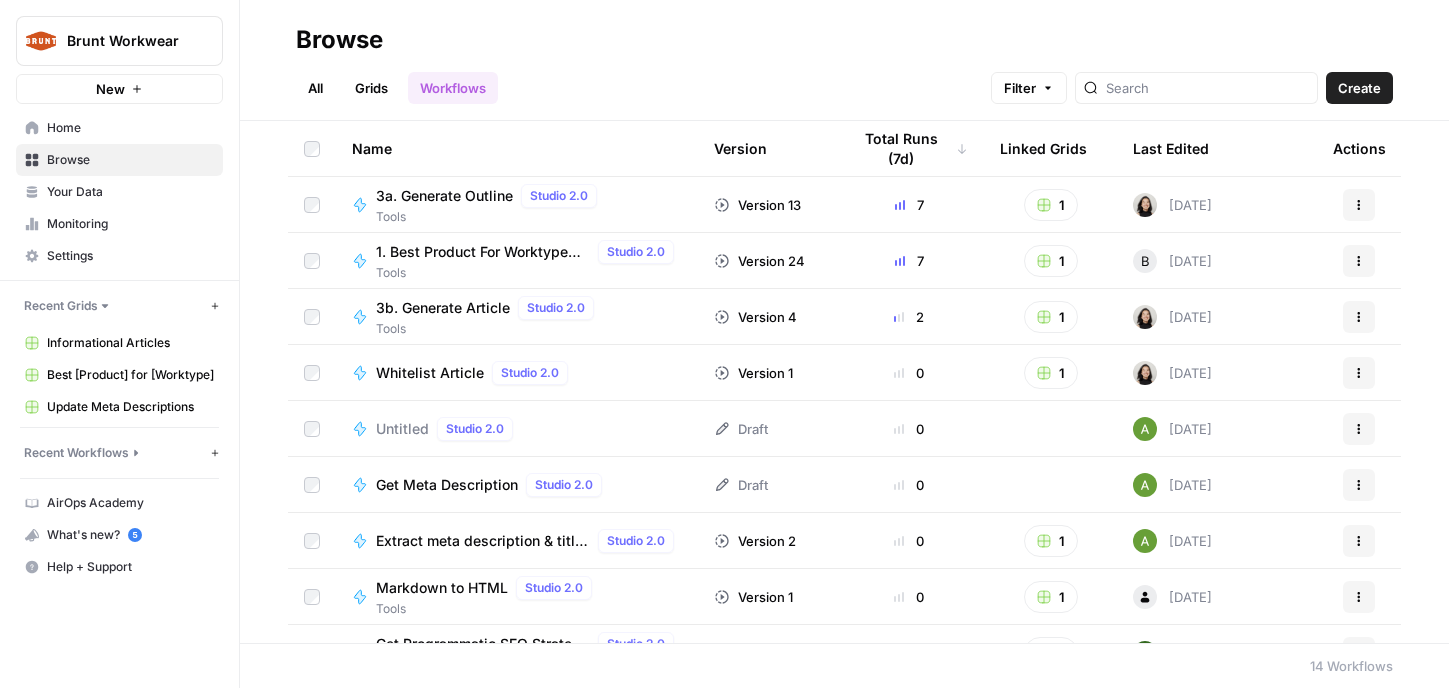 scroll, scrollTop: 67, scrollLeft: 0, axis: vertical 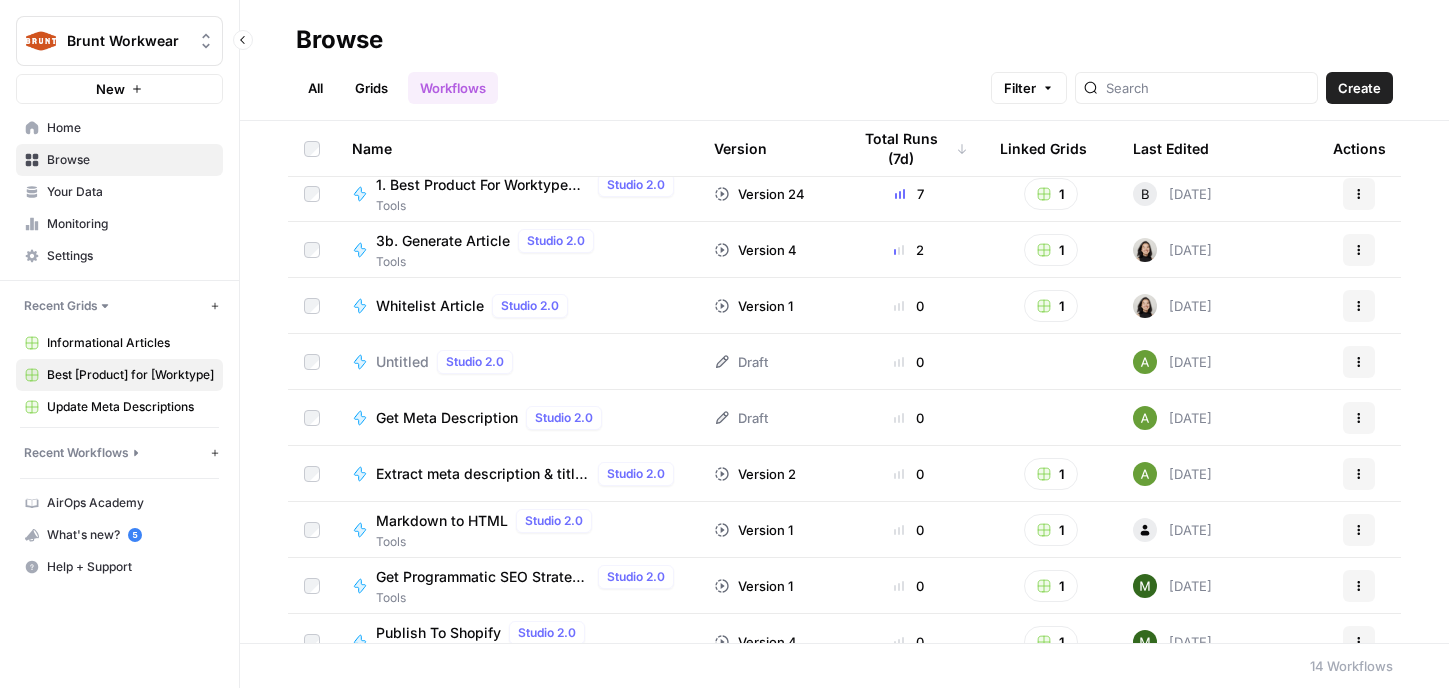 click on "Best [Product] for [Worktype]" at bounding box center (130, 375) 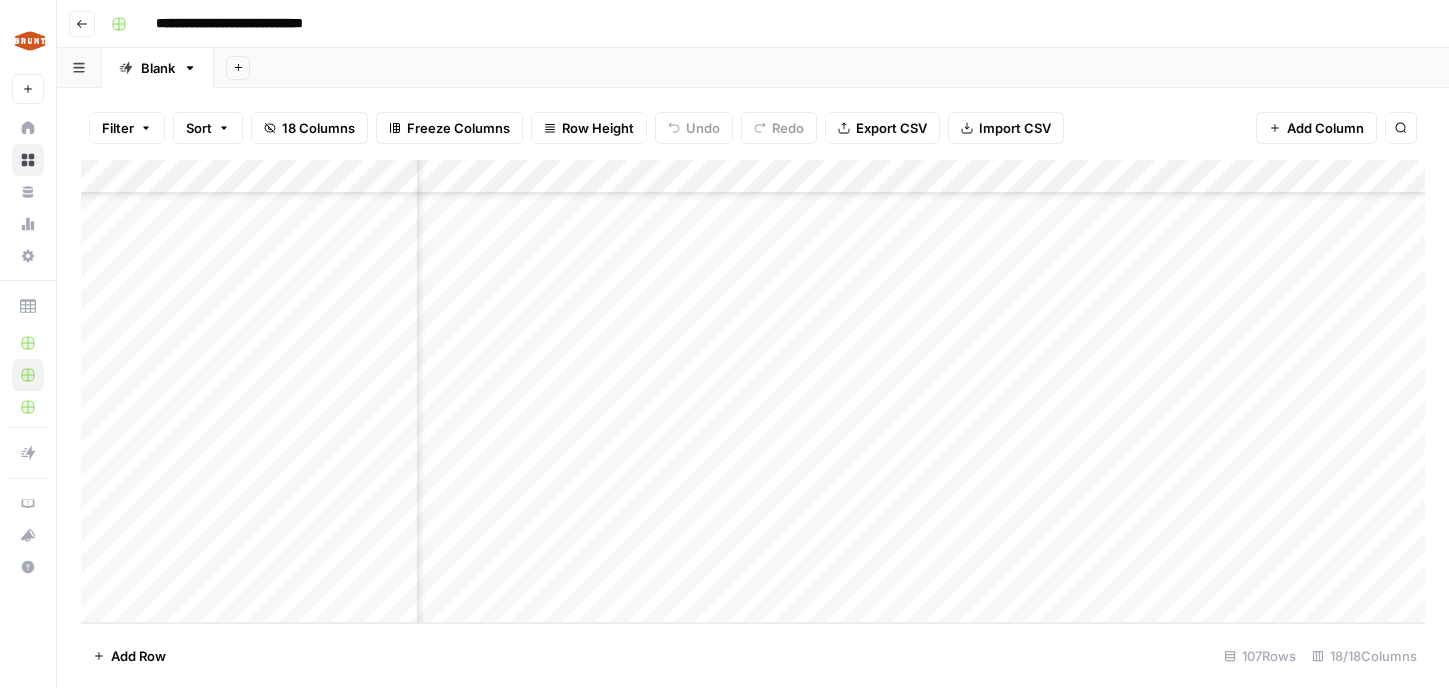 scroll, scrollTop: 3241, scrollLeft: 812, axis: both 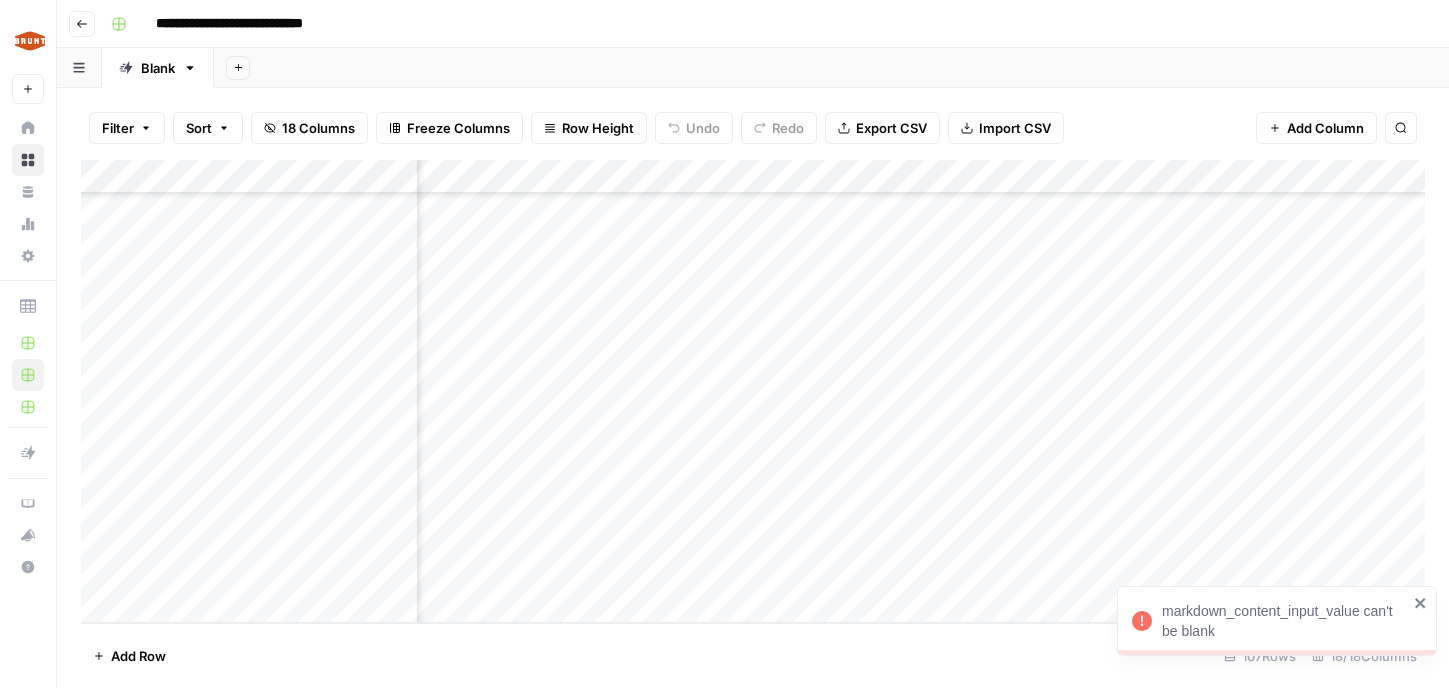 click 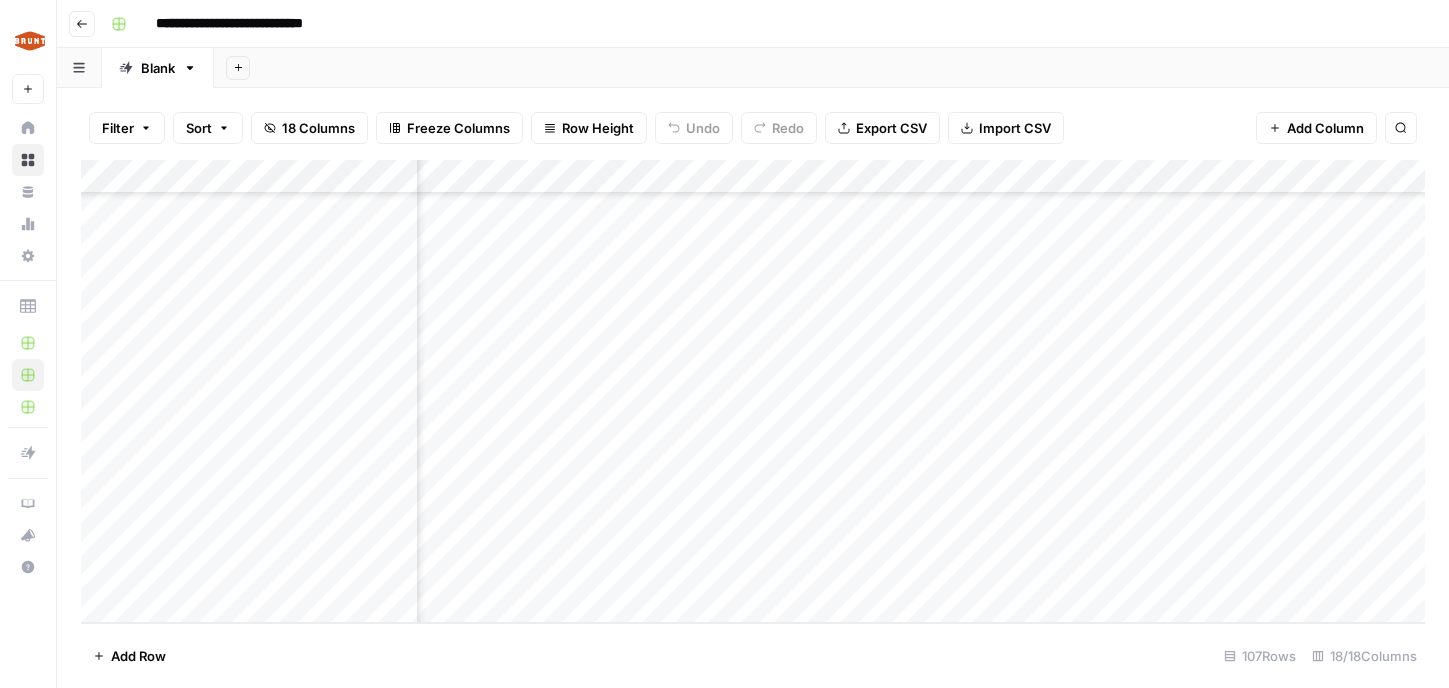 scroll, scrollTop: 3241, scrollLeft: 233, axis: both 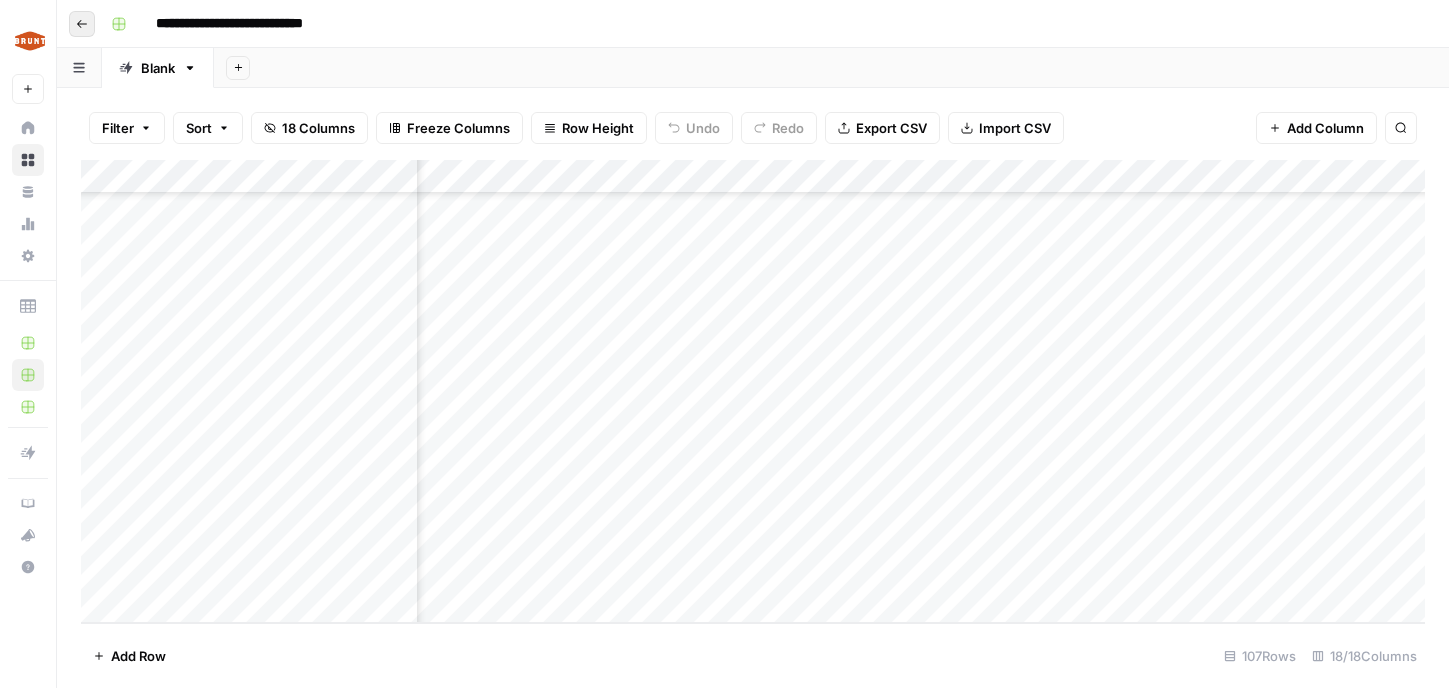 click on "Go back" at bounding box center [82, 24] 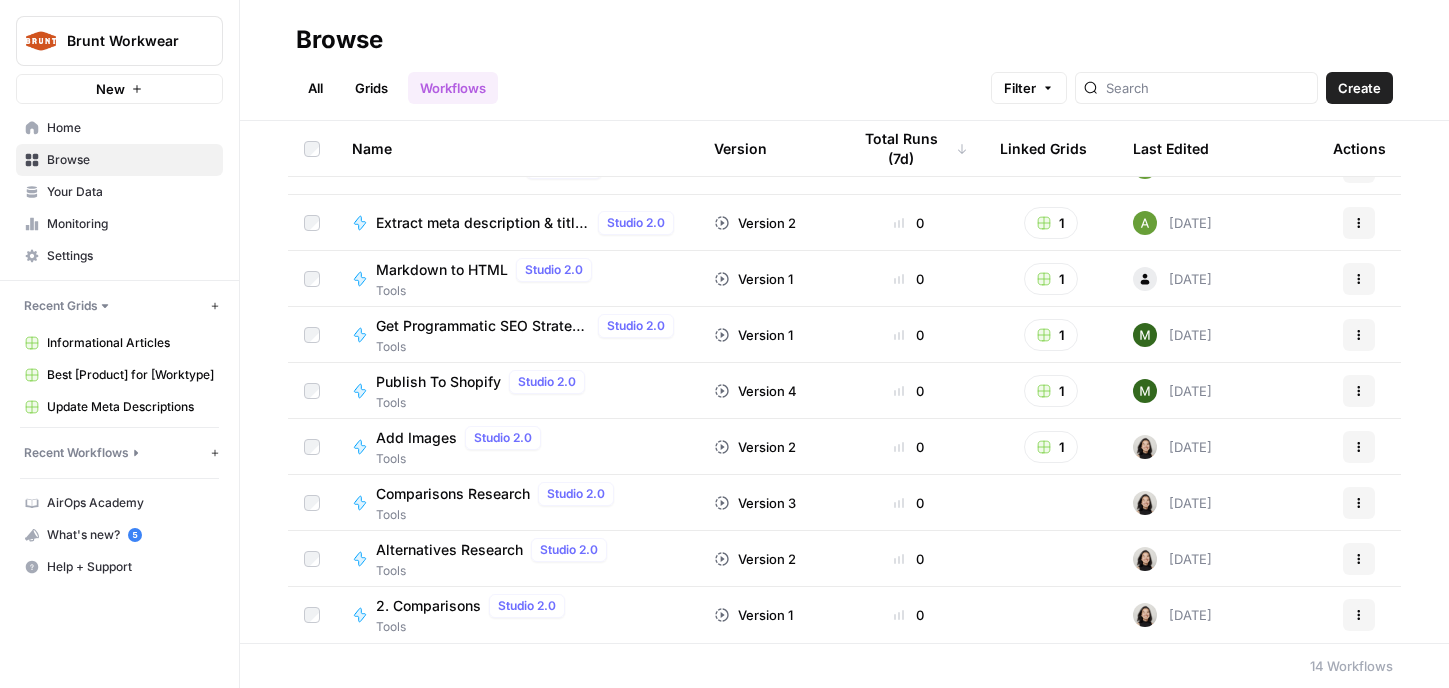 scroll, scrollTop: 0, scrollLeft: 0, axis: both 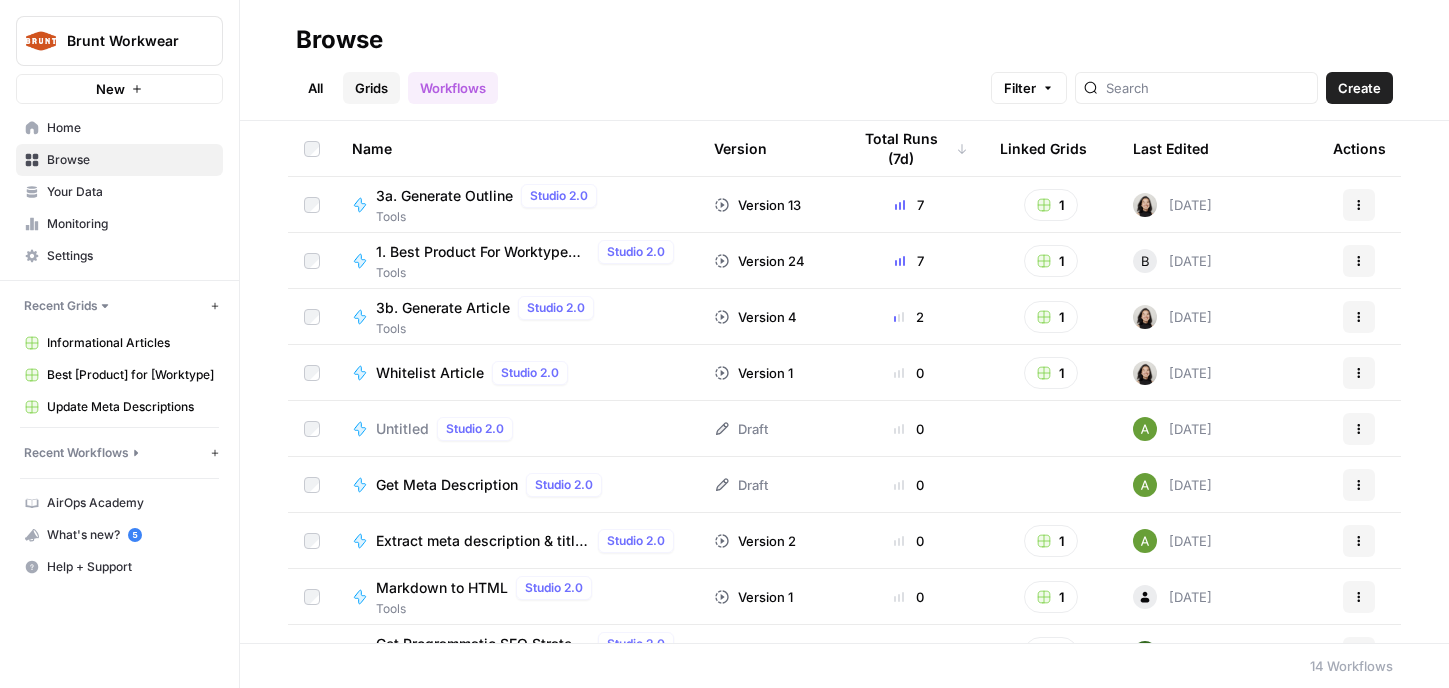 click on "Grids" at bounding box center (371, 88) 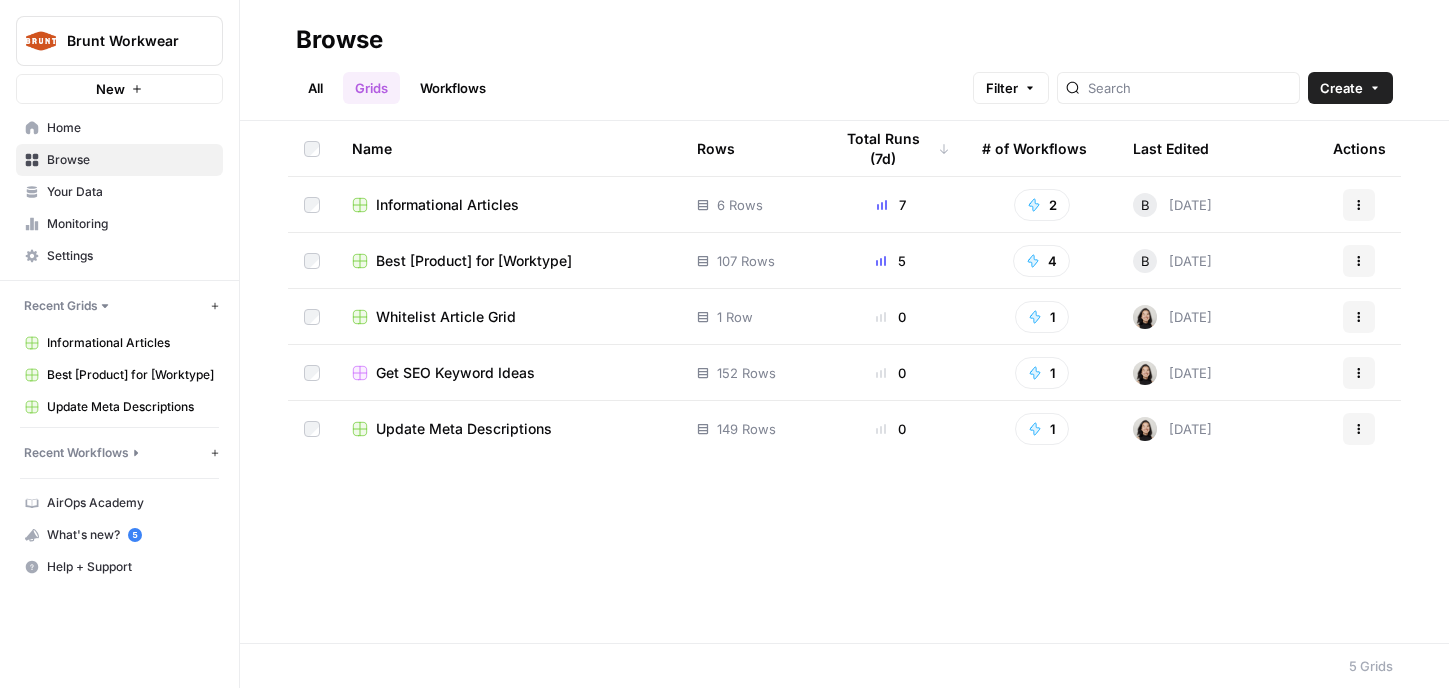 click on "Informational Articles" at bounding box center [508, 205] 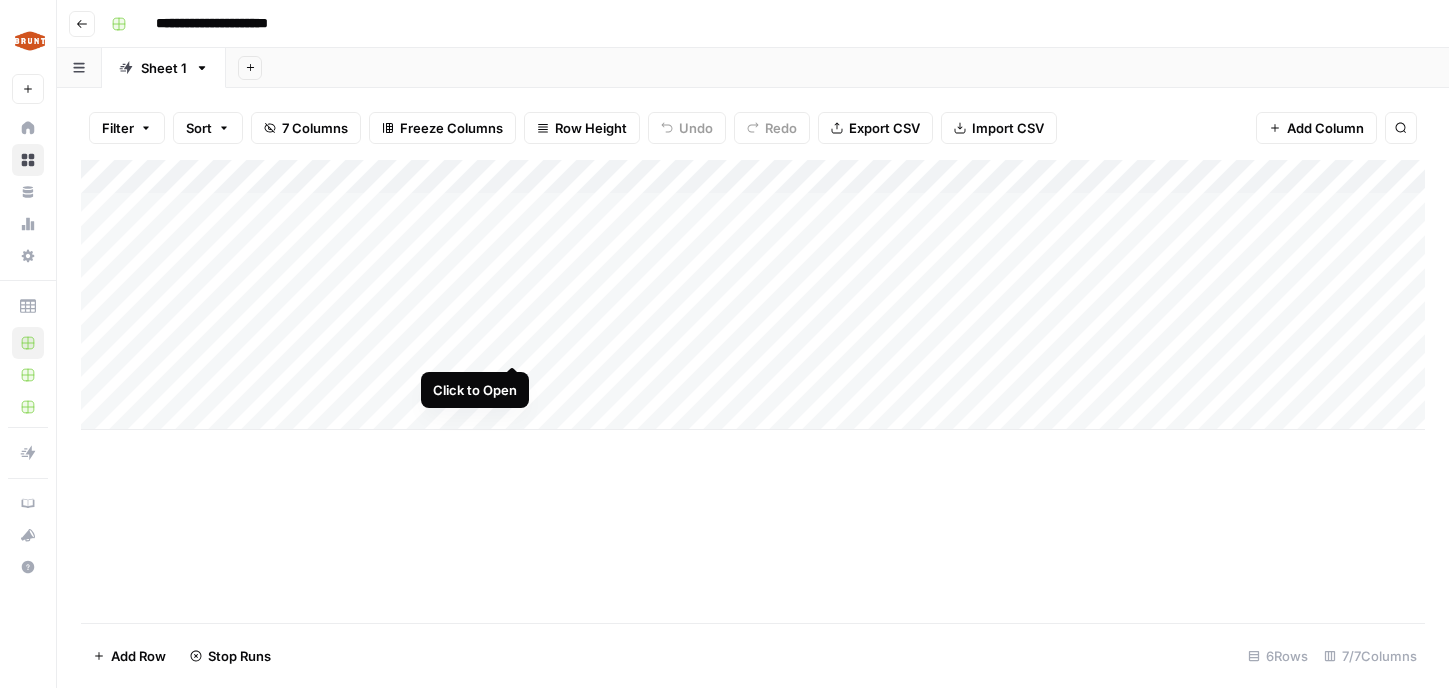 click on "Add Column" at bounding box center (753, 295) 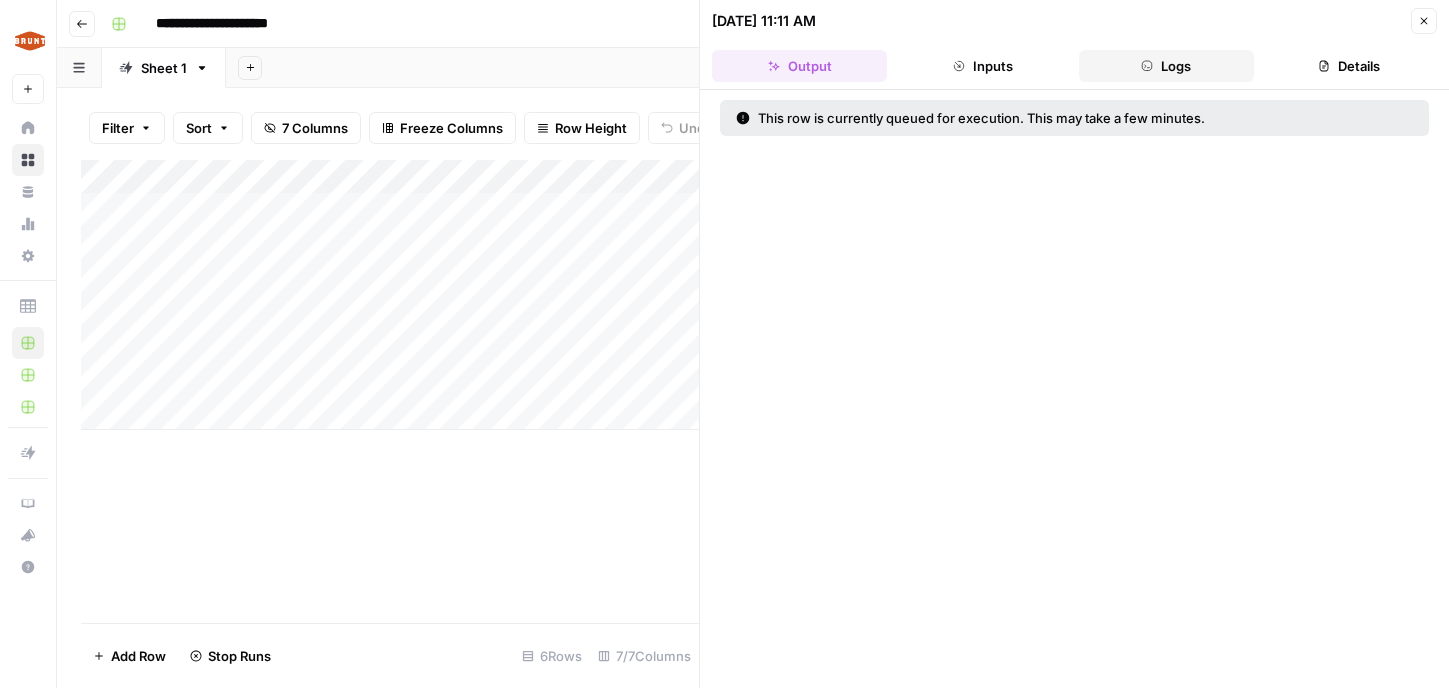 click on "Logs" at bounding box center [1166, 66] 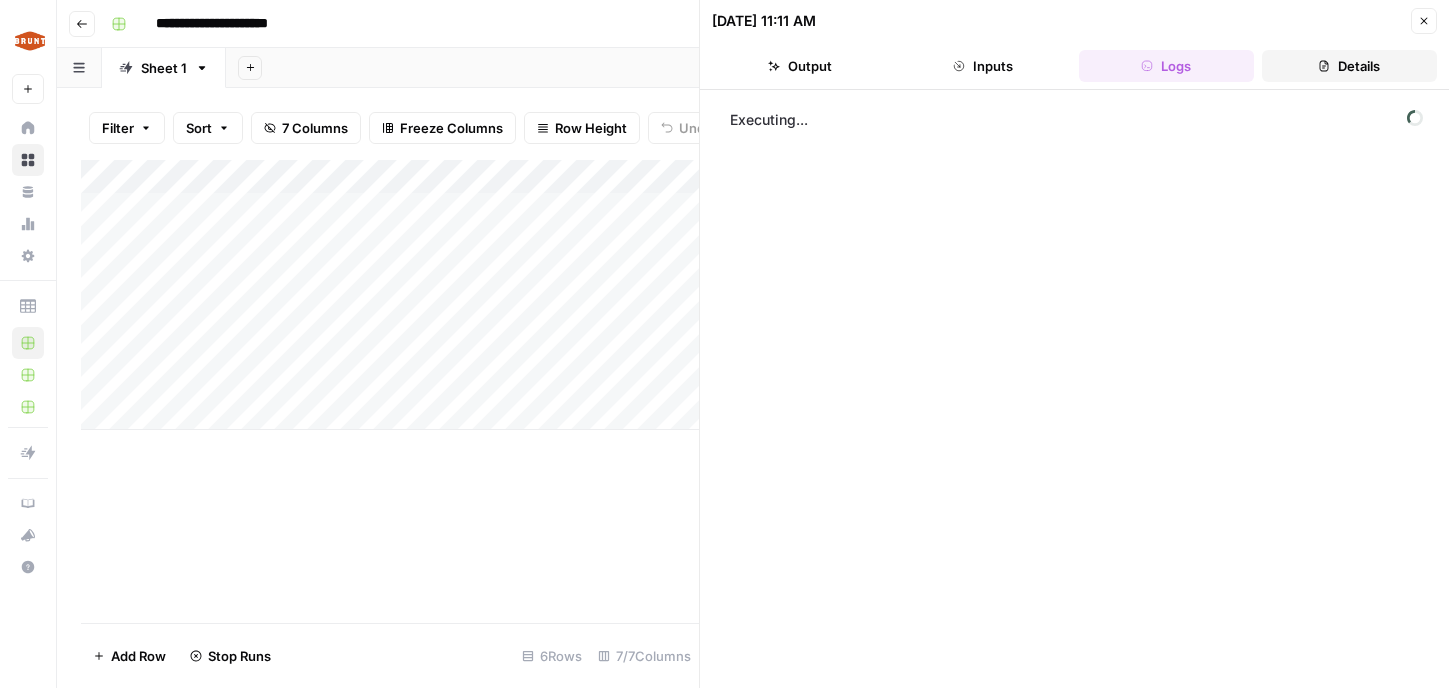 click on "Details" at bounding box center [1349, 66] 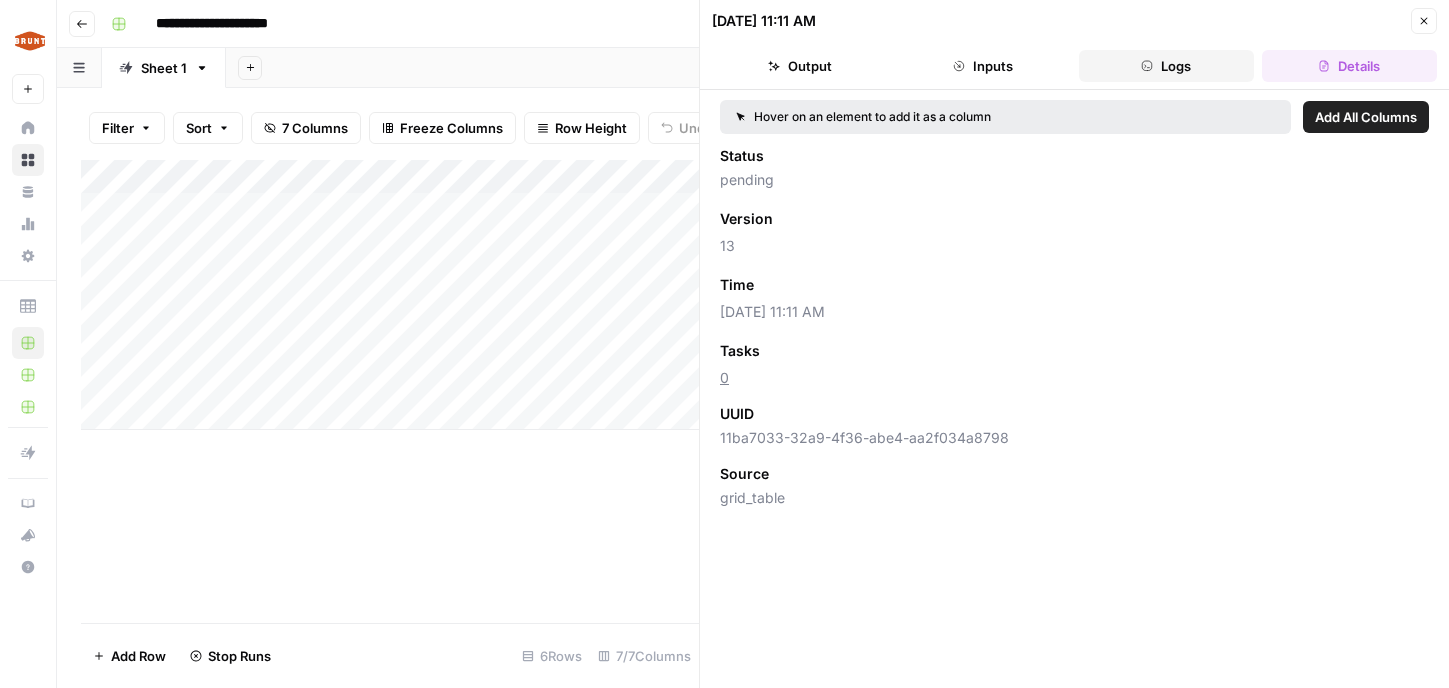 click on "Logs" at bounding box center [1166, 66] 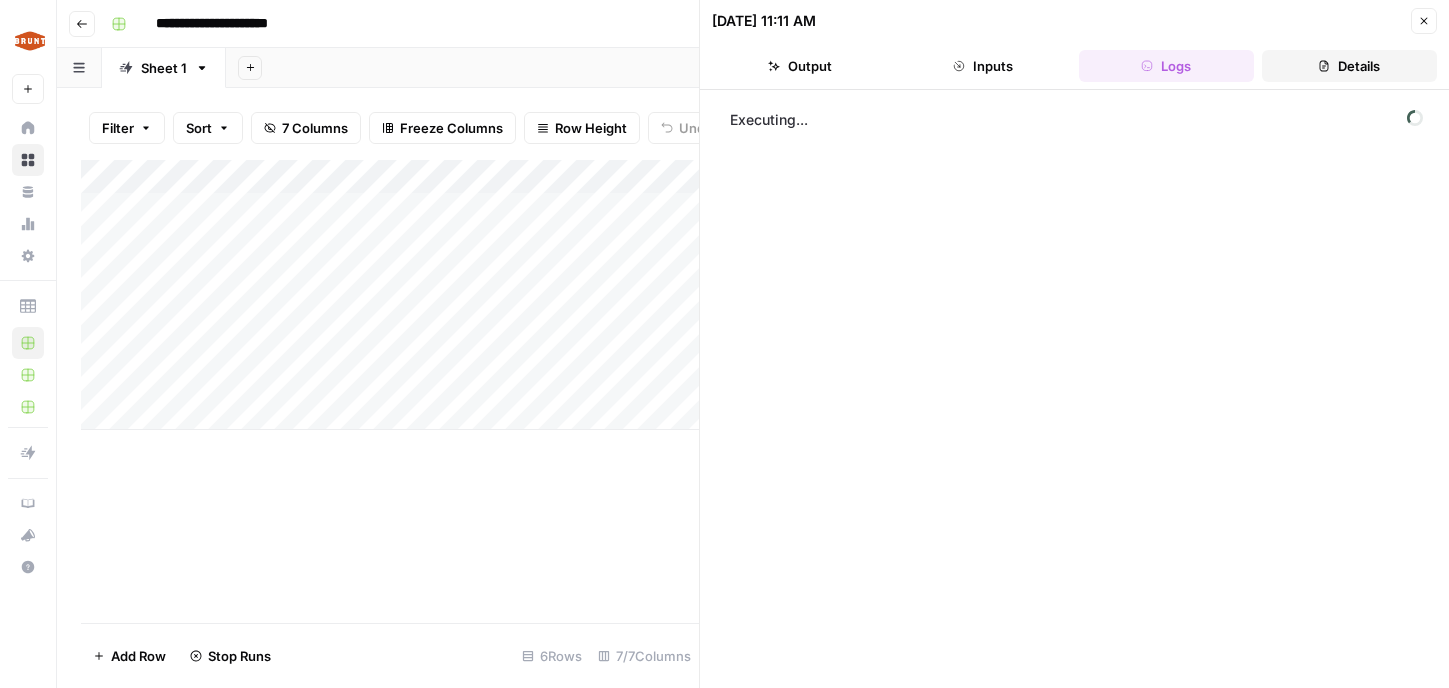 click on "Details" at bounding box center [1349, 66] 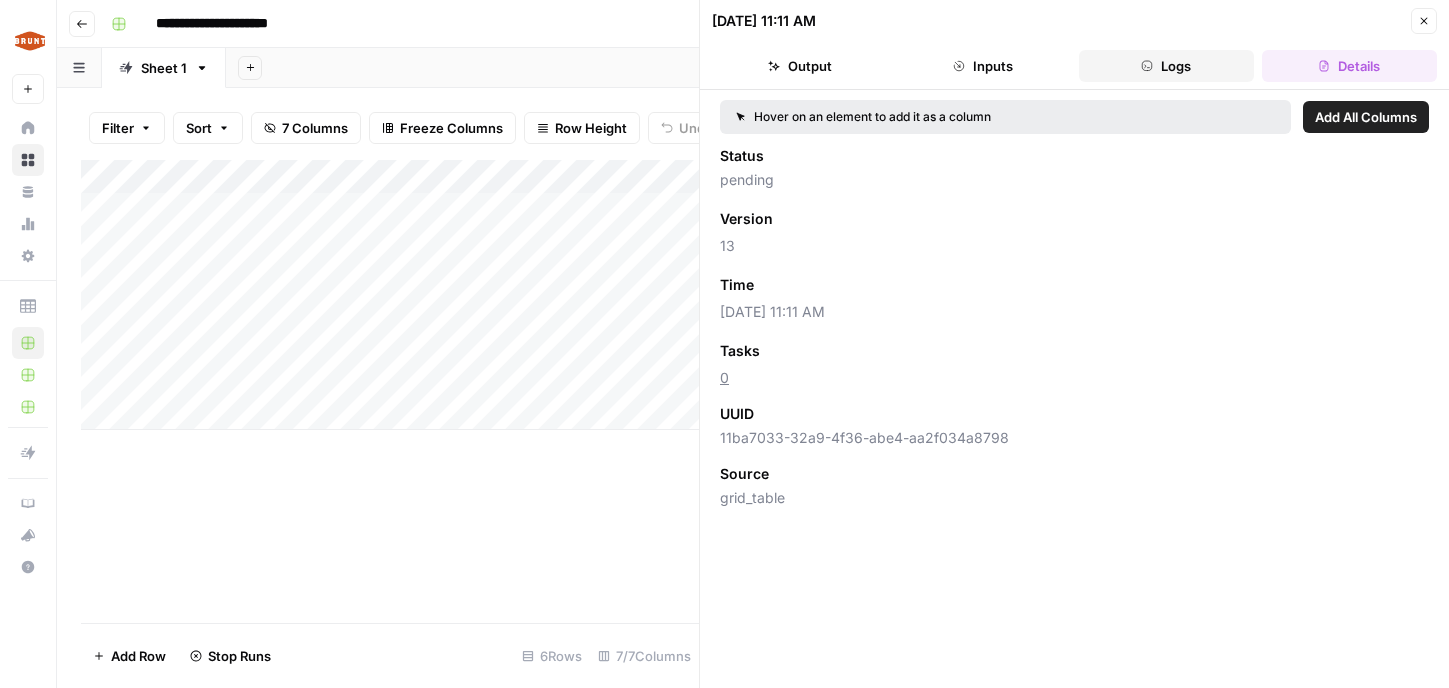 click on "Logs" at bounding box center (1166, 66) 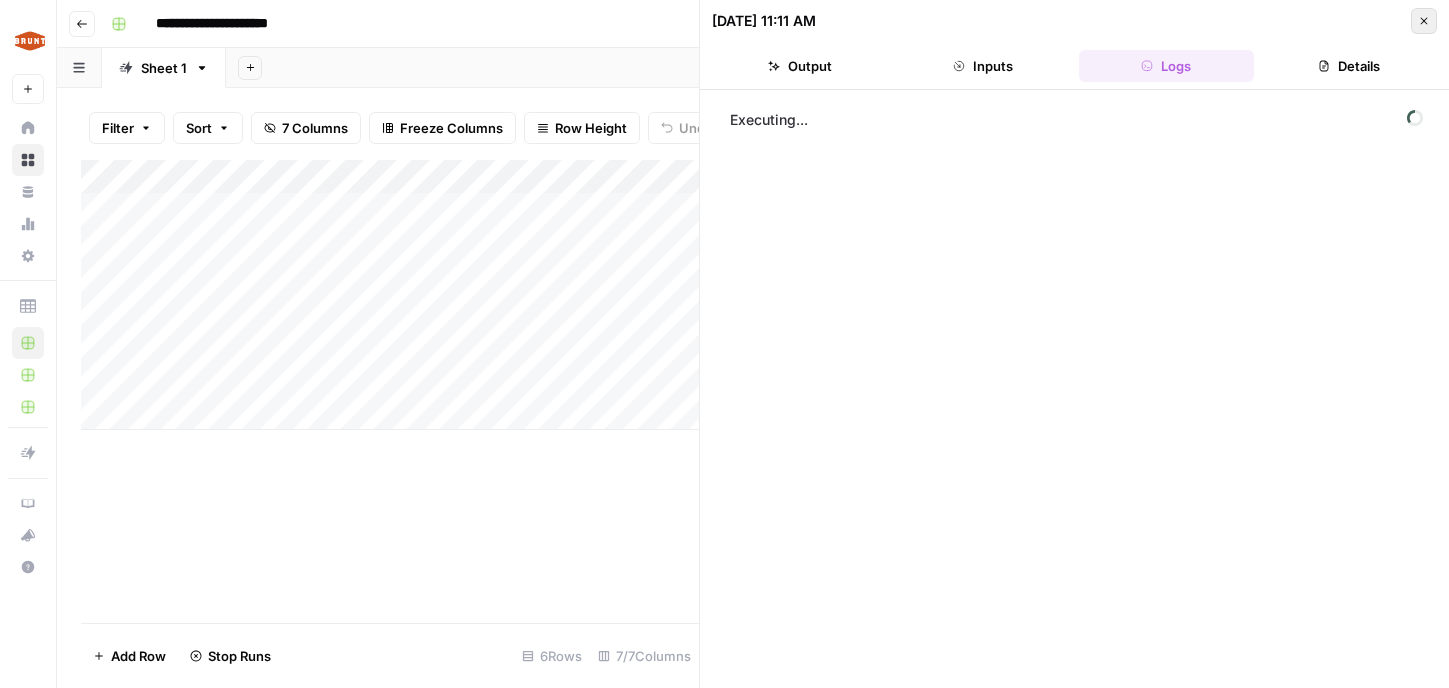 click 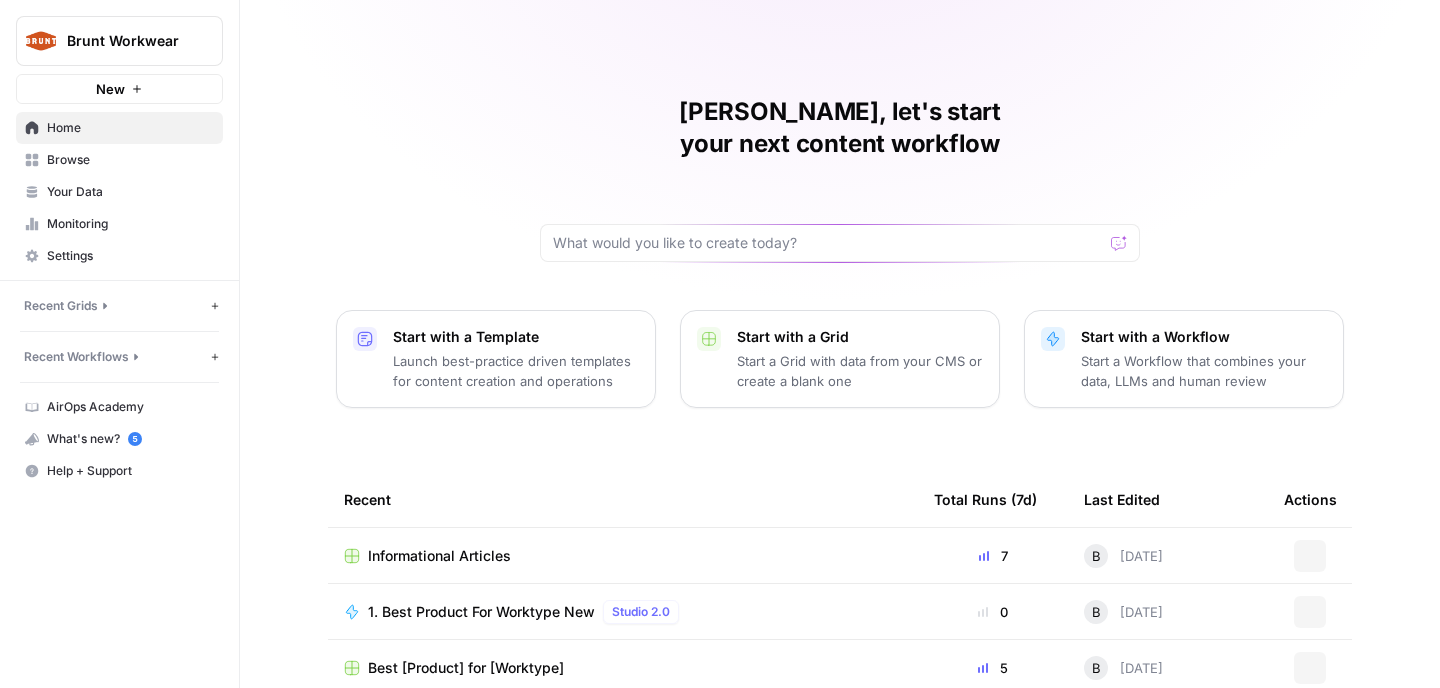 scroll, scrollTop: 0, scrollLeft: 0, axis: both 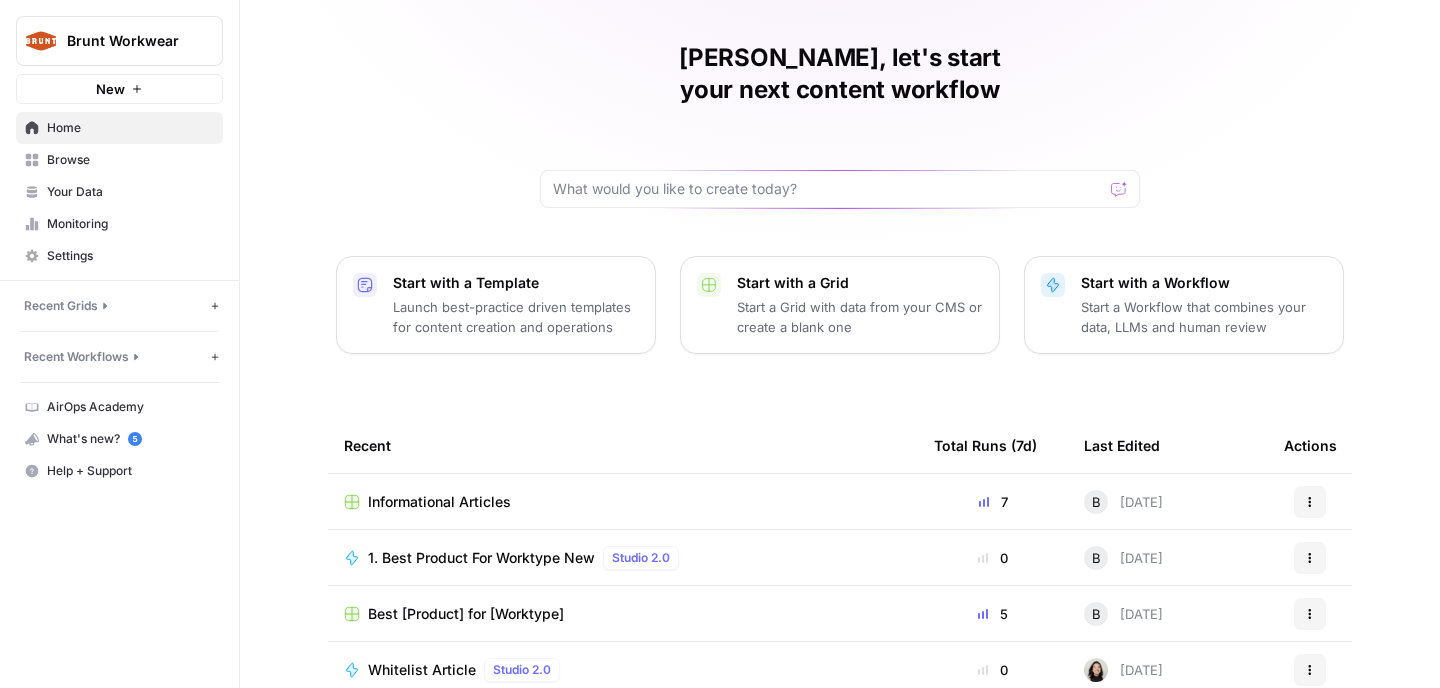 click on "Informational Articles" at bounding box center (623, 501) 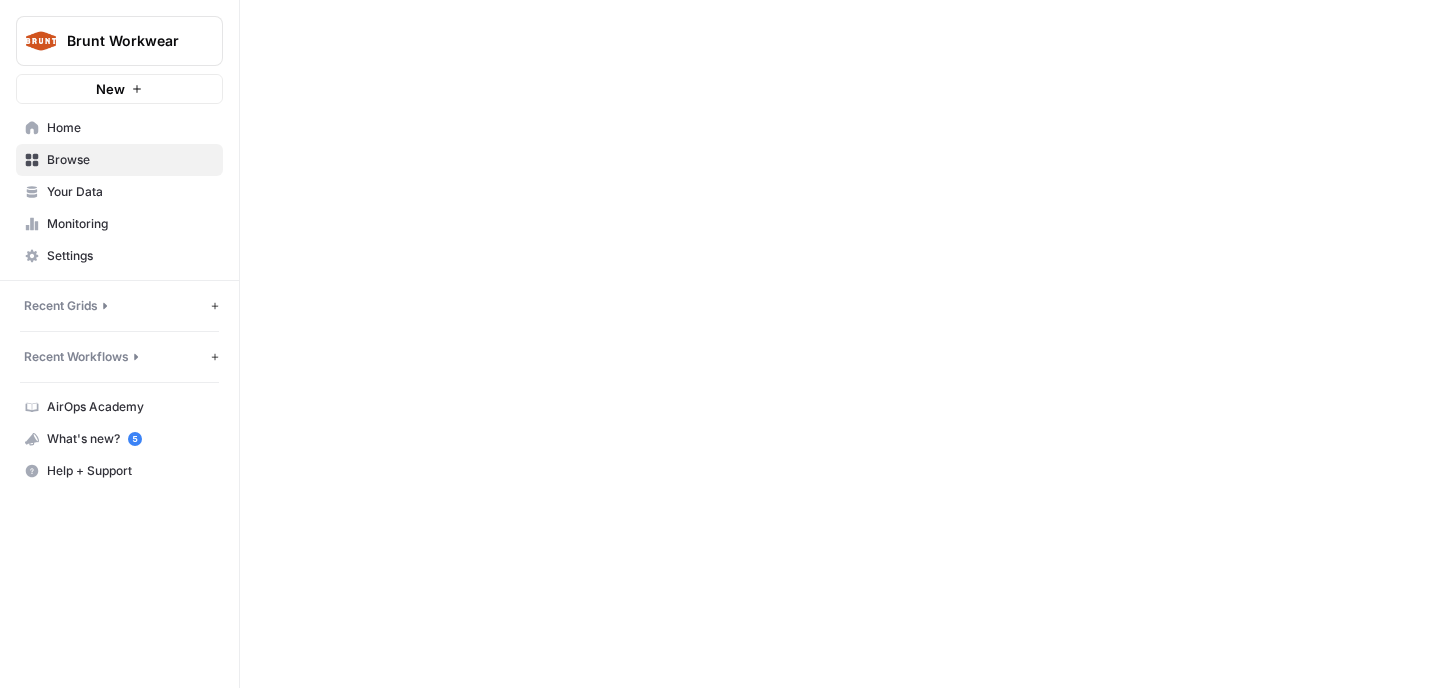 scroll, scrollTop: 0, scrollLeft: 0, axis: both 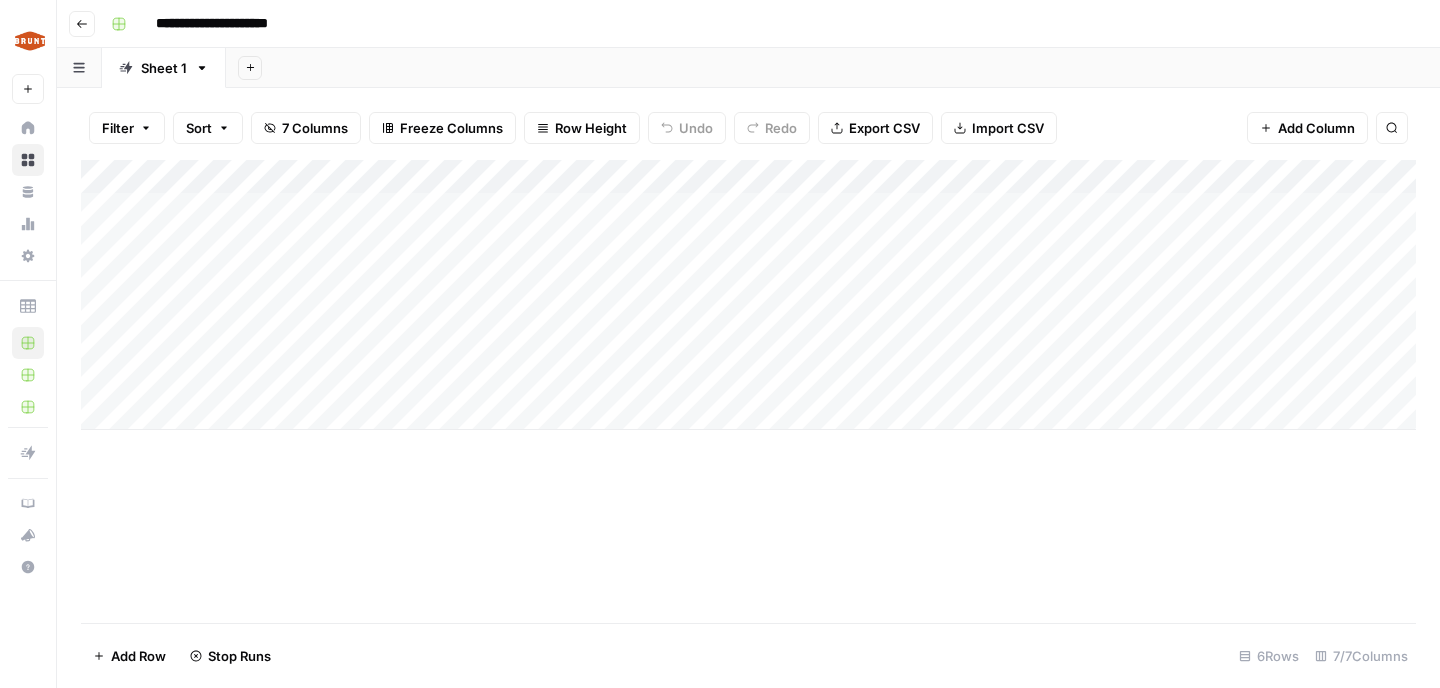 click on "Add Column" at bounding box center (748, 295) 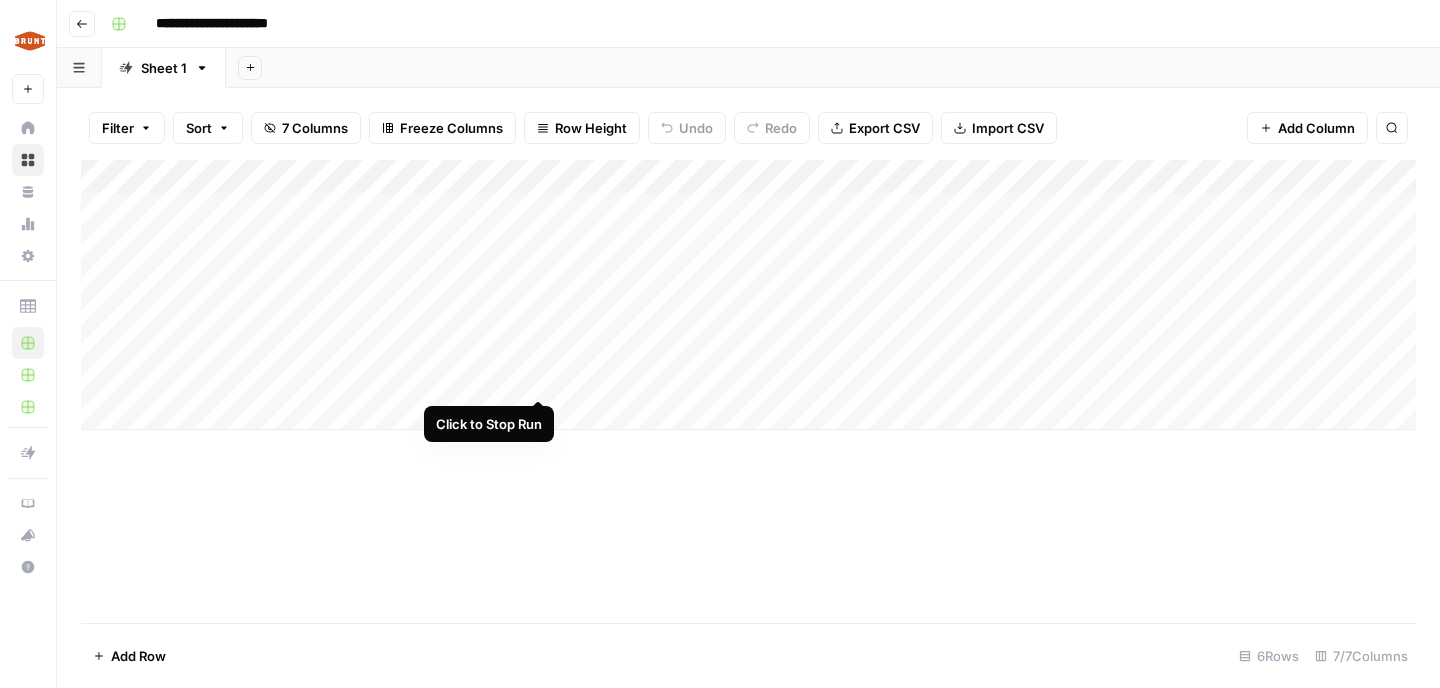 click on "Add Column" at bounding box center (748, 295) 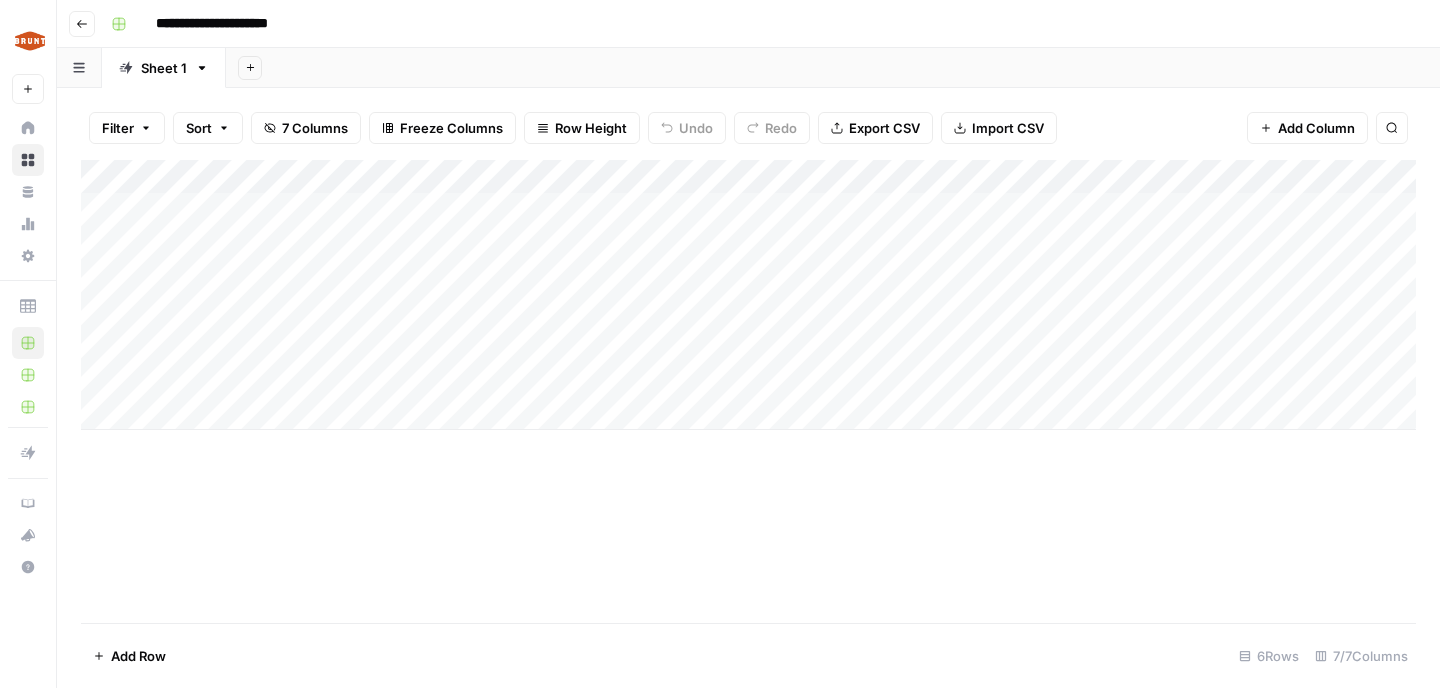 click on "Add Column" at bounding box center (748, 295) 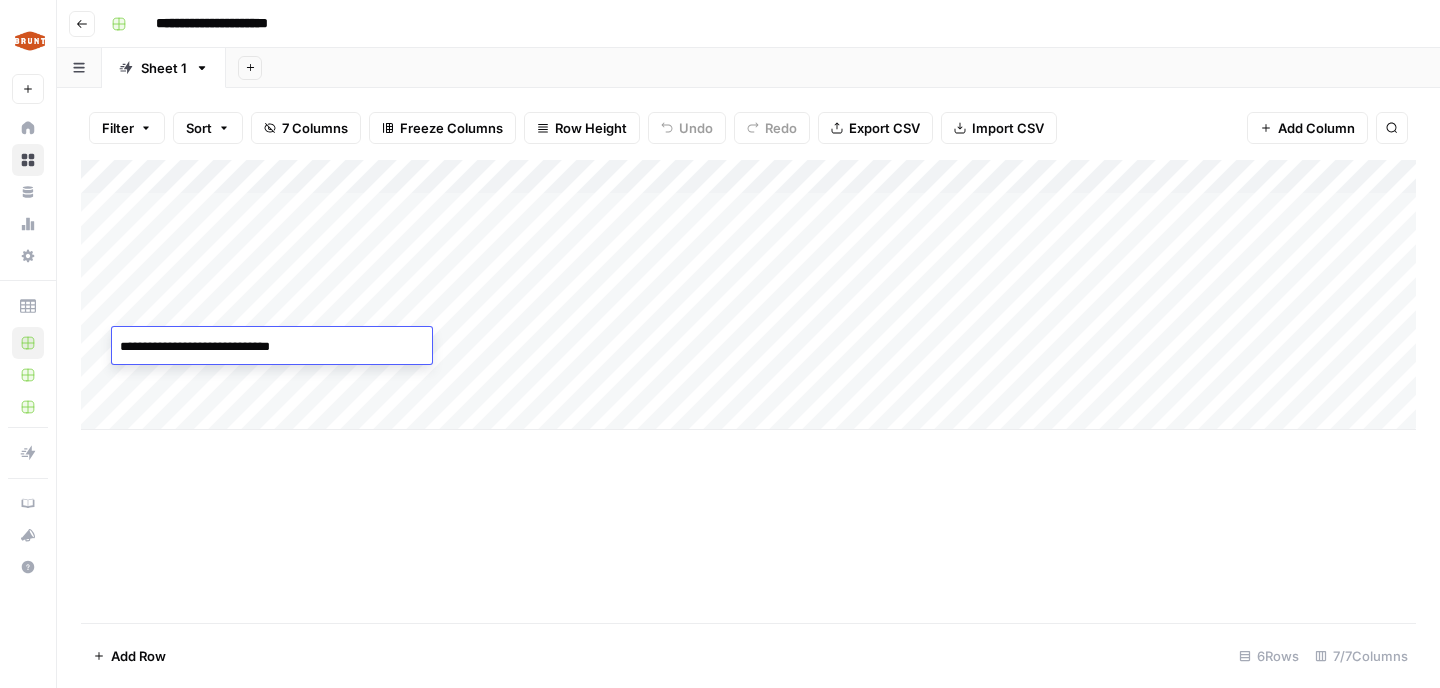 click on "**********" at bounding box center (272, 347) 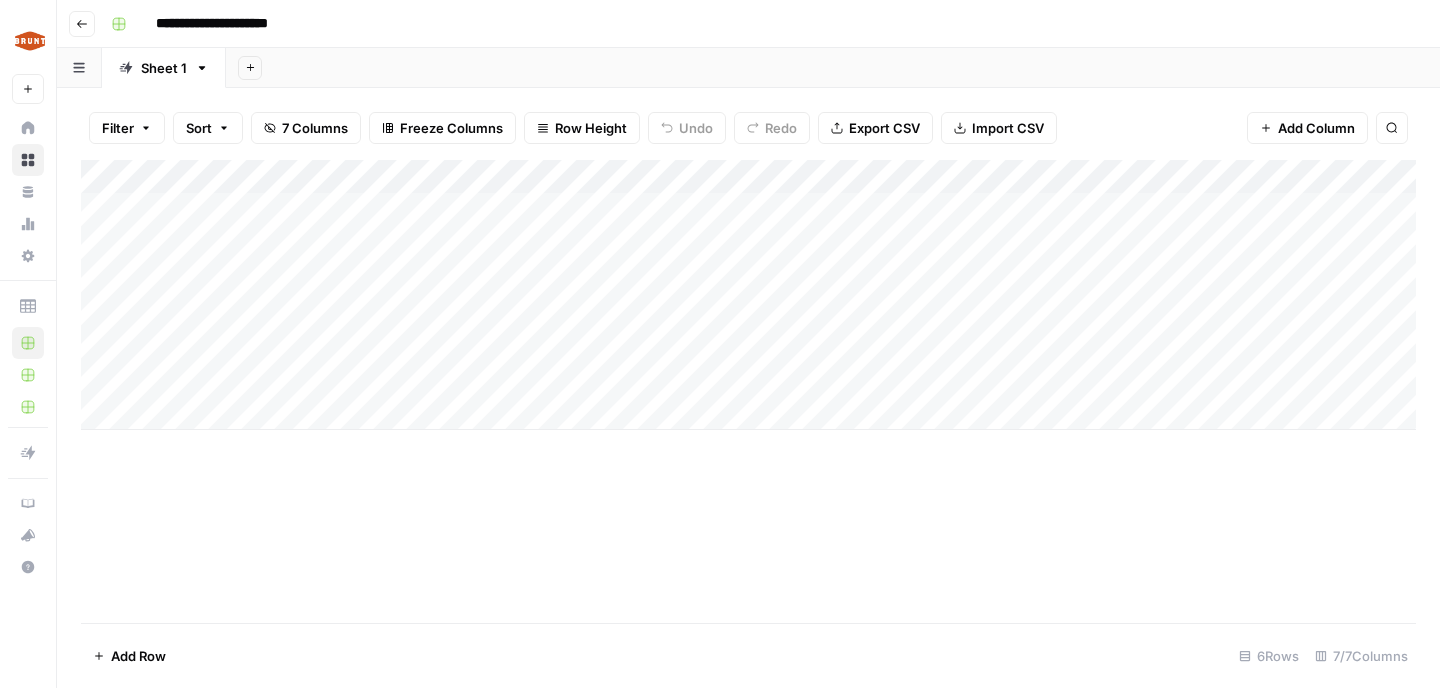 click on "Add Column" at bounding box center [748, 295] 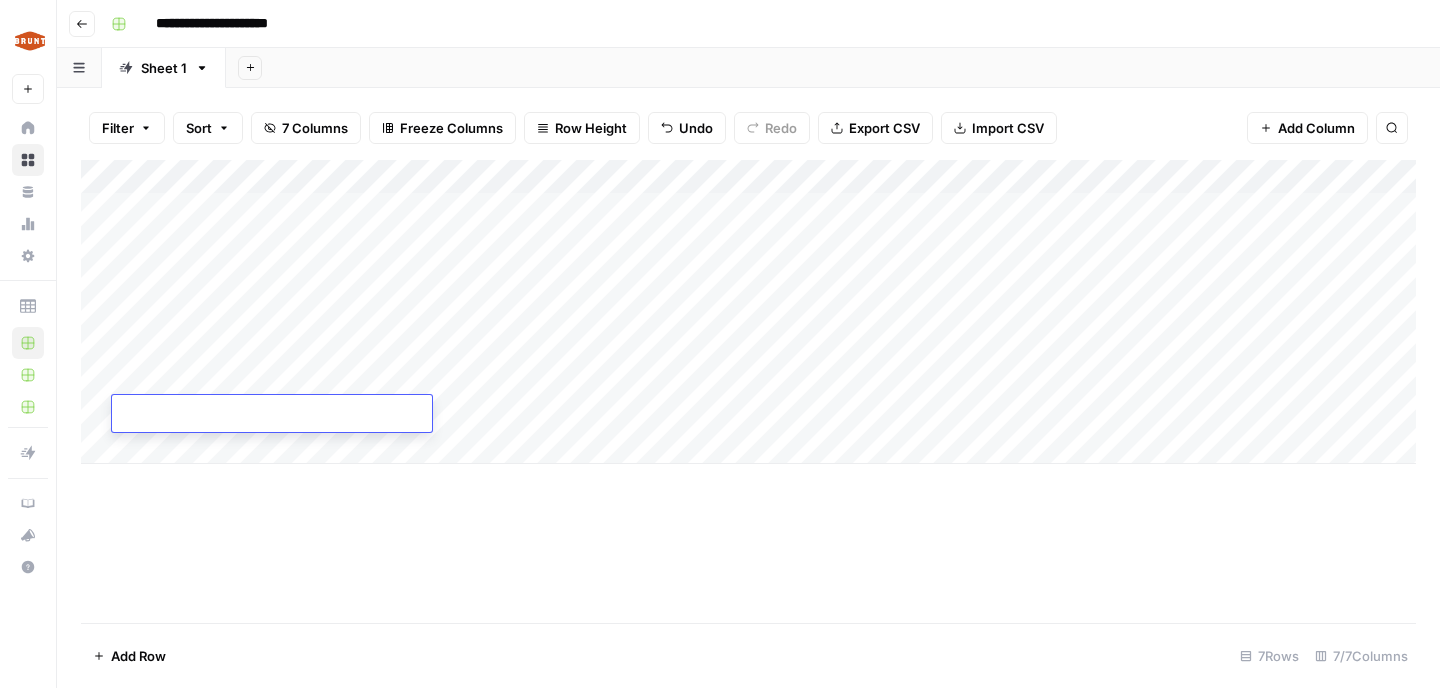 click at bounding box center [272, 415] 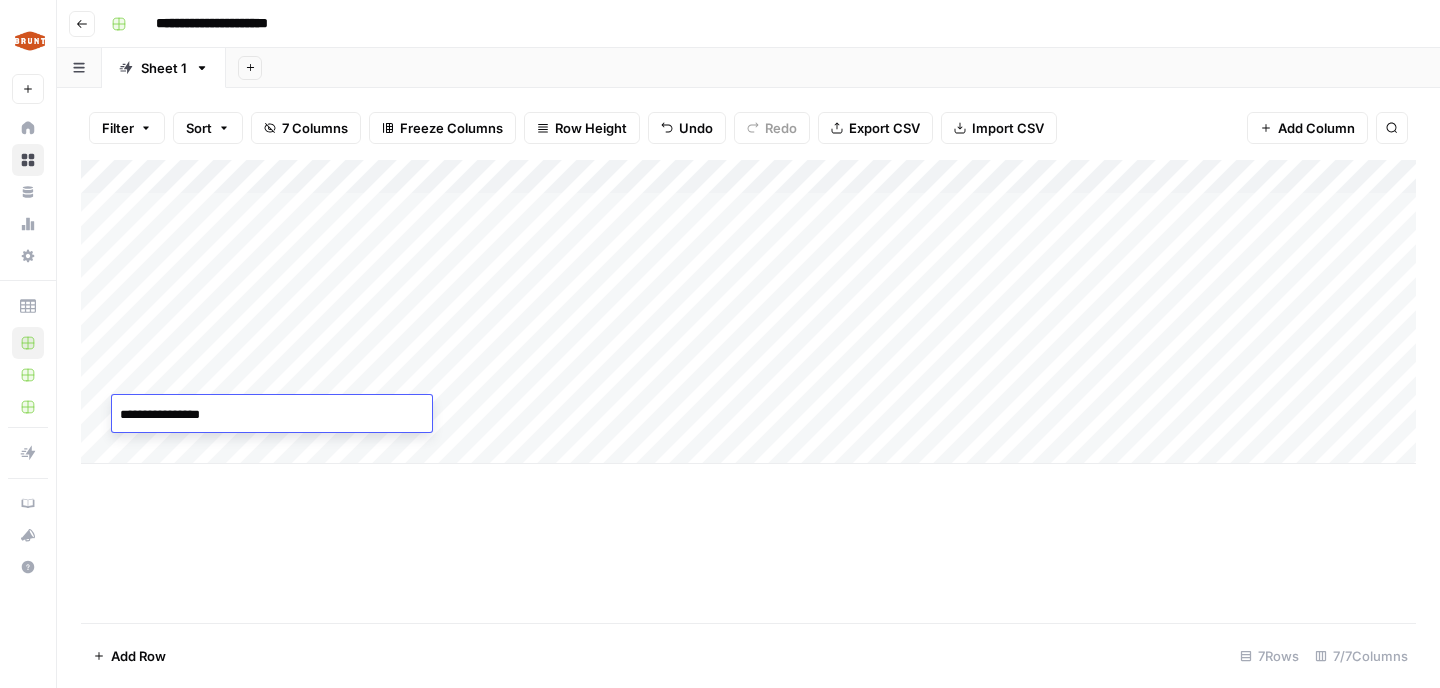 click on "**********" at bounding box center (272, 415) 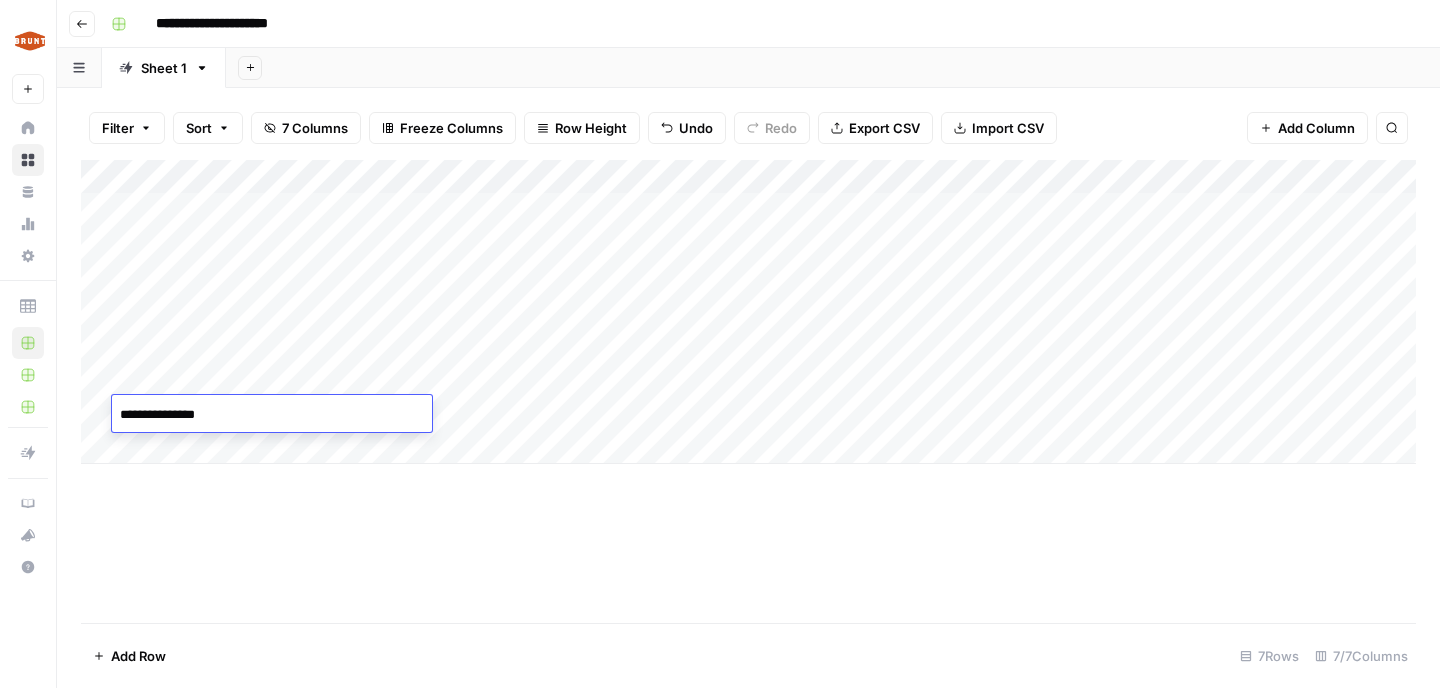 paste on "**********" 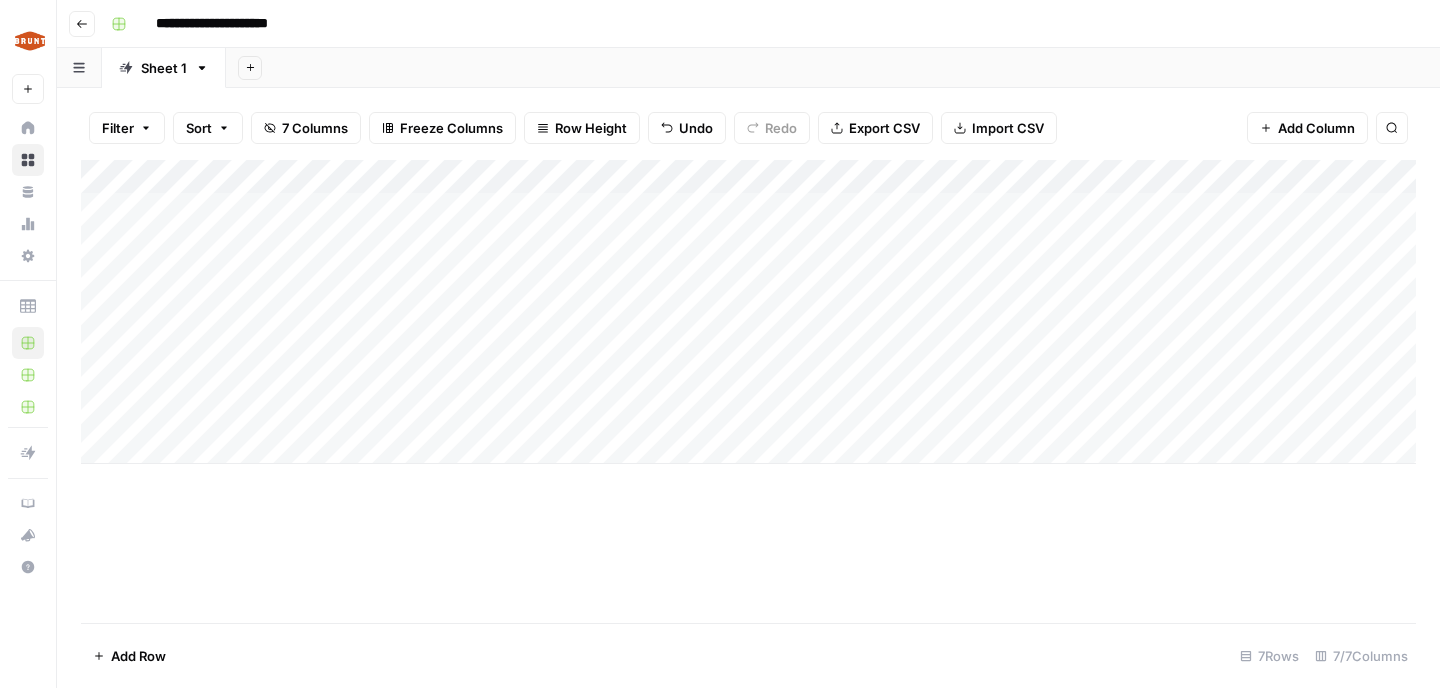 click on "Add Column" at bounding box center [748, 391] 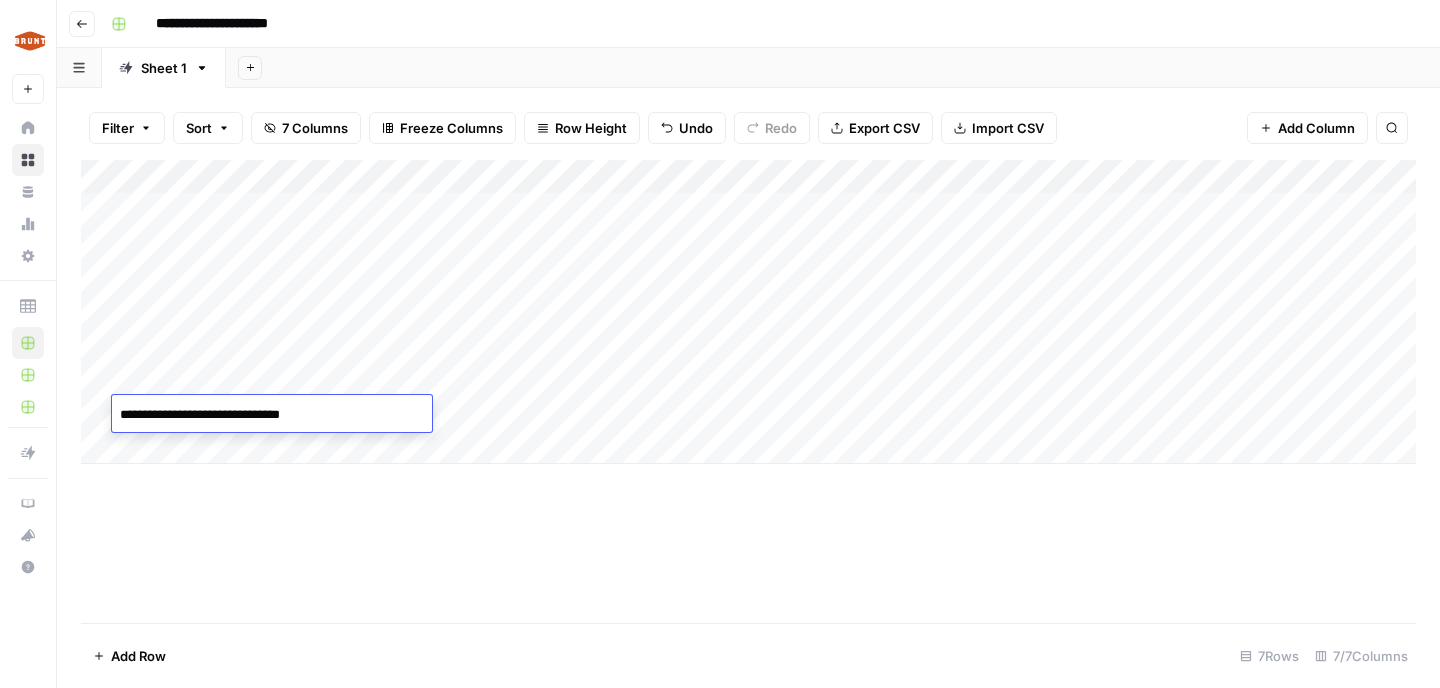 click on "**********" at bounding box center (272, 415) 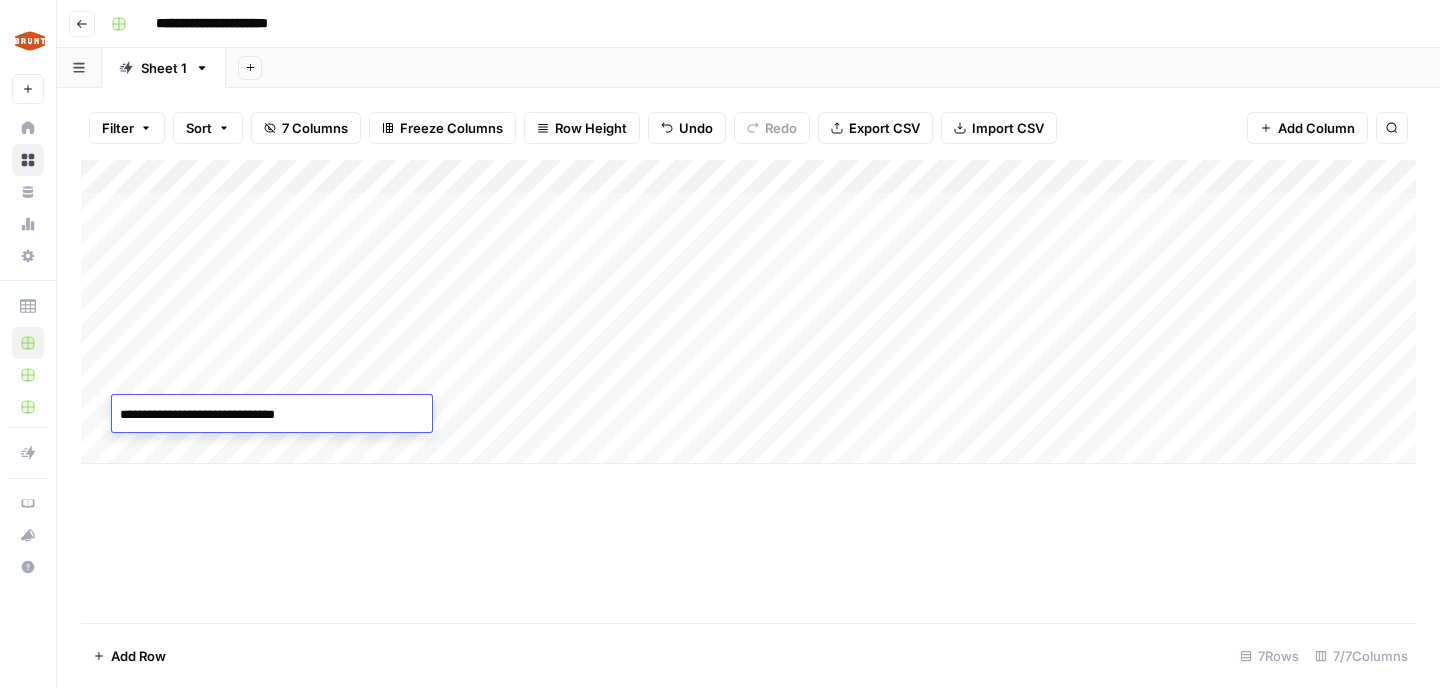type on "**********" 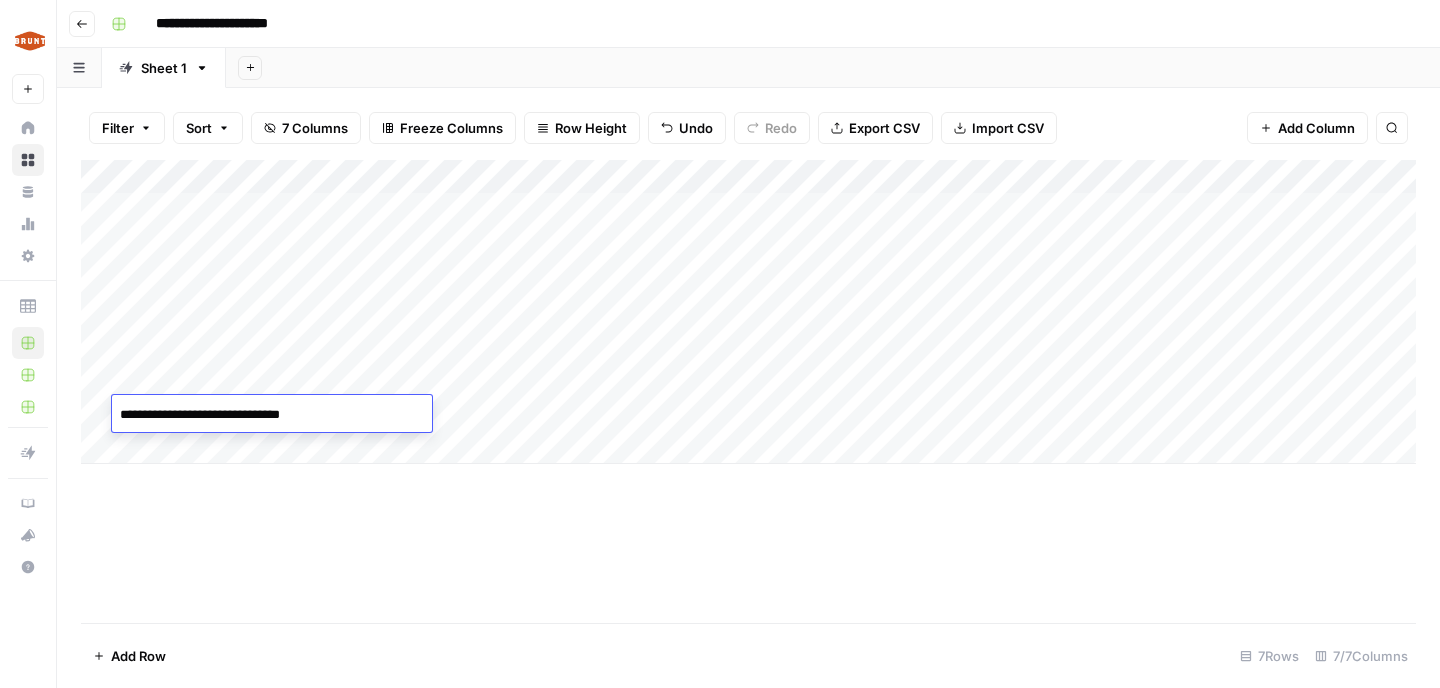 click on "Add Column" at bounding box center [748, 391] 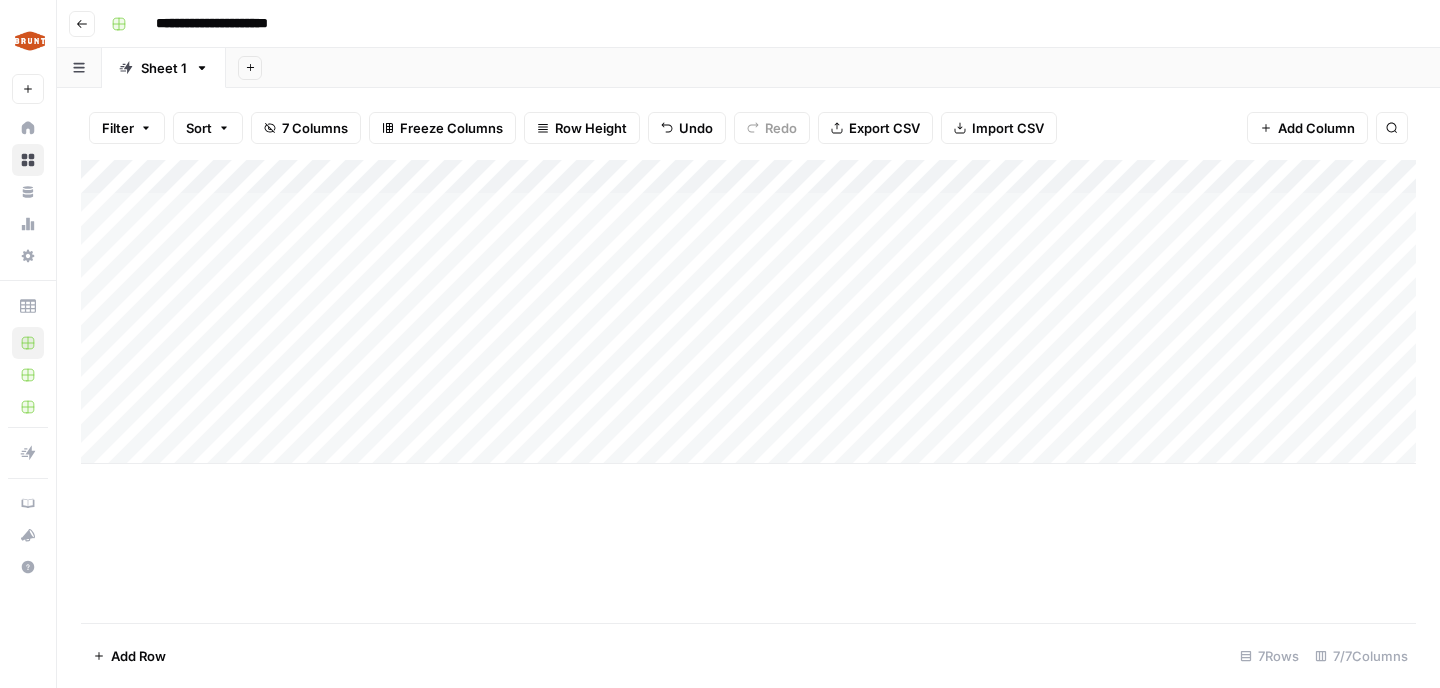 click on "Add Column" at bounding box center [748, 312] 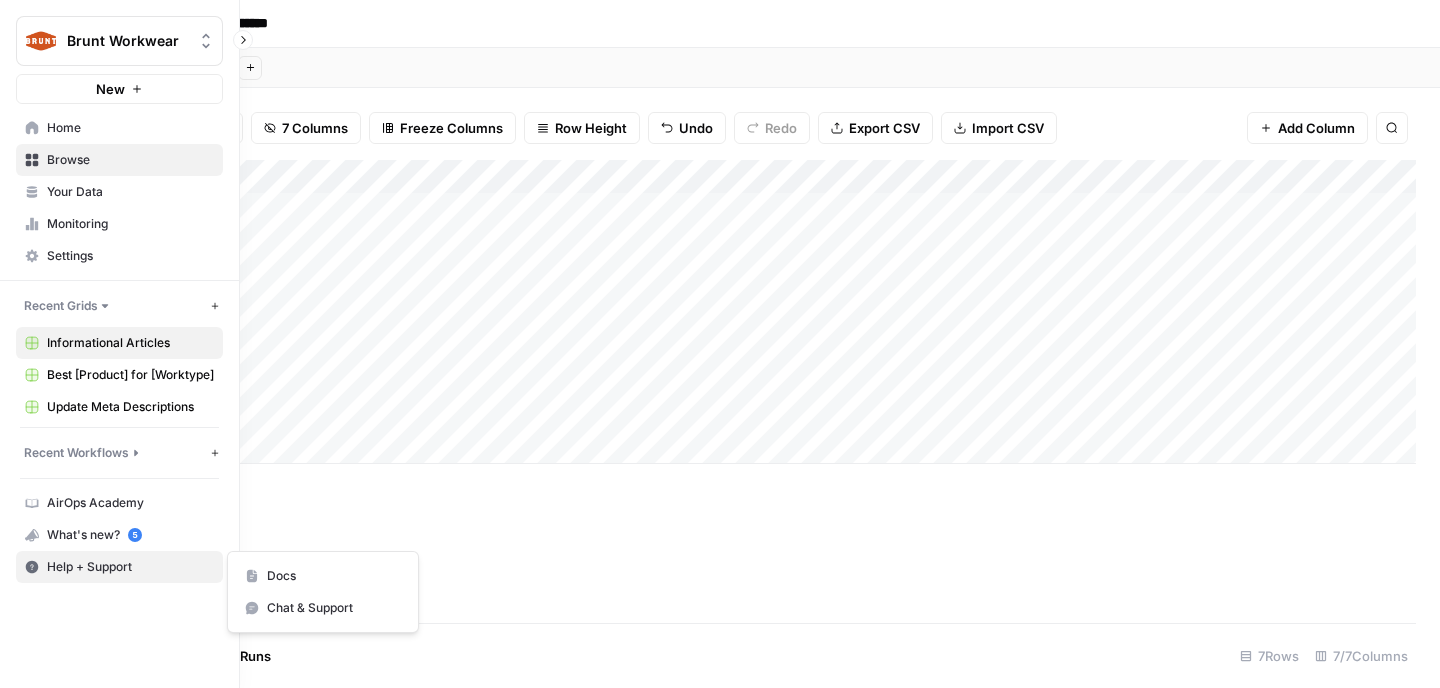 click on "Help + Support" at bounding box center [119, 567] 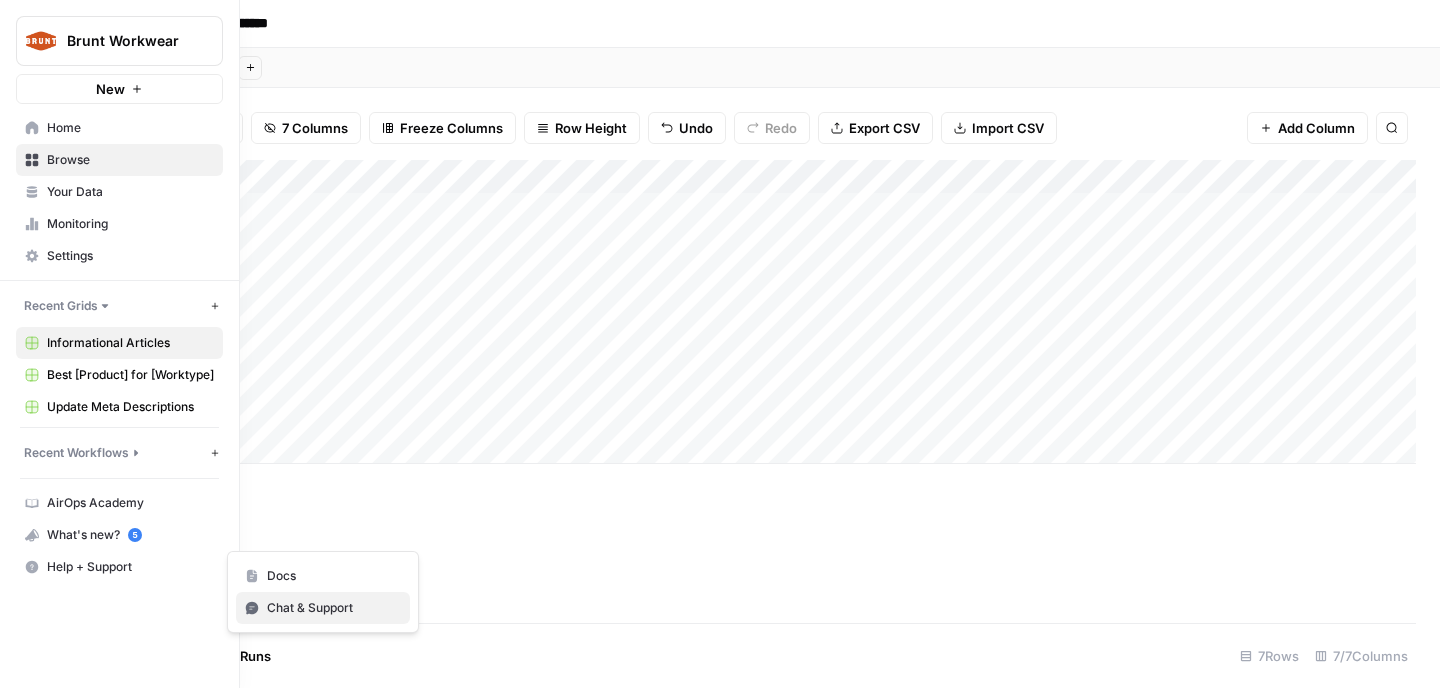 click on "Chat & Support" at bounding box center (334, 608) 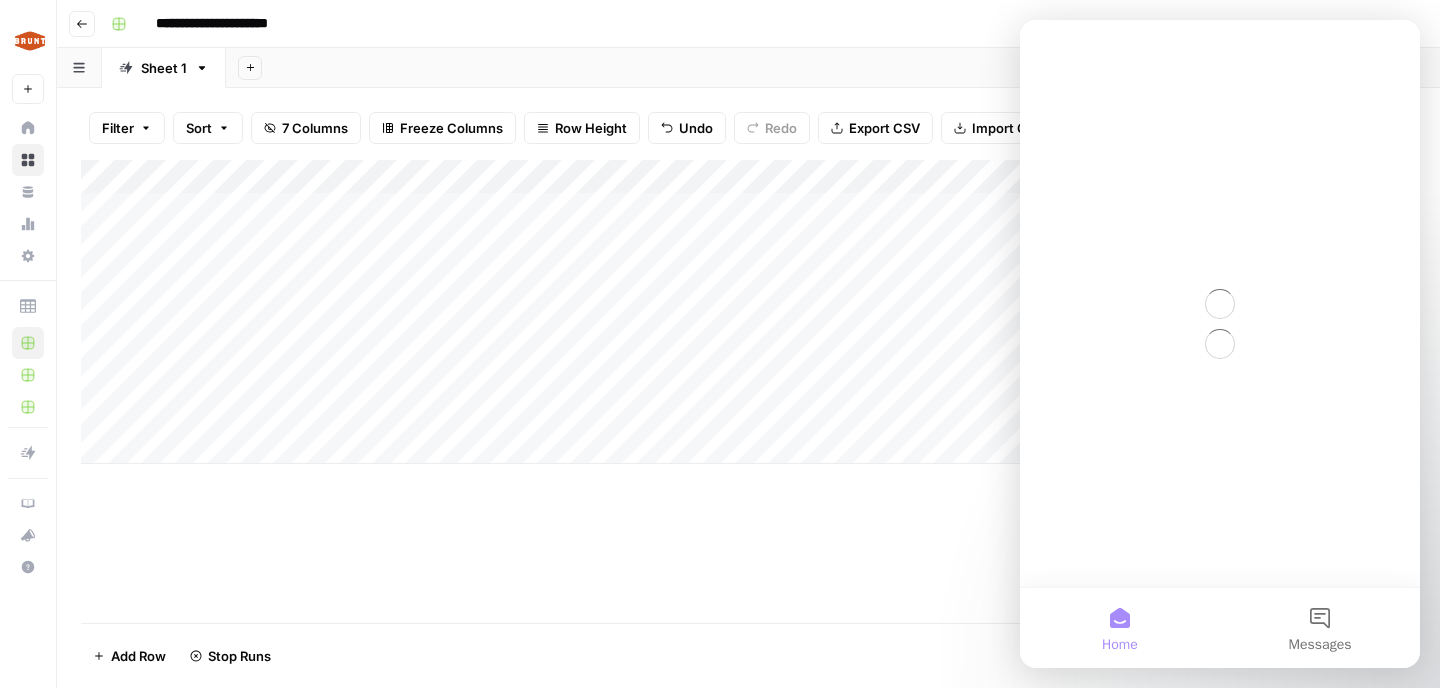 scroll, scrollTop: 0, scrollLeft: 0, axis: both 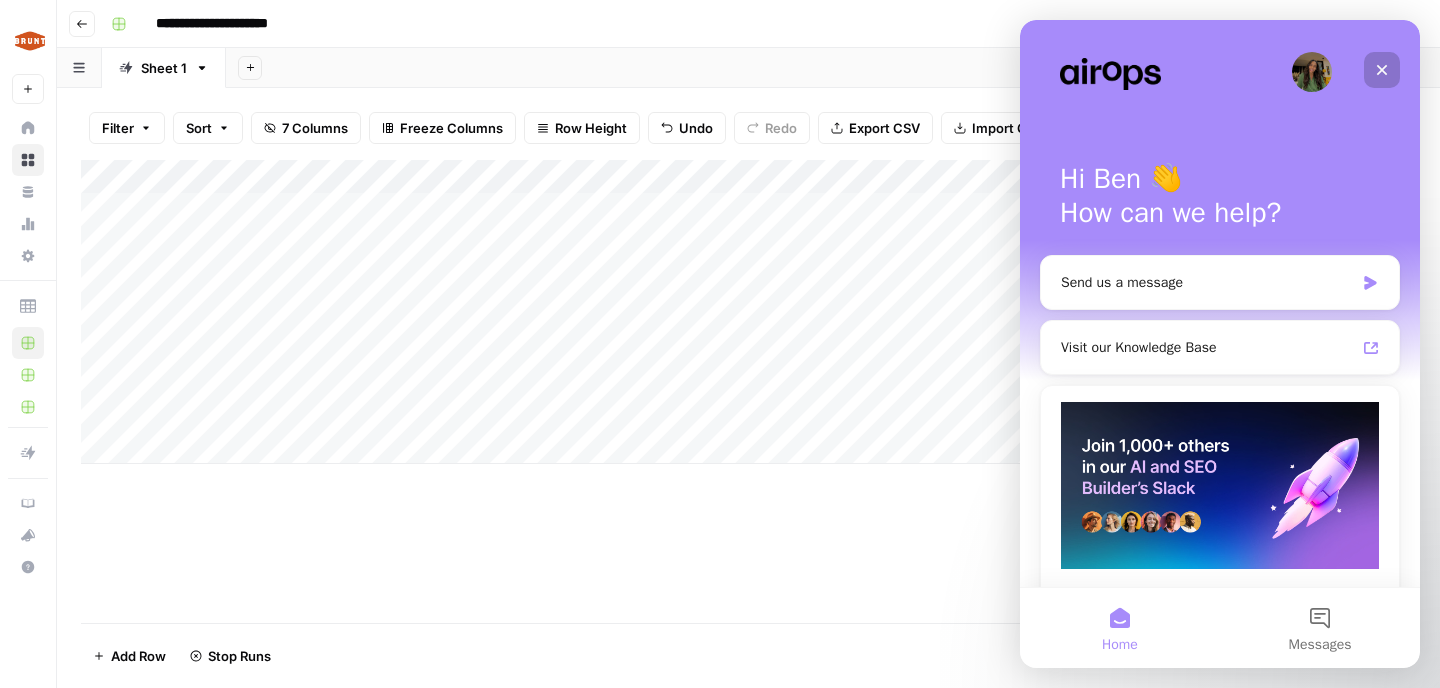 click 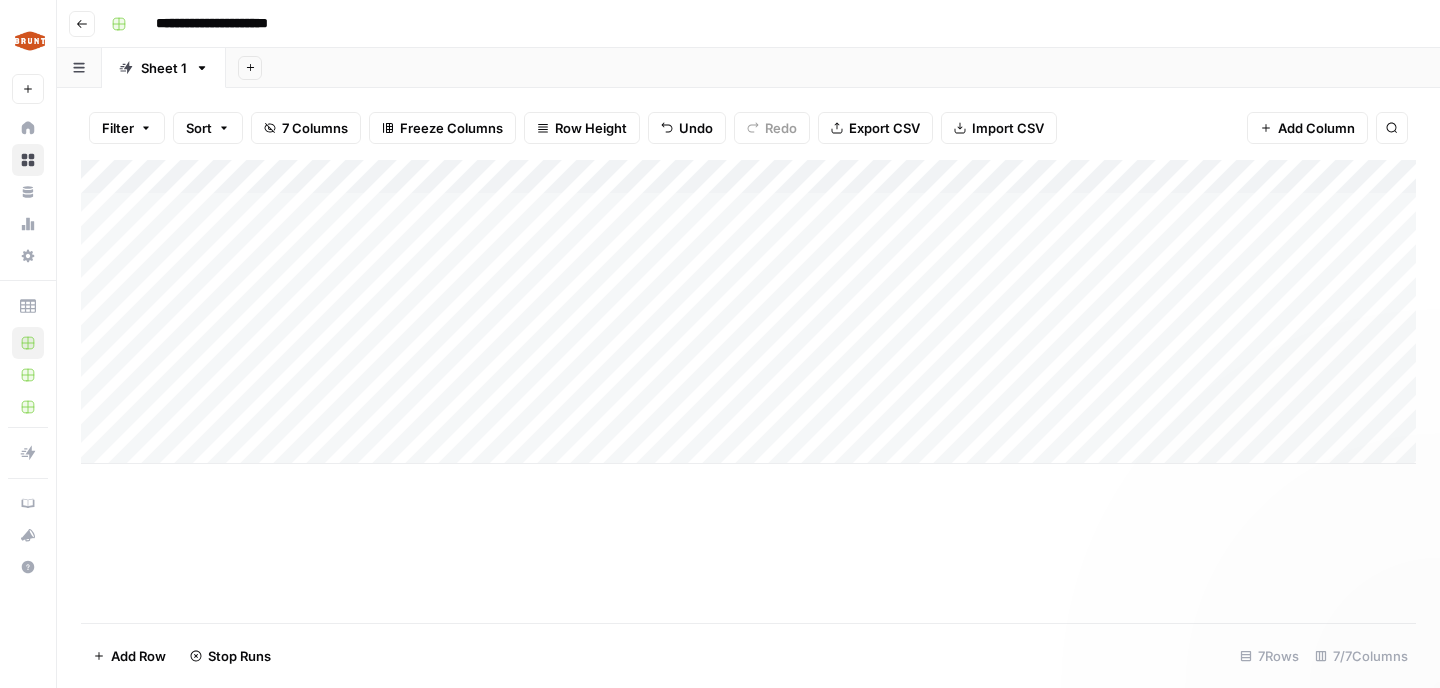 scroll, scrollTop: 0, scrollLeft: 0, axis: both 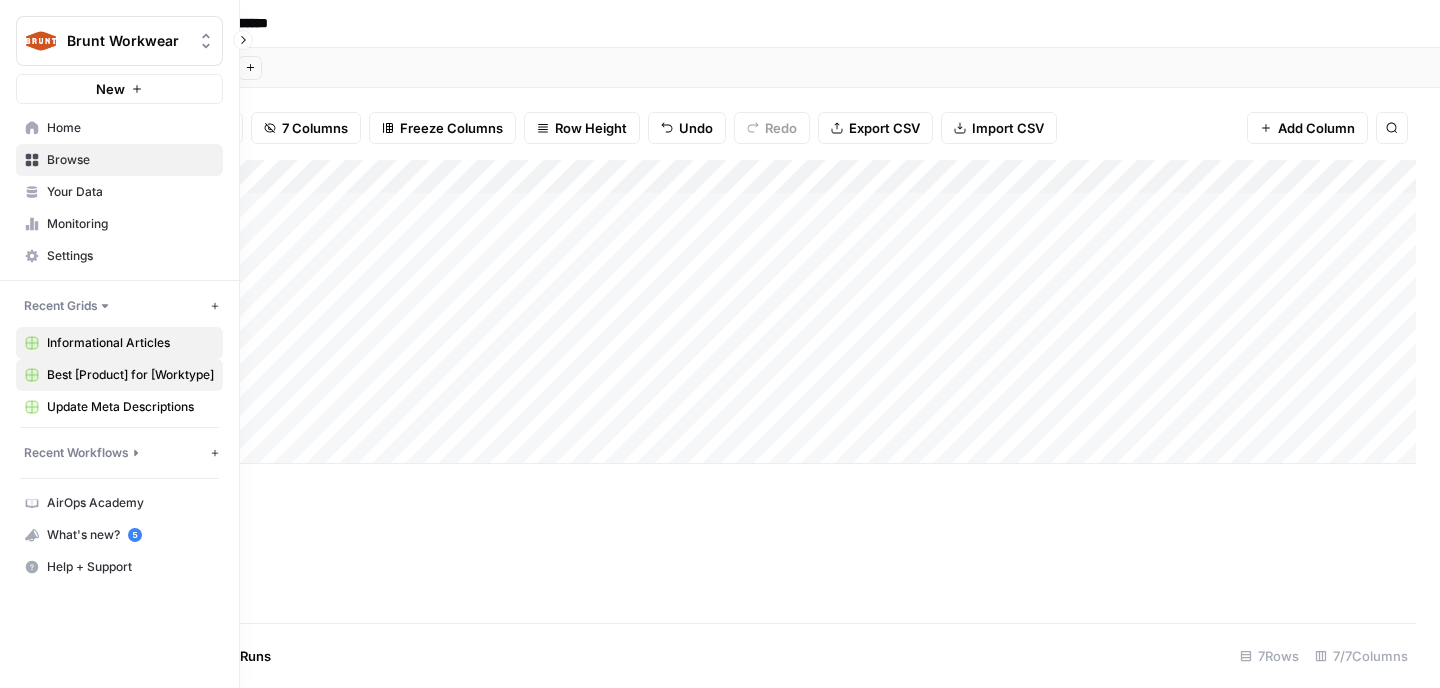 click on "Best [Product] for [Worktype]" at bounding box center (130, 375) 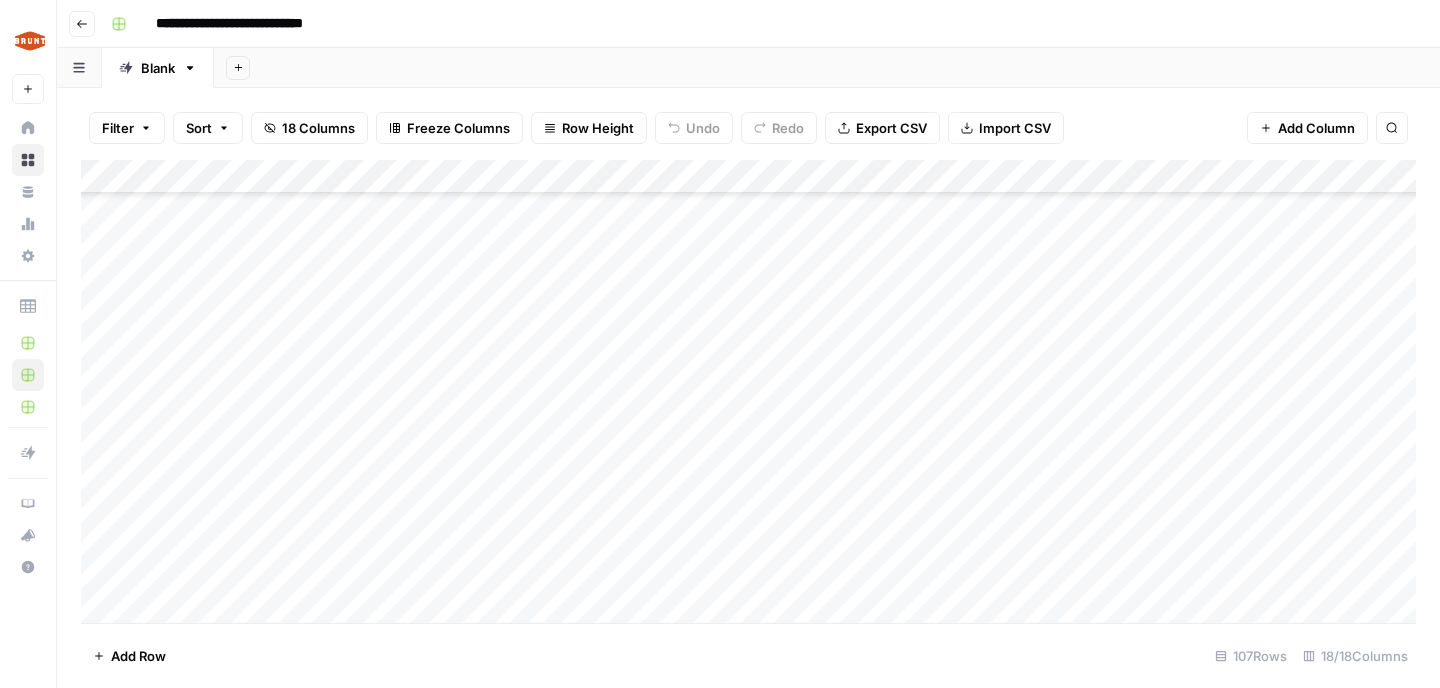 scroll, scrollTop: 3241, scrollLeft: 0, axis: vertical 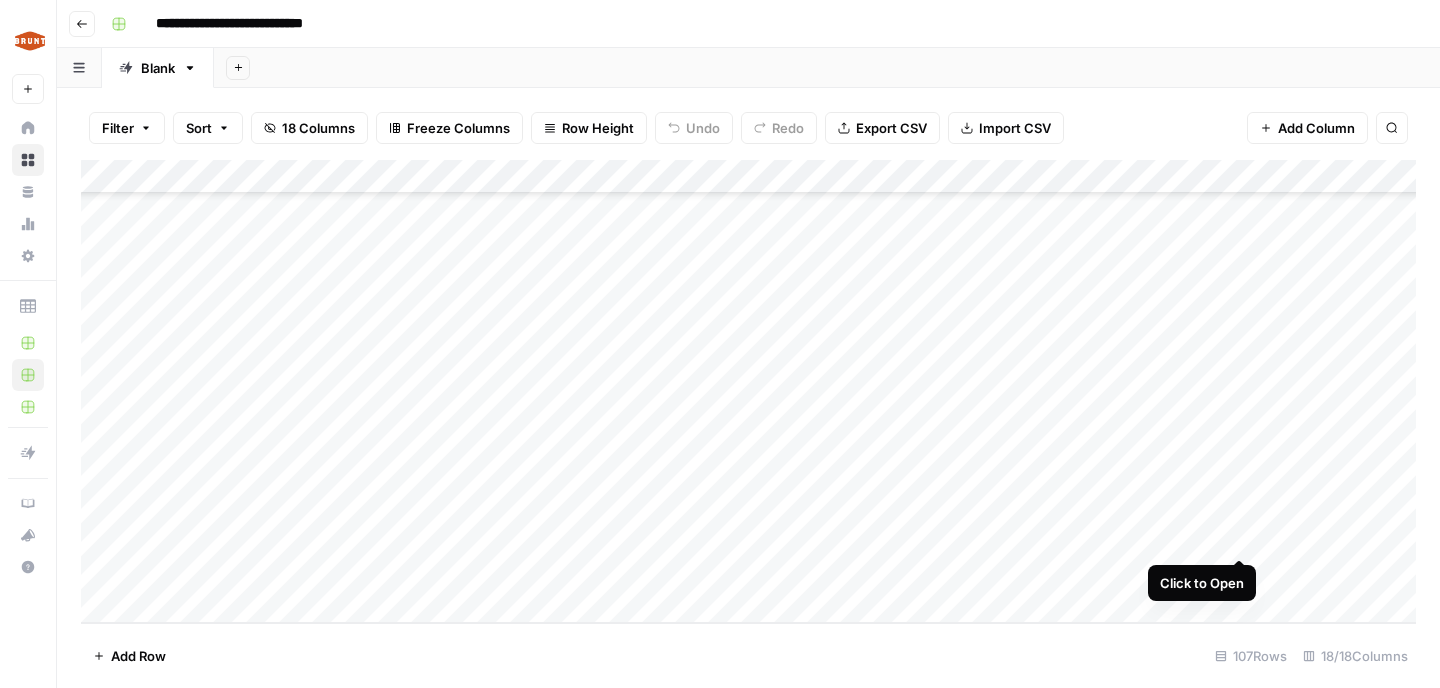 click on "Add Column" at bounding box center [748, 391] 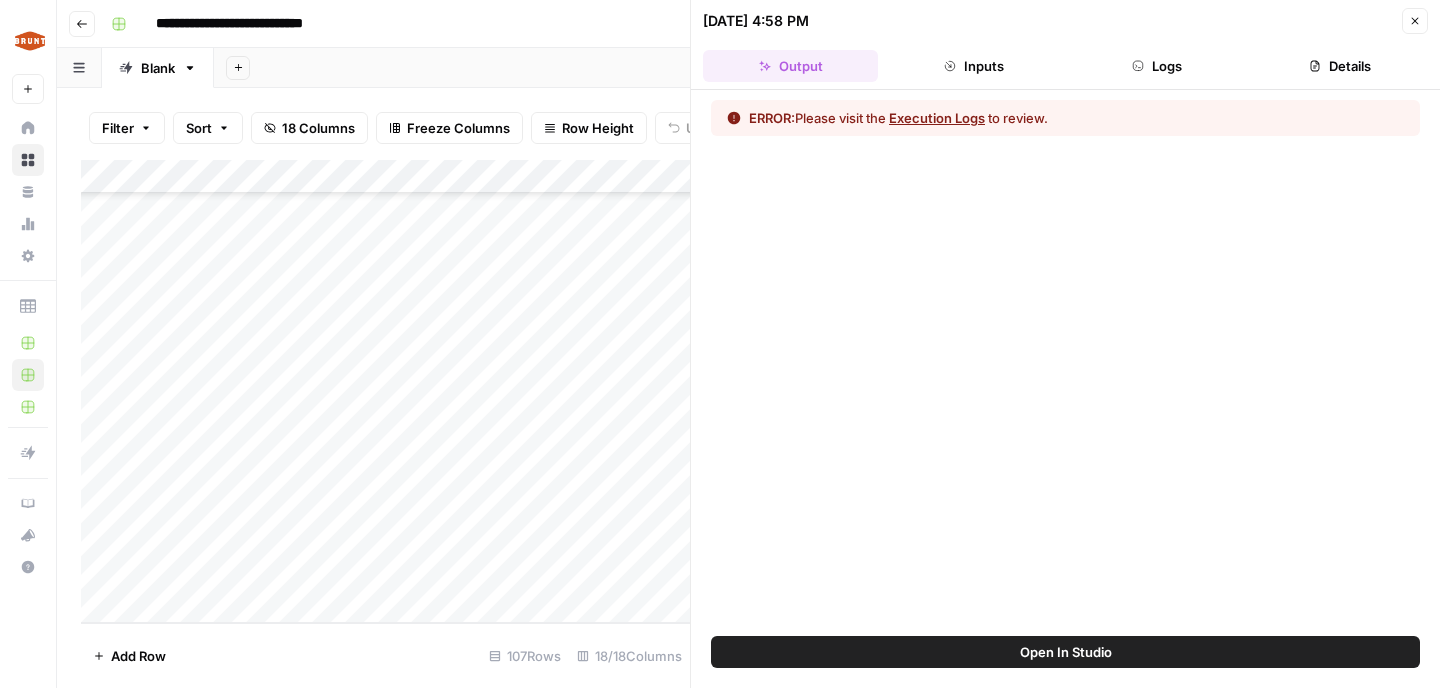 click on "Execution Logs" at bounding box center (937, 118) 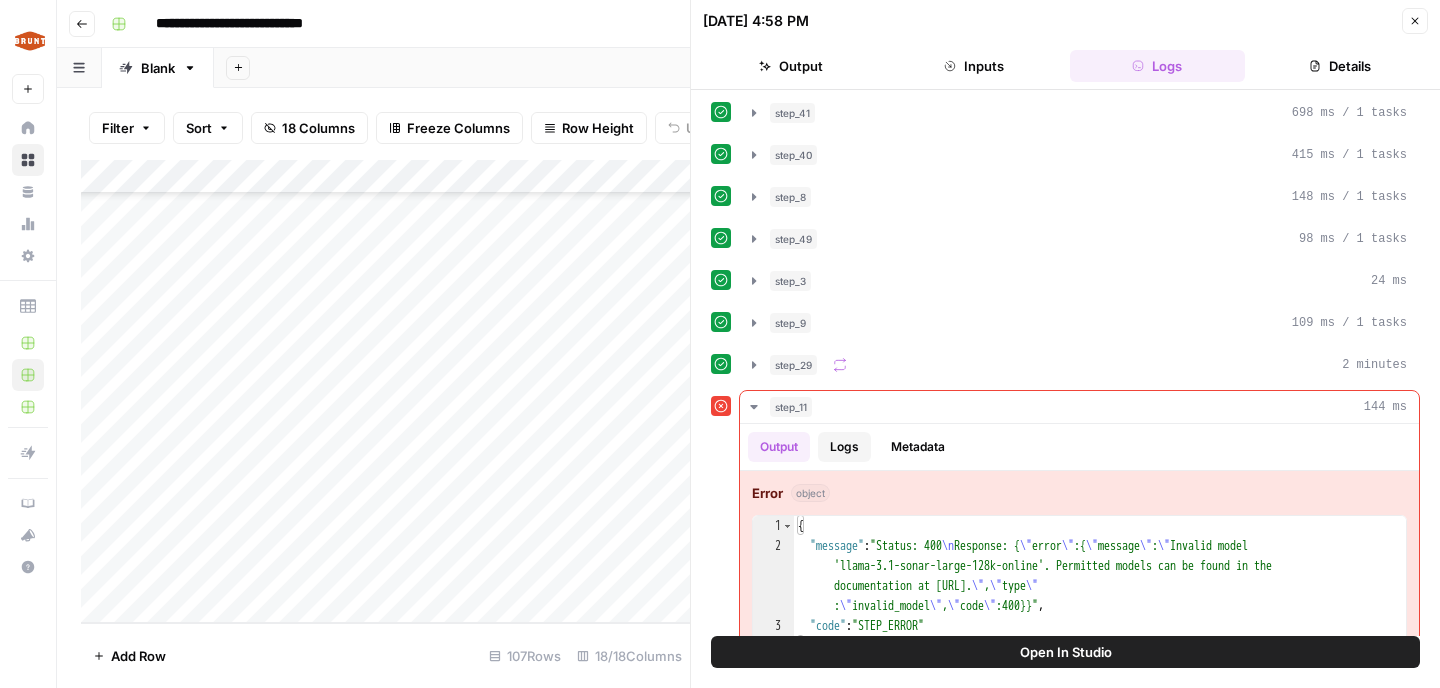 scroll, scrollTop: 88, scrollLeft: 0, axis: vertical 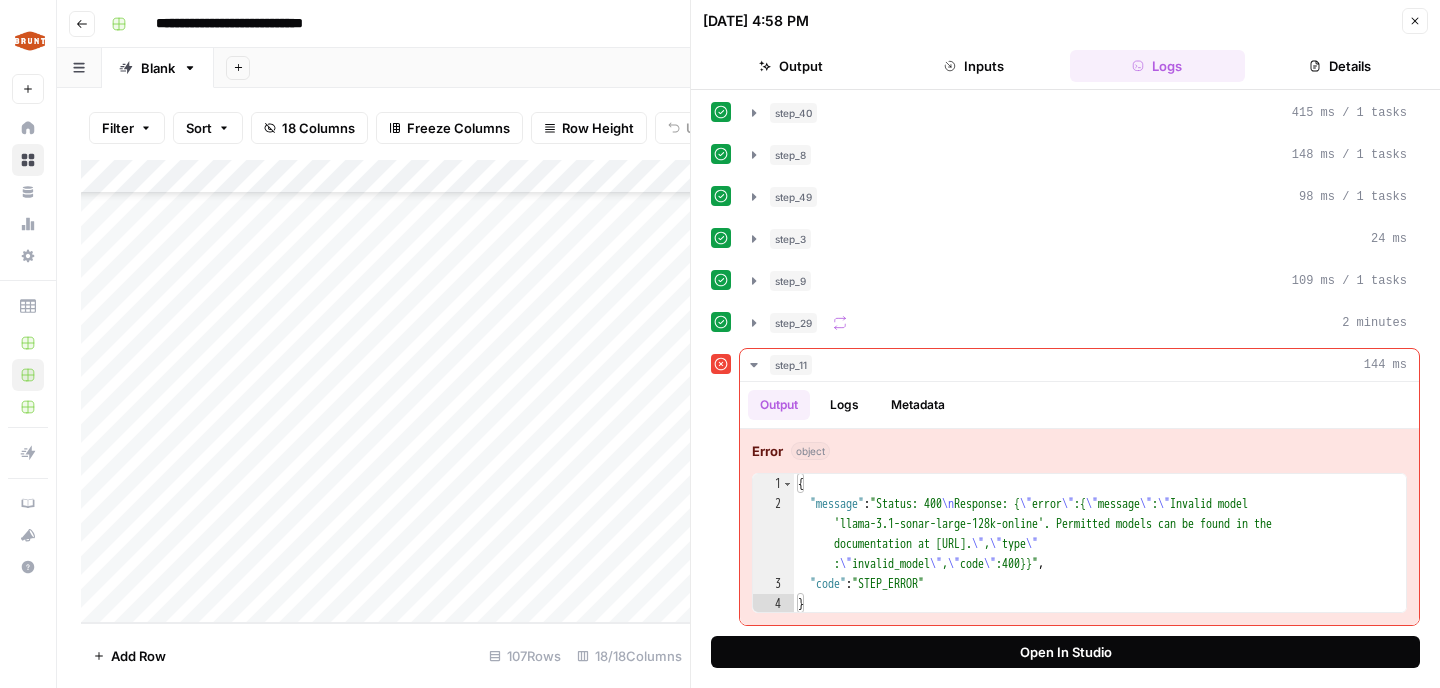 click on "Open In Studio" at bounding box center (1065, 652) 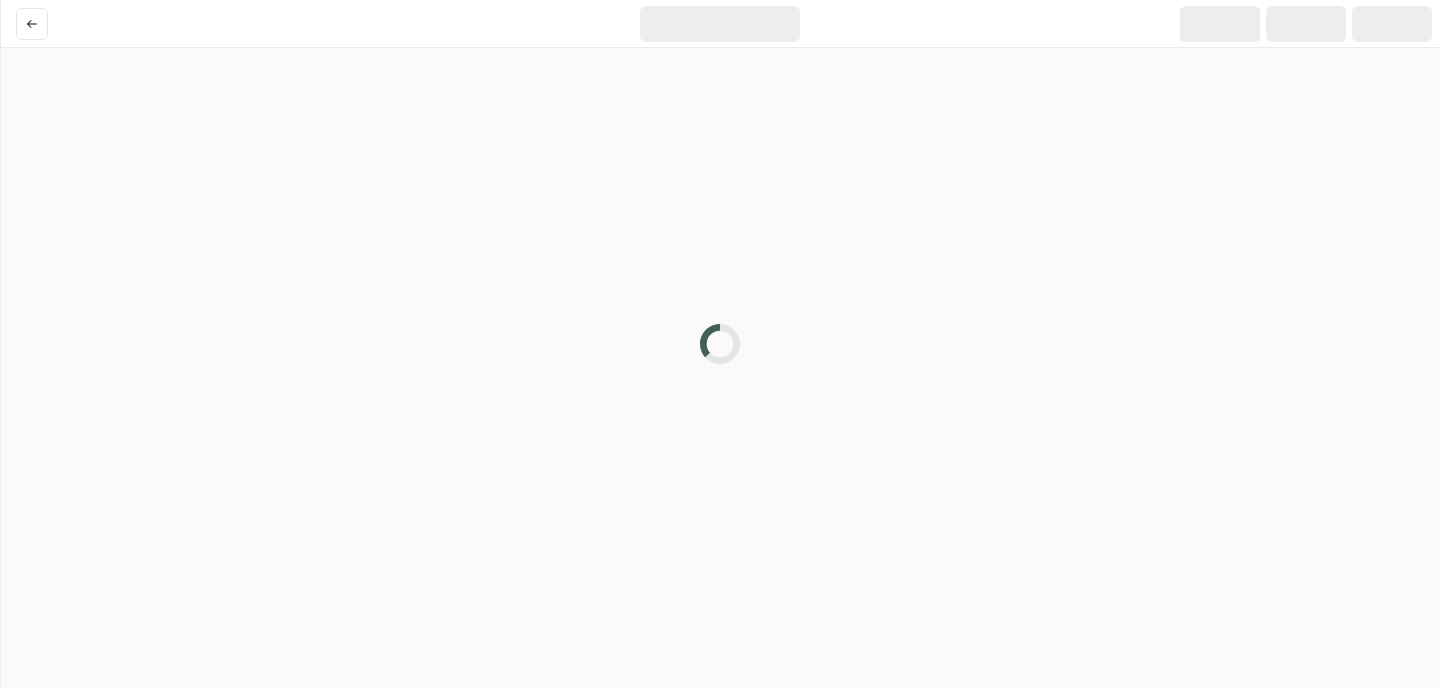 scroll, scrollTop: 0, scrollLeft: 0, axis: both 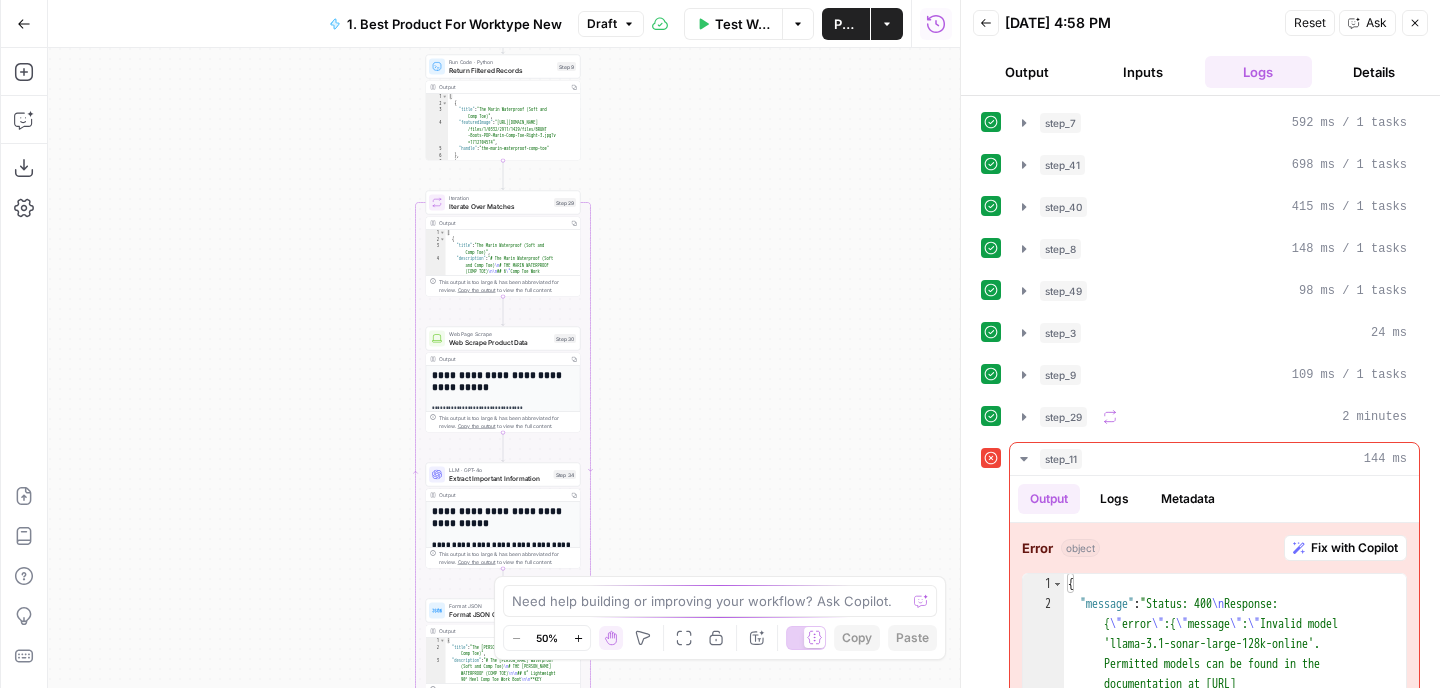 drag, startPoint x: 702, startPoint y: 448, endPoint x: 700, endPoint y: 260, distance: 188.01064 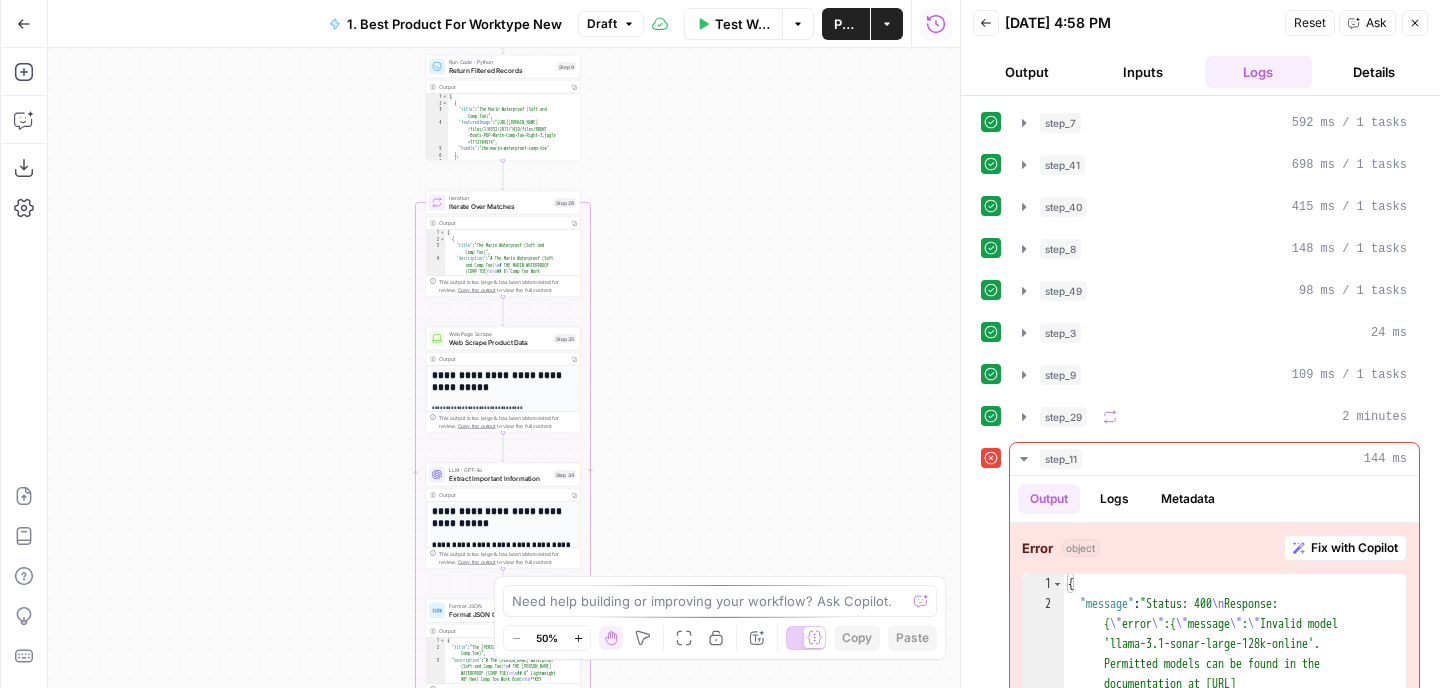 click on "**********" at bounding box center (504, 368) 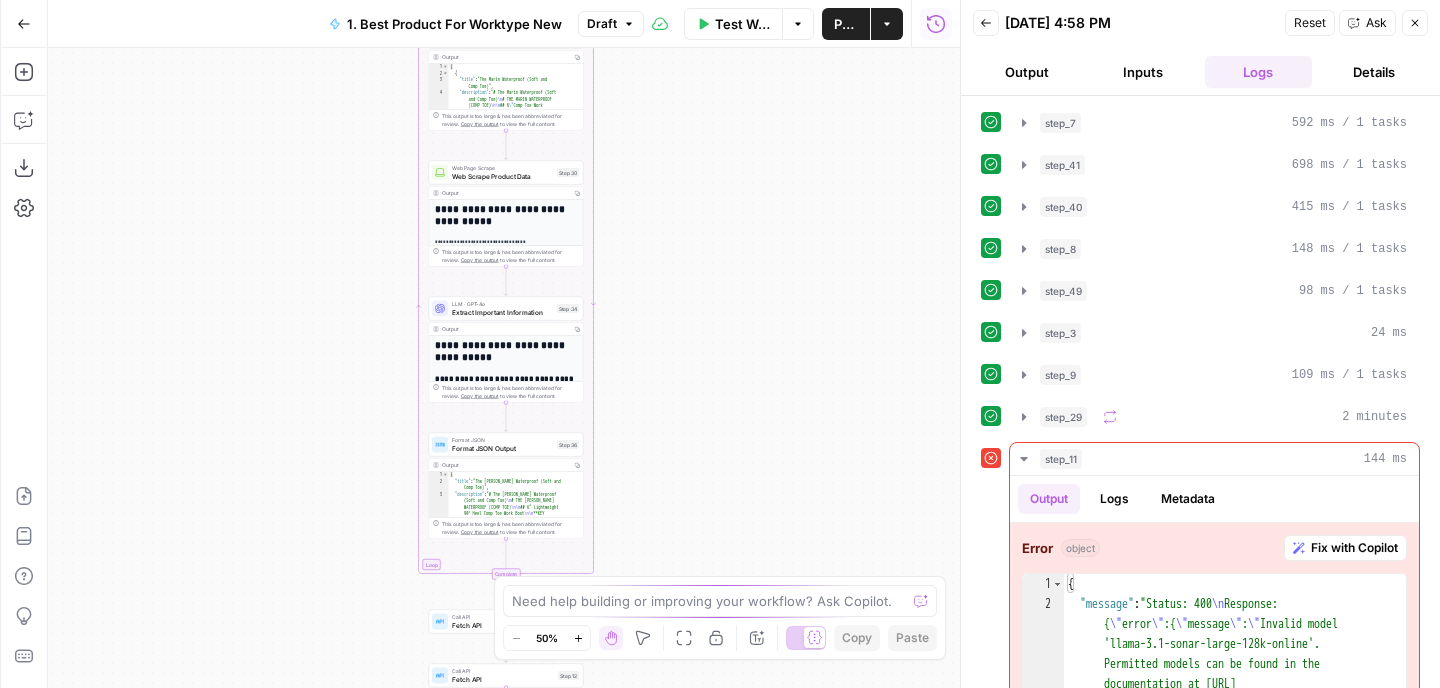 drag, startPoint x: 690, startPoint y: 324, endPoint x: 694, endPoint y: 159, distance: 165.04848 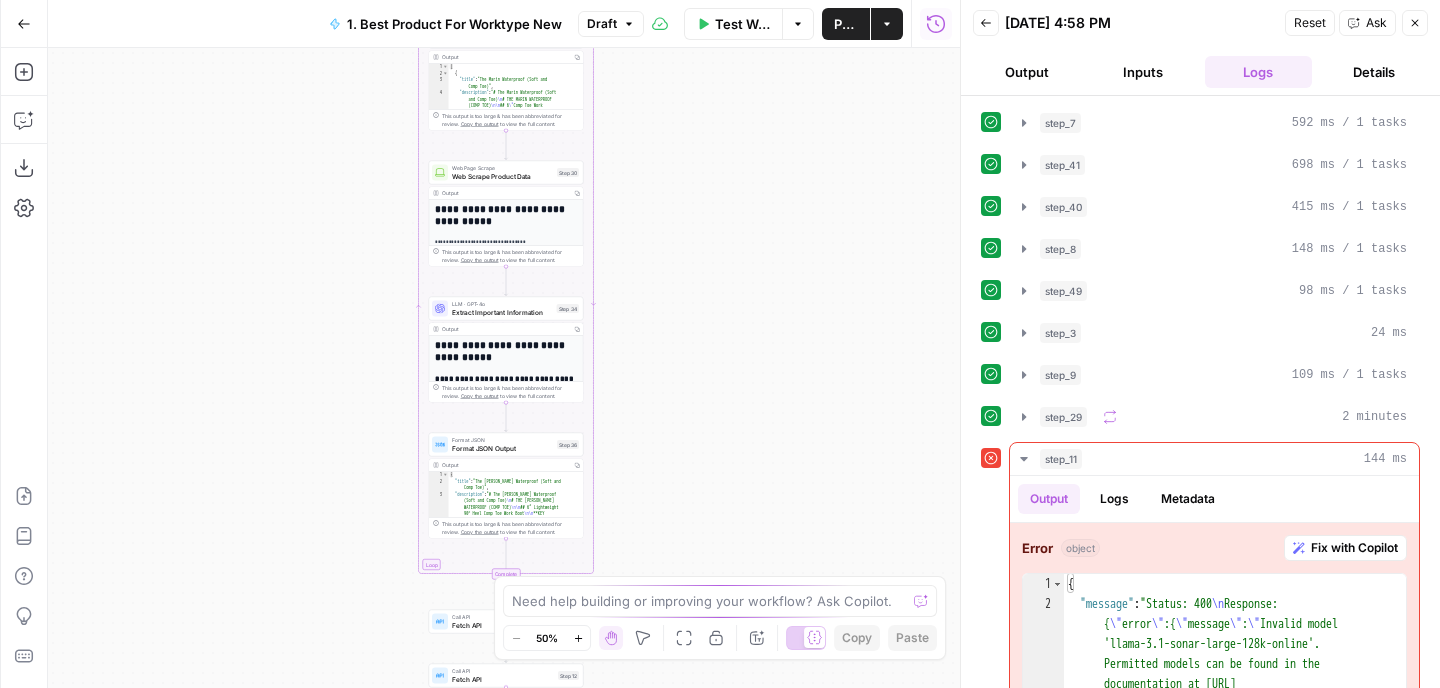 click on "**********" at bounding box center (504, 368) 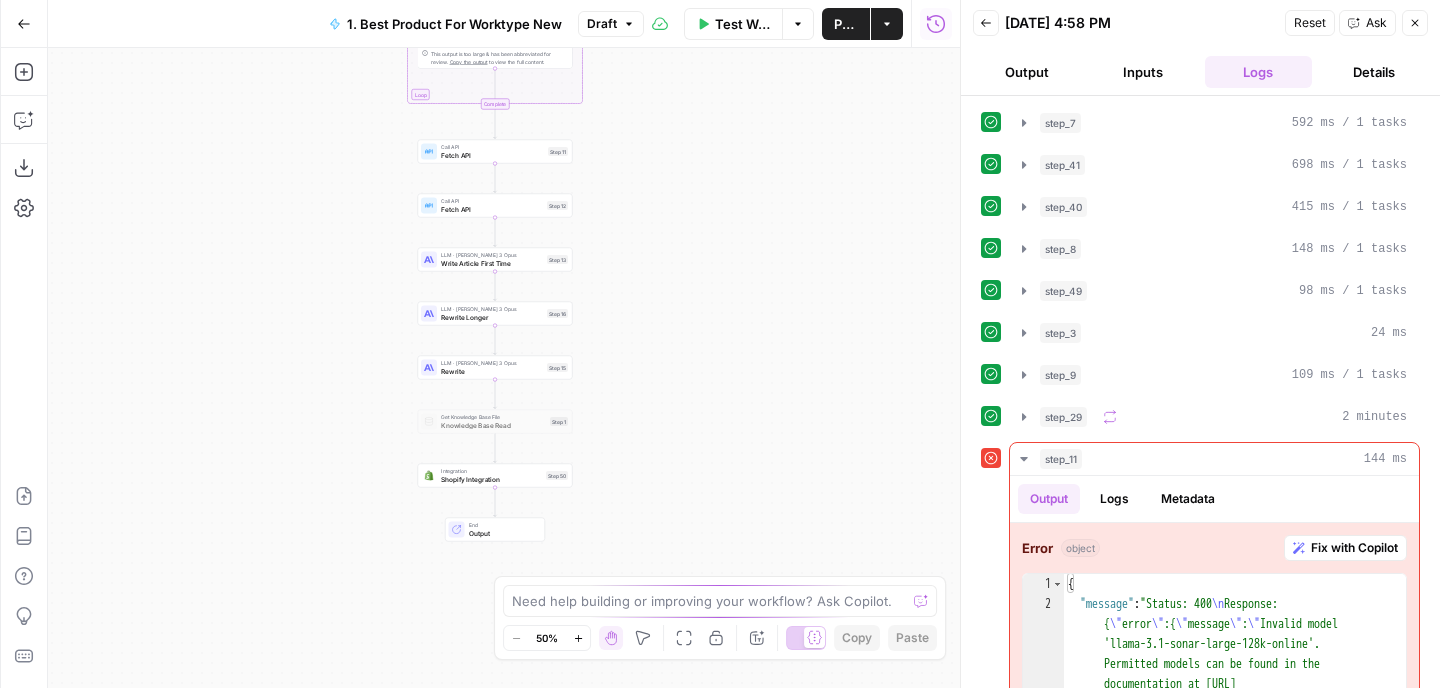 drag, startPoint x: 687, startPoint y: 387, endPoint x: 676, endPoint y: -82, distance: 469.12897 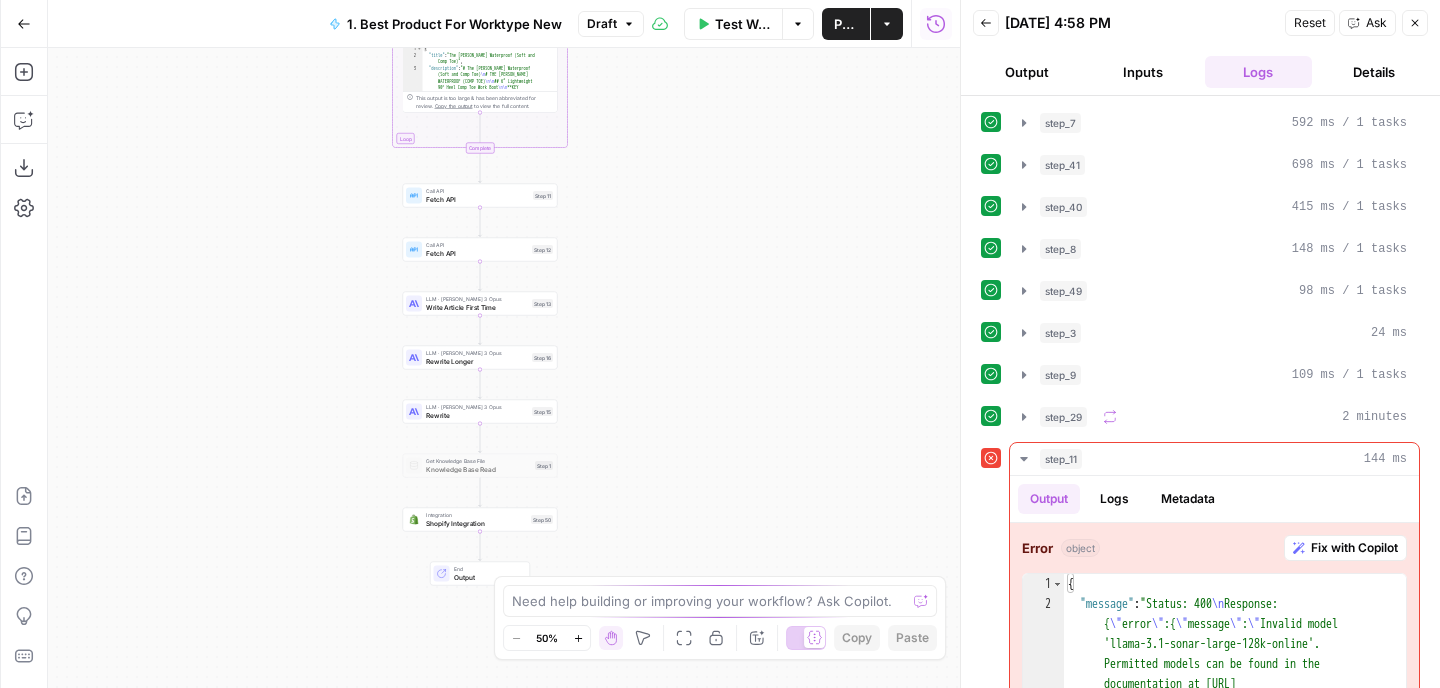 drag, startPoint x: 682, startPoint y: 242, endPoint x: 673, endPoint y: 319, distance: 77.52419 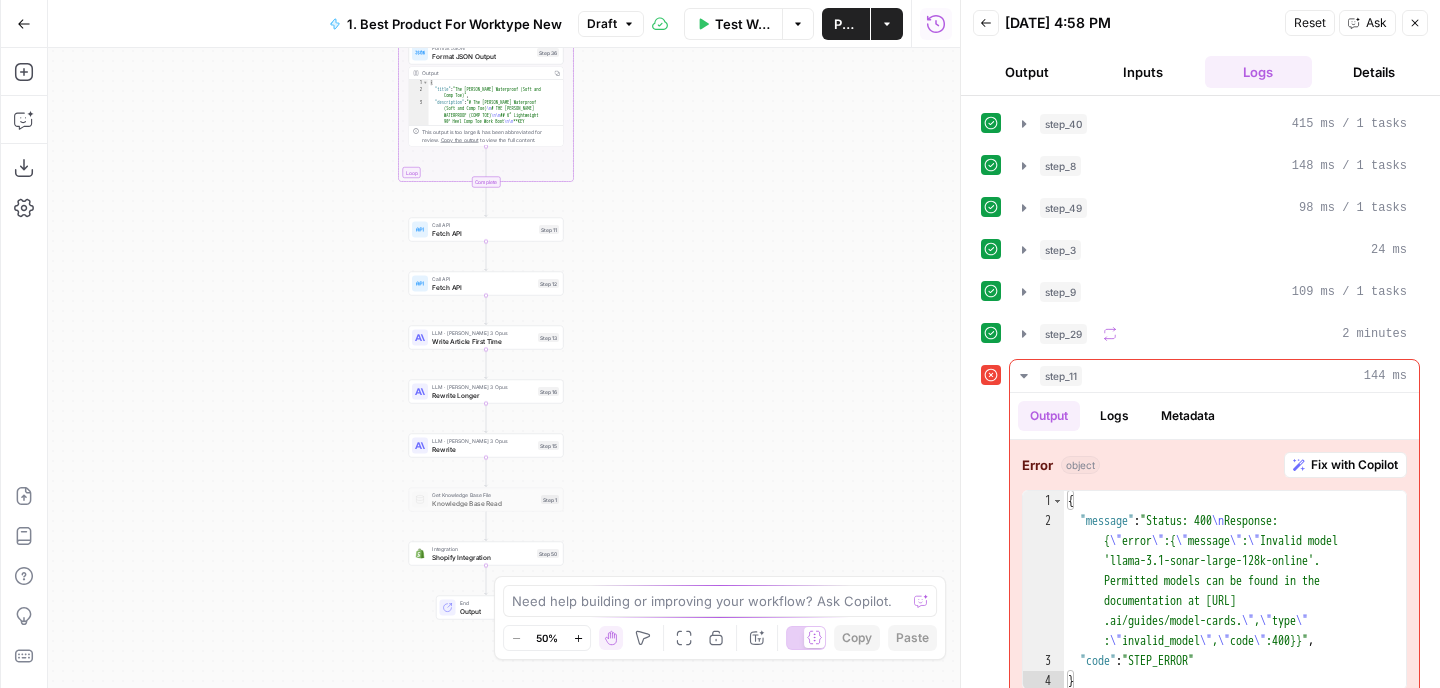 scroll, scrollTop: 108, scrollLeft: 0, axis: vertical 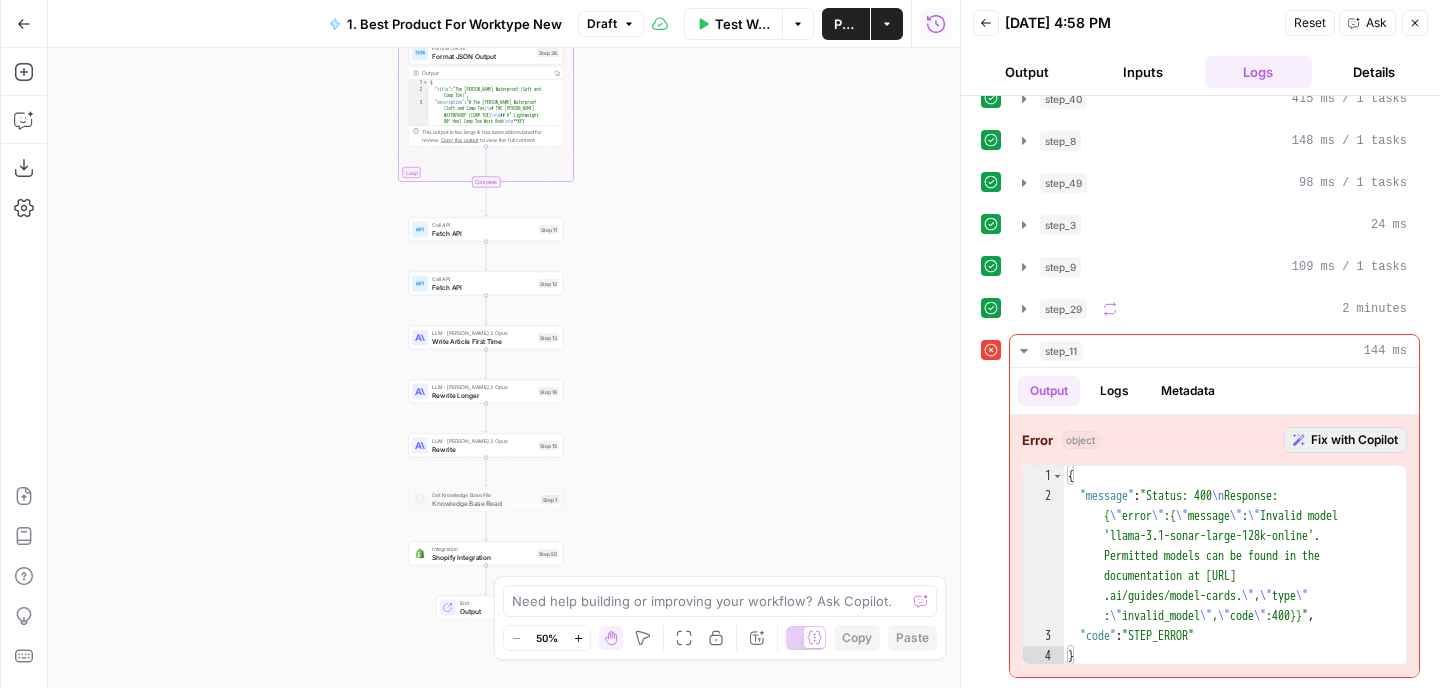 click on "Fix with Copilot" at bounding box center [1354, 440] 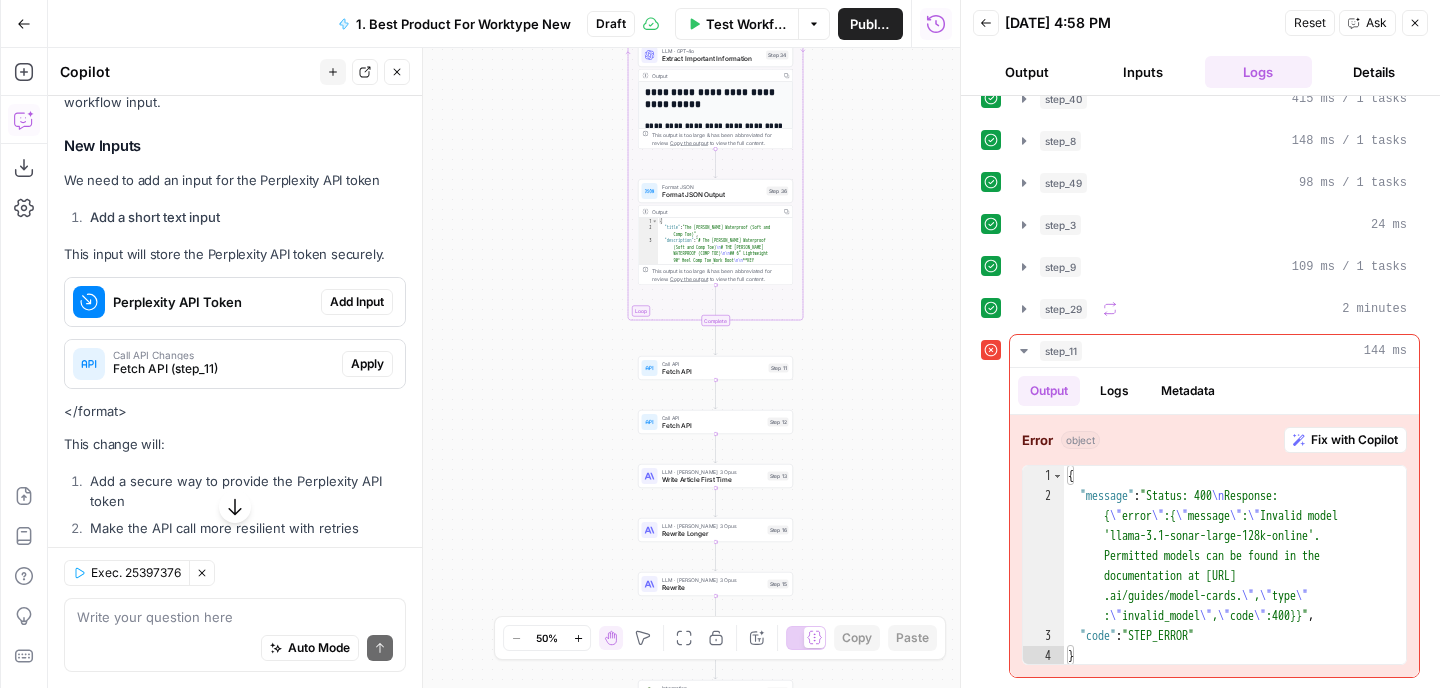 scroll, scrollTop: 361, scrollLeft: 0, axis: vertical 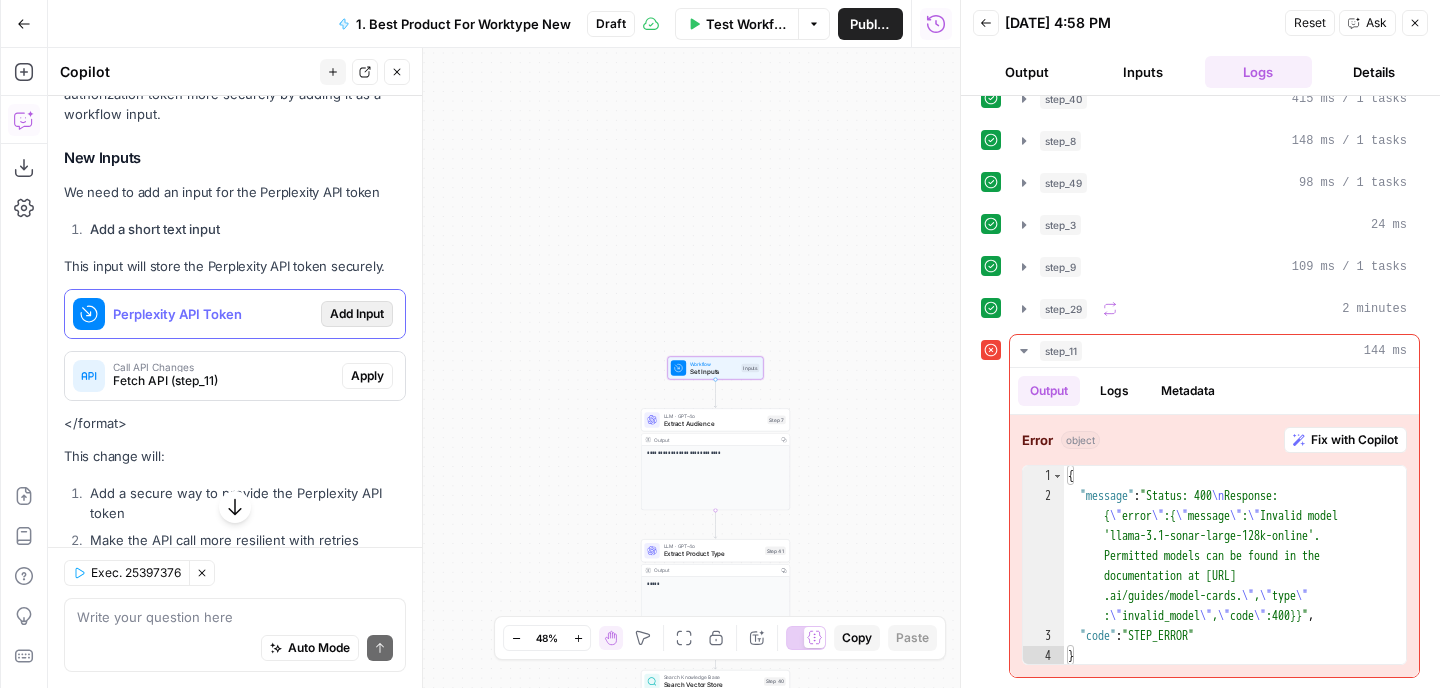 click on "Add Input" at bounding box center (357, 314) 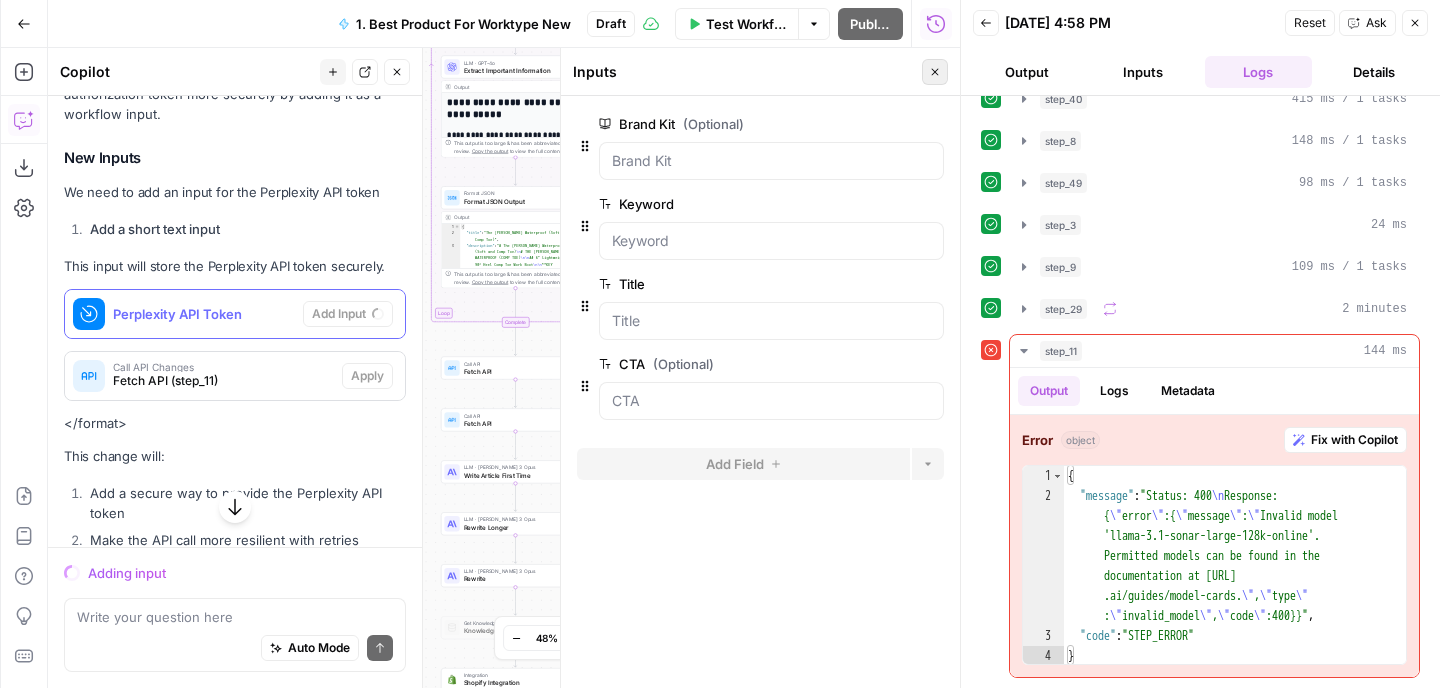click on "Close" at bounding box center (935, 72) 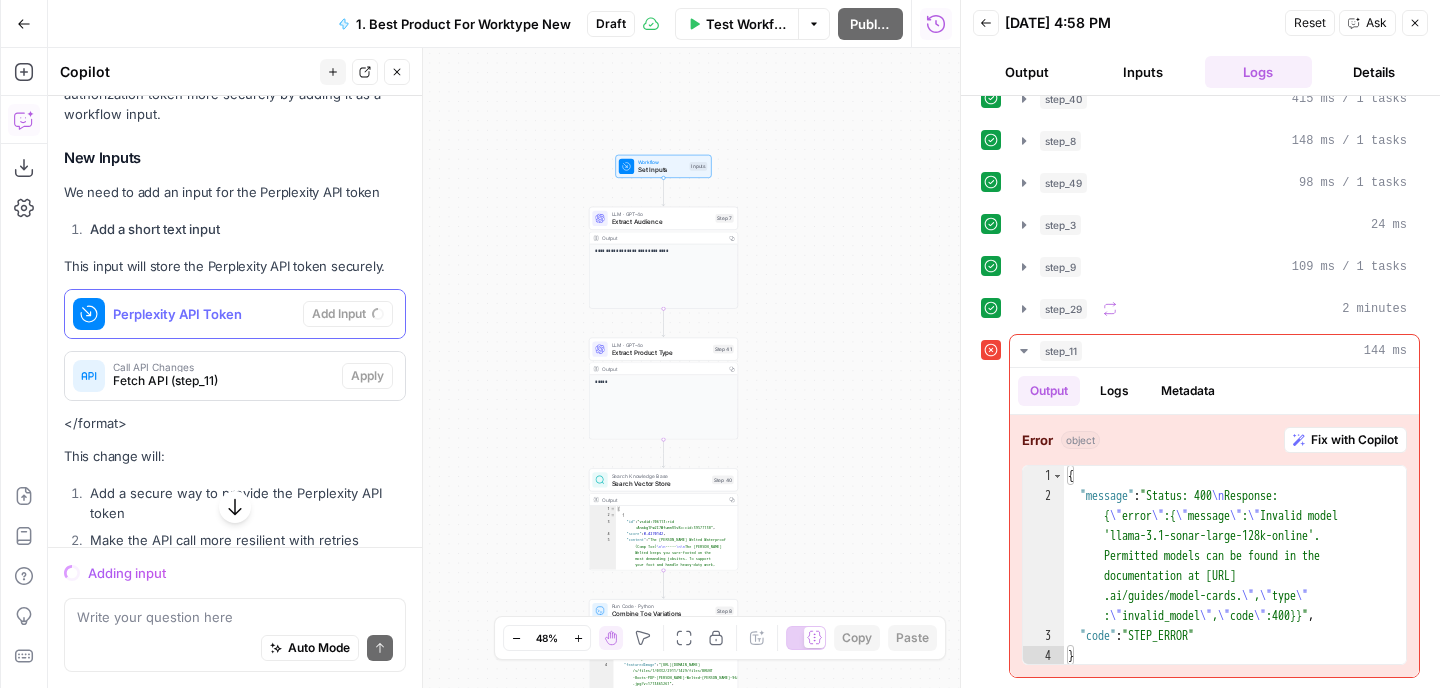 drag, startPoint x: 716, startPoint y: 314, endPoint x: 838, endPoint y: 319, distance: 122.10242 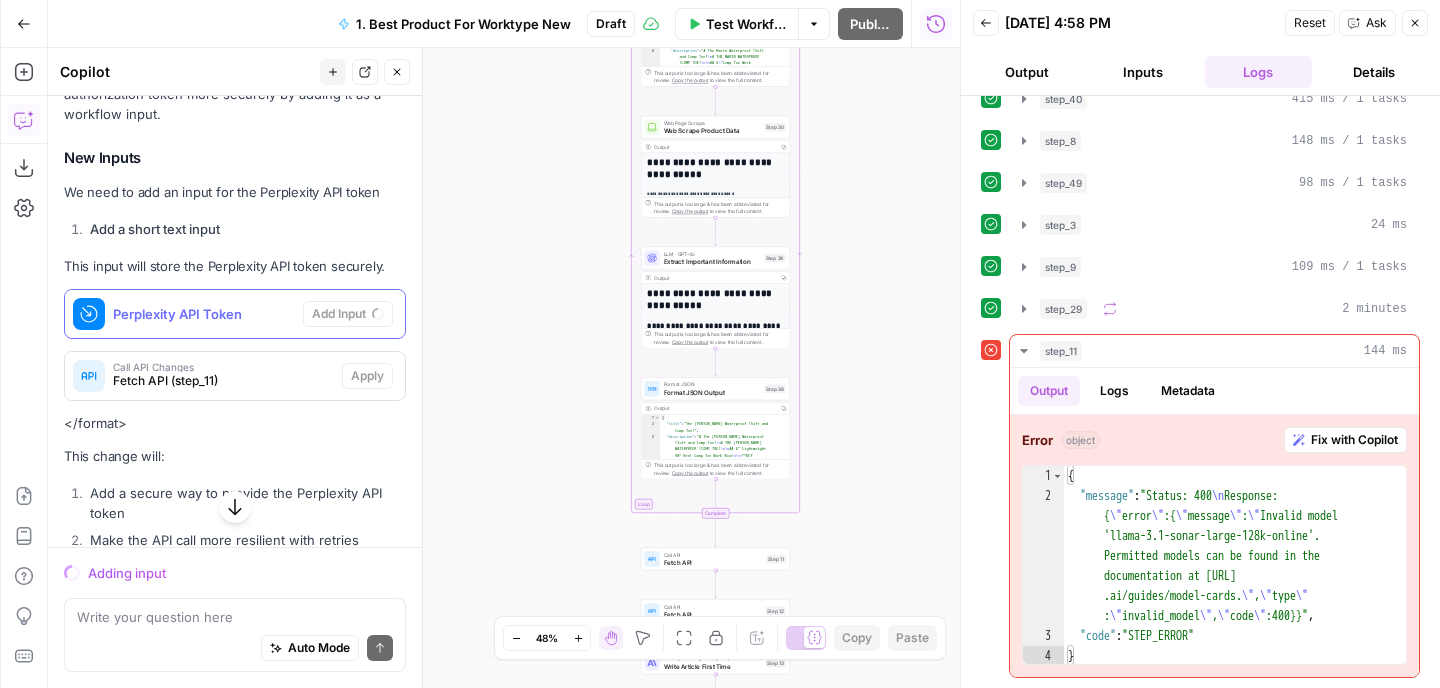 drag, startPoint x: 511, startPoint y: 345, endPoint x: 511, endPoint y: 525, distance: 180 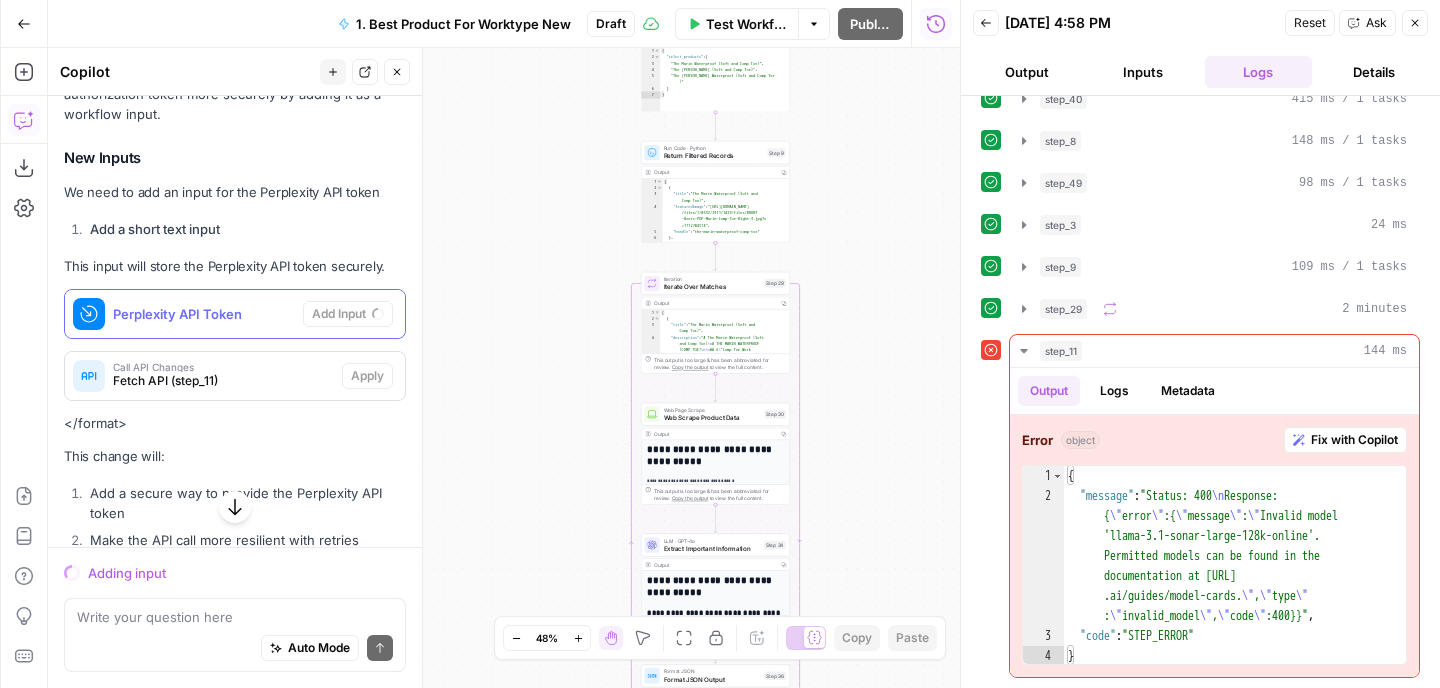 drag, startPoint x: 567, startPoint y: 282, endPoint x: 567, endPoint y: 570, distance: 288 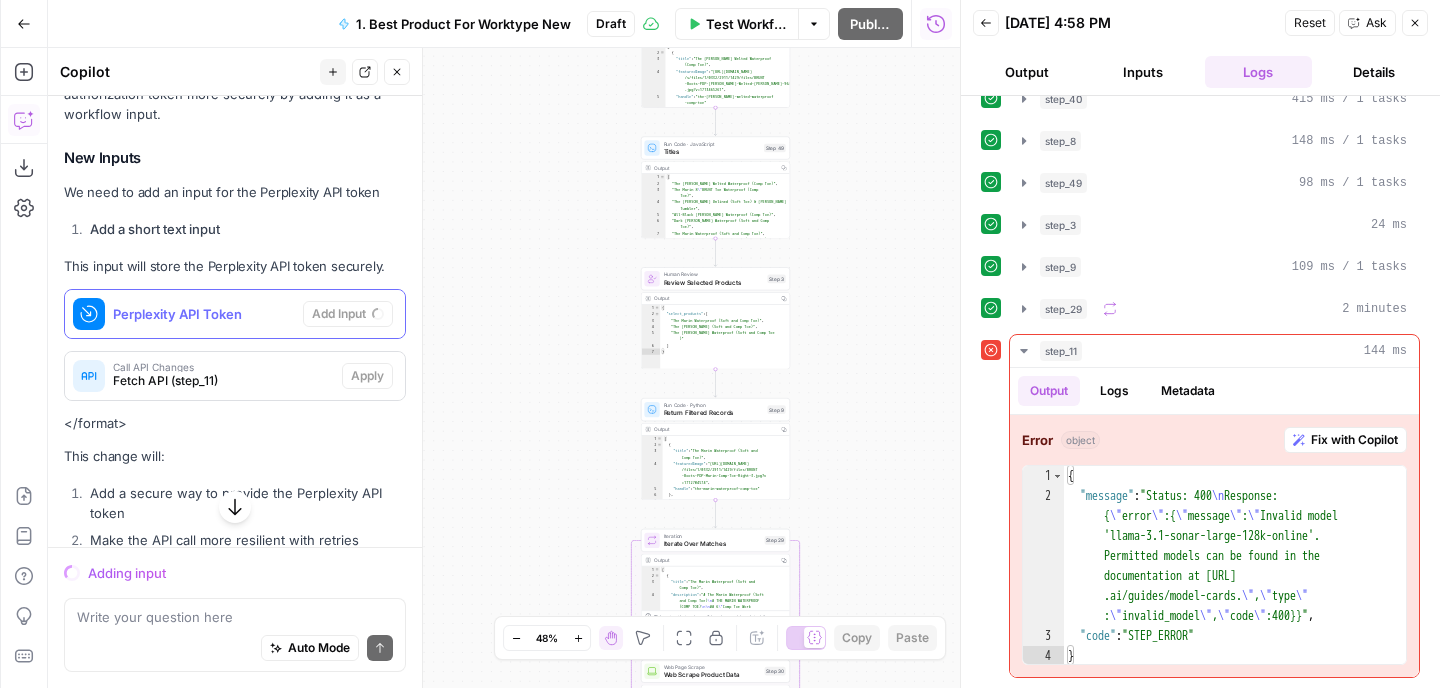 drag, startPoint x: 565, startPoint y: 361, endPoint x: 565, endPoint y: 617, distance: 256 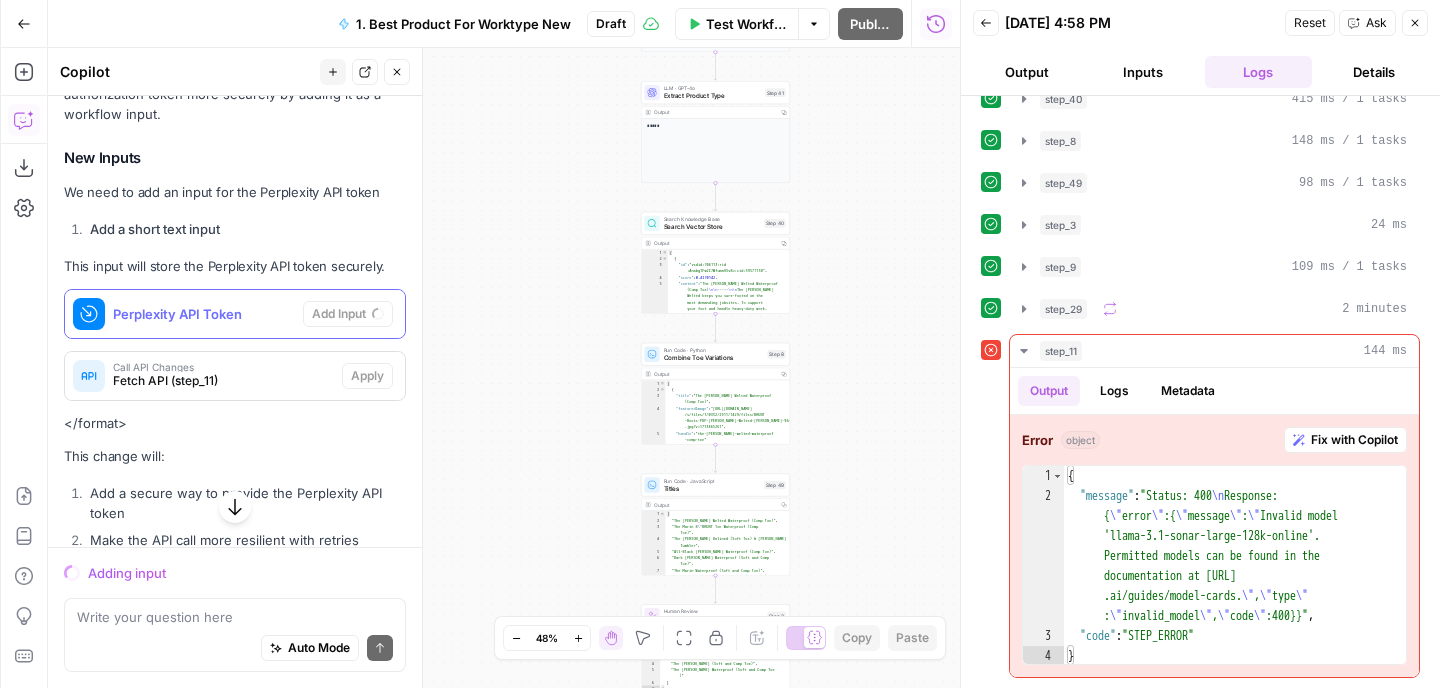 drag, startPoint x: 565, startPoint y: 344, endPoint x: 565, endPoint y: 682, distance: 338 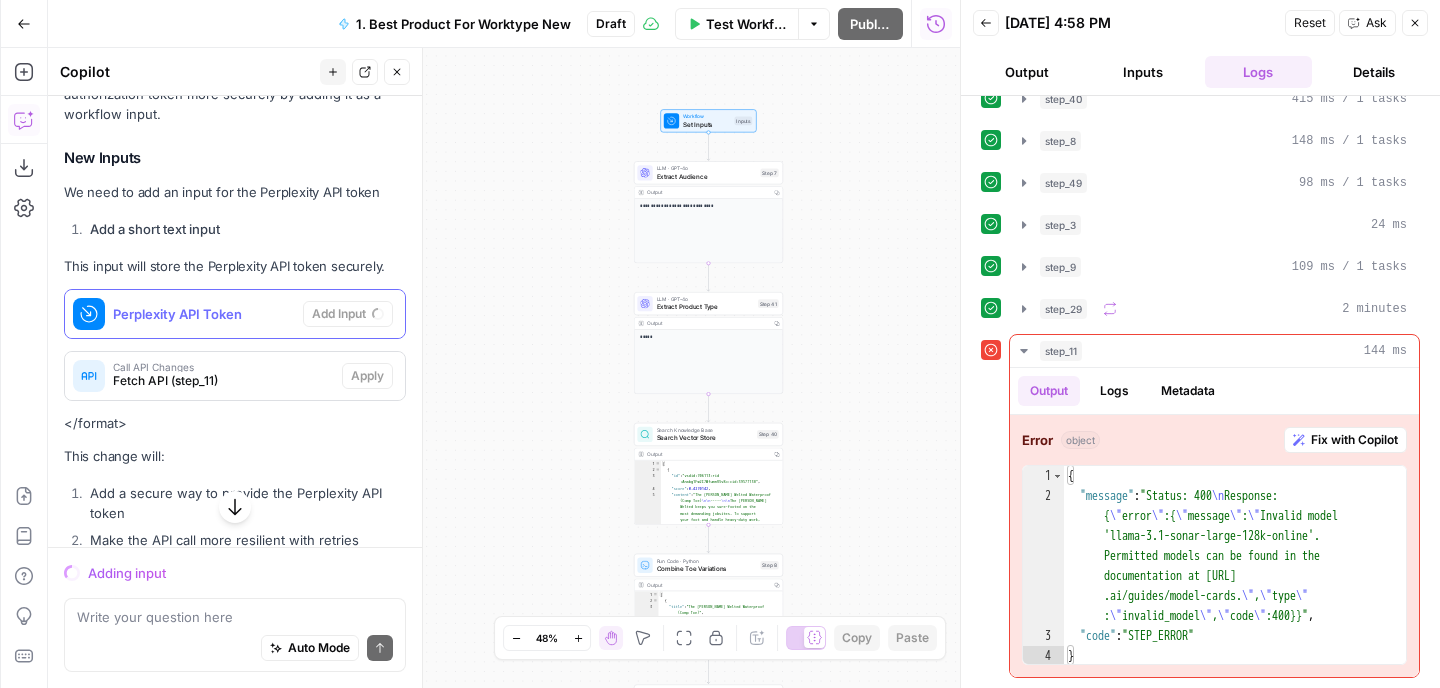 drag, startPoint x: 565, startPoint y: 434, endPoint x: 558, endPoint y: 681, distance: 247.09917 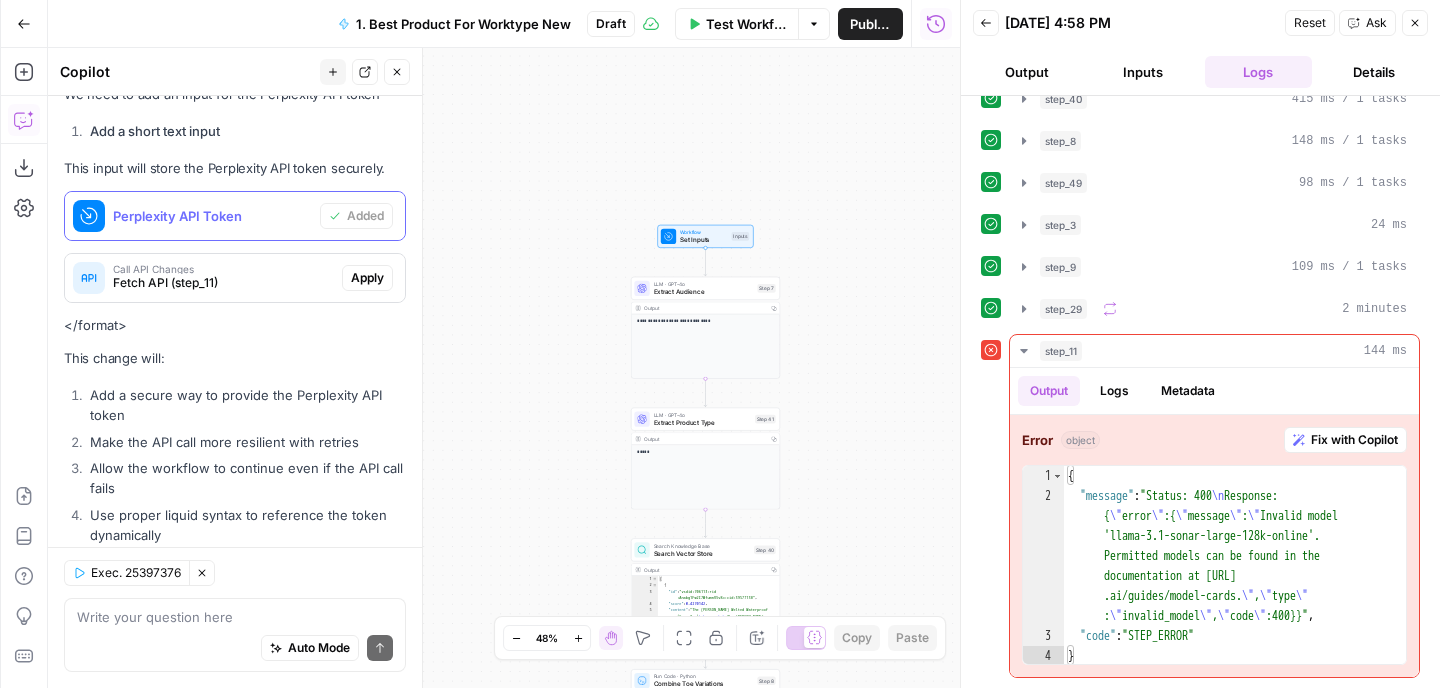 scroll, scrollTop: 523, scrollLeft: 0, axis: vertical 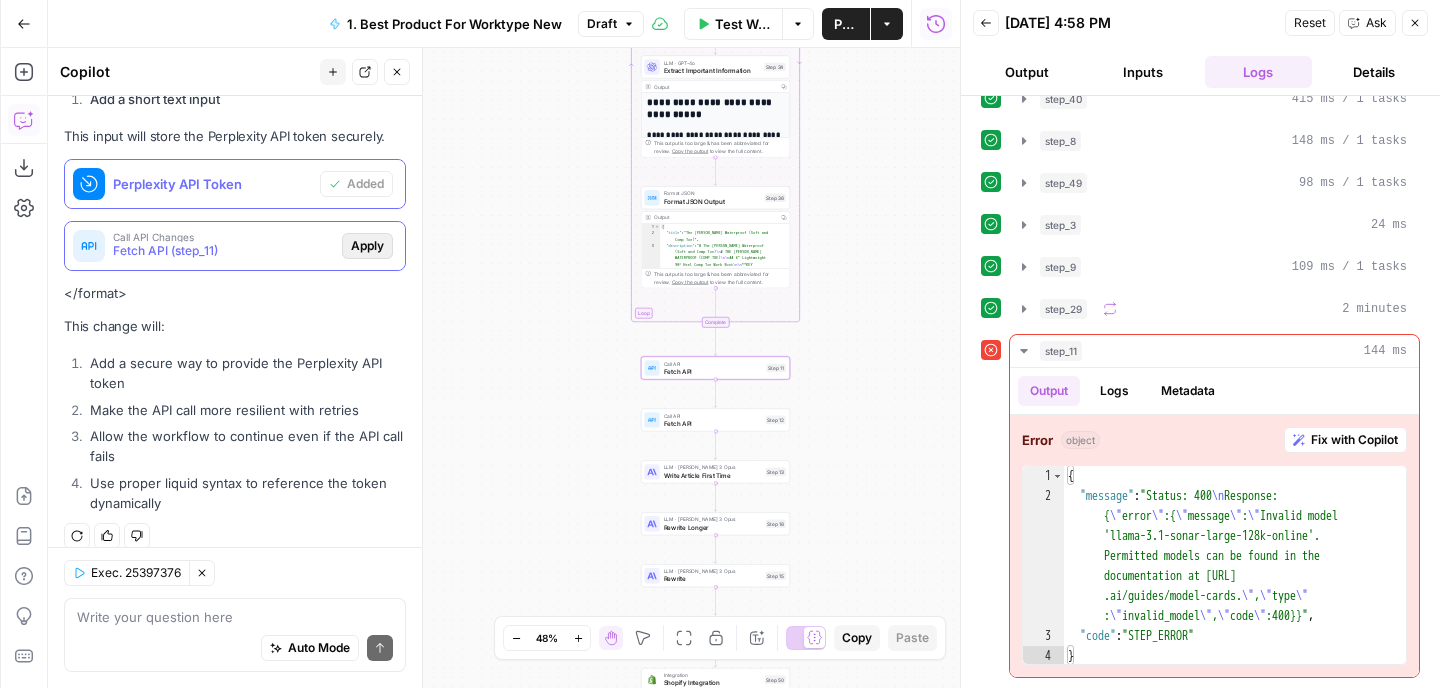 click on "Apply" at bounding box center [367, 246] 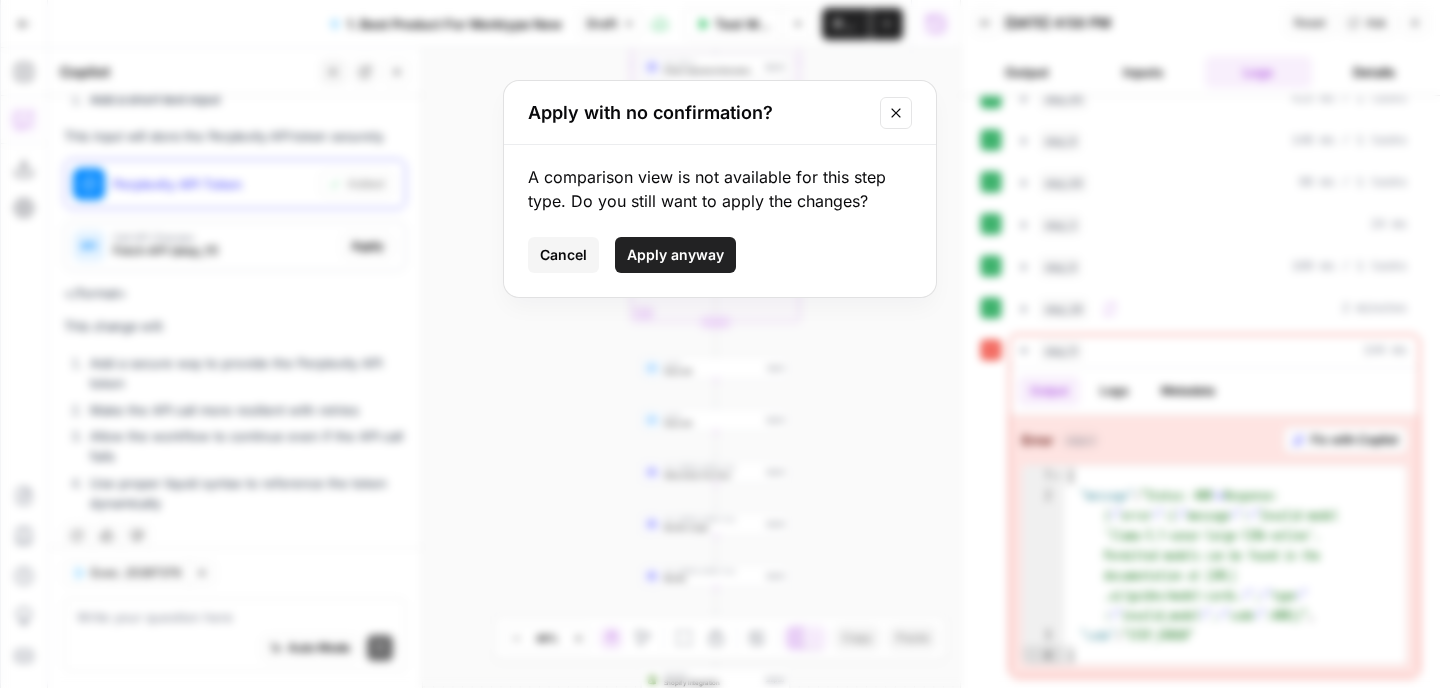 click 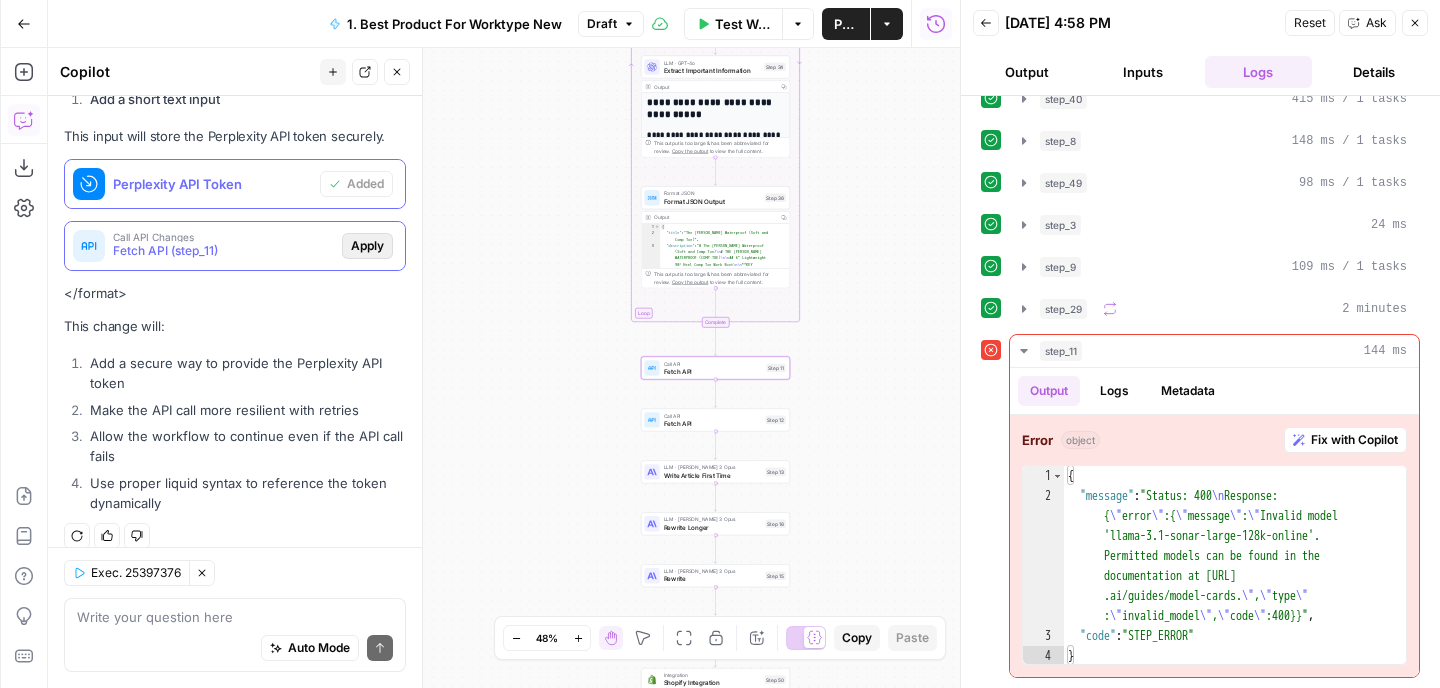 click on "Apply" at bounding box center (367, 246) 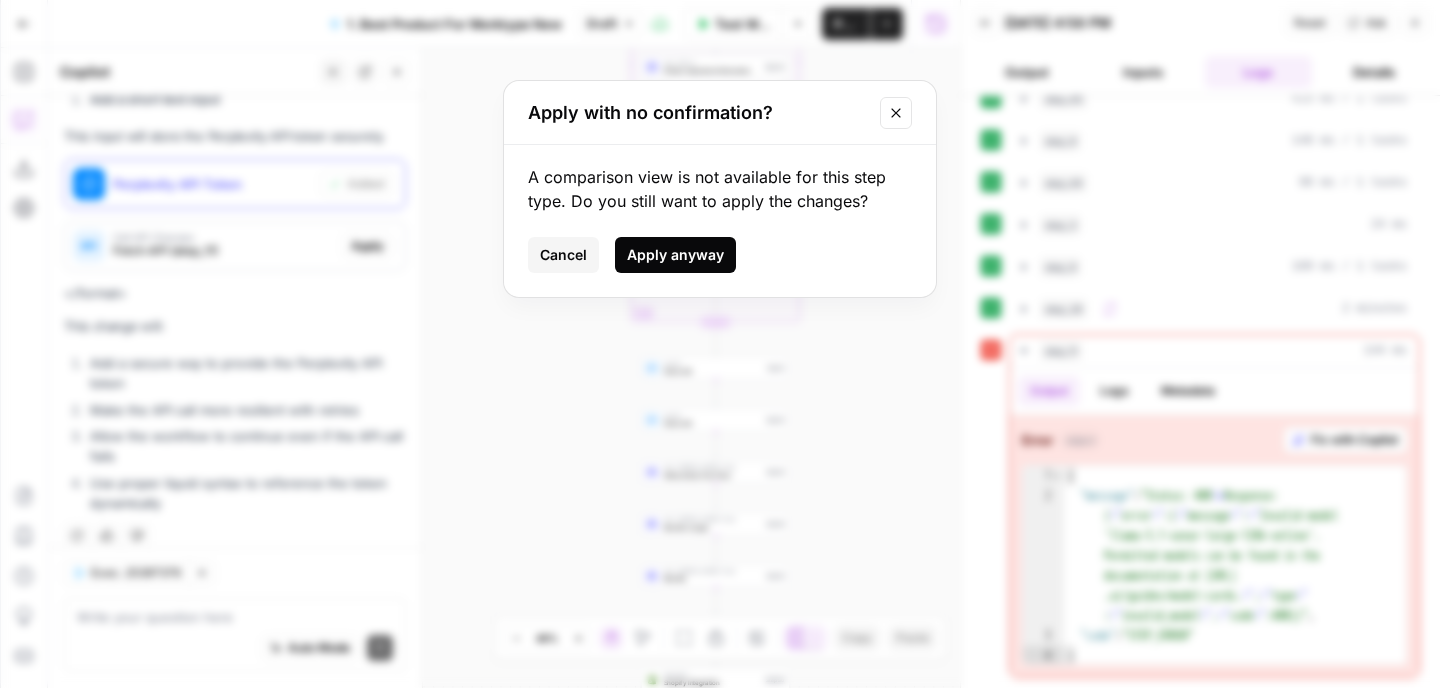 click on "Apply anyway" at bounding box center (675, 255) 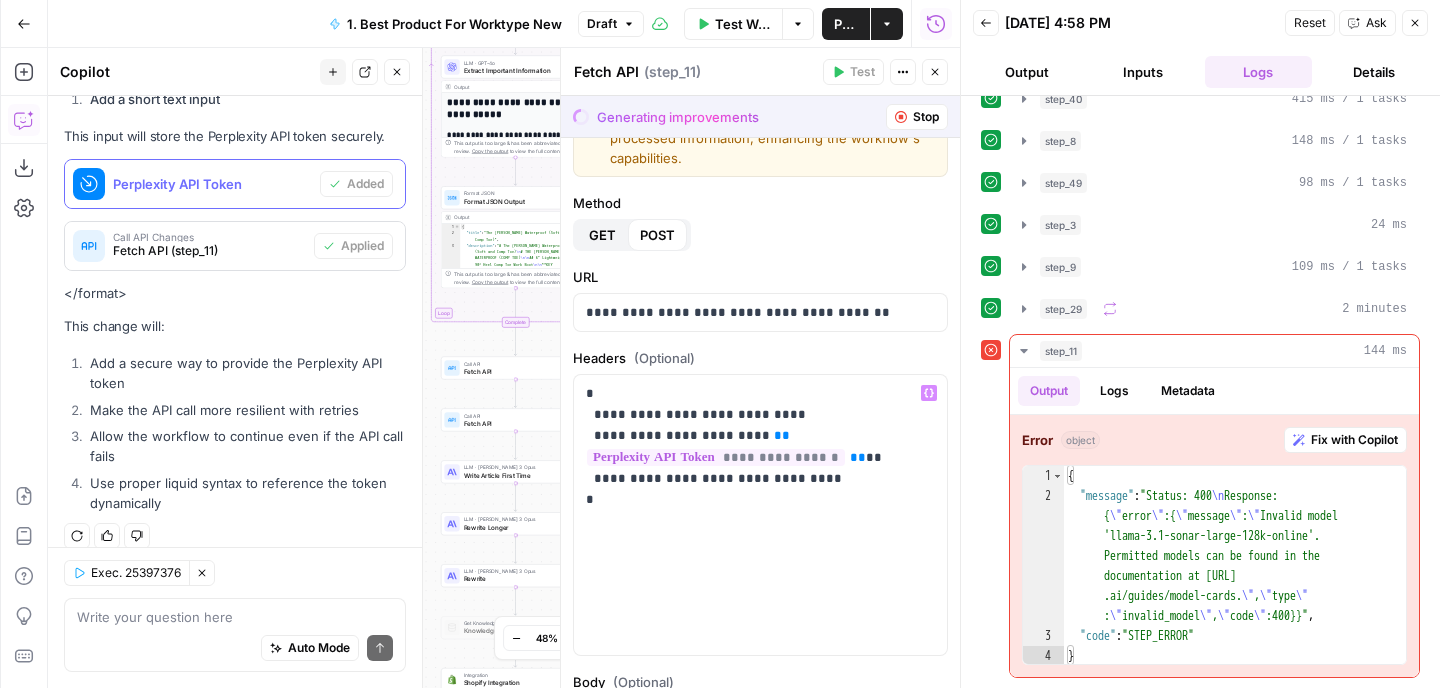 scroll, scrollTop: 123, scrollLeft: 0, axis: vertical 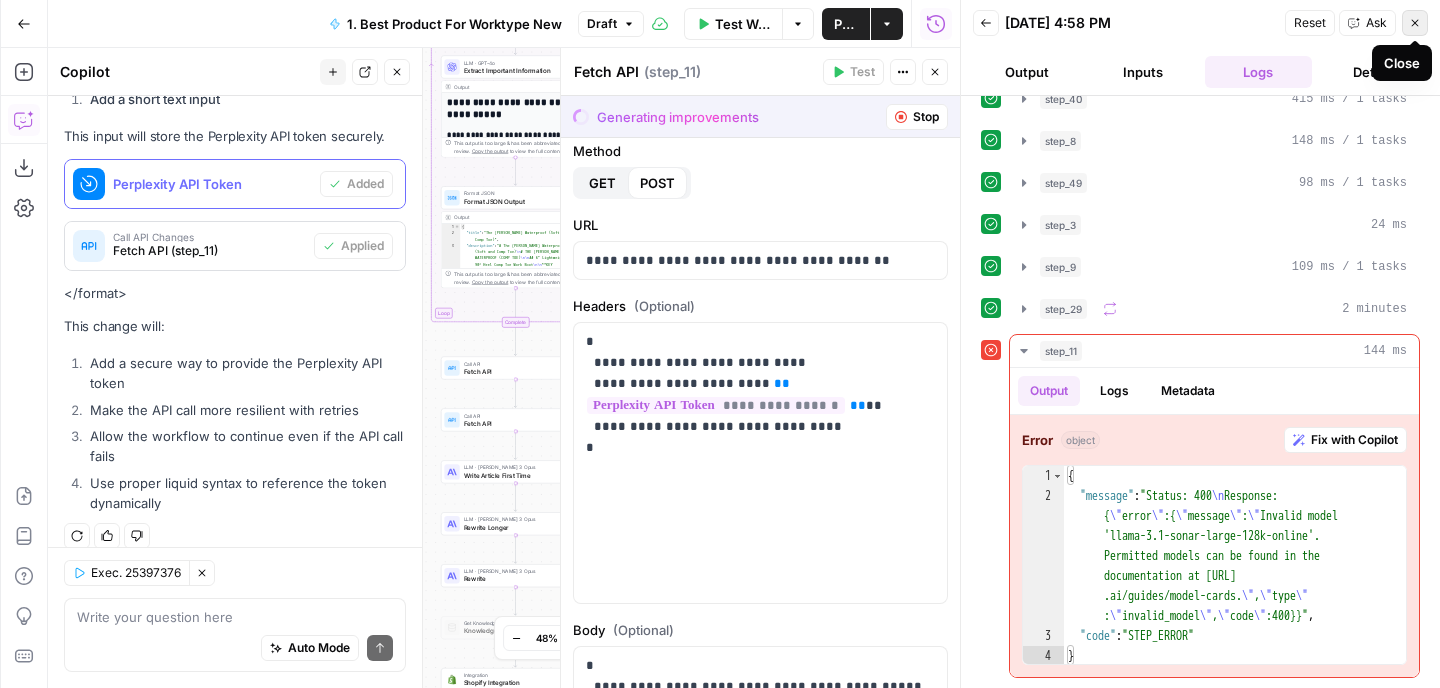 click 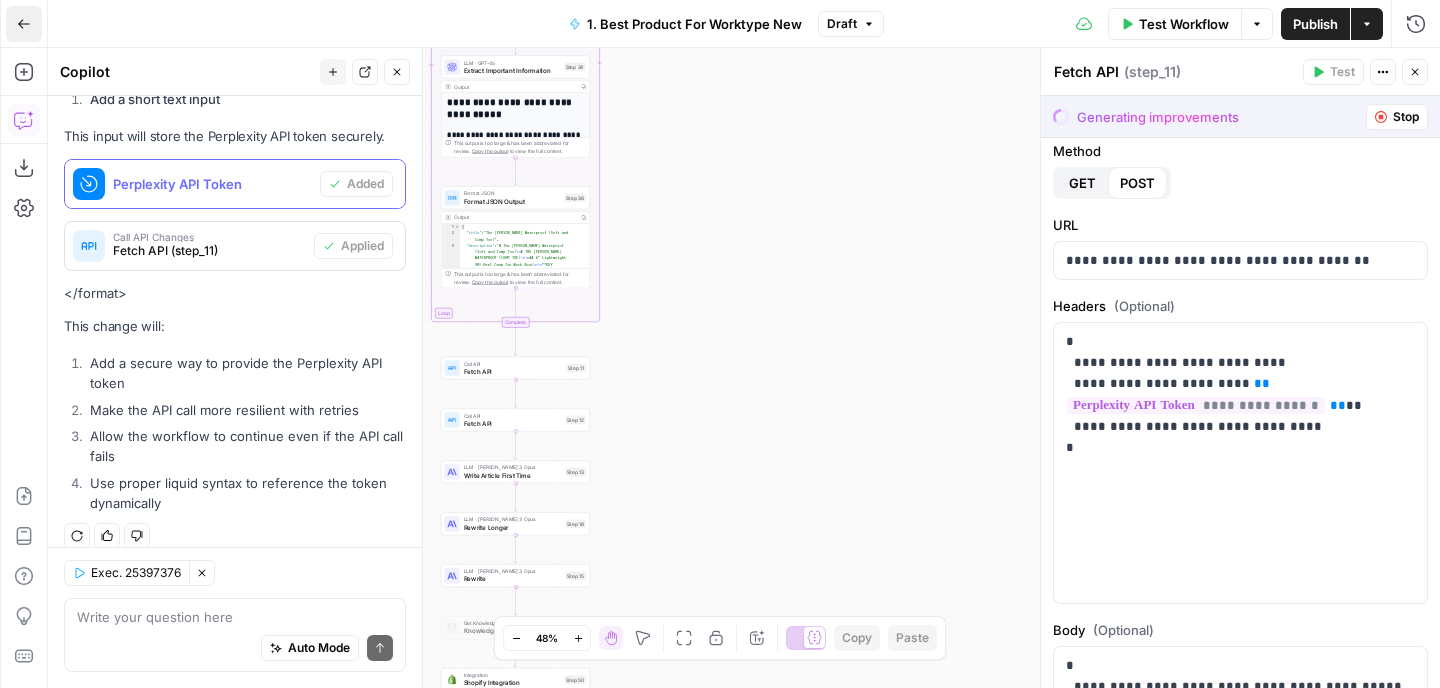 click 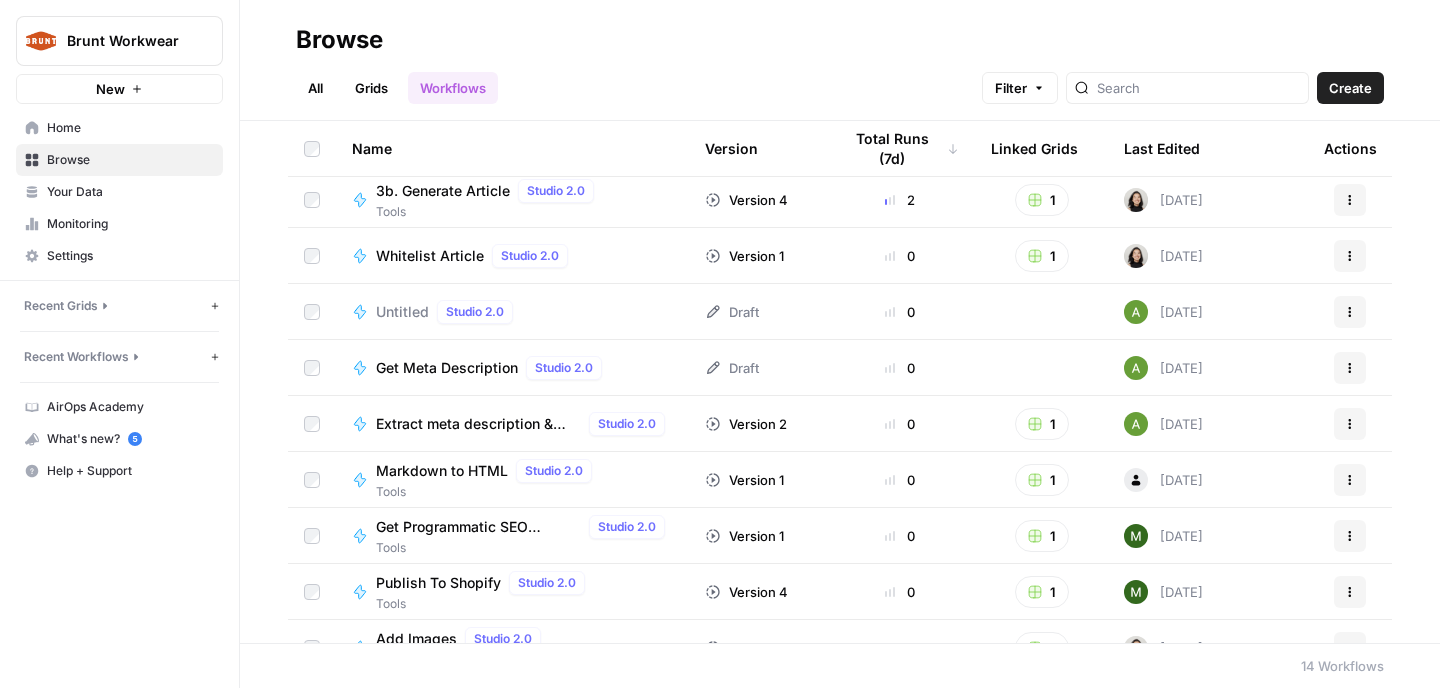 scroll, scrollTop: 318, scrollLeft: 0, axis: vertical 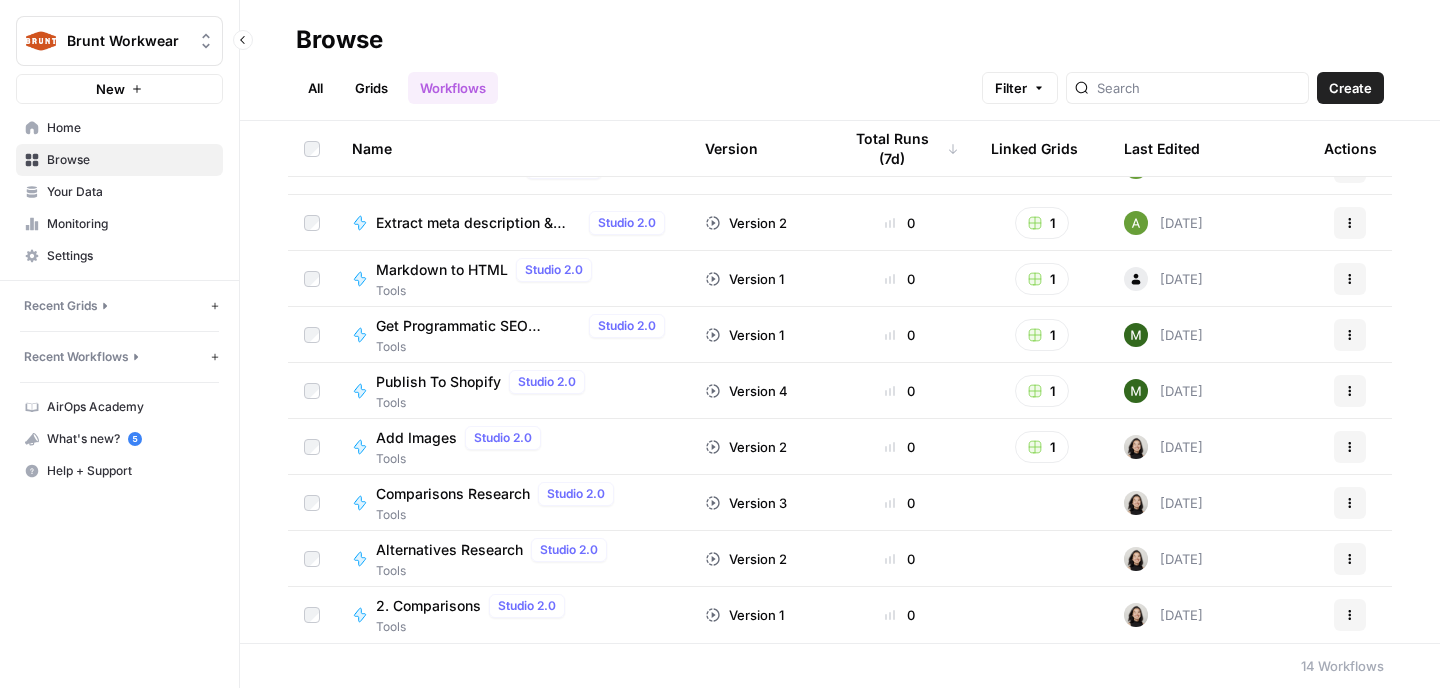 click on "Recent Grids" at bounding box center [115, 306] 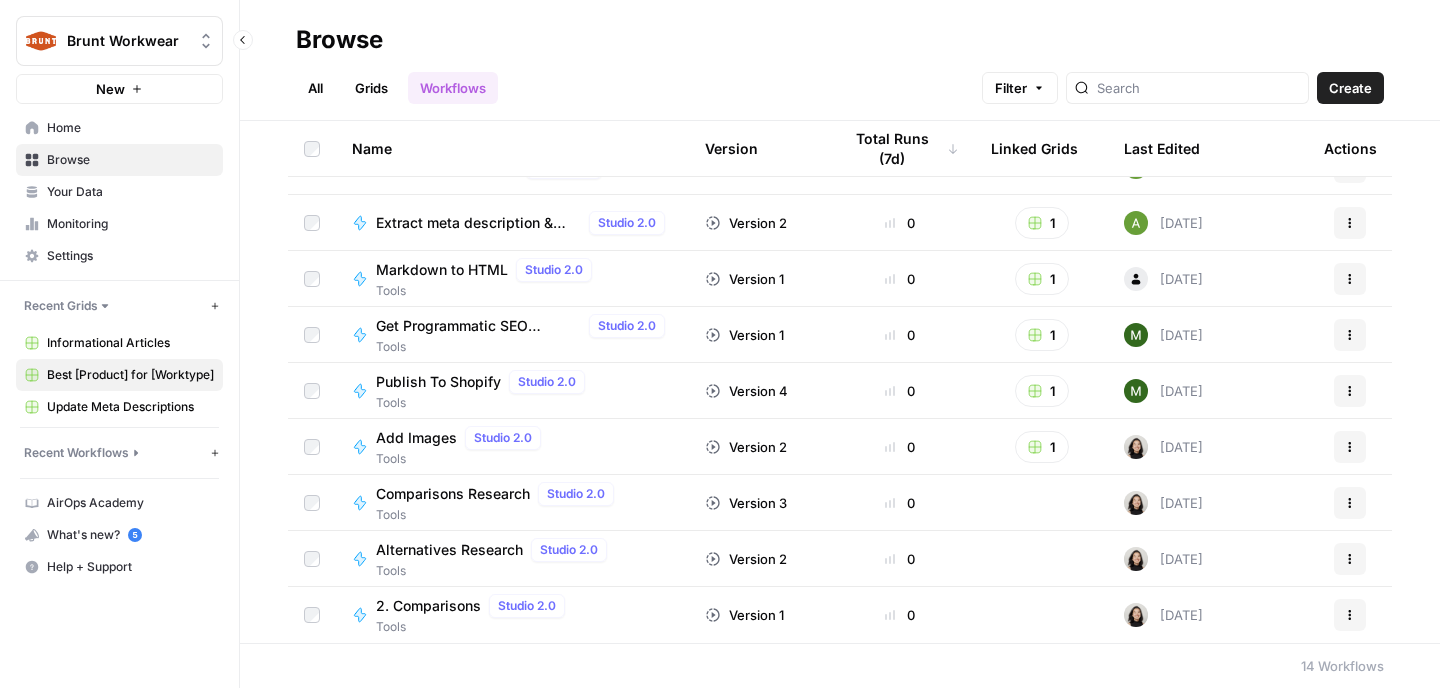 click on "Best [Product] for [Worktype]" at bounding box center [130, 375] 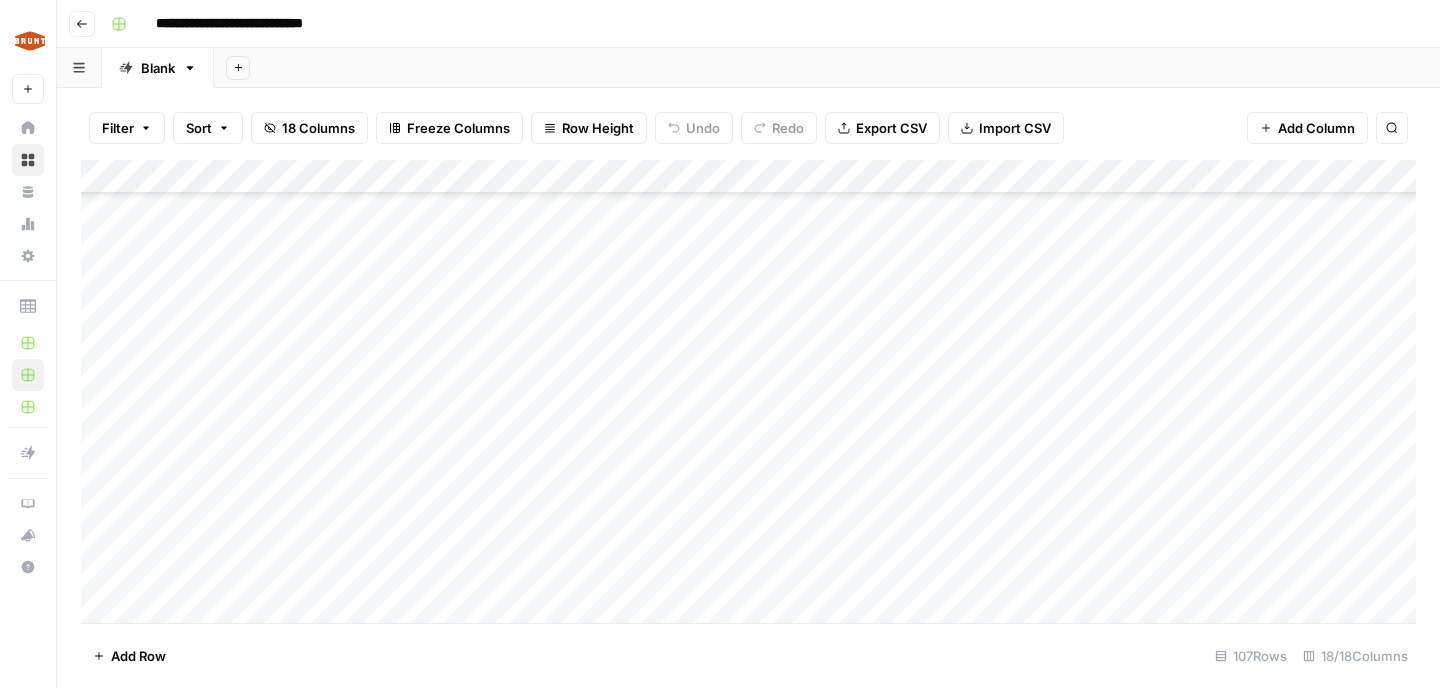 scroll, scrollTop: 3241, scrollLeft: 0, axis: vertical 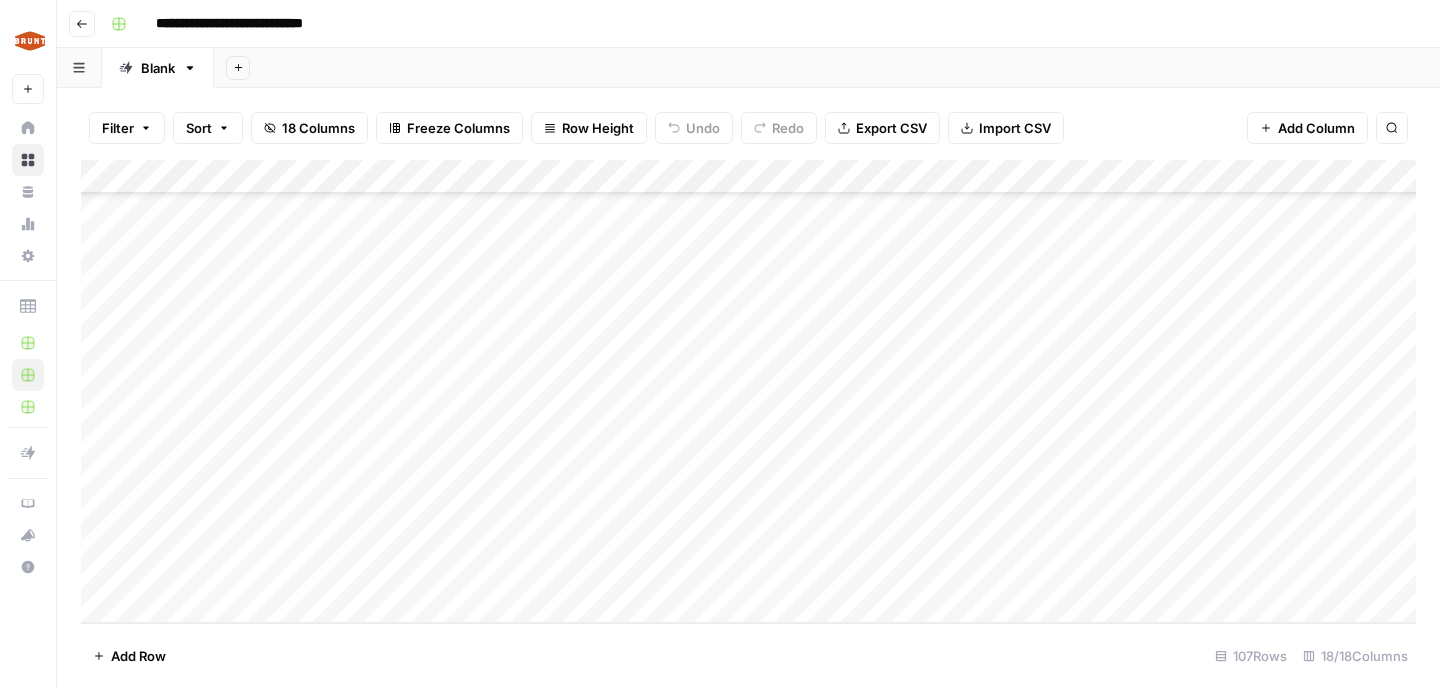 click on "Add Column" at bounding box center [748, 391] 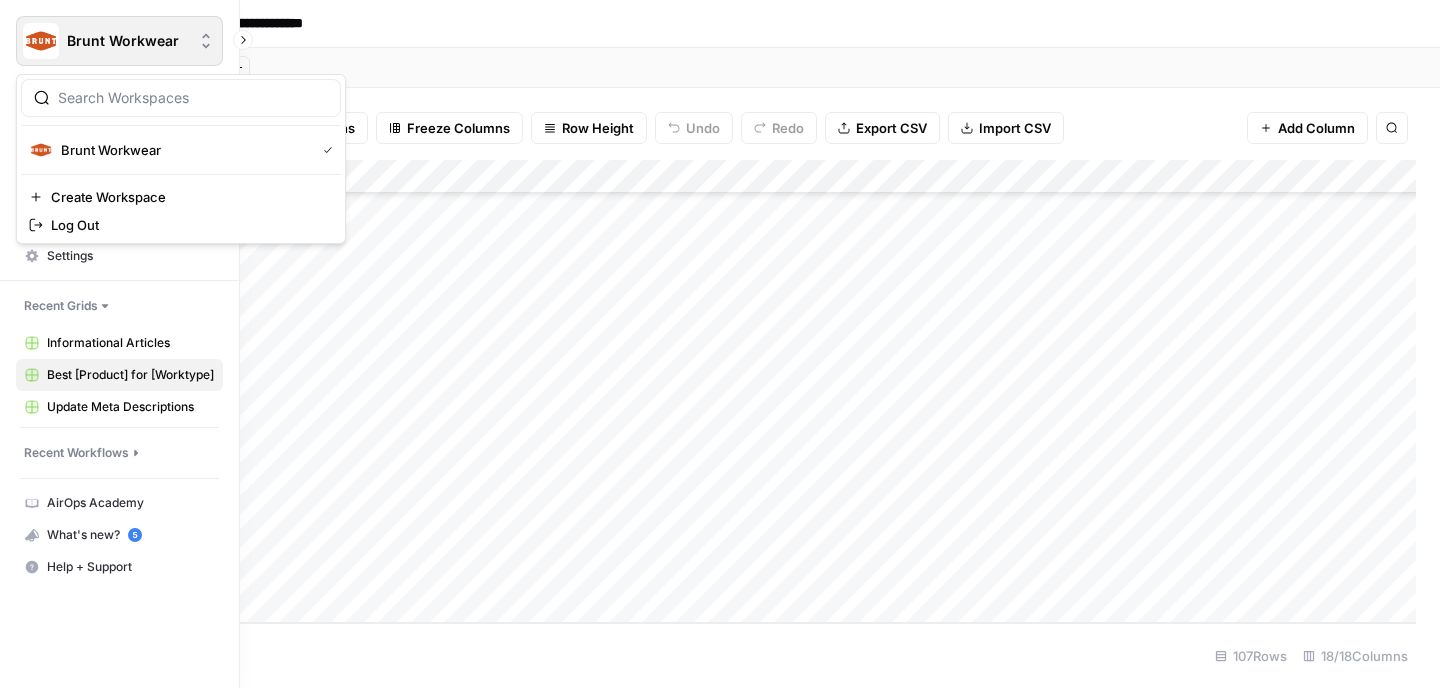 click on "Brunt Workwear" at bounding box center [119, 41] 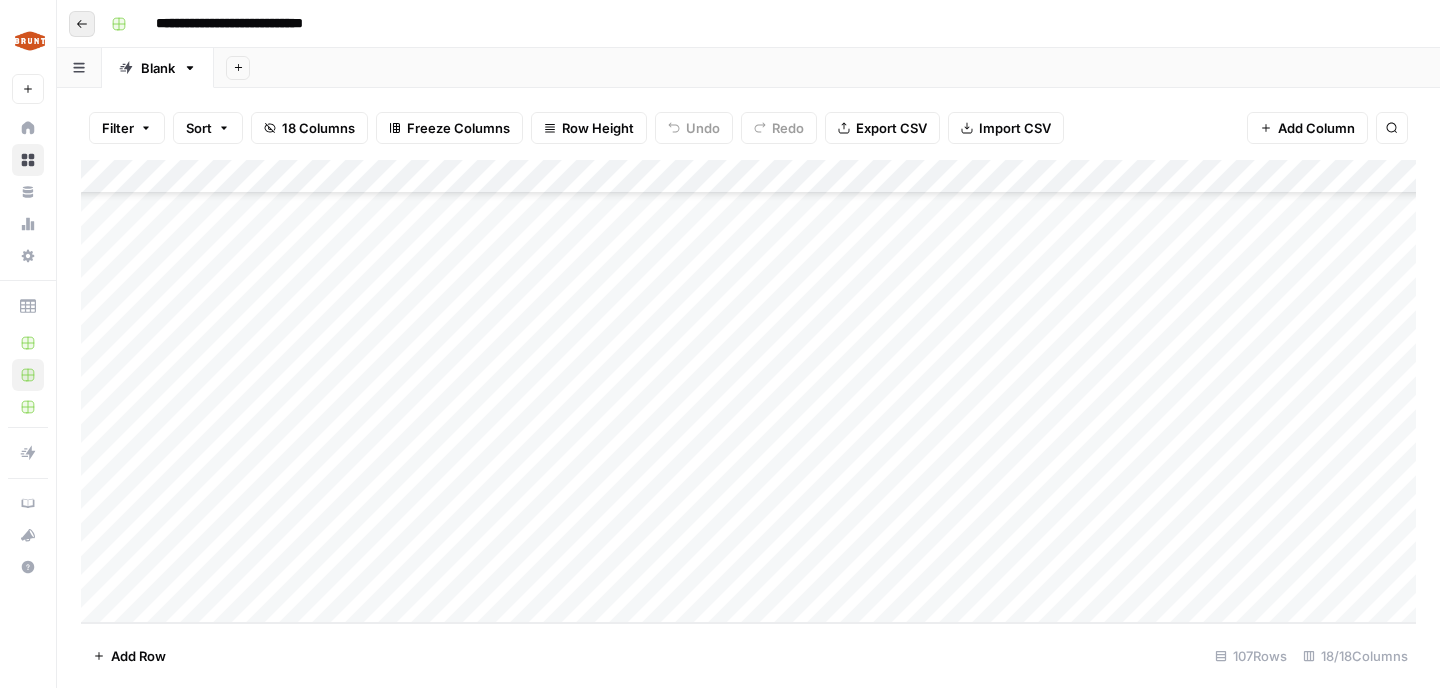 click 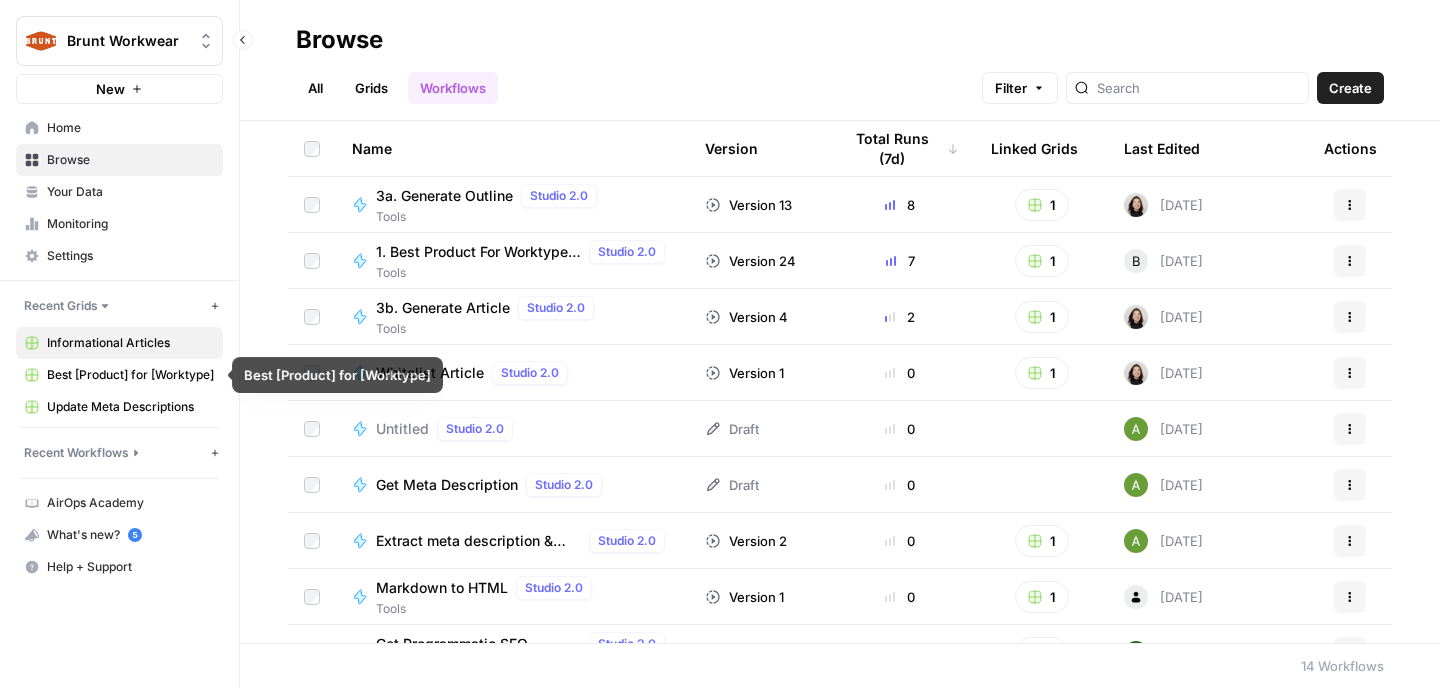click on "Informational Articles" at bounding box center [130, 343] 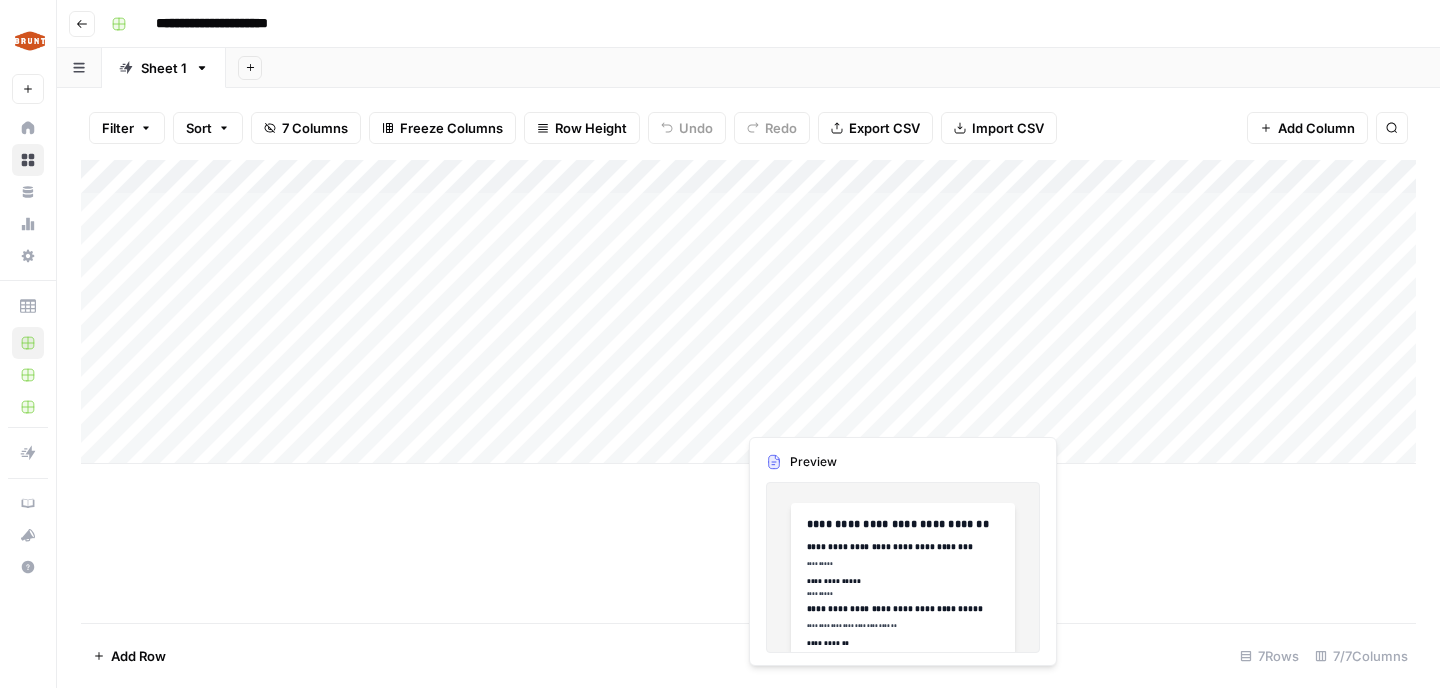 click on "Add Column" at bounding box center (748, 312) 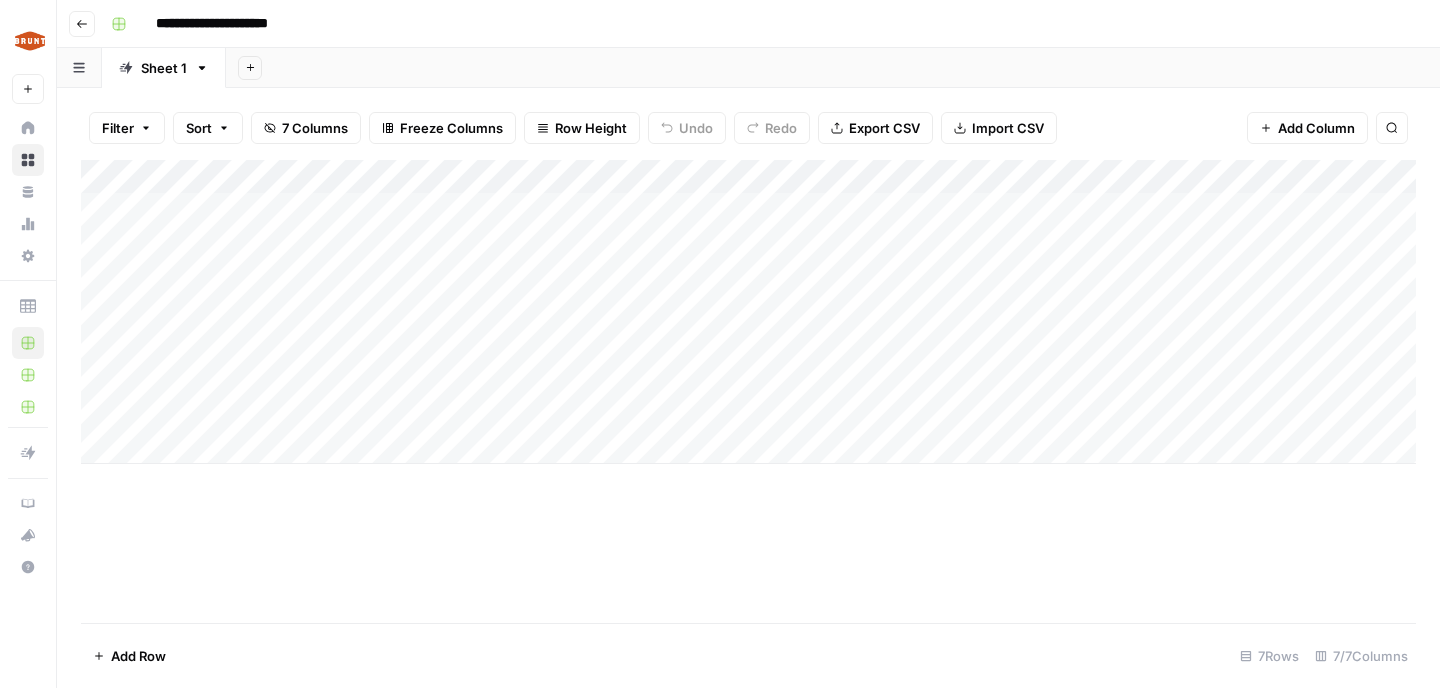 click on "Add Column" at bounding box center (748, 312) 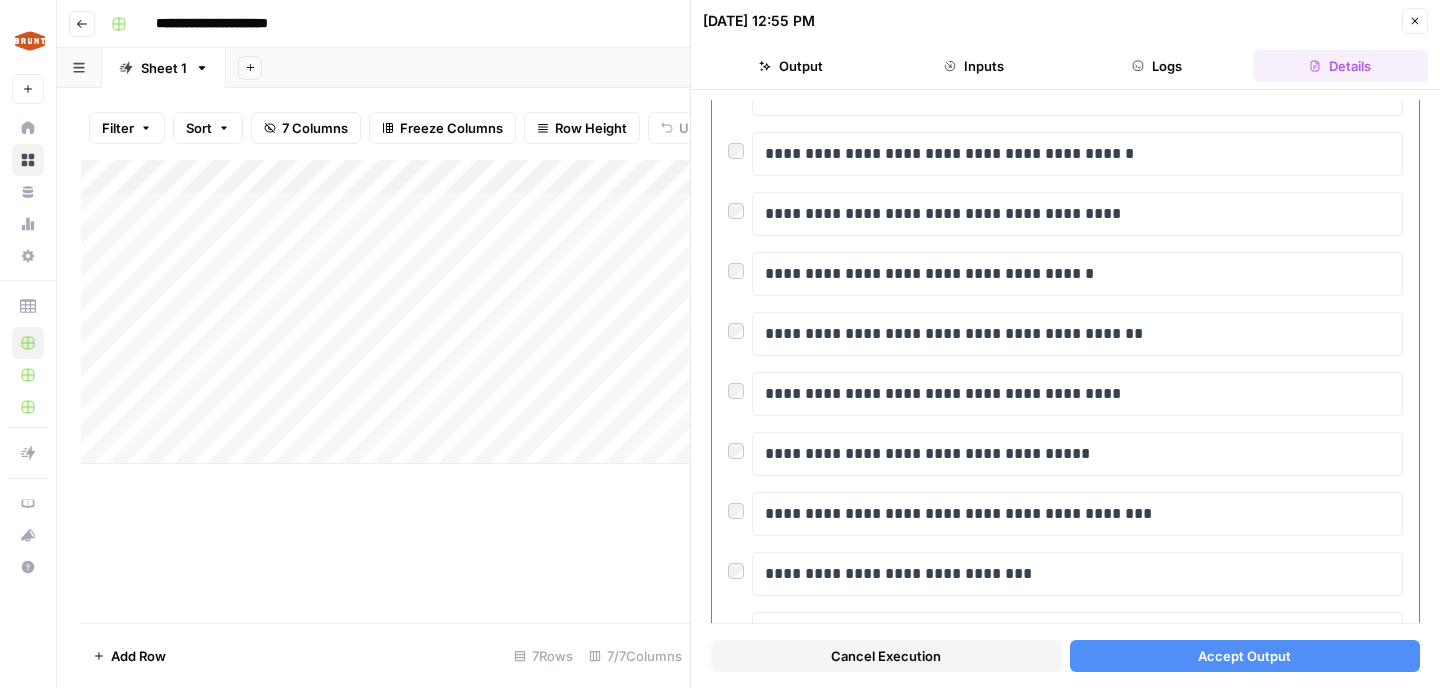 scroll, scrollTop: 642, scrollLeft: 0, axis: vertical 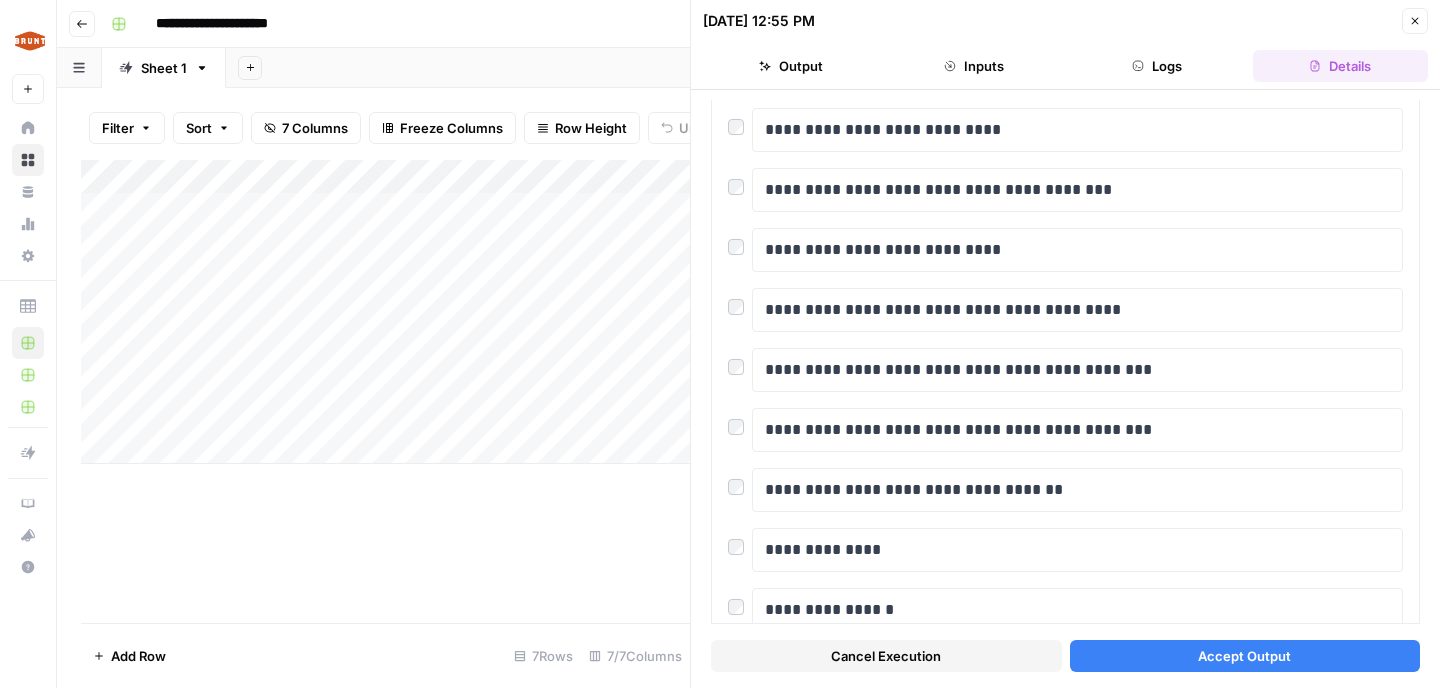 click on "Accept Output" at bounding box center (1244, 656) 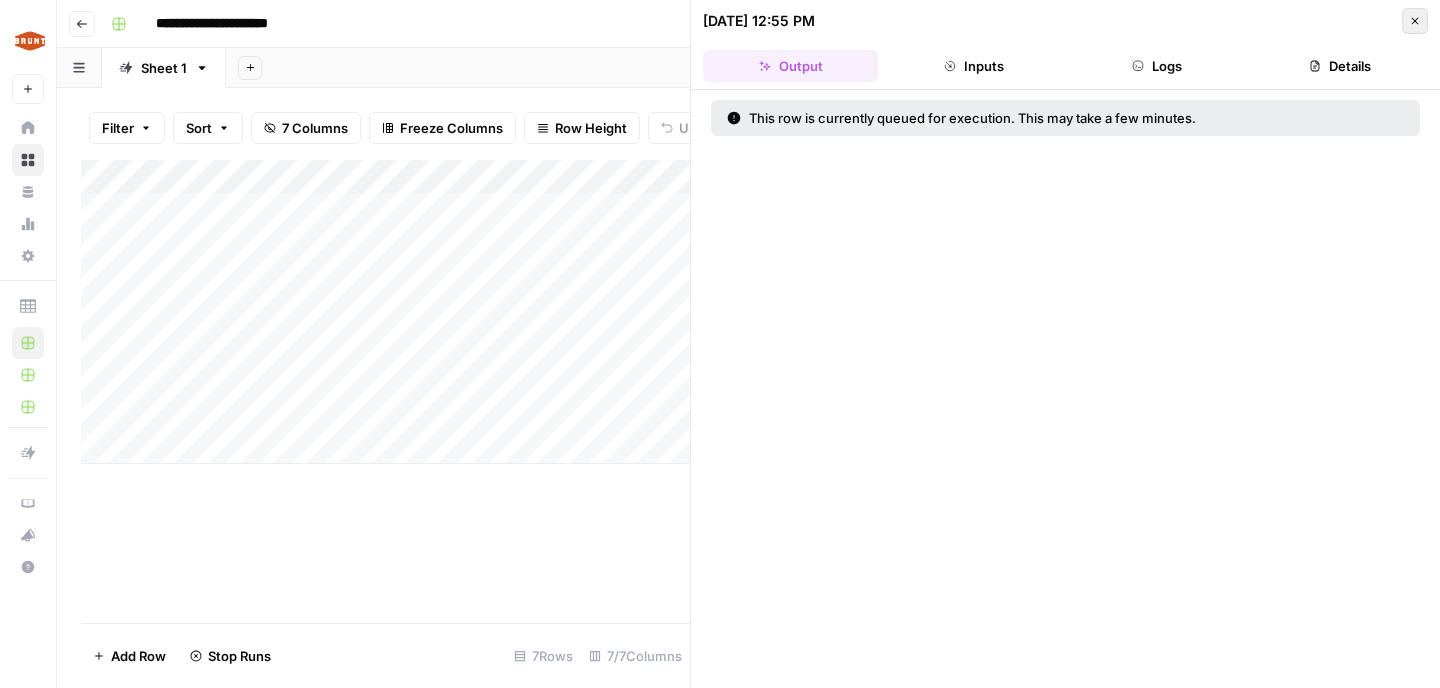 click 